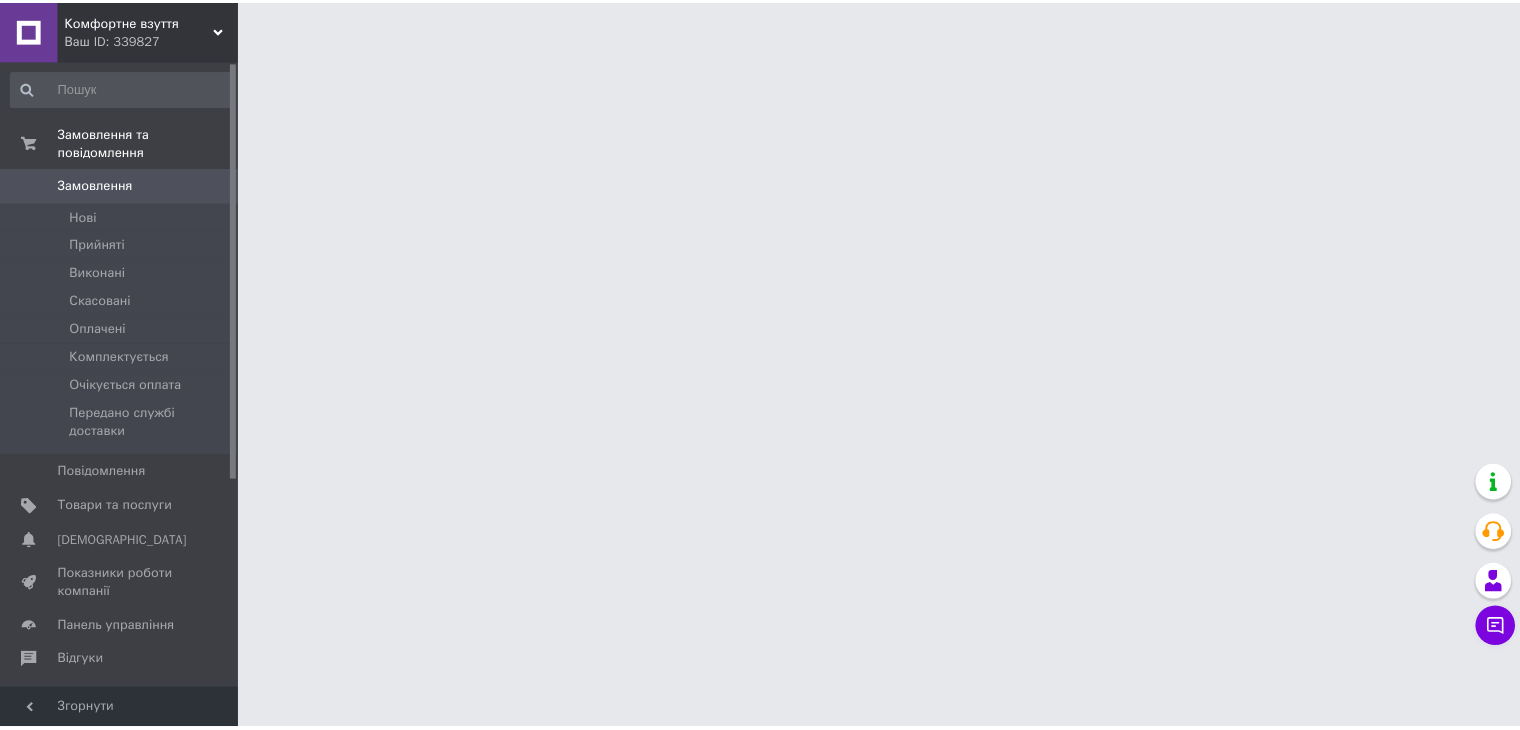 scroll, scrollTop: 0, scrollLeft: 0, axis: both 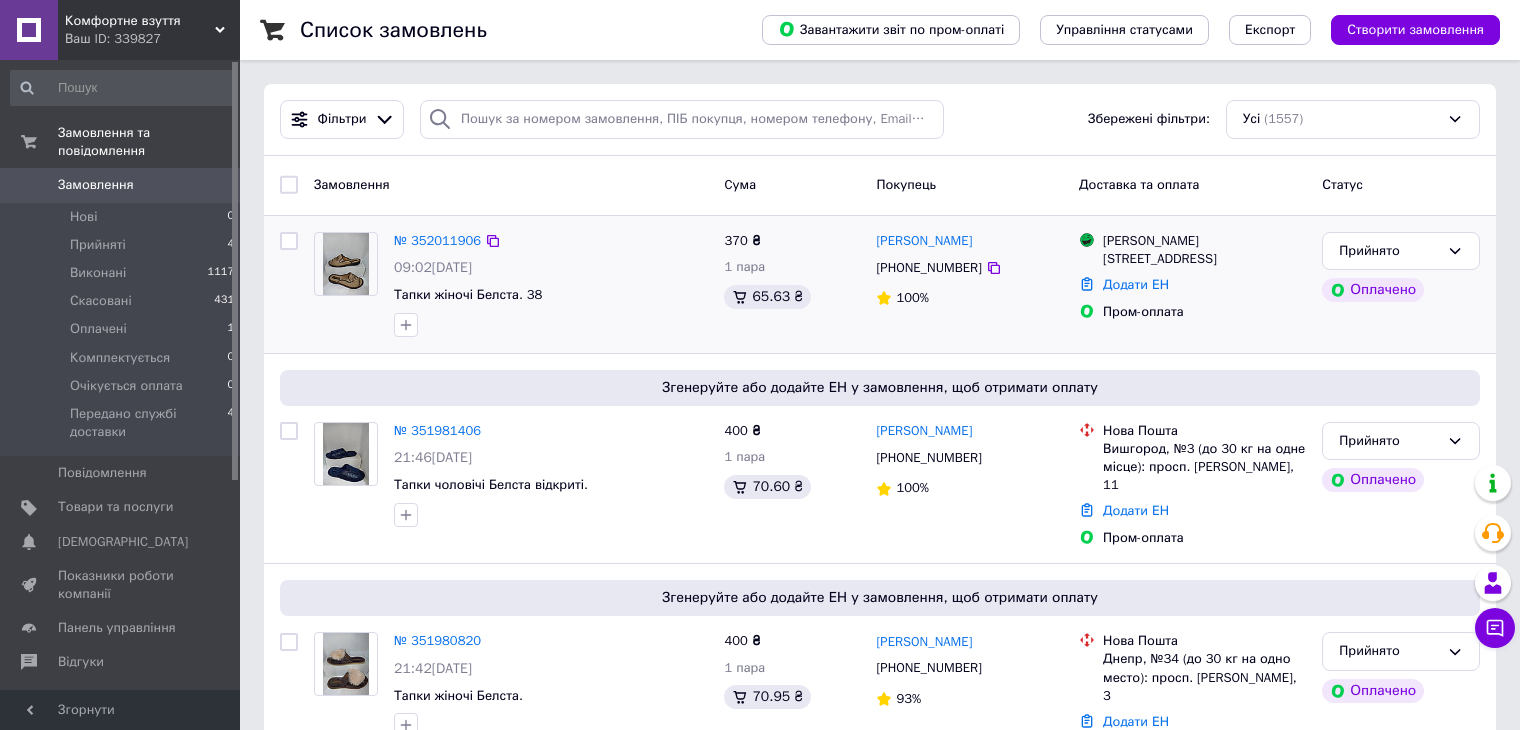 click at bounding box center [346, 264] 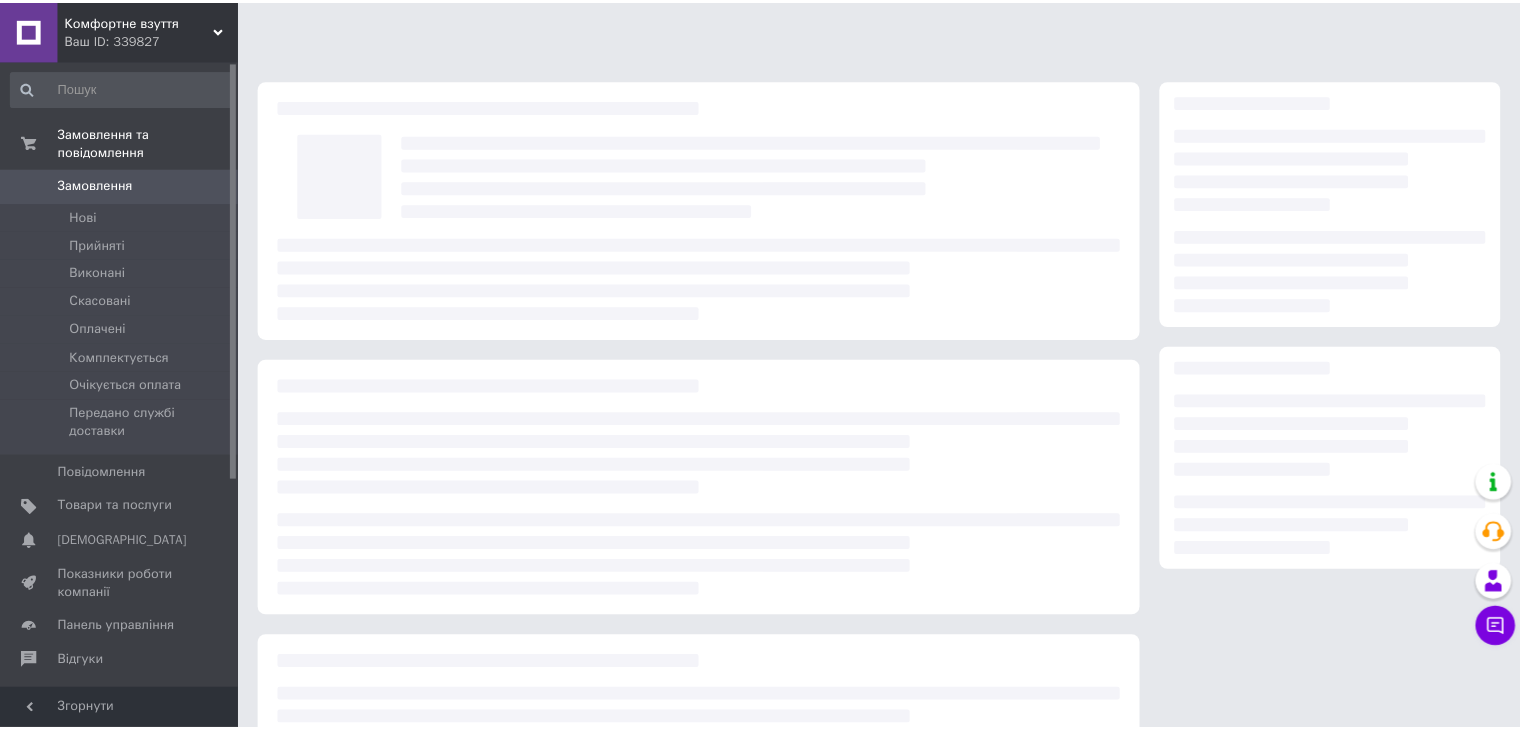 scroll, scrollTop: 0, scrollLeft: 0, axis: both 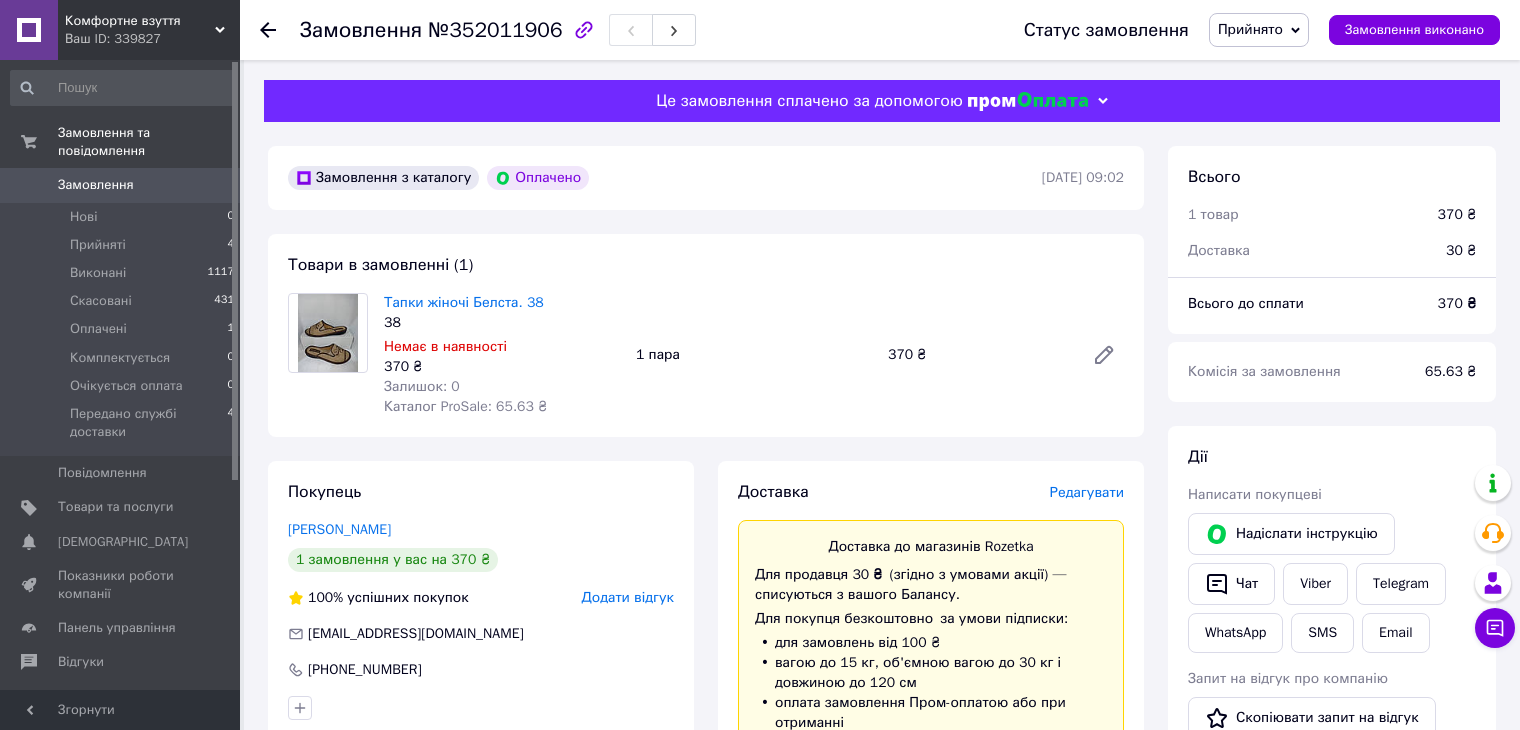 click at bounding box center (268, 30) 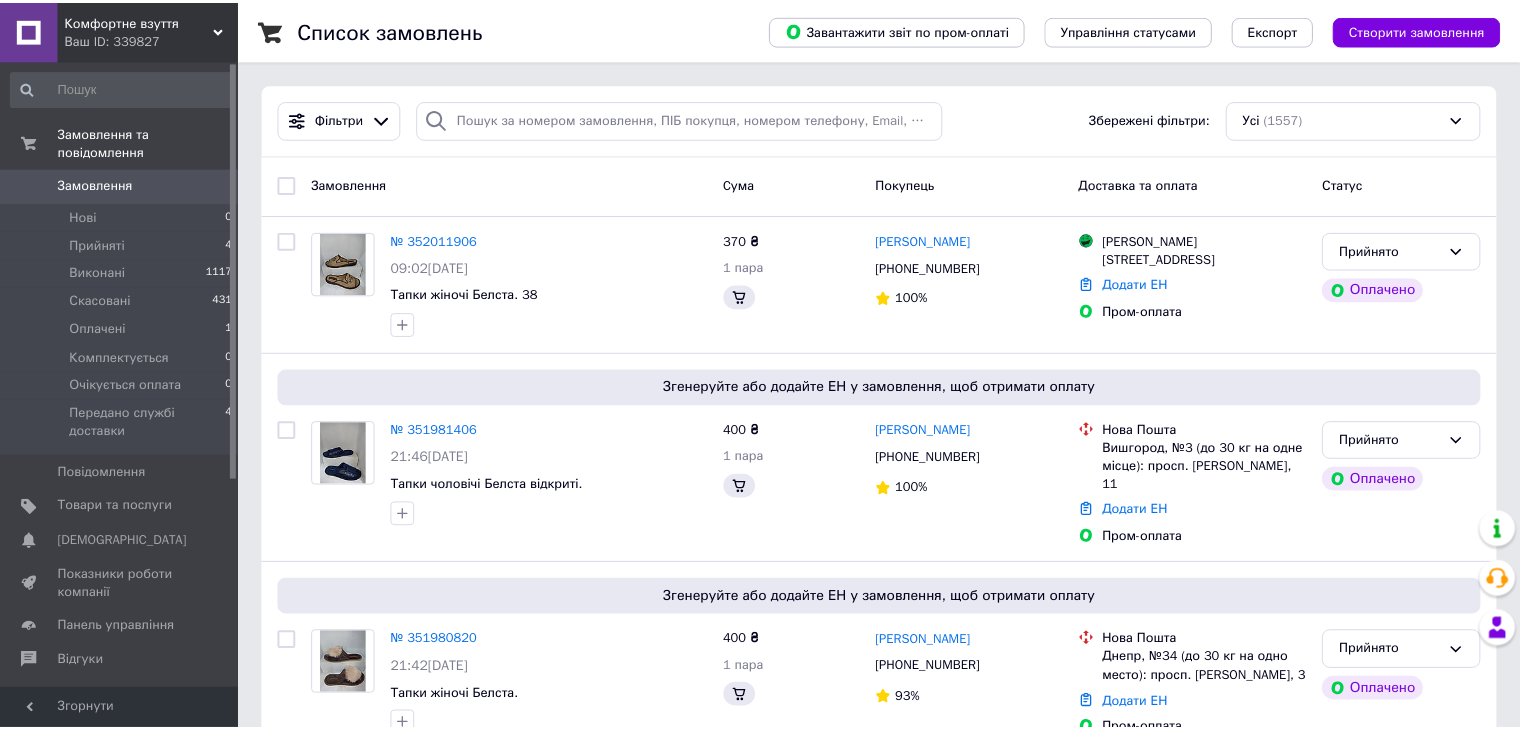 scroll, scrollTop: 0, scrollLeft: 0, axis: both 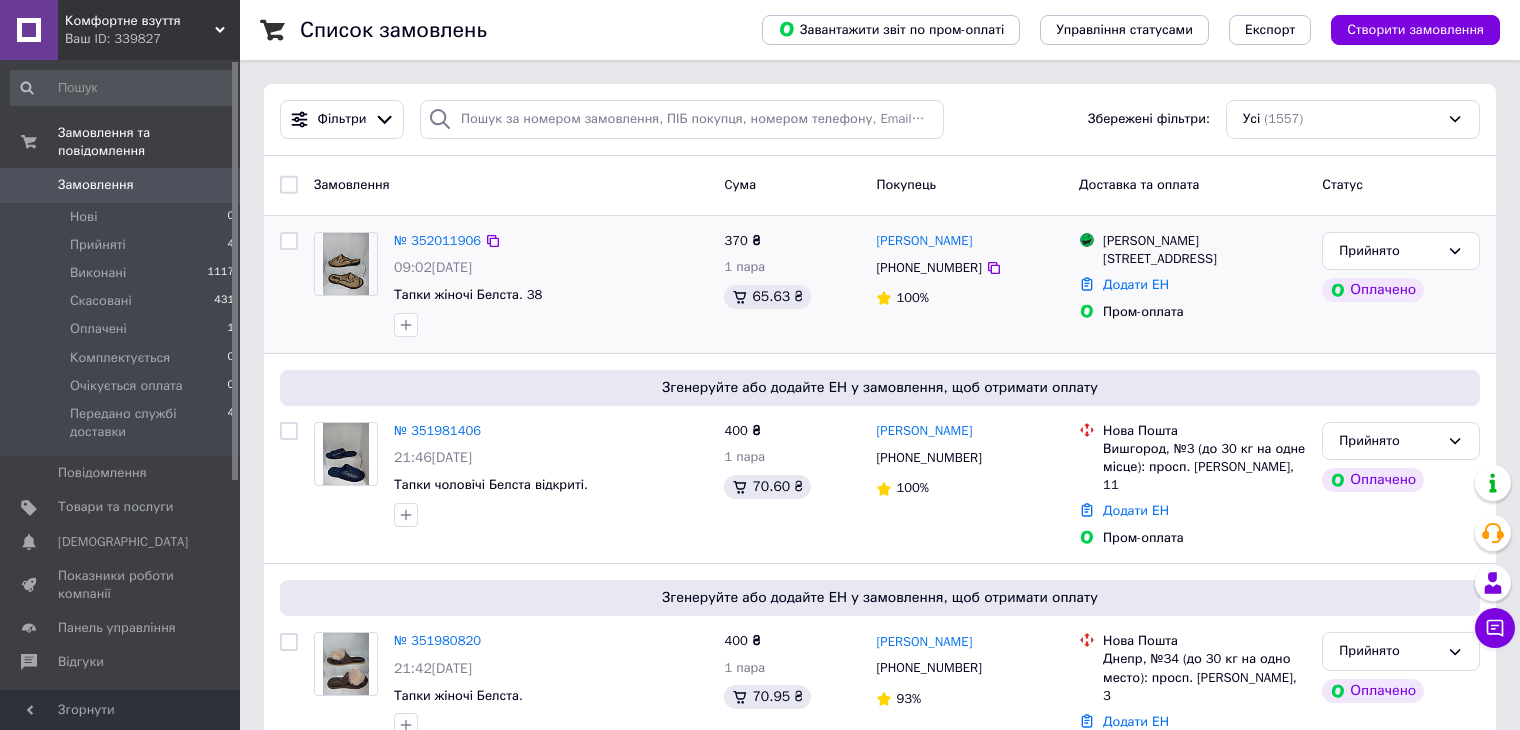 click at bounding box center (346, 264) 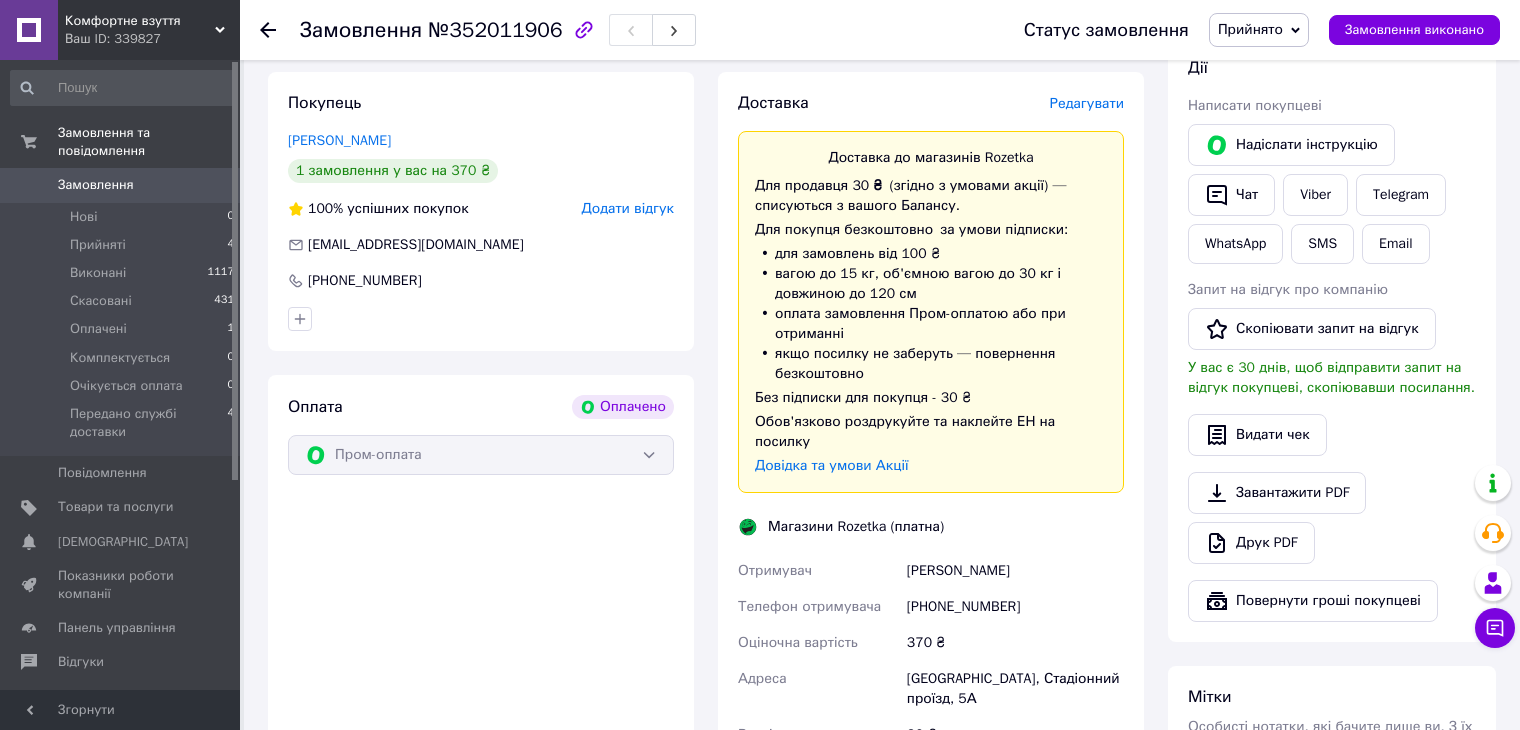 scroll, scrollTop: 400, scrollLeft: 0, axis: vertical 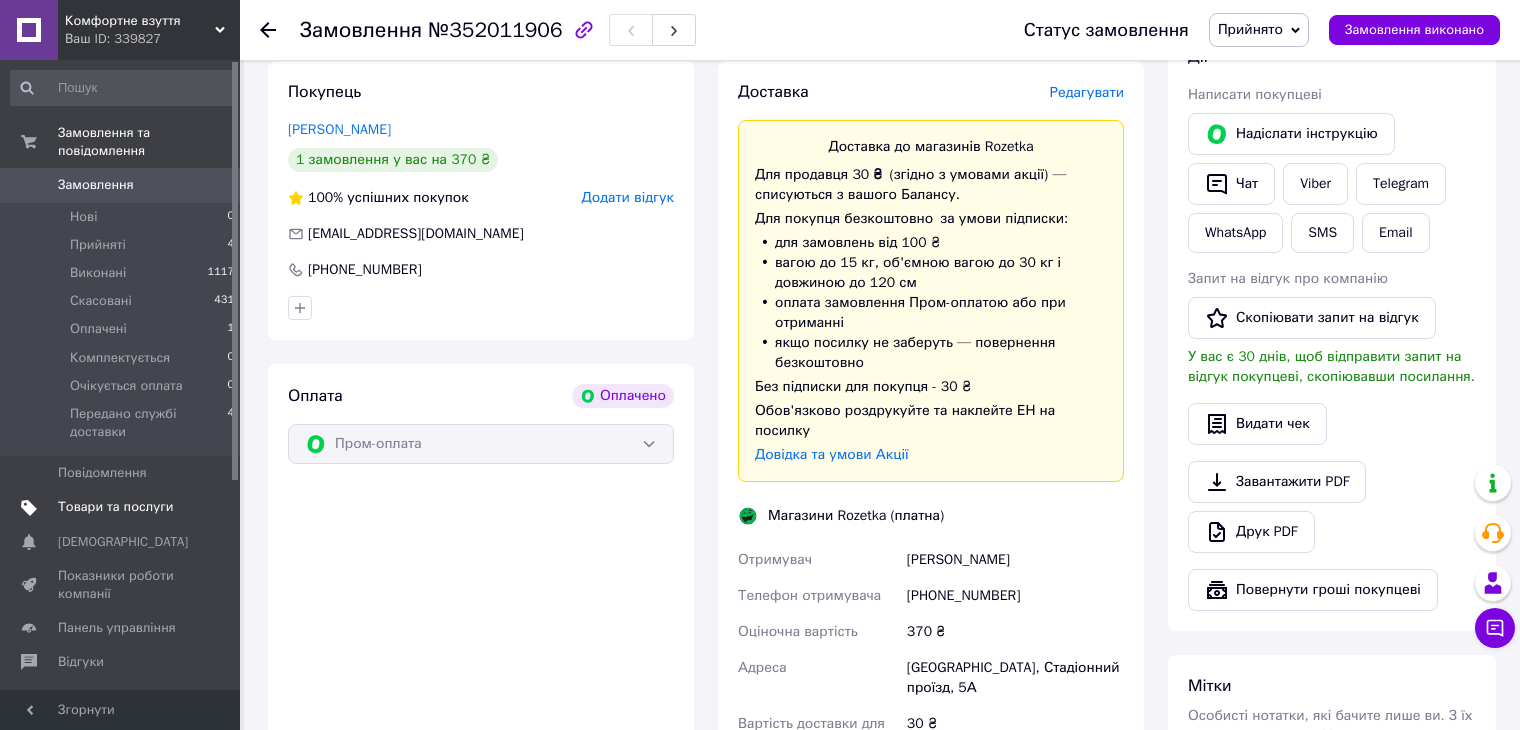 click on "Товари та послуги" at bounding box center (115, 507) 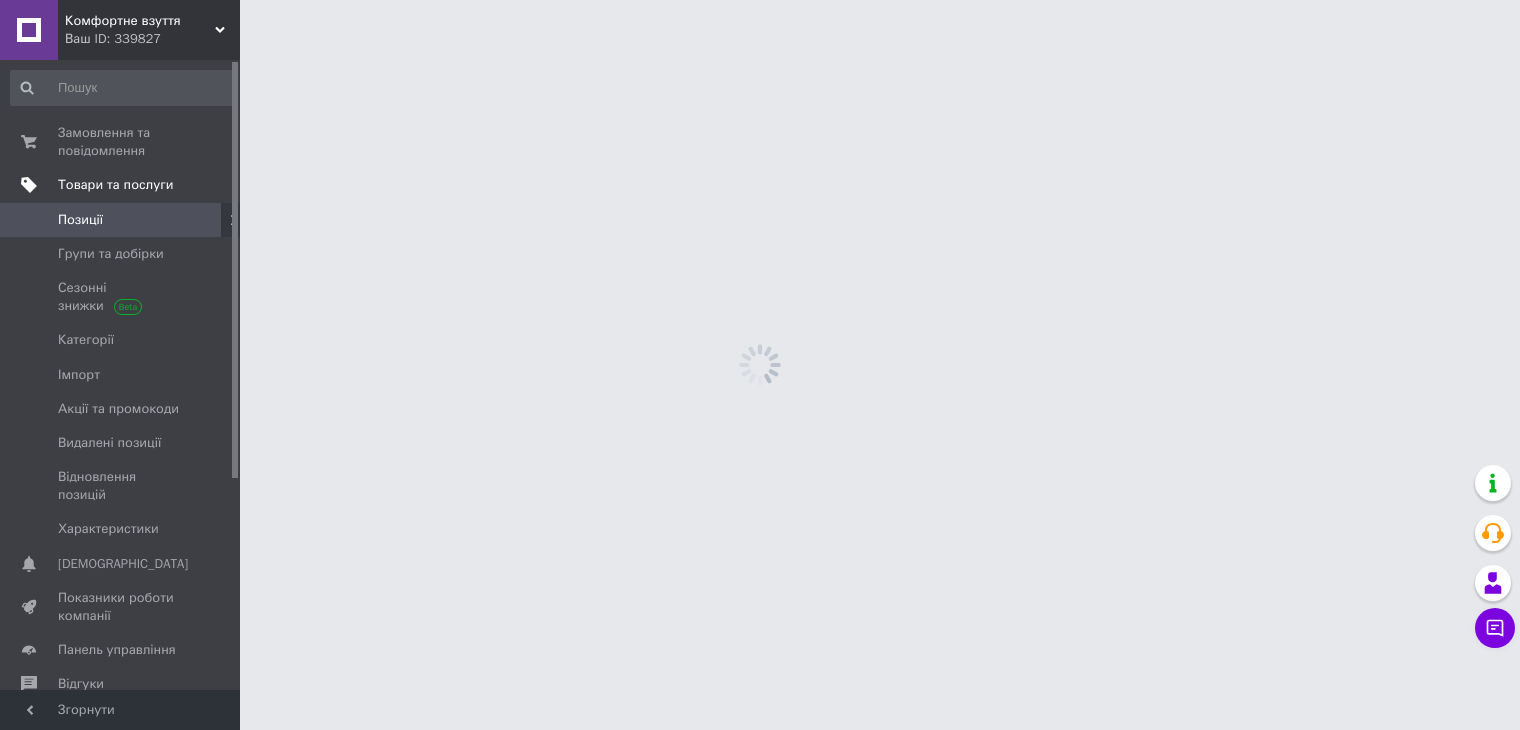 scroll, scrollTop: 0, scrollLeft: 0, axis: both 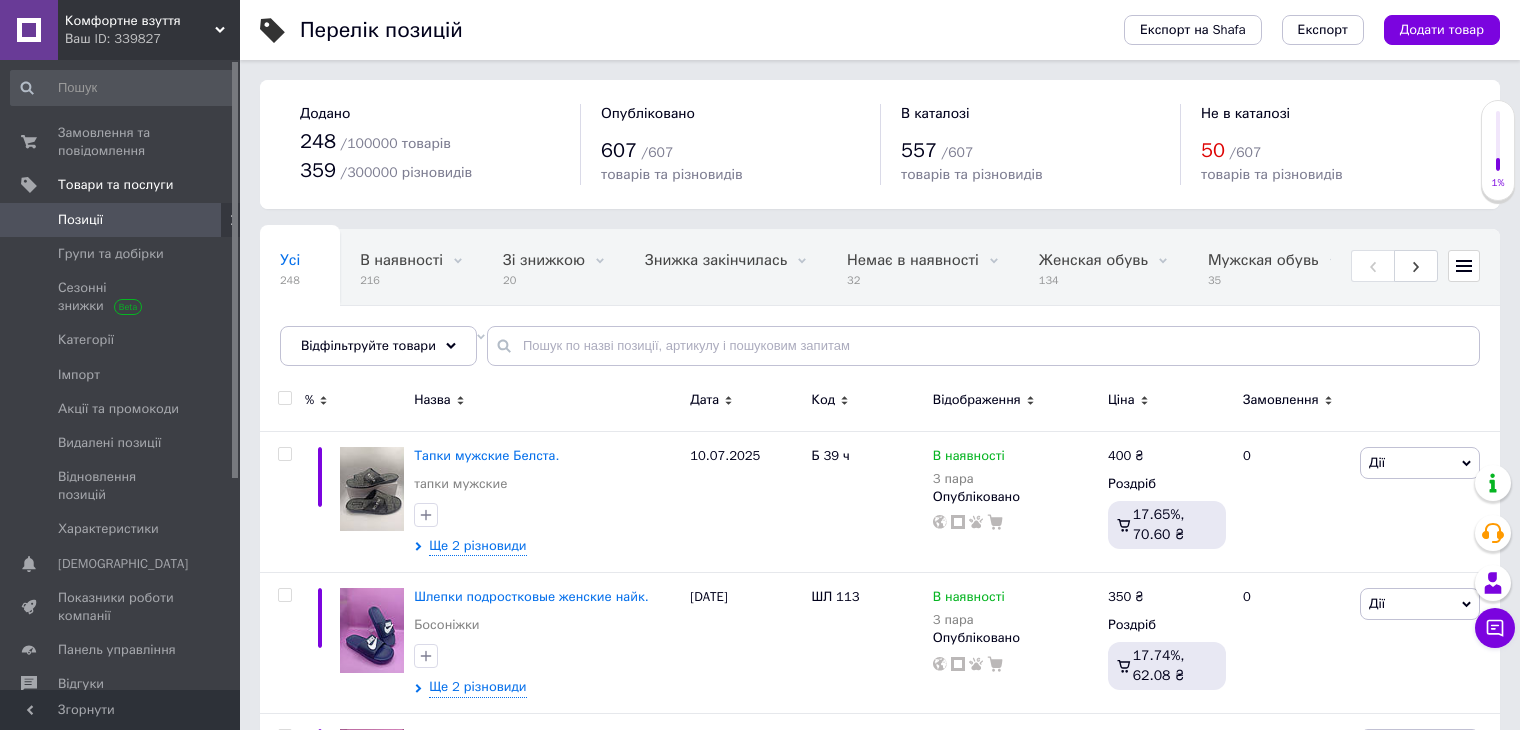 click on "Відфільтруйте товари" at bounding box center (378, 346) 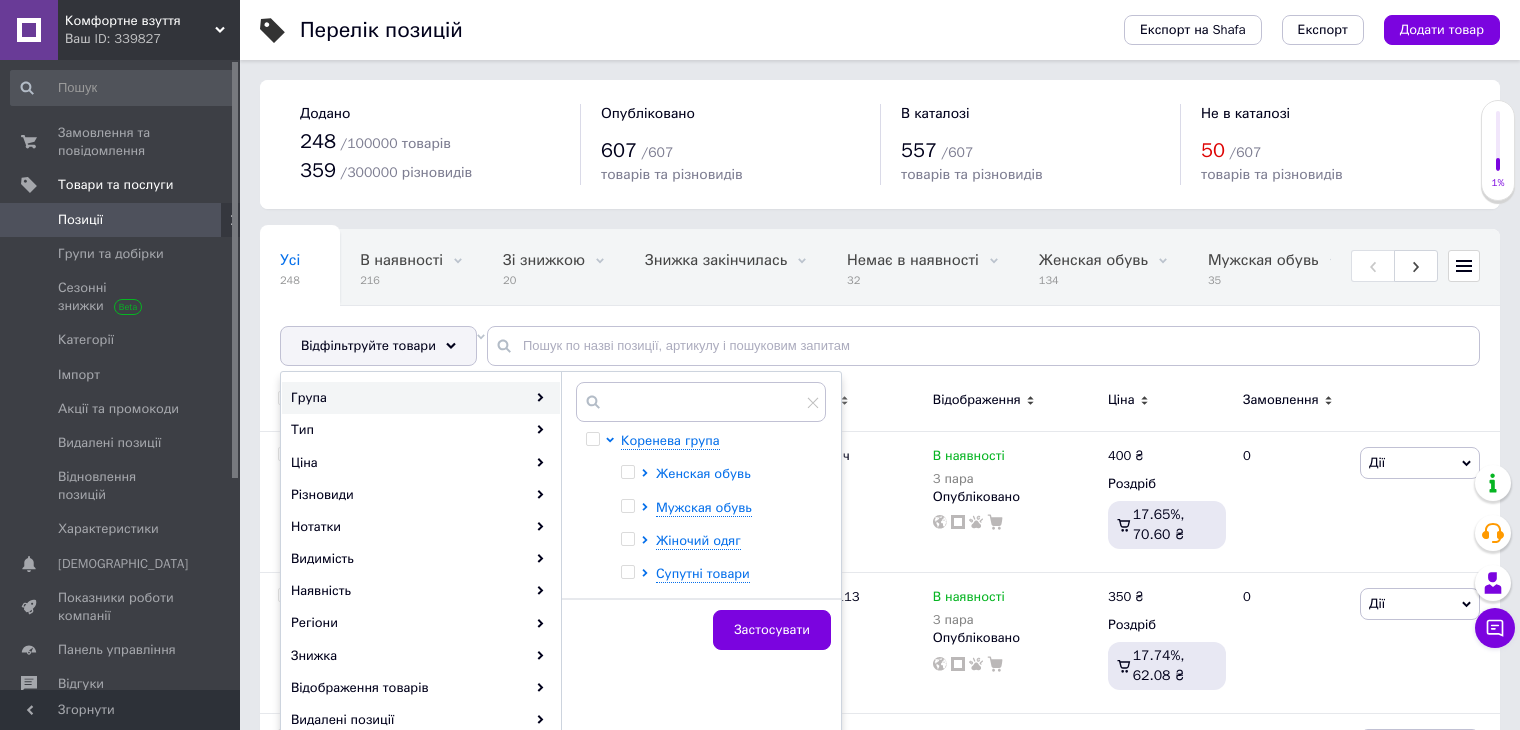 click on "Женская обувь" at bounding box center [703, 473] 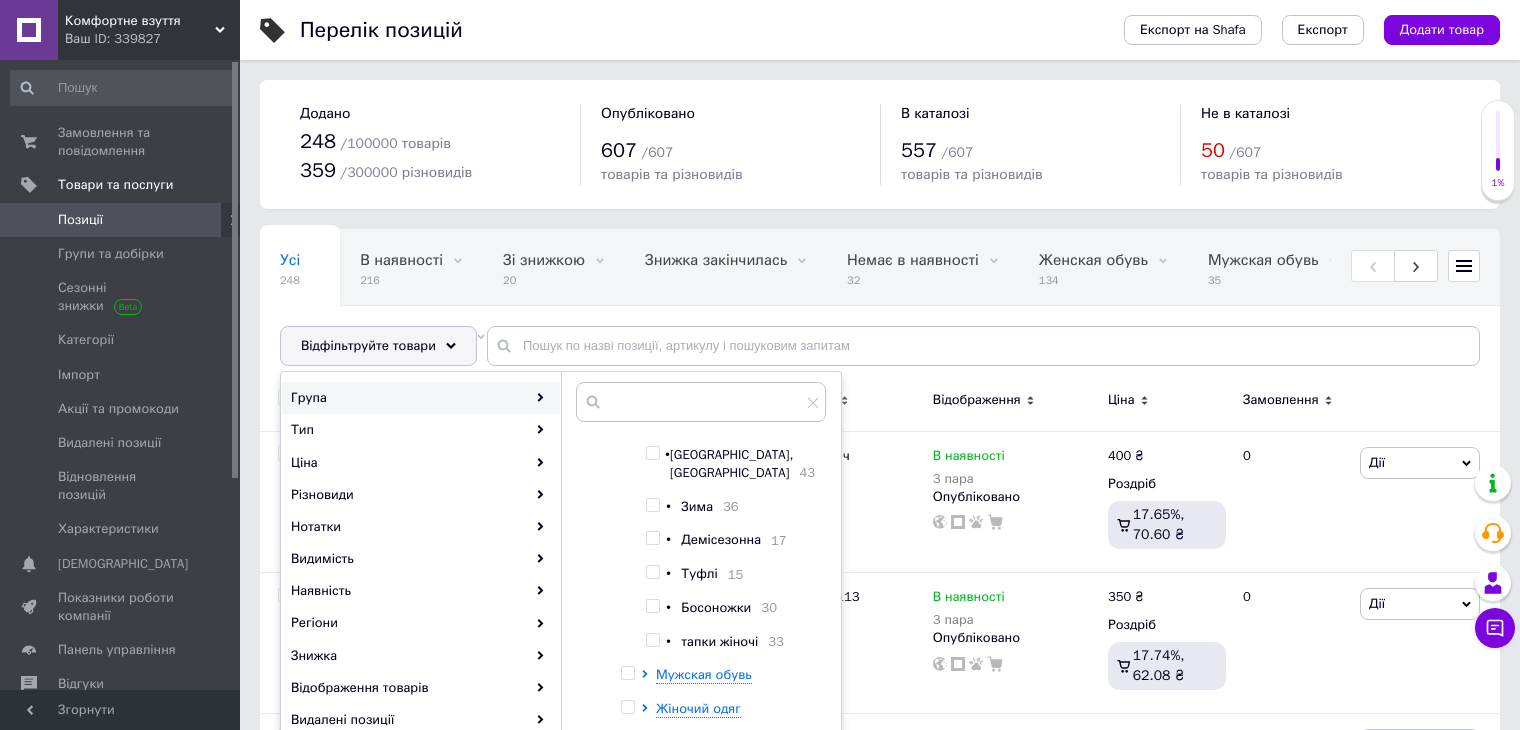 scroll, scrollTop: 80, scrollLeft: 0, axis: vertical 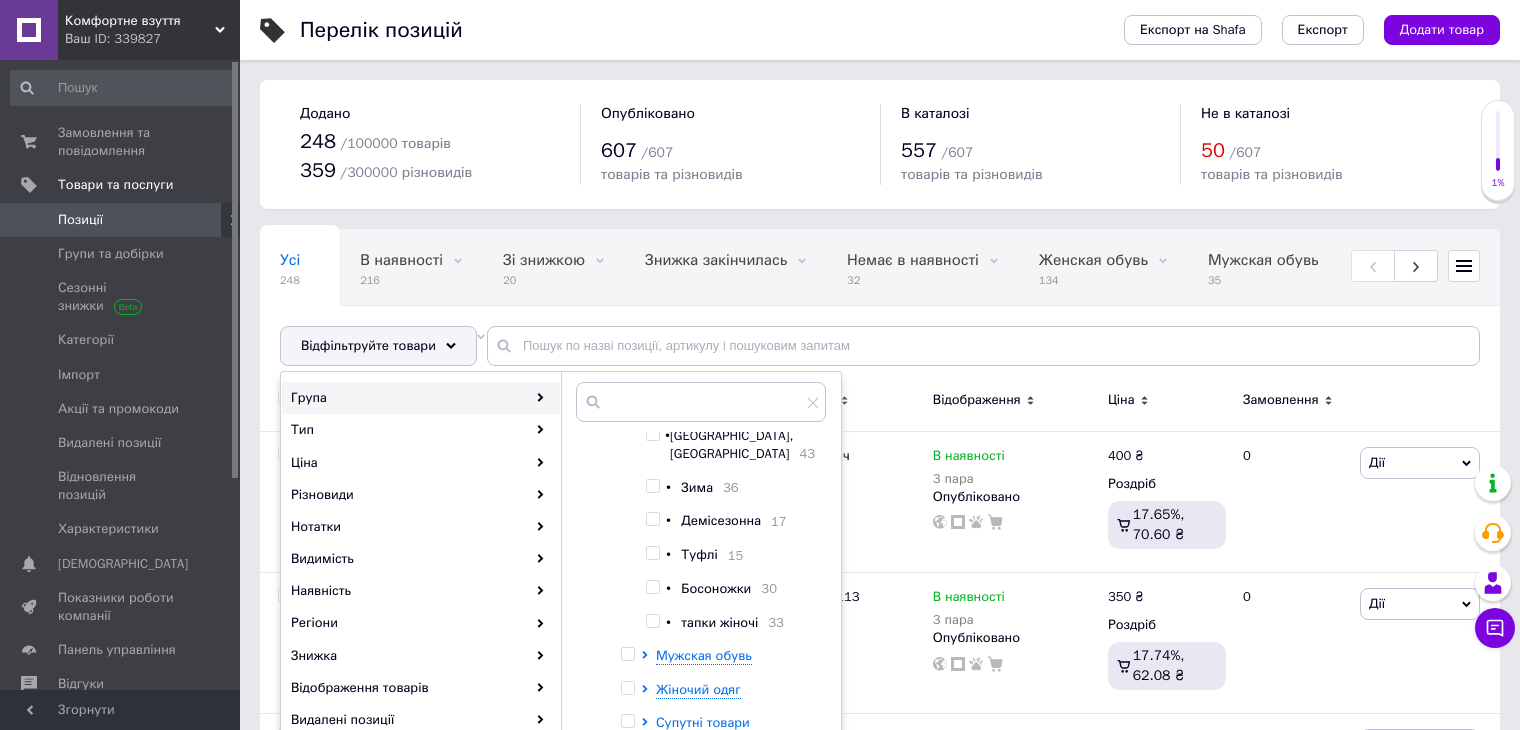 click at bounding box center (652, 621) 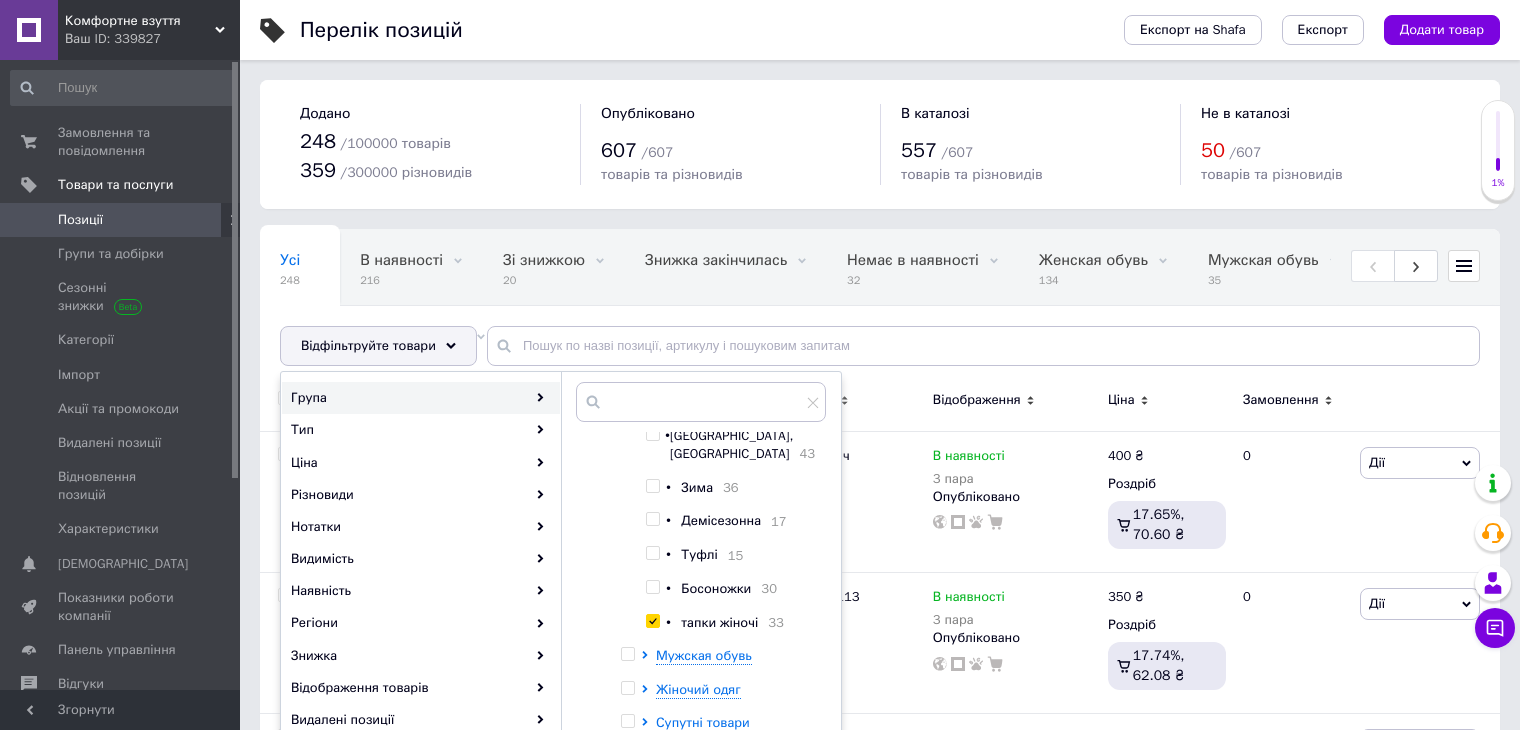 checkbox on "true" 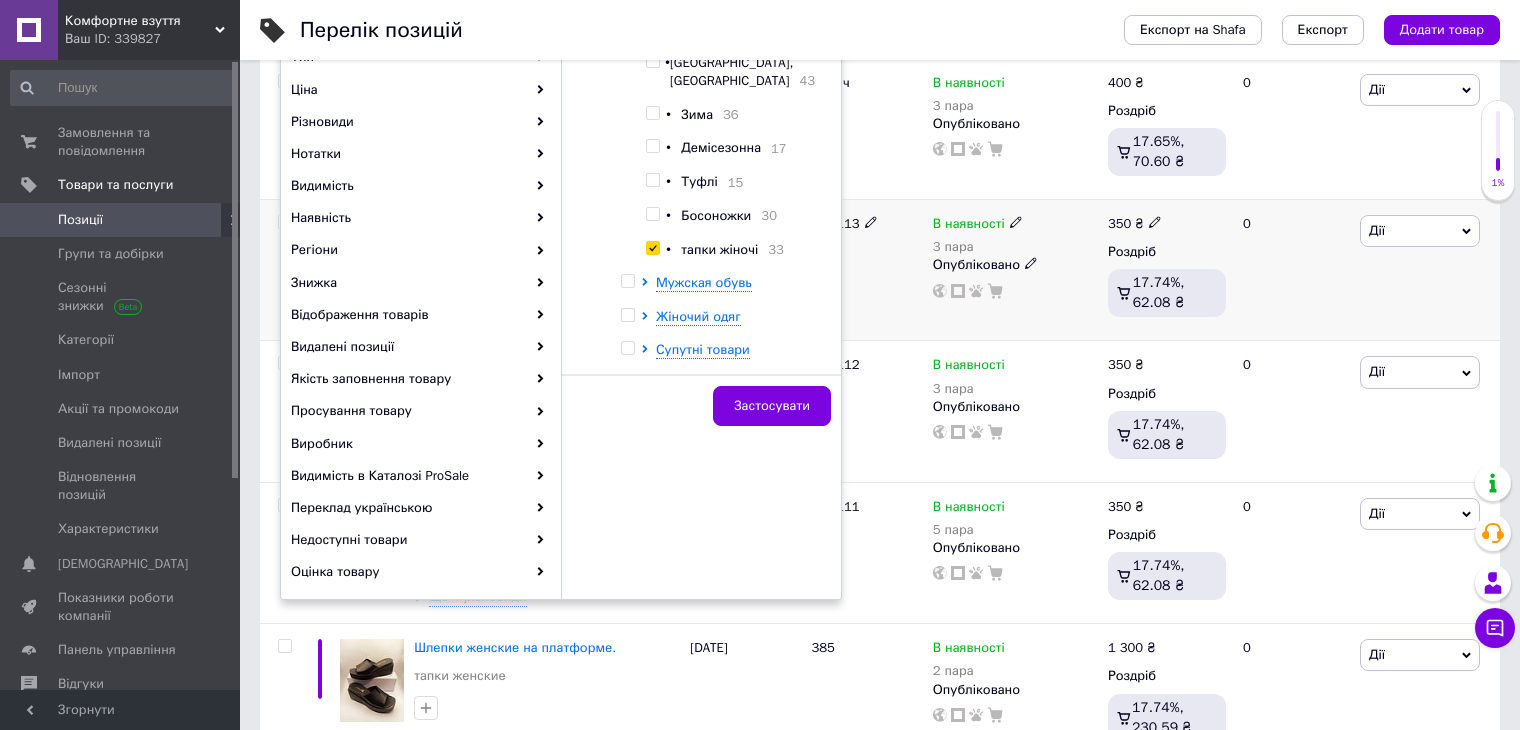 scroll, scrollTop: 400, scrollLeft: 0, axis: vertical 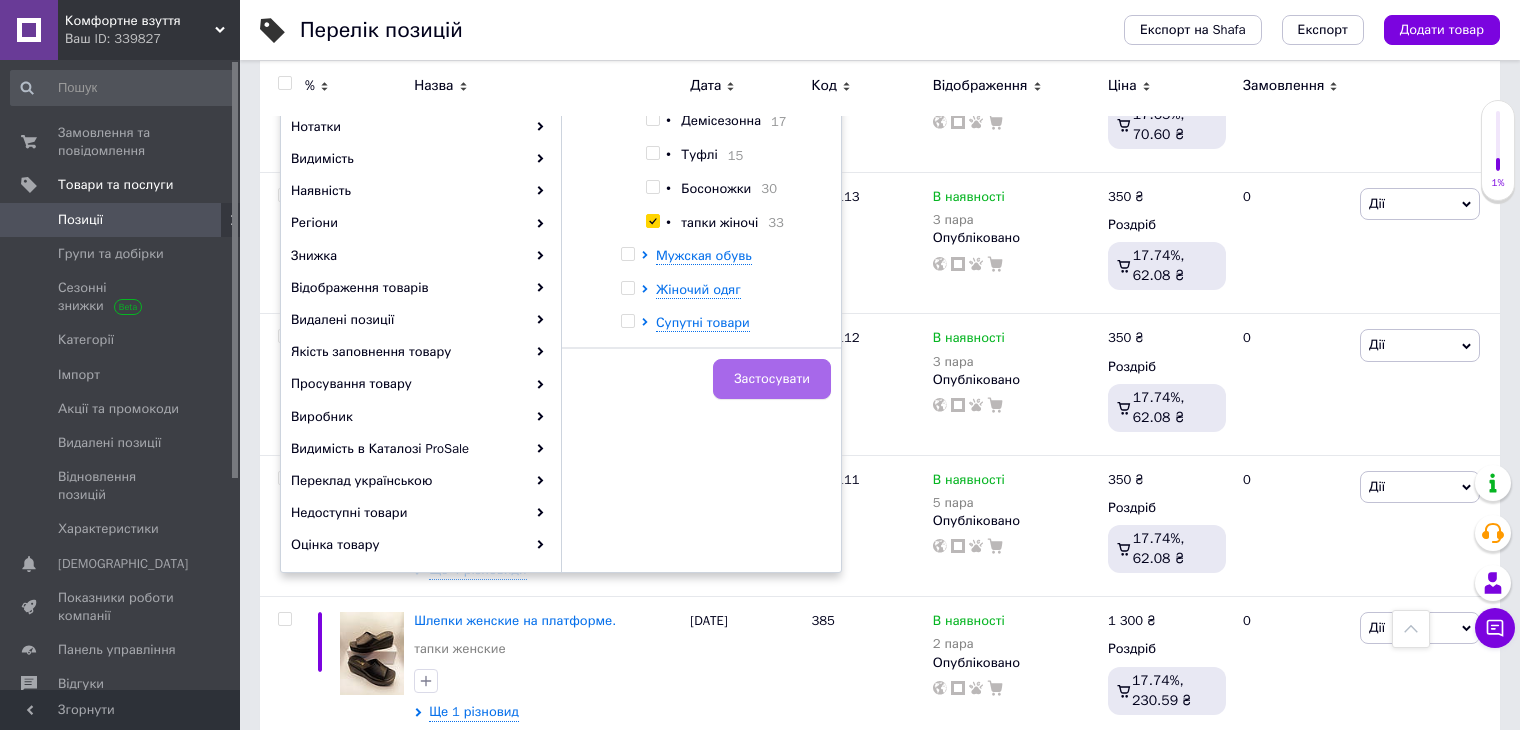 click on "Застосувати" at bounding box center [772, 379] 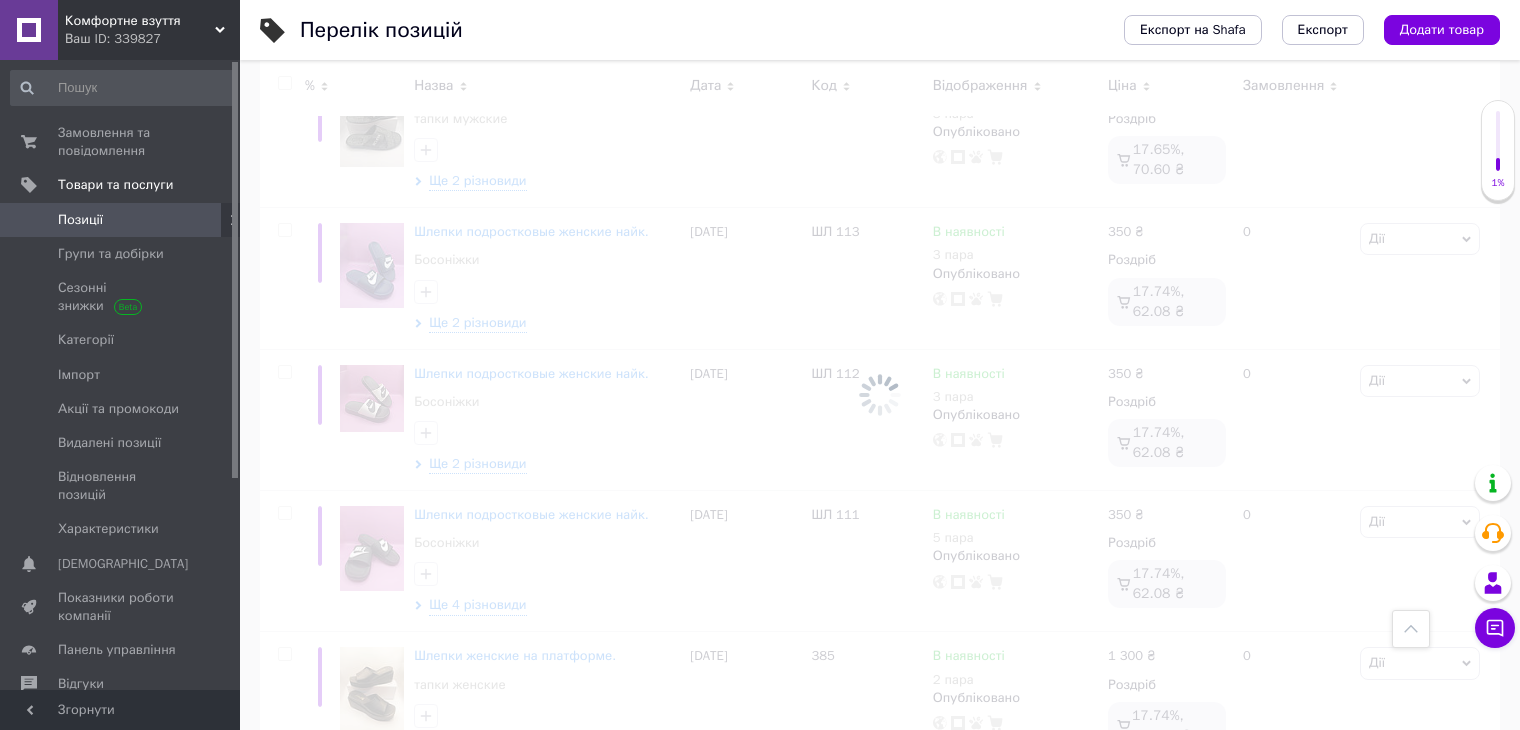 scroll, scrollTop: 435, scrollLeft: 0, axis: vertical 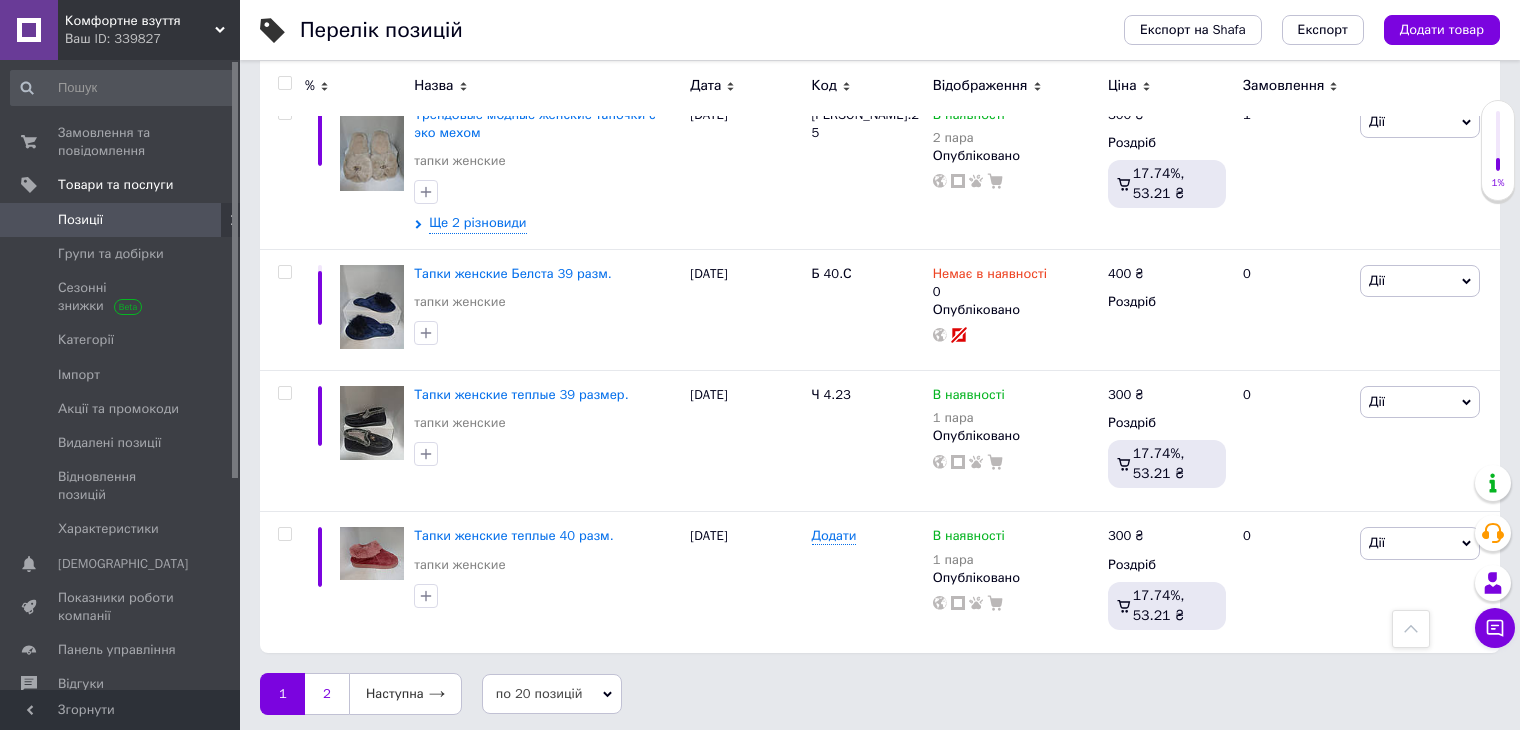 click on "2" at bounding box center [327, 694] 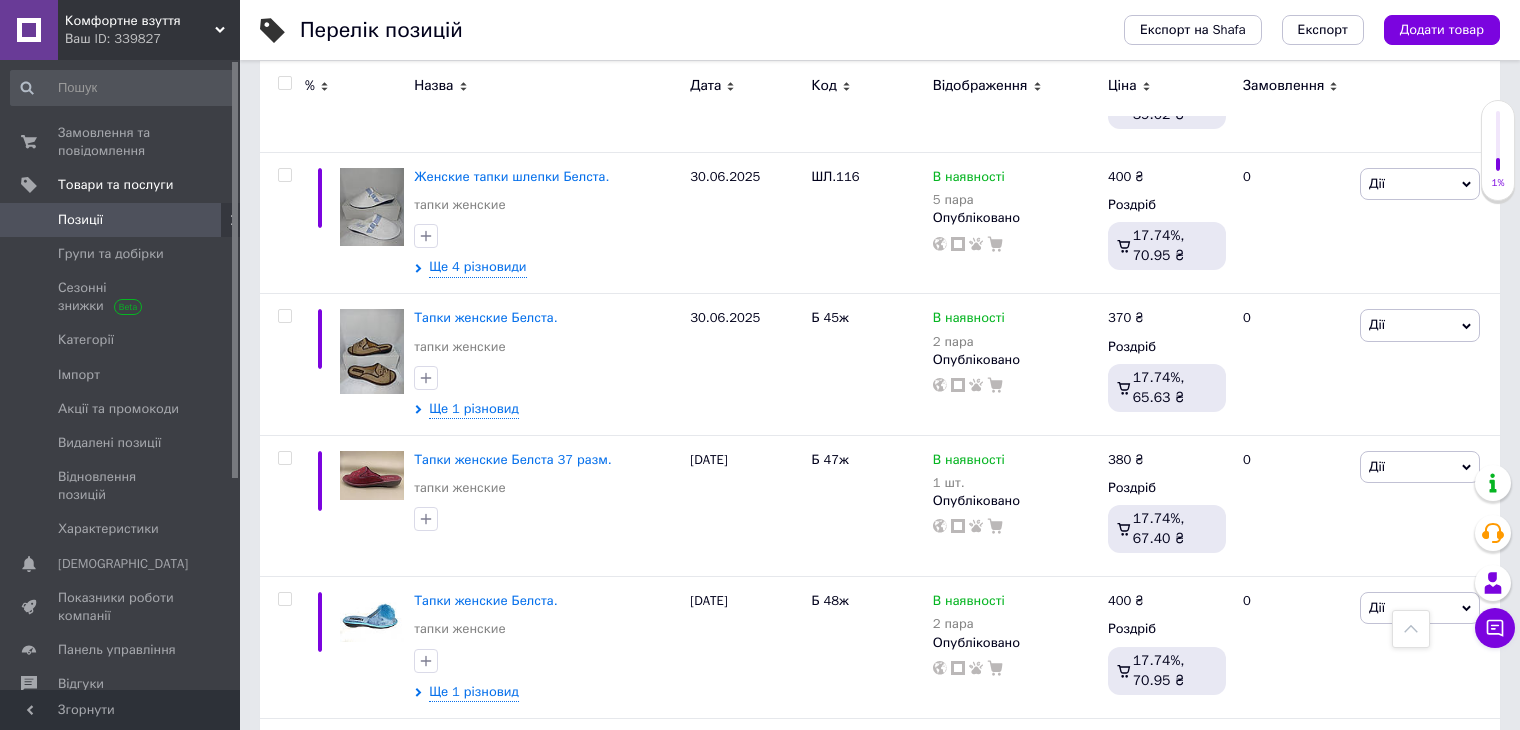 scroll, scrollTop: 1240, scrollLeft: 0, axis: vertical 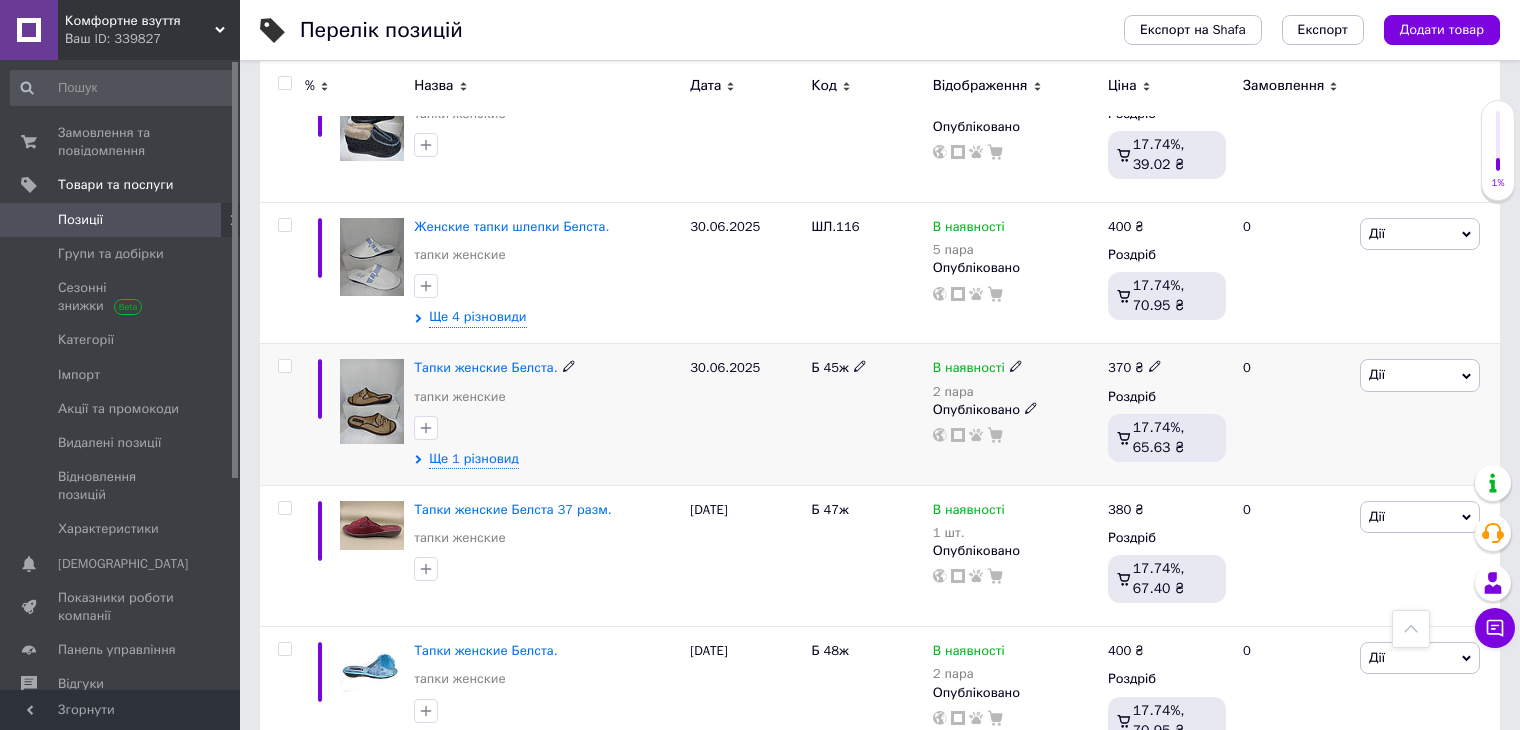 click at bounding box center (372, 401) 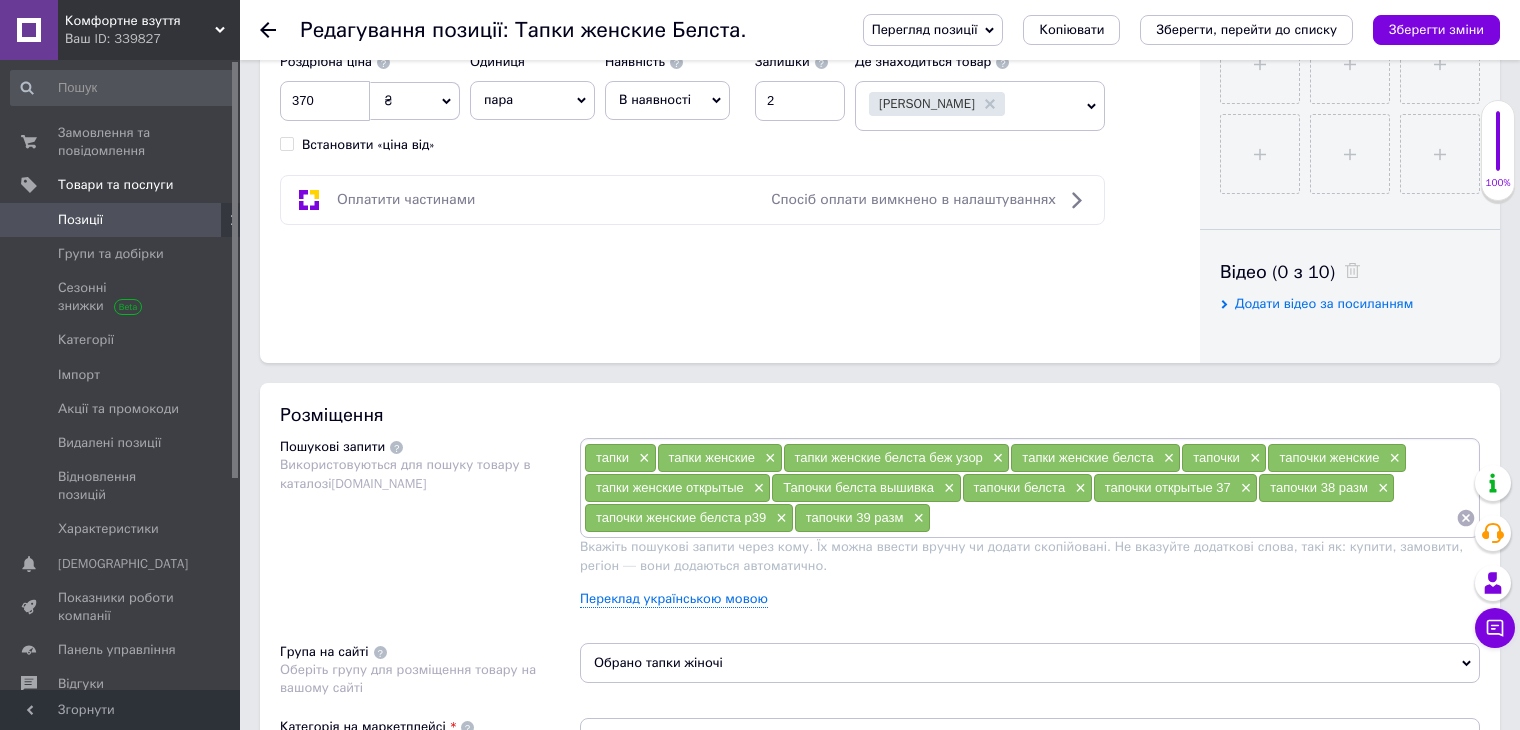 scroll, scrollTop: 1100, scrollLeft: 0, axis: vertical 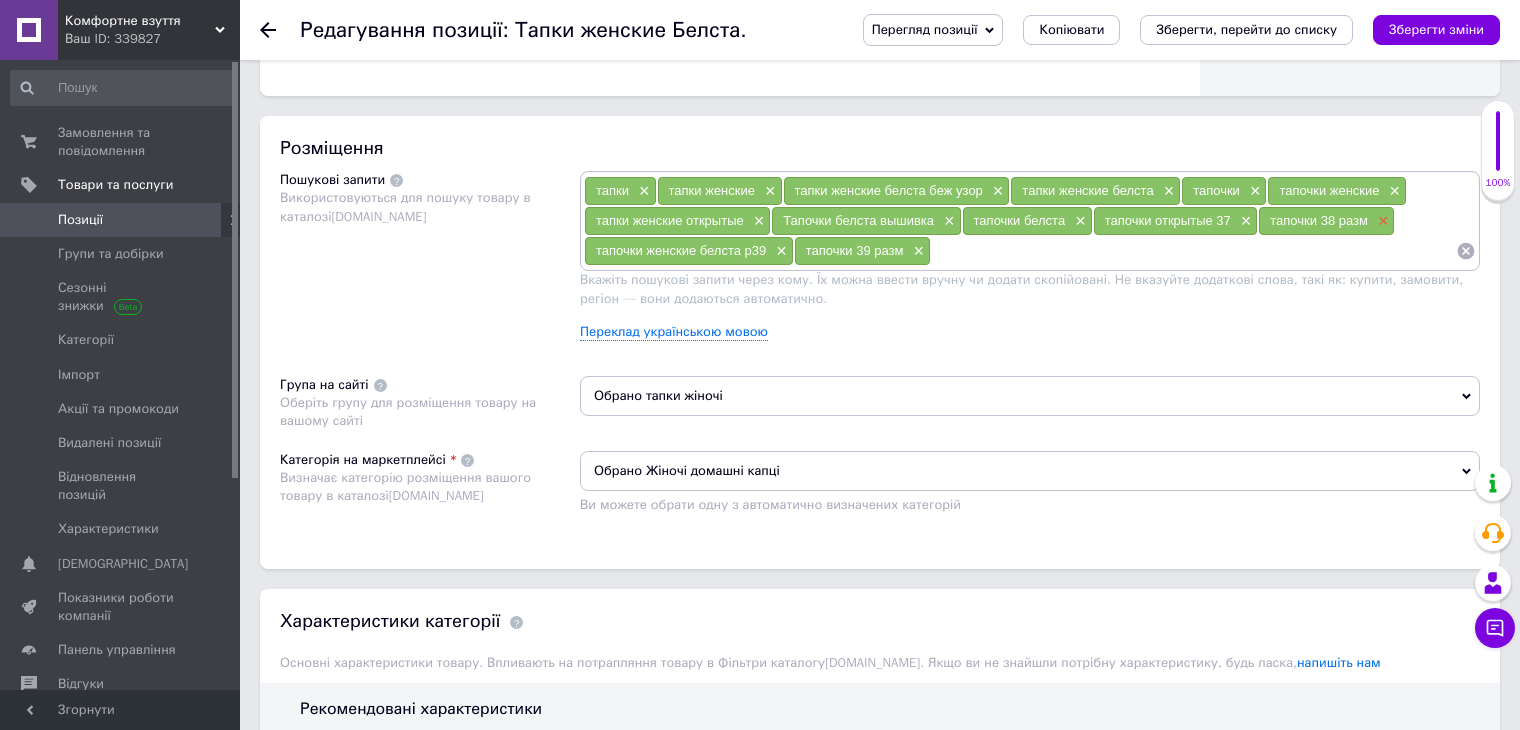 click on "×" at bounding box center (1381, 221) 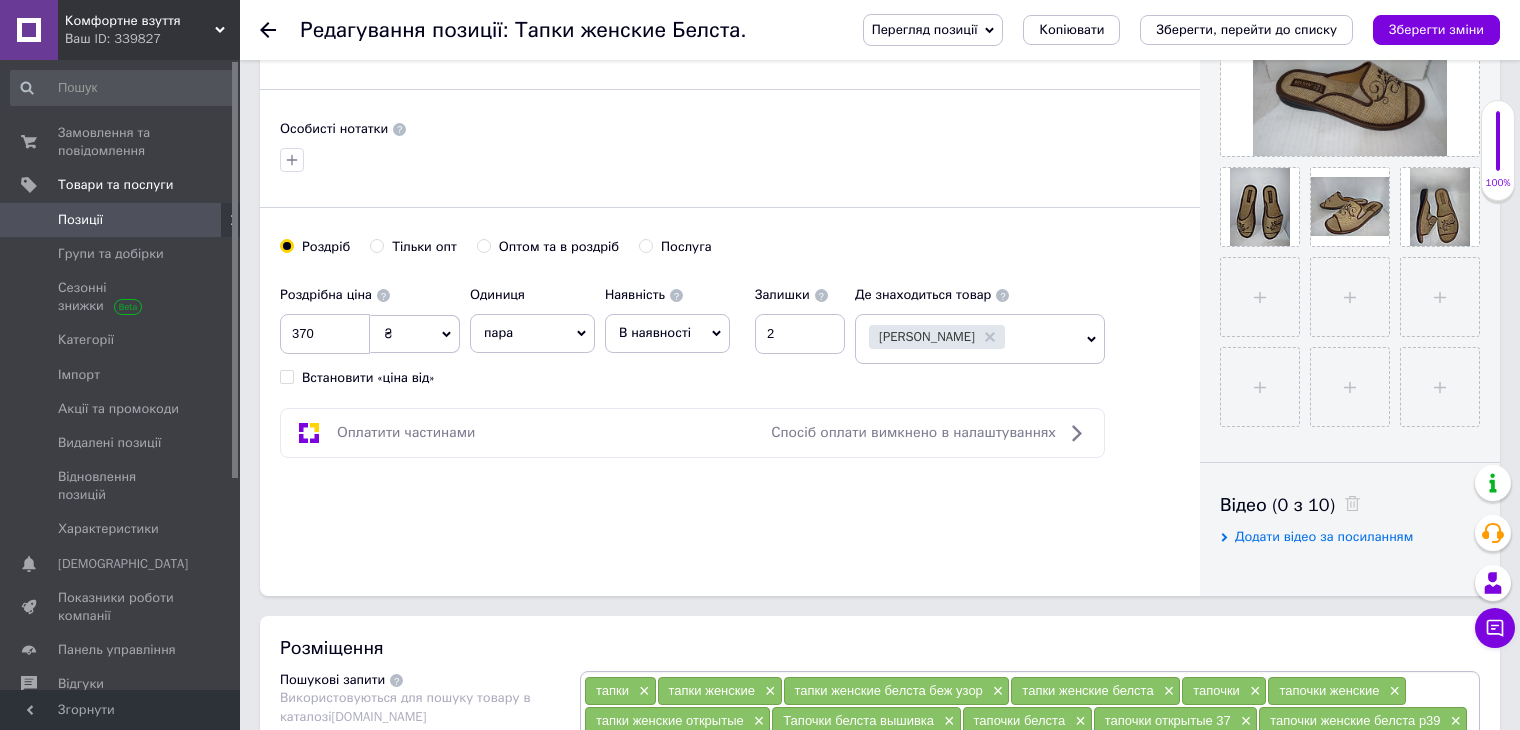 scroll, scrollTop: 800, scrollLeft: 0, axis: vertical 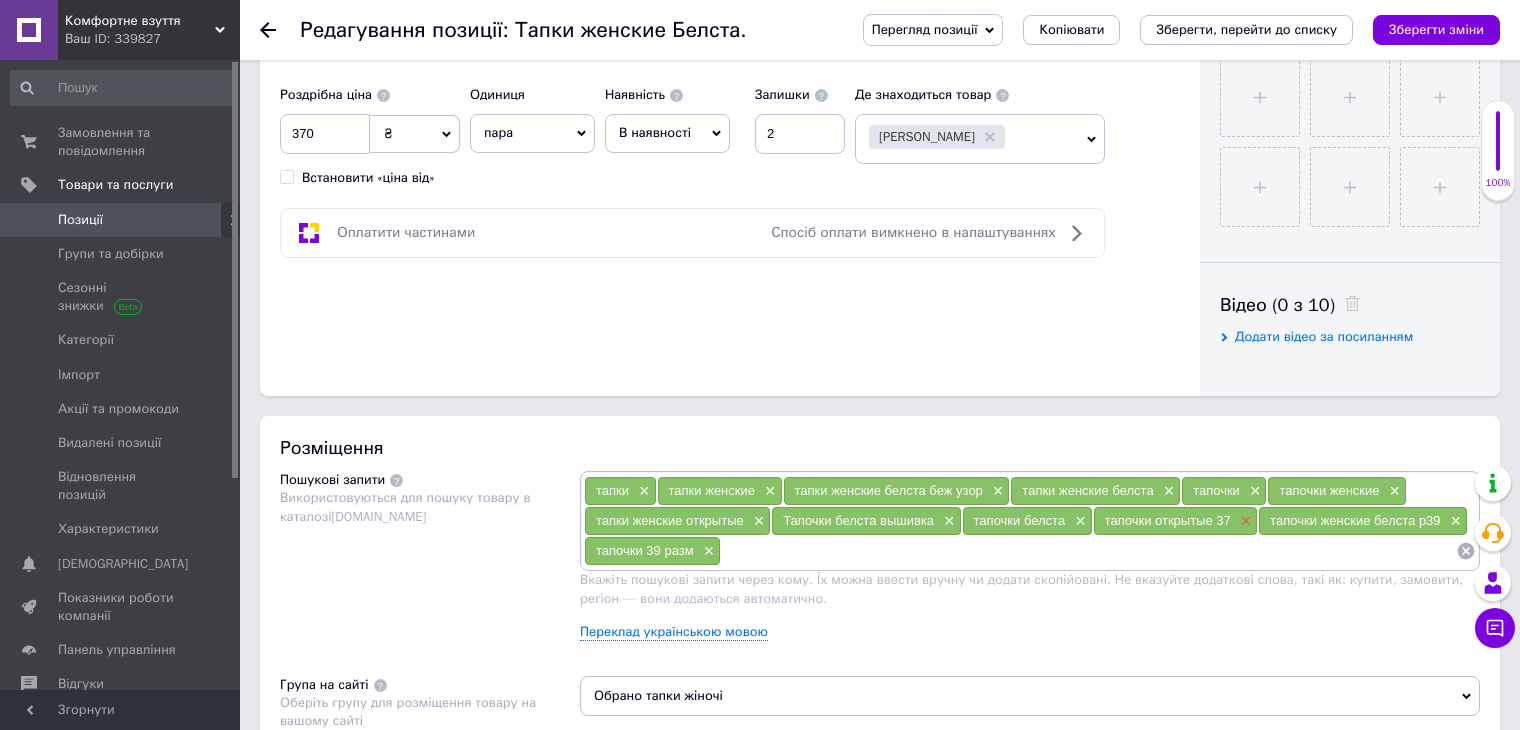click on "×" at bounding box center (1244, 521) 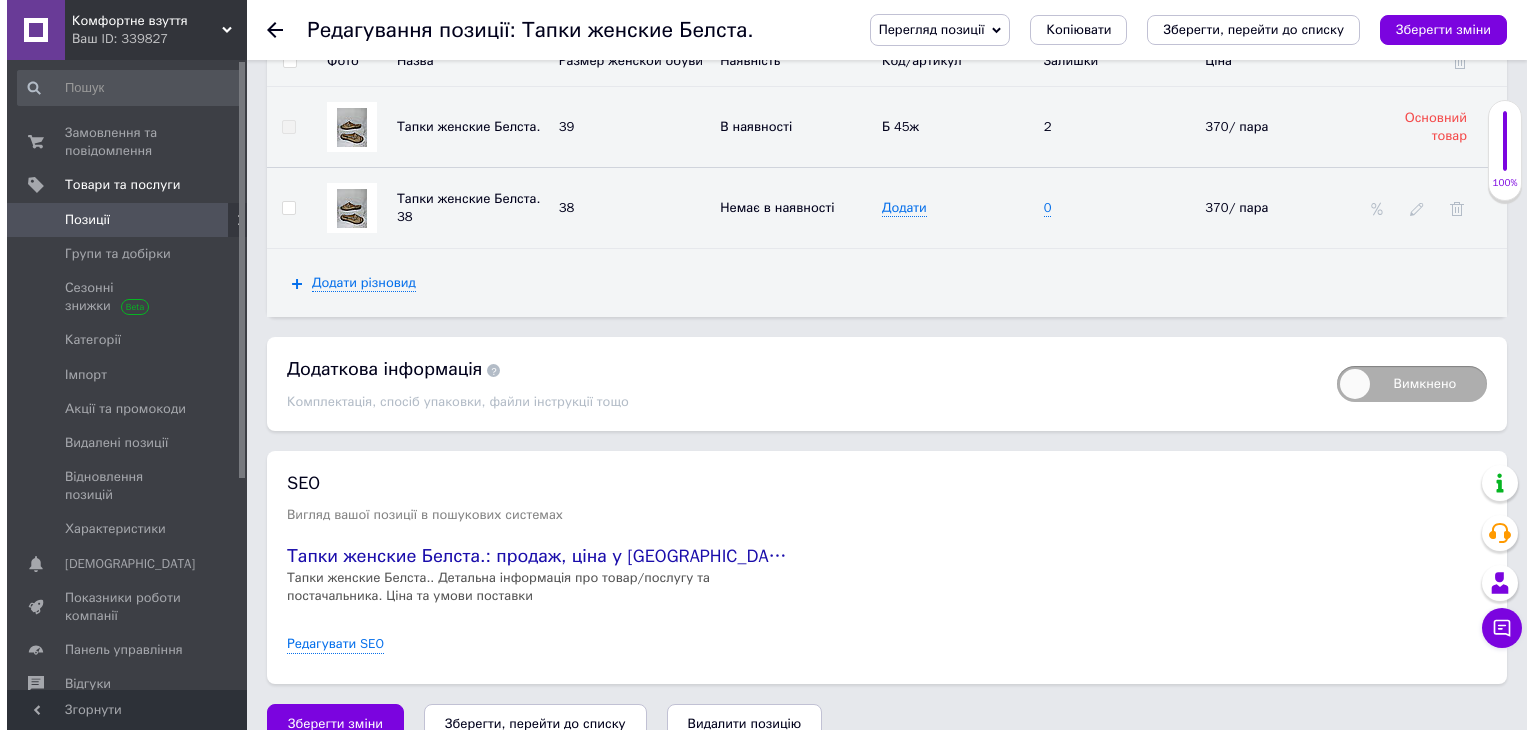 scroll, scrollTop: 2875, scrollLeft: 0, axis: vertical 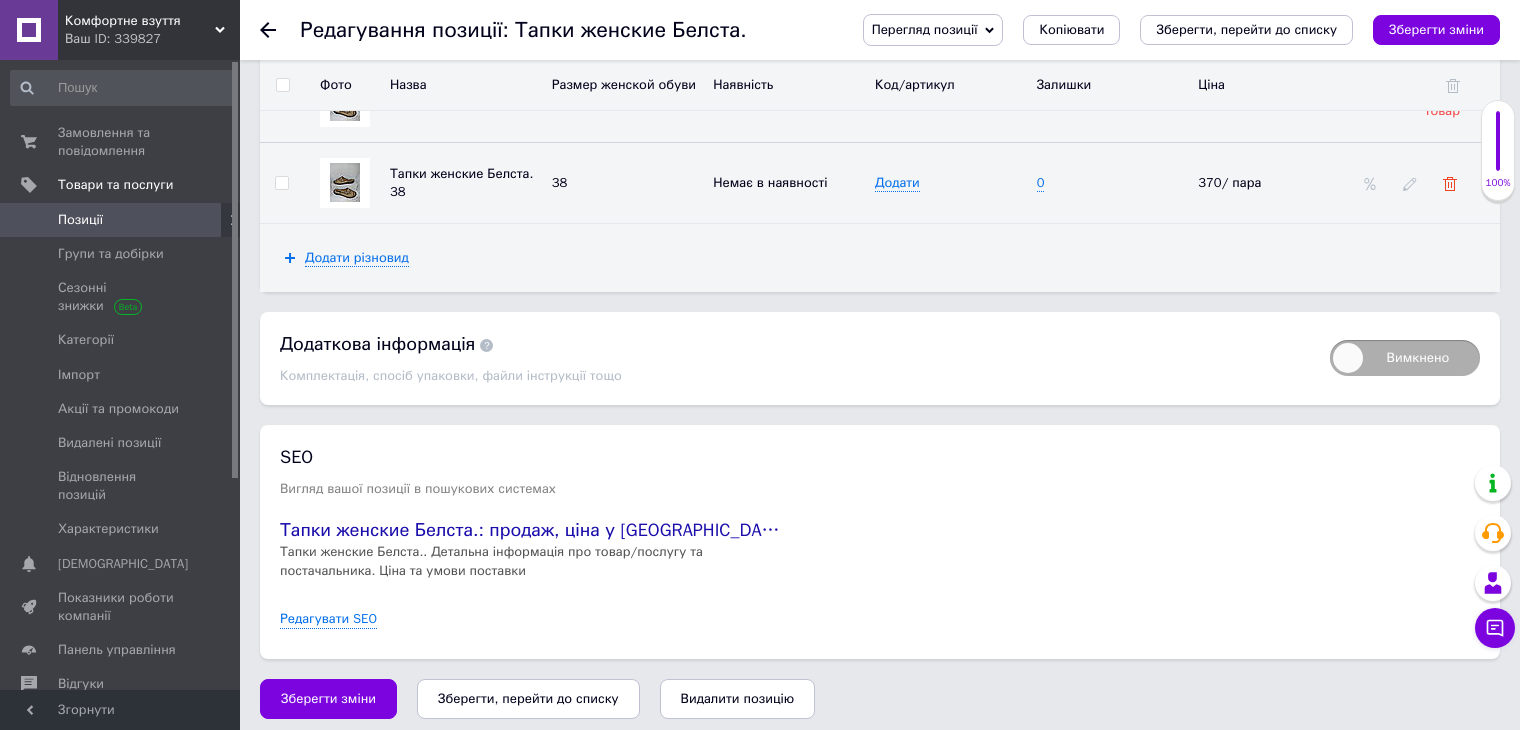 click 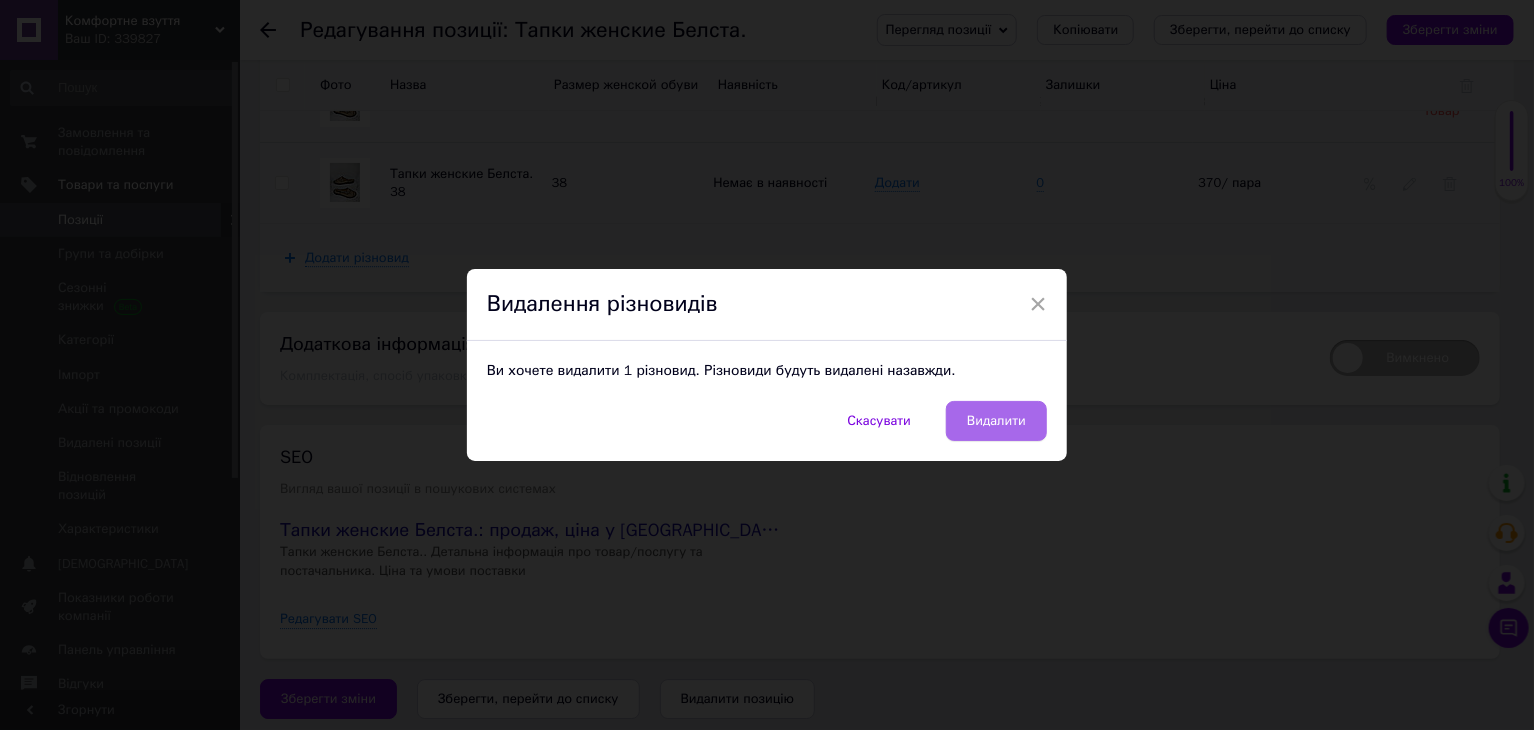 click on "Видалити" at bounding box center [996, 421] 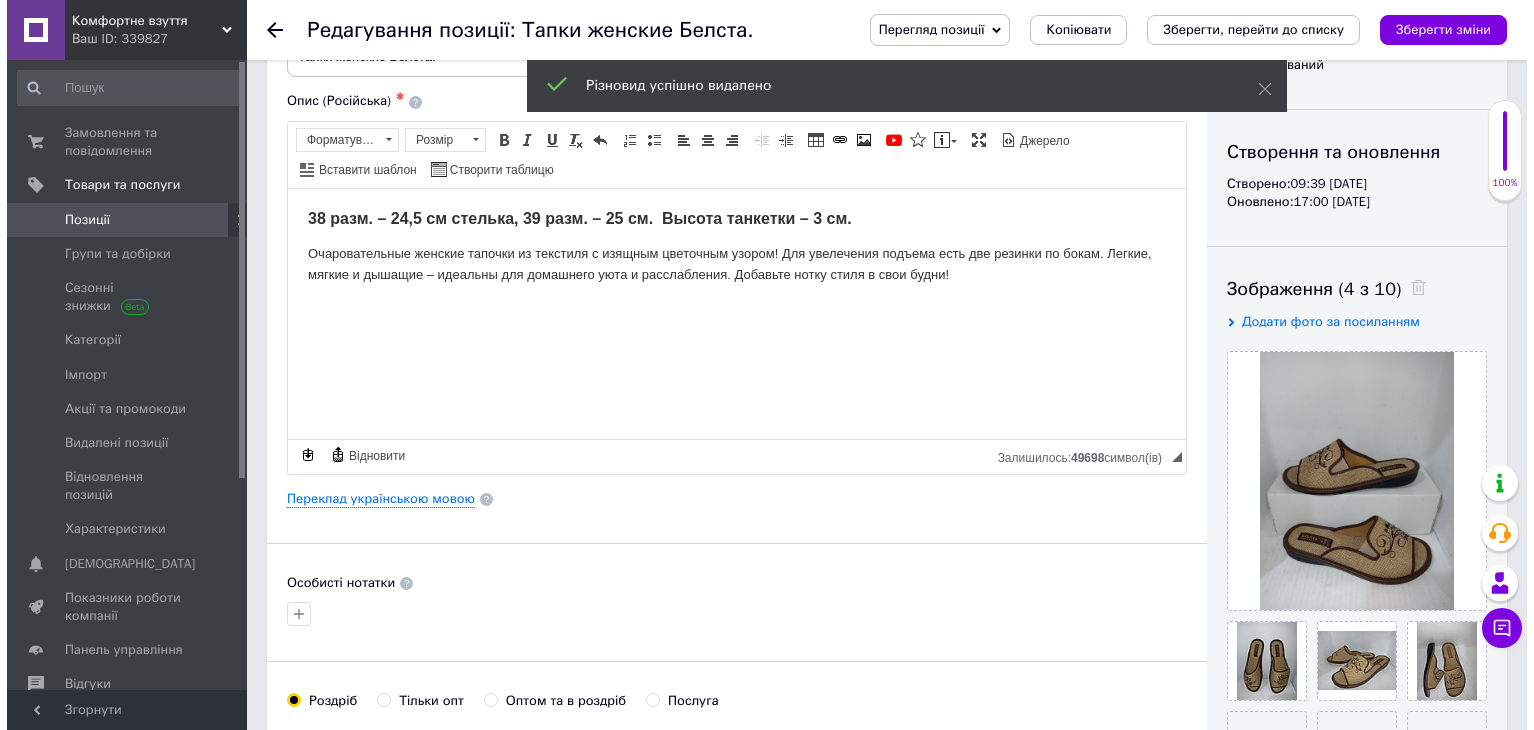 scroll, scrollTop: 0, scrollLeft: 0, axis: both 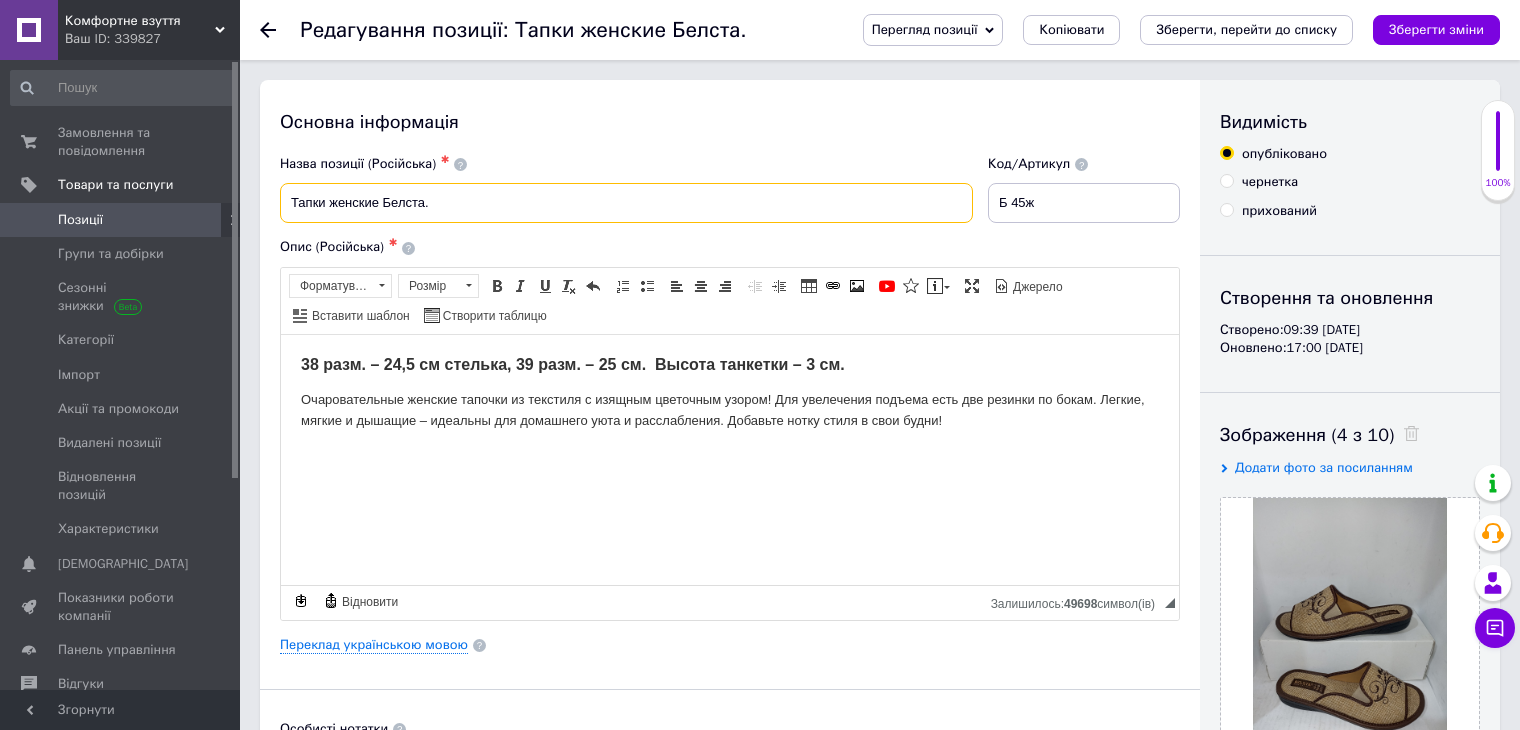 click on "Тапки женские Белста." at bounding box center (626, 203) 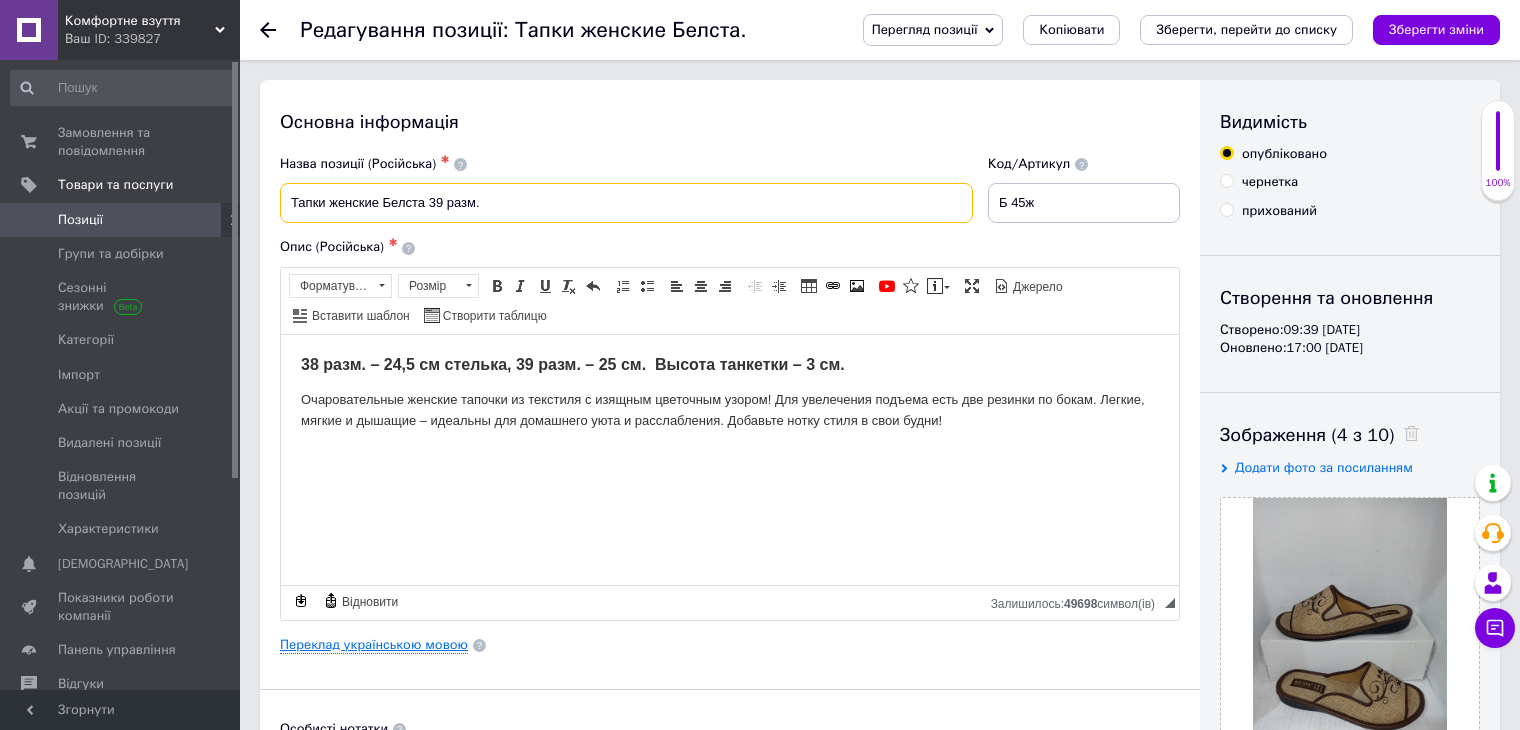 type on "Тапки женские Белста 39 разм." 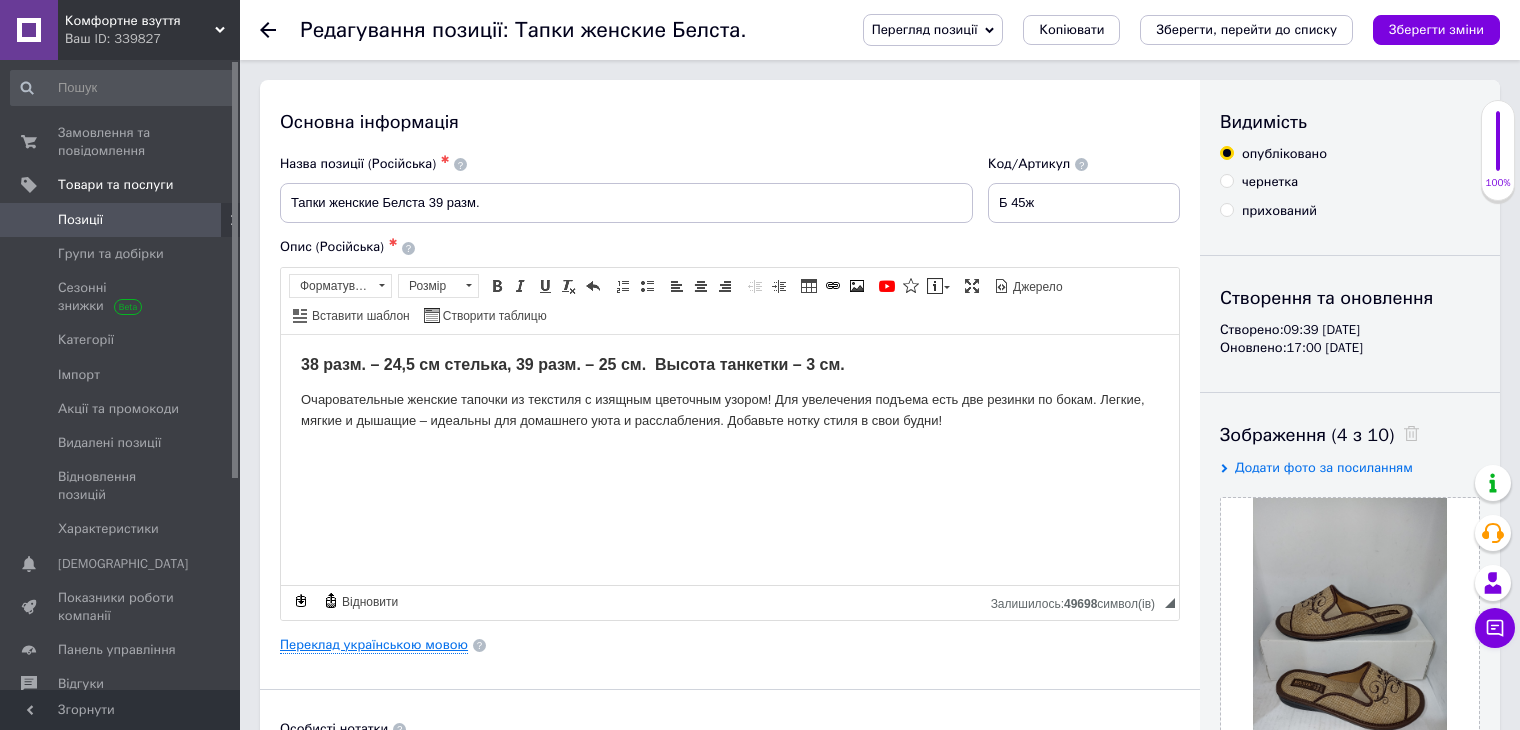 click on "Переклад українською мовою" at bounding box center (374, 645) 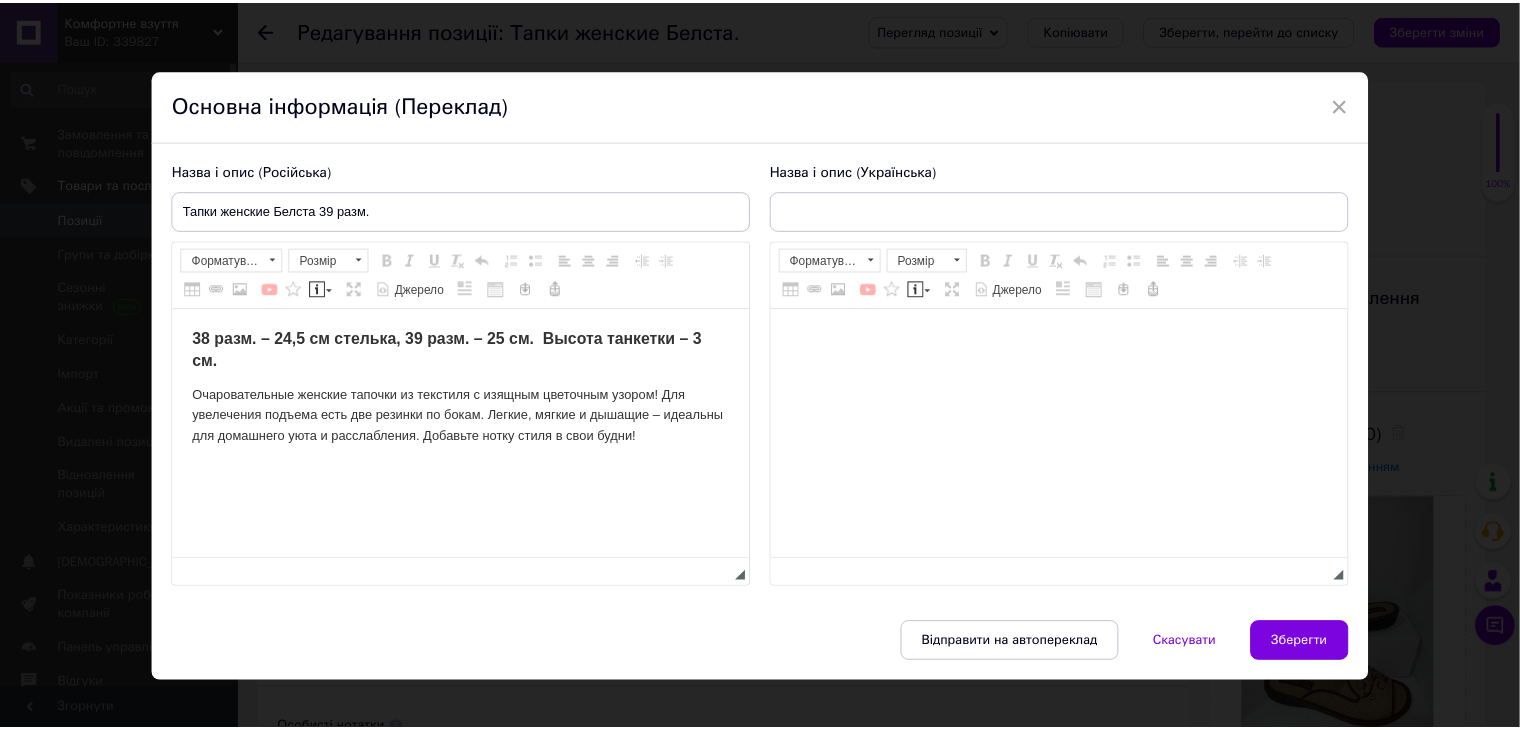 scroll, scrollTop: 0, scrollLeft: 0, axis: both 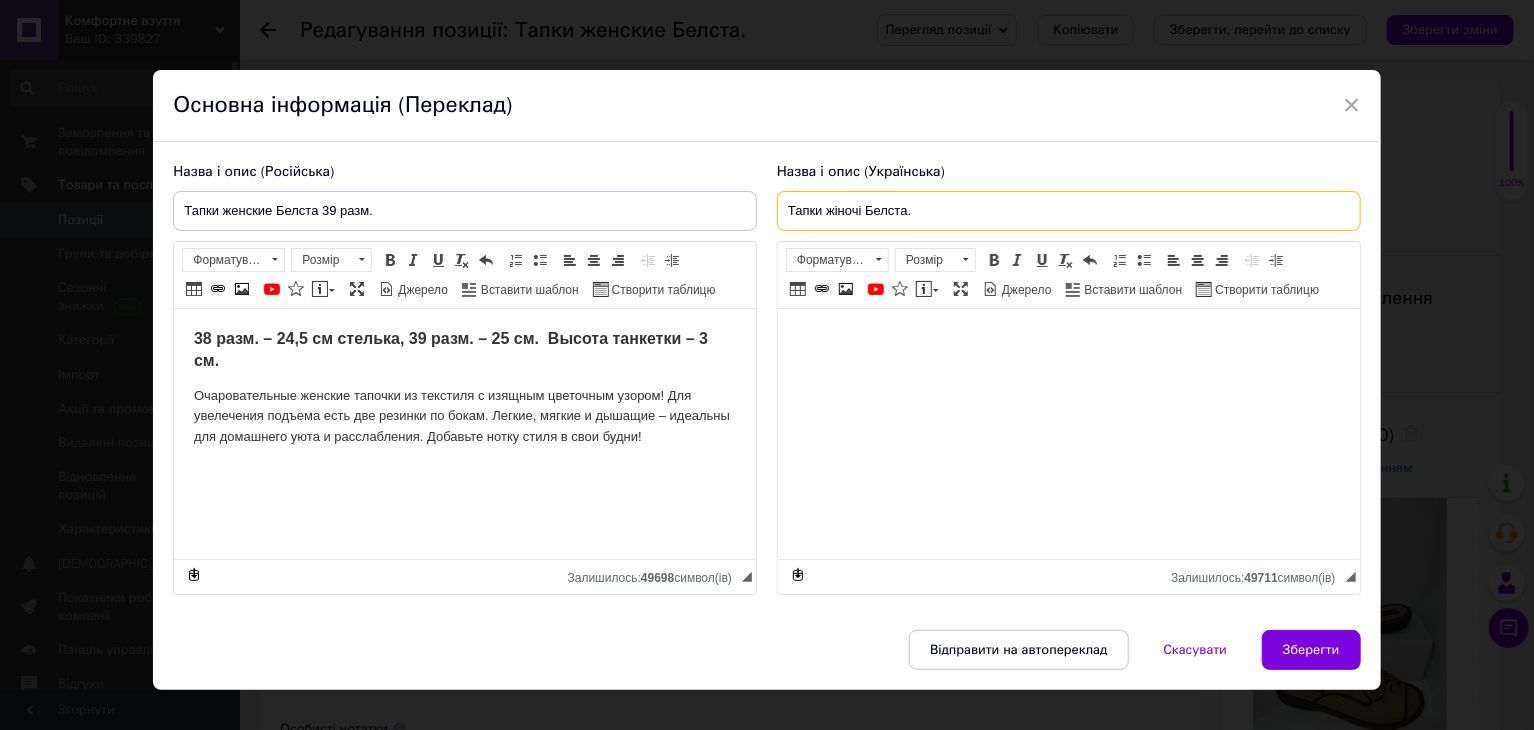 click on "Тапки жіночі Белста." at bounding box center (1069, 211) 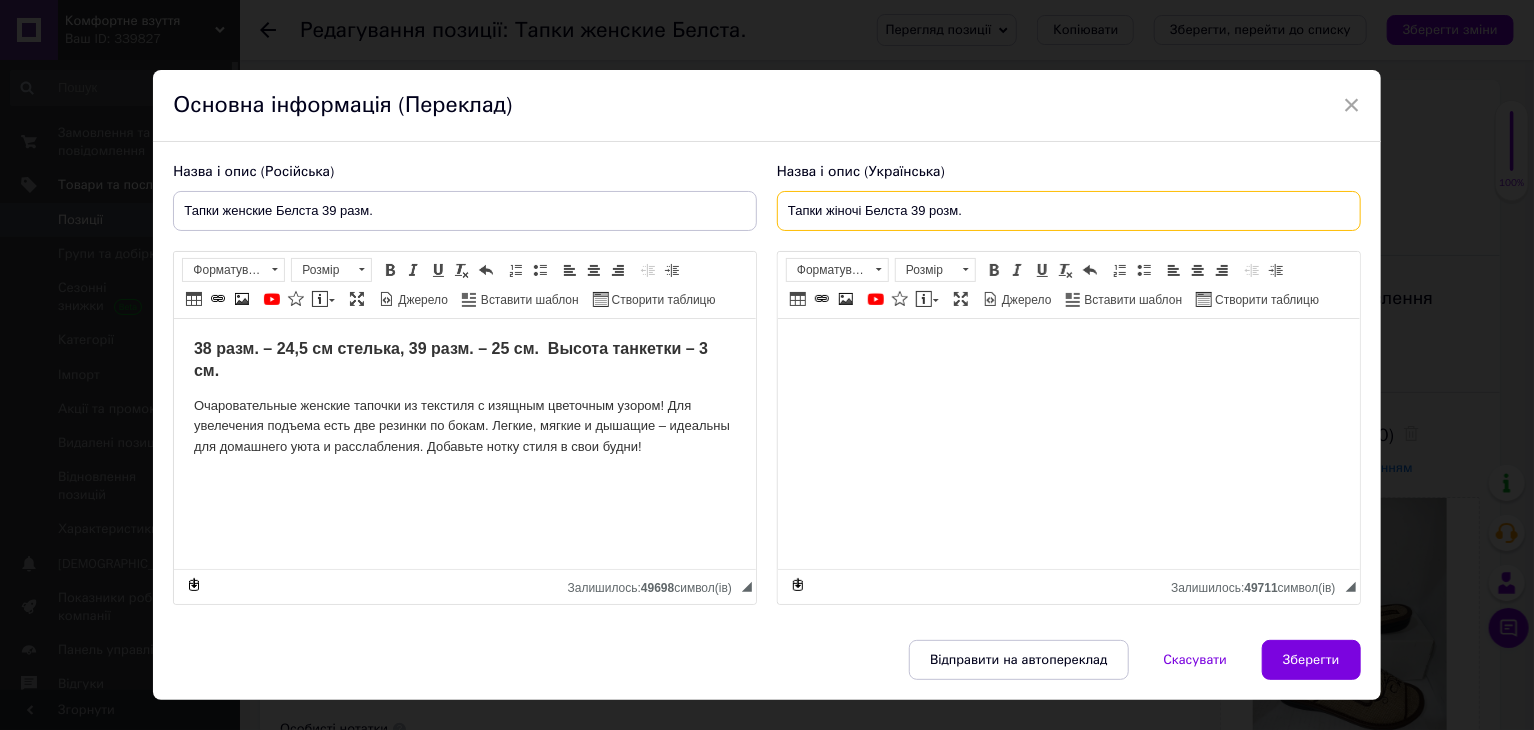 type on "Тапки жіночі Белста 39 розм." 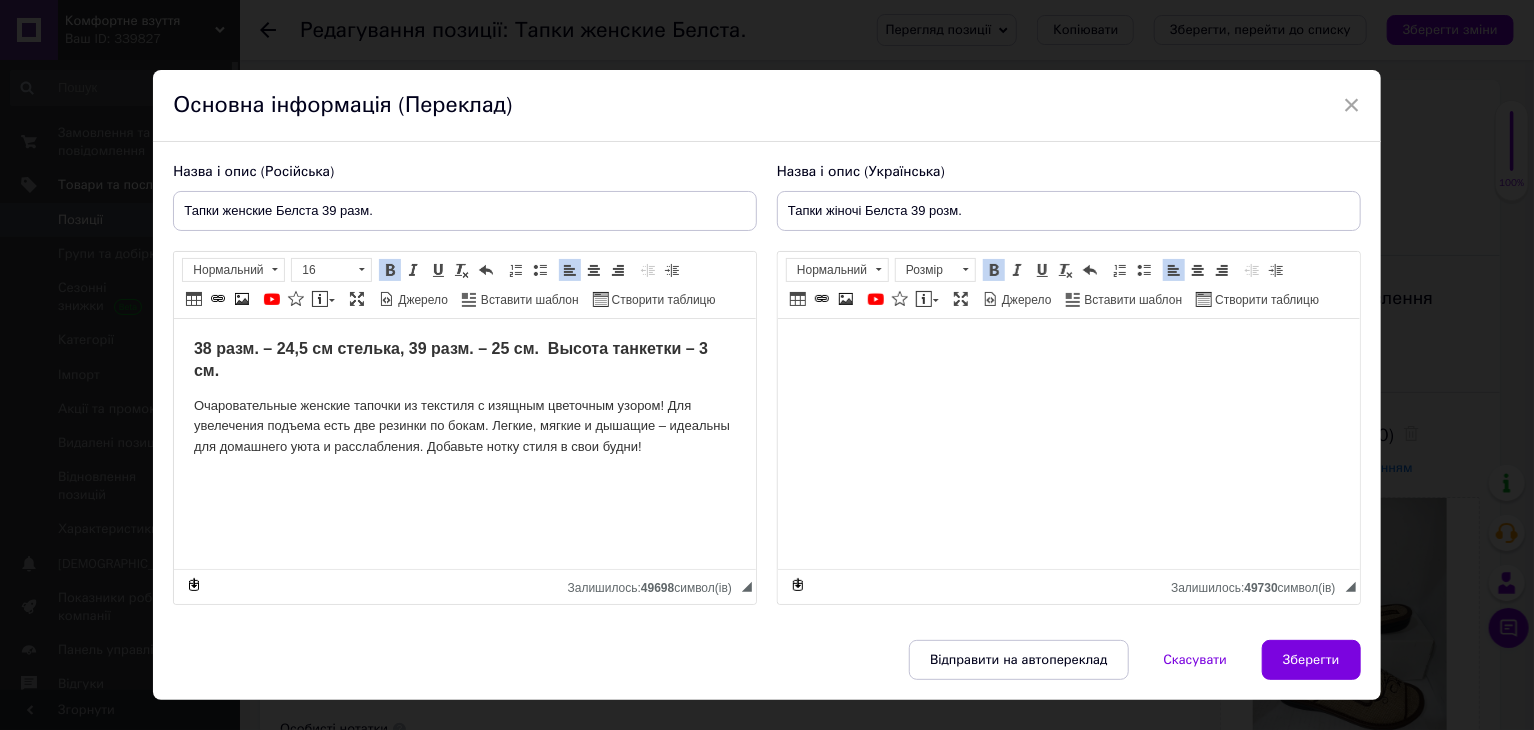 click on "38 разм. – 24,5 см стелька, 39 разм. – 25 см.  Высота танкетки – 3 см." at bounding box center [451, 359] 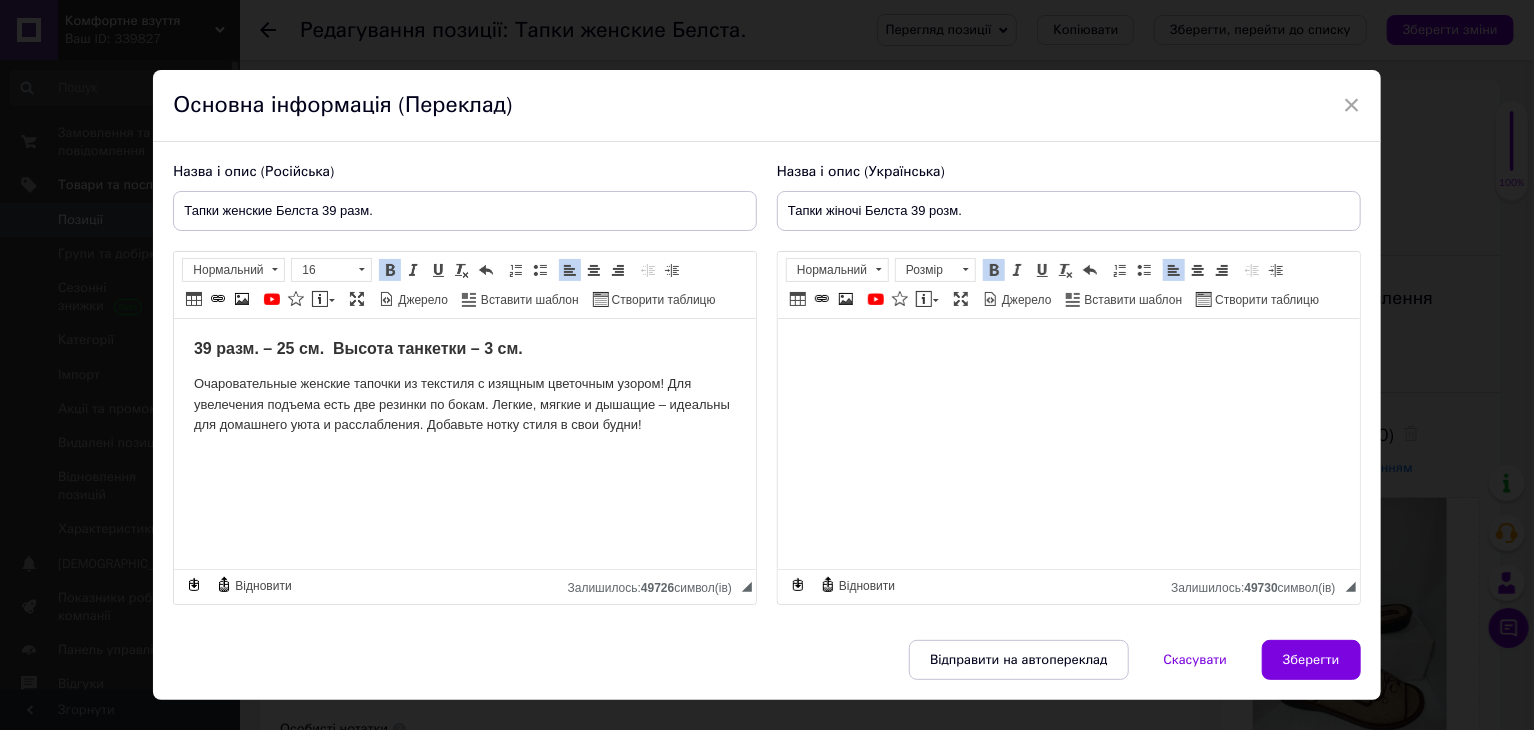 click on "39 разм. – 25 см.  Высота танкетки – 3 см." at bounding box center (358, 348) 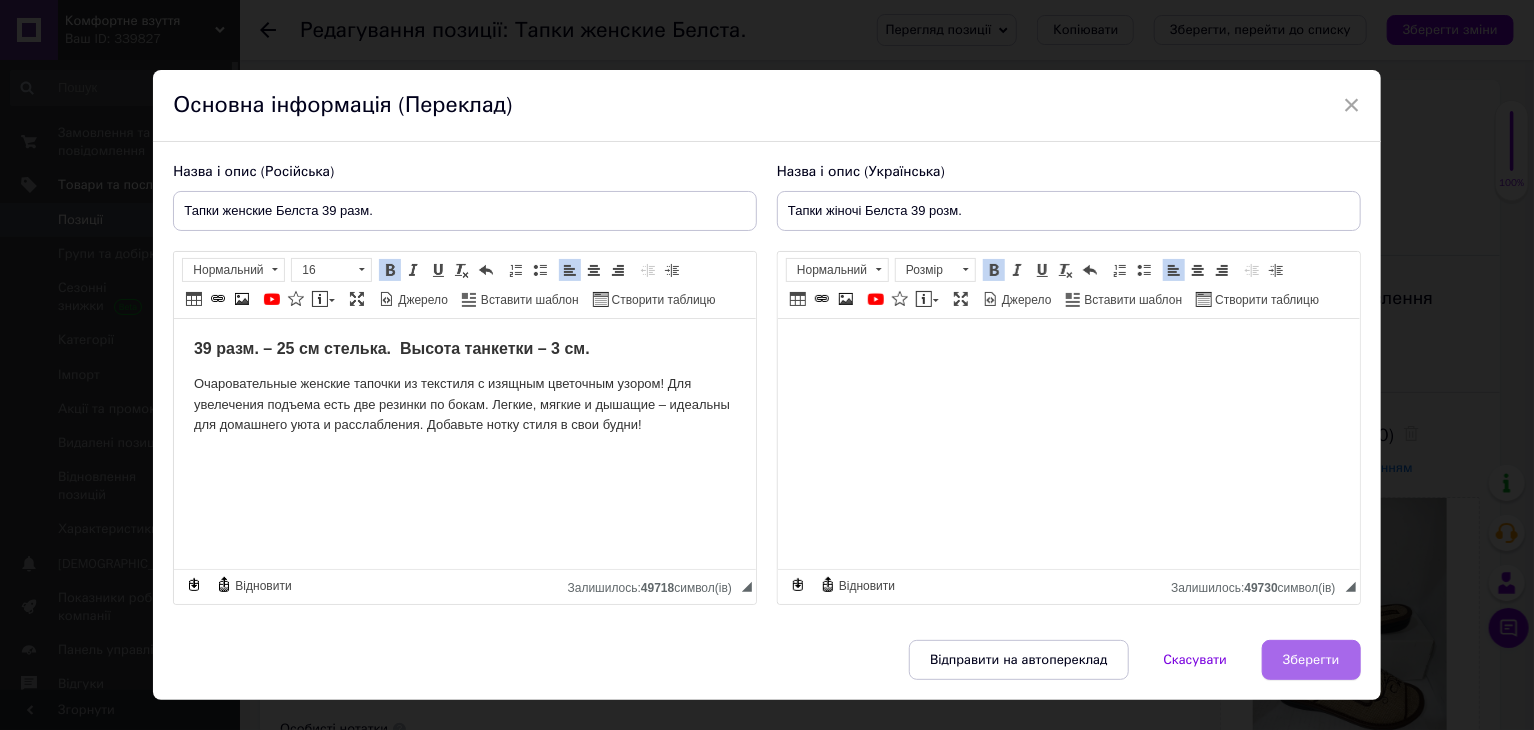 click on "Зберегти" at bounding box center (1311, 660) 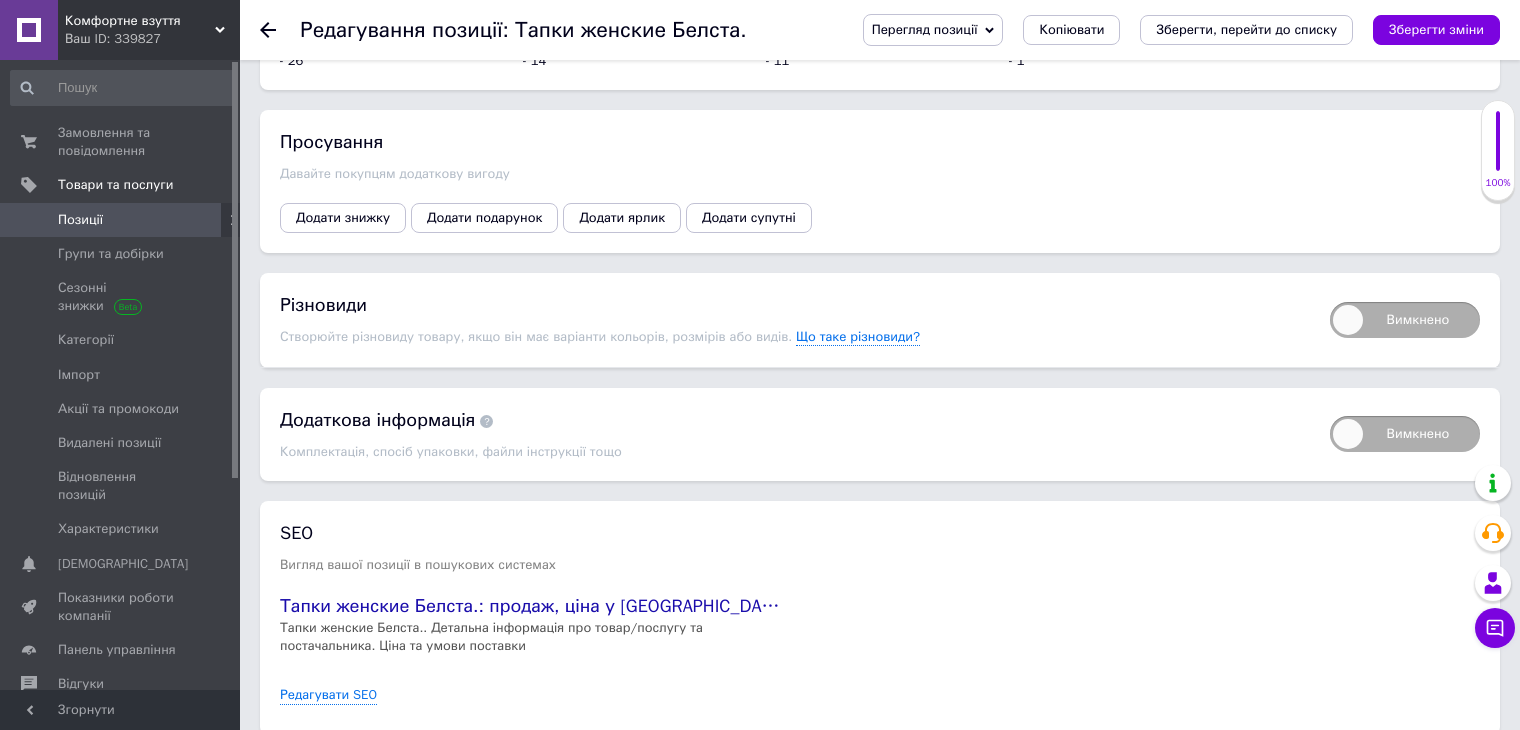scroll, scrollTop: 2646, scrollLeft: 0, axis: vertical 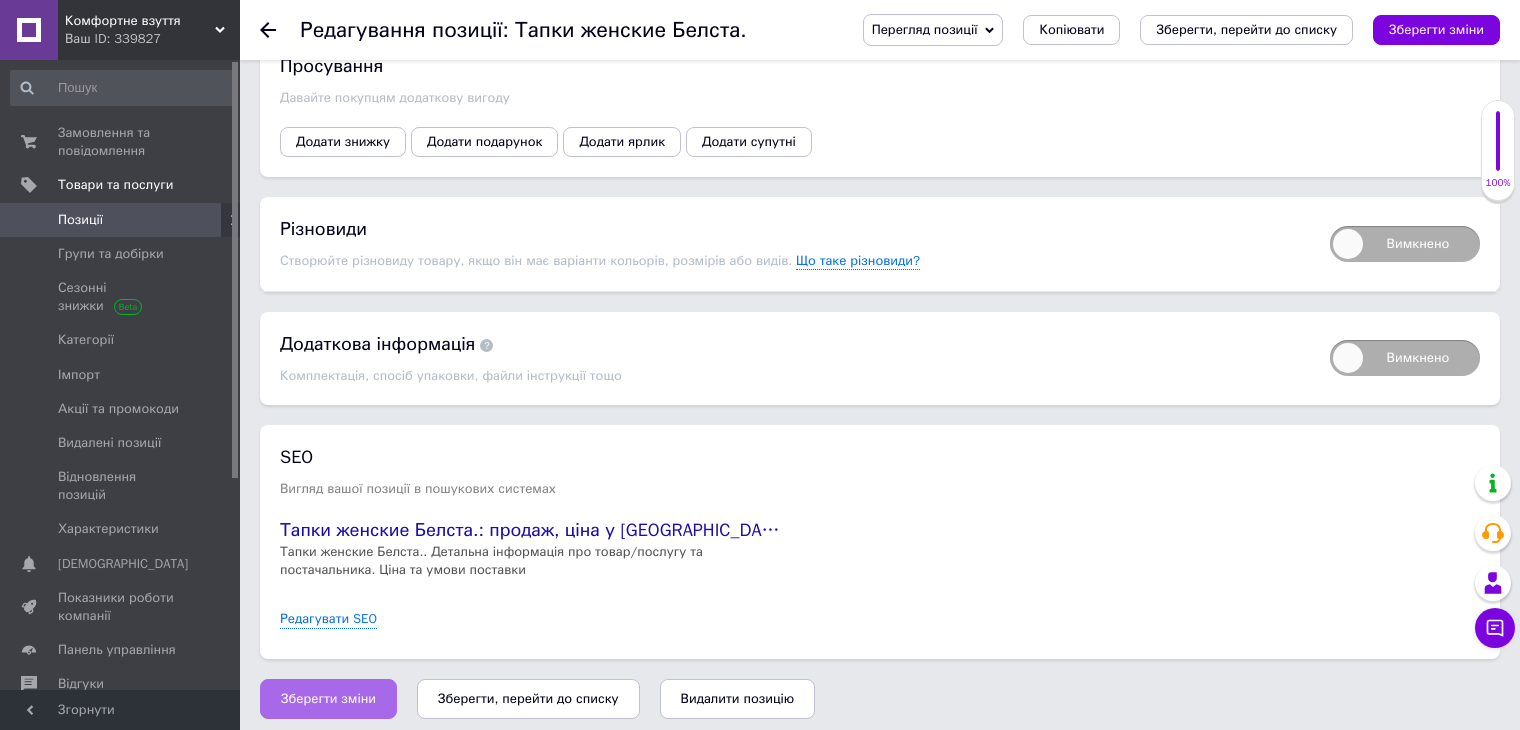 click on "Зберегти зміни" at bounding box center (328, 699) 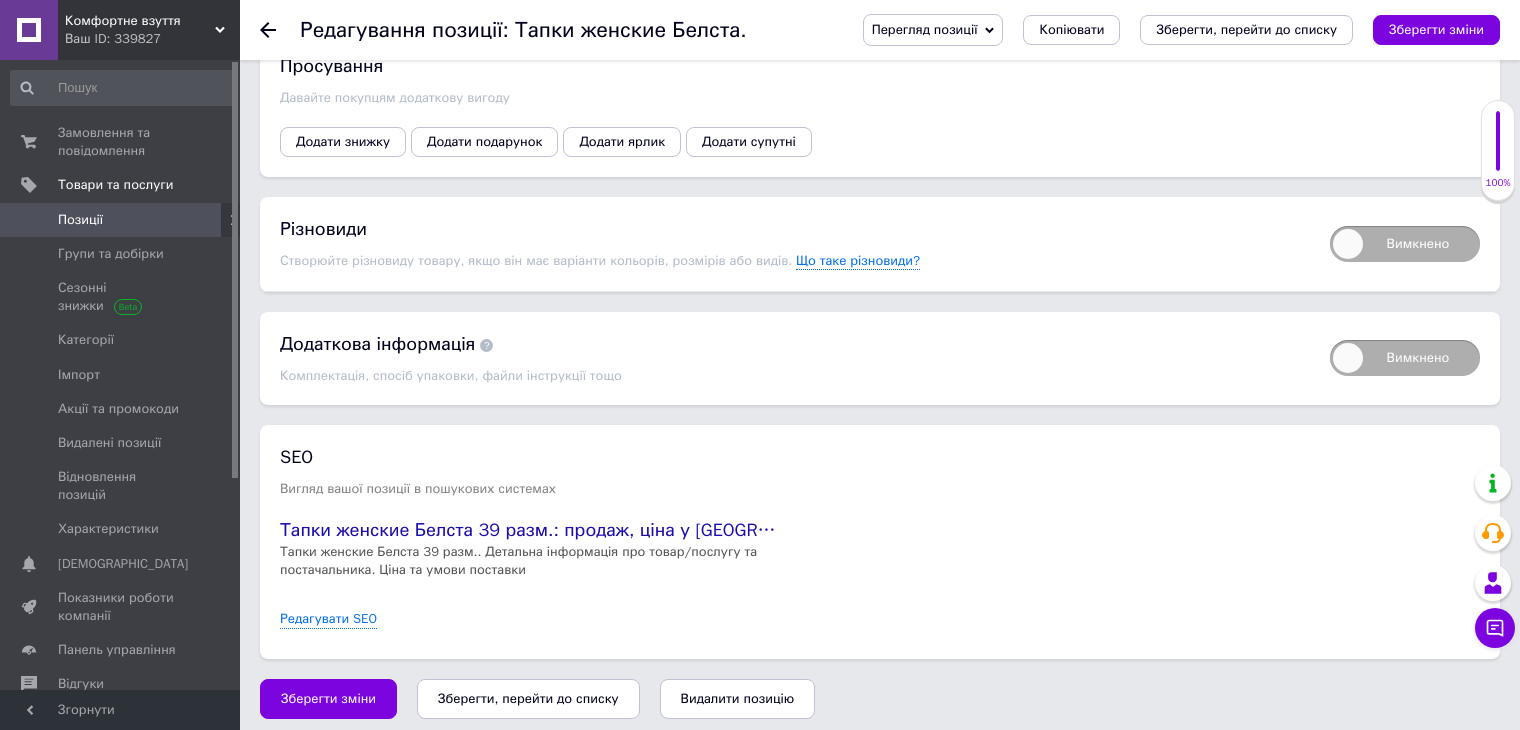 click 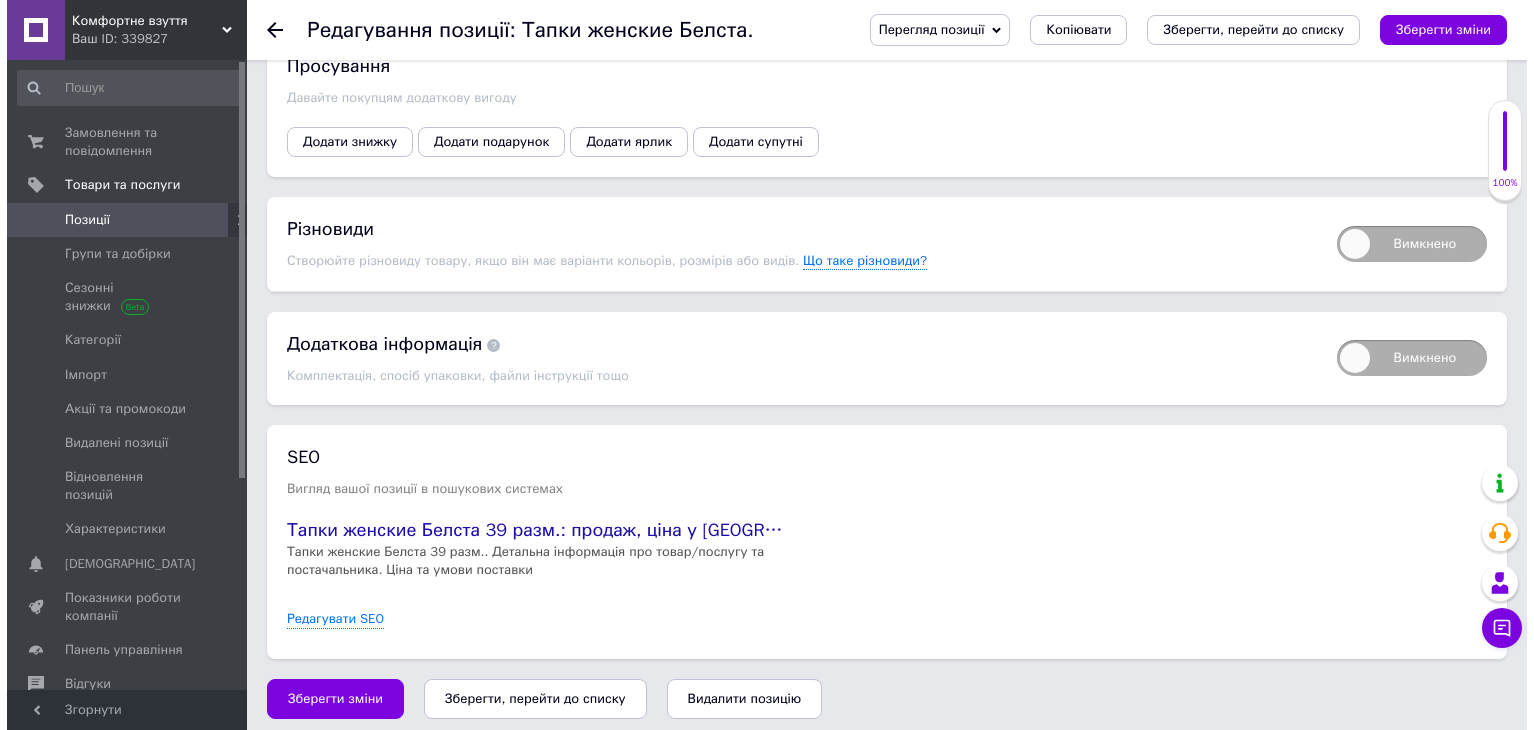 scroll, scrollTop: 0, scrollLeft: 0, axis: both 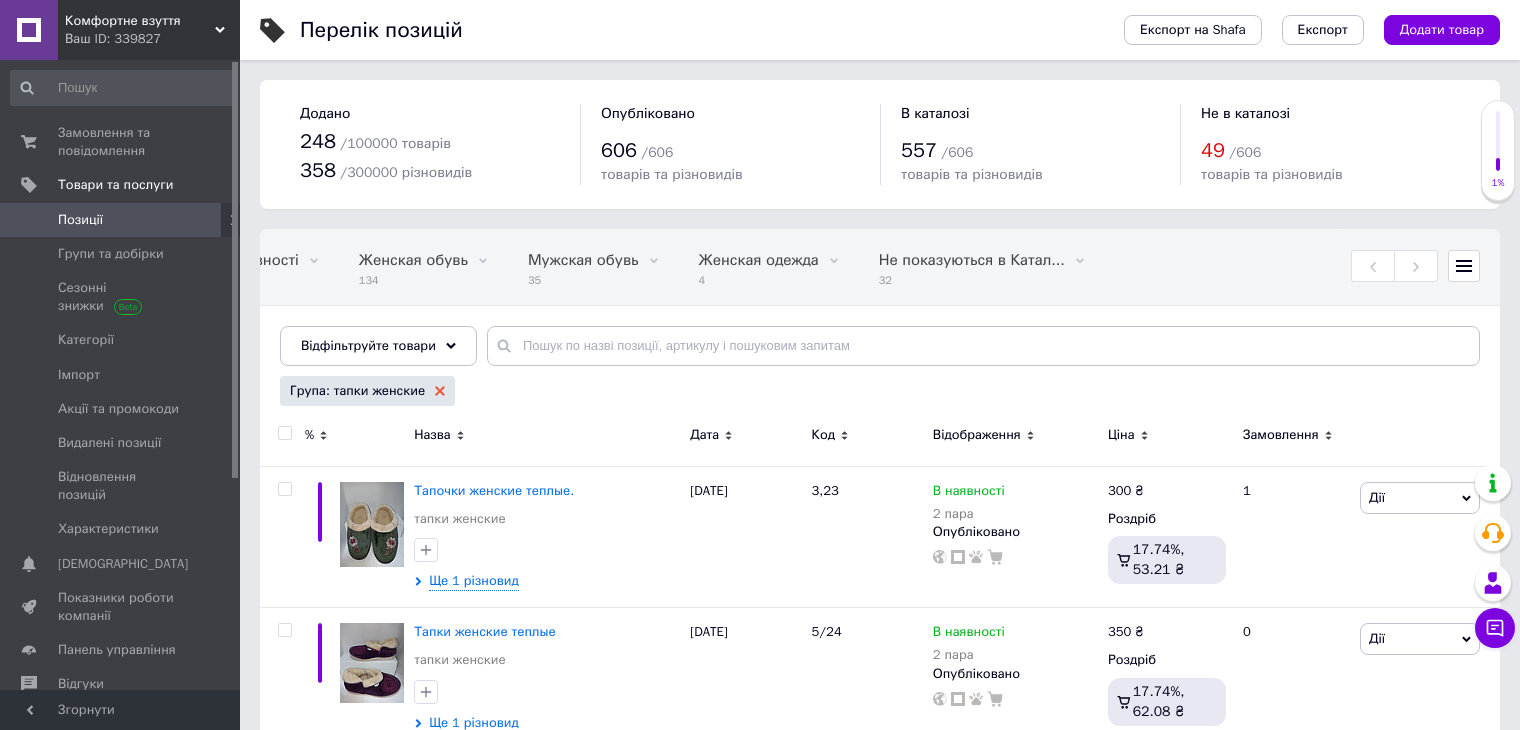 click 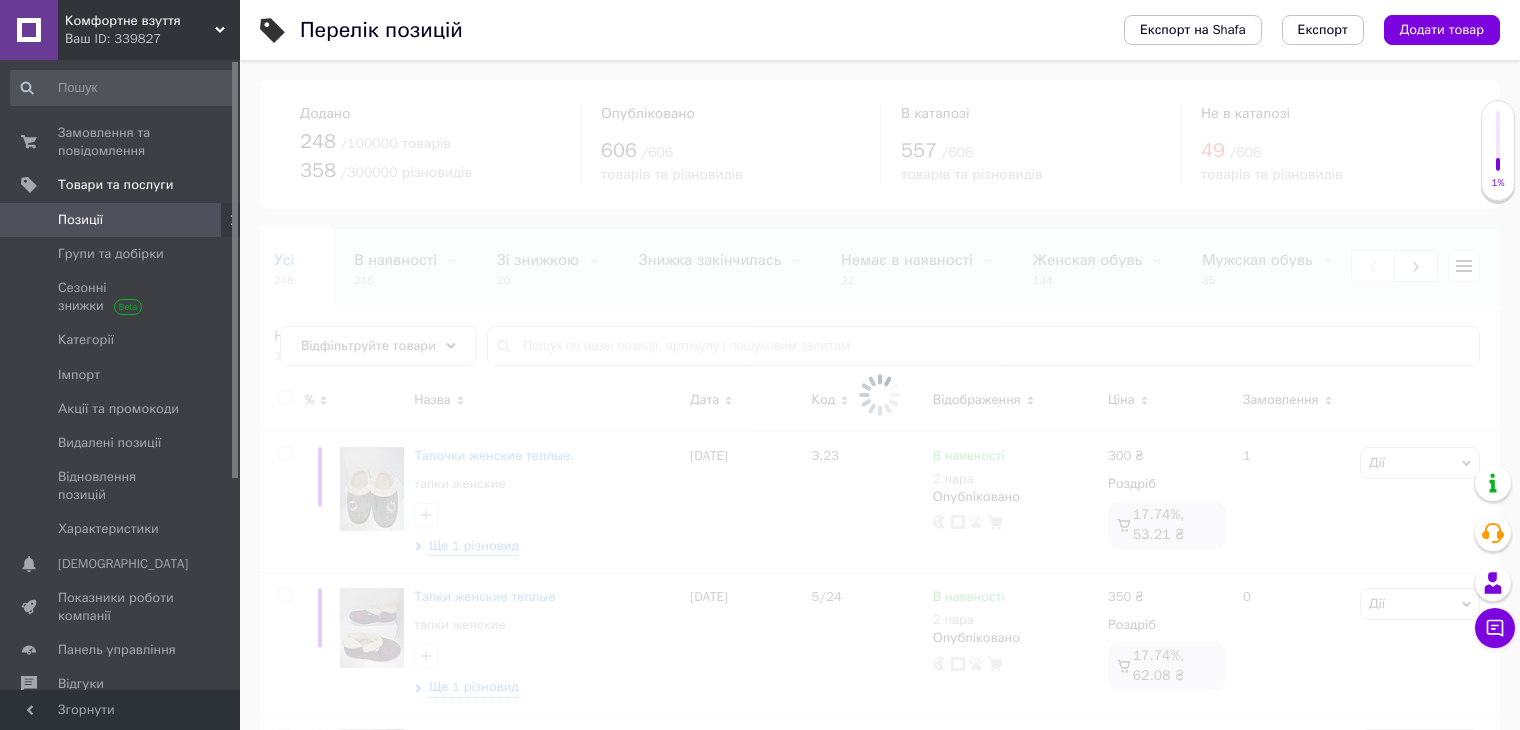 scroll, scrollTop: 0, scrollLeft: 0, axis: both 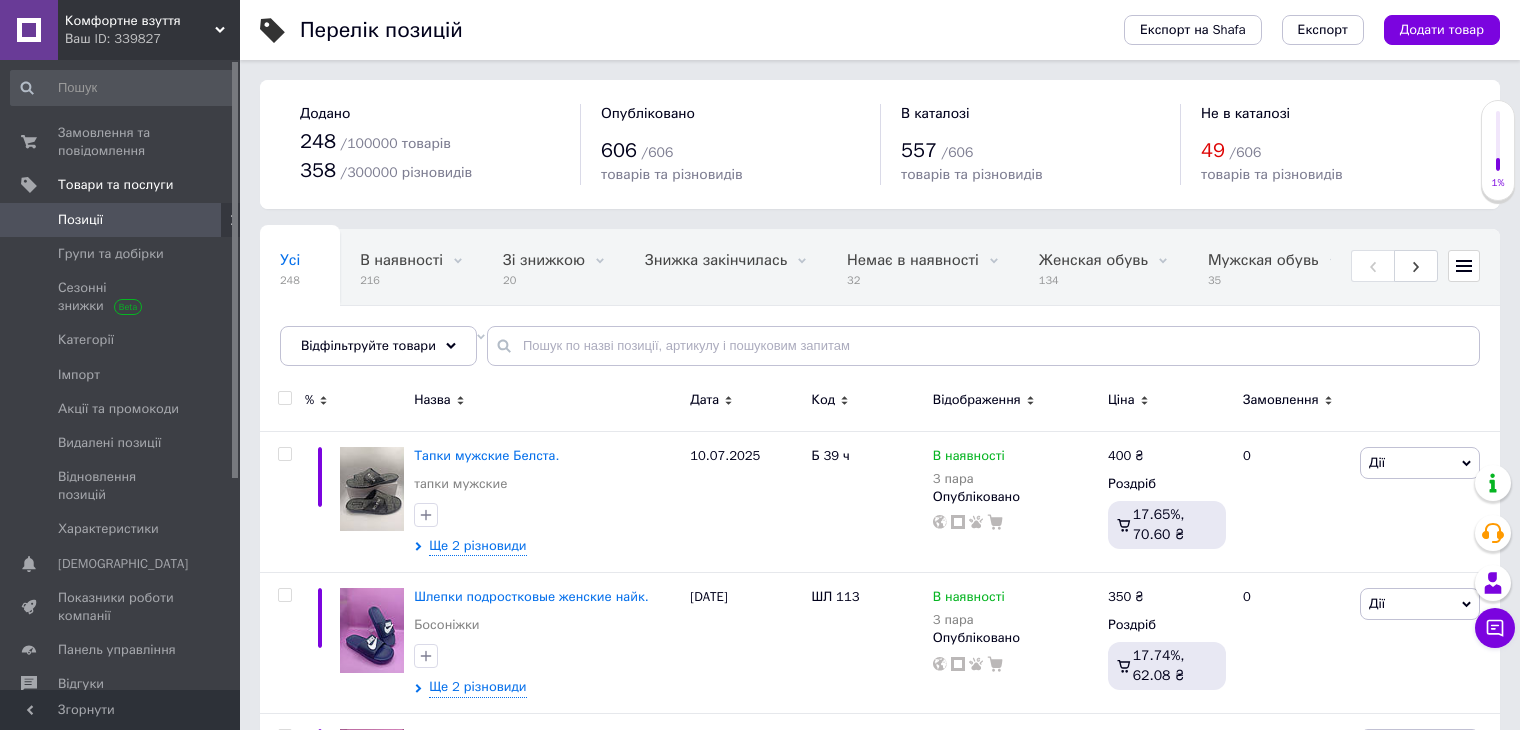 click 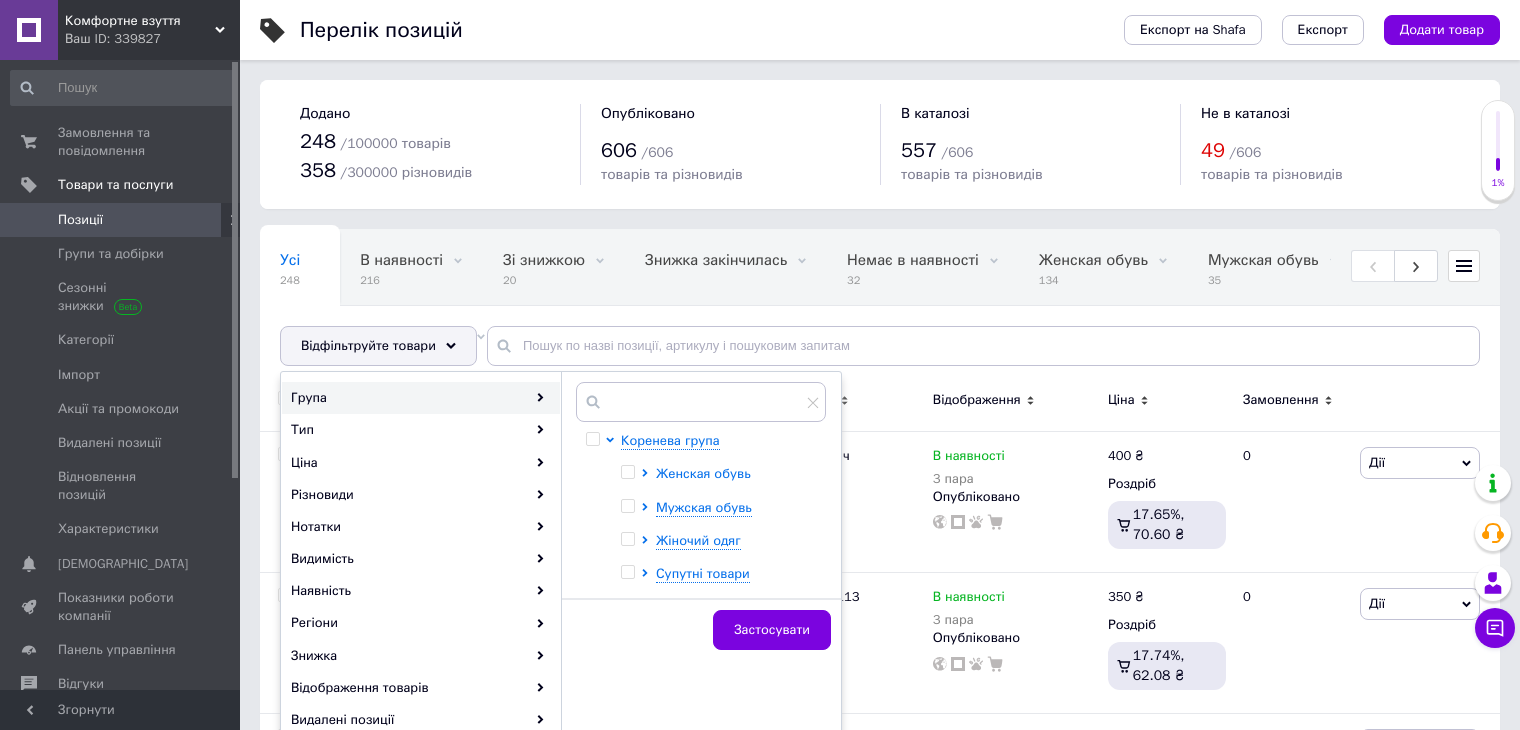 click on "Женская обувь" at bounding box center [703, 473] 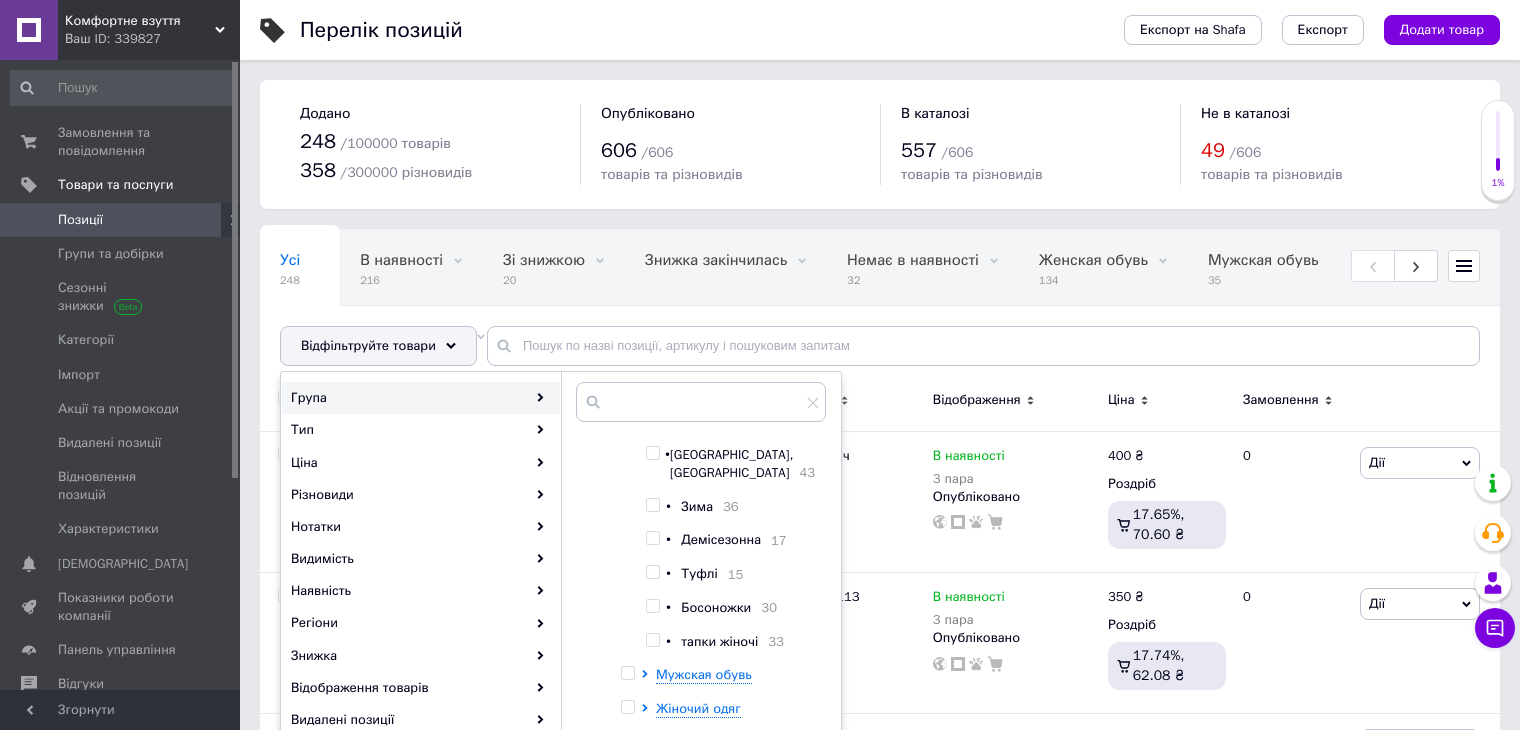 scroll, scrollTop: 80, scrollLeft: 0, axis: vertical 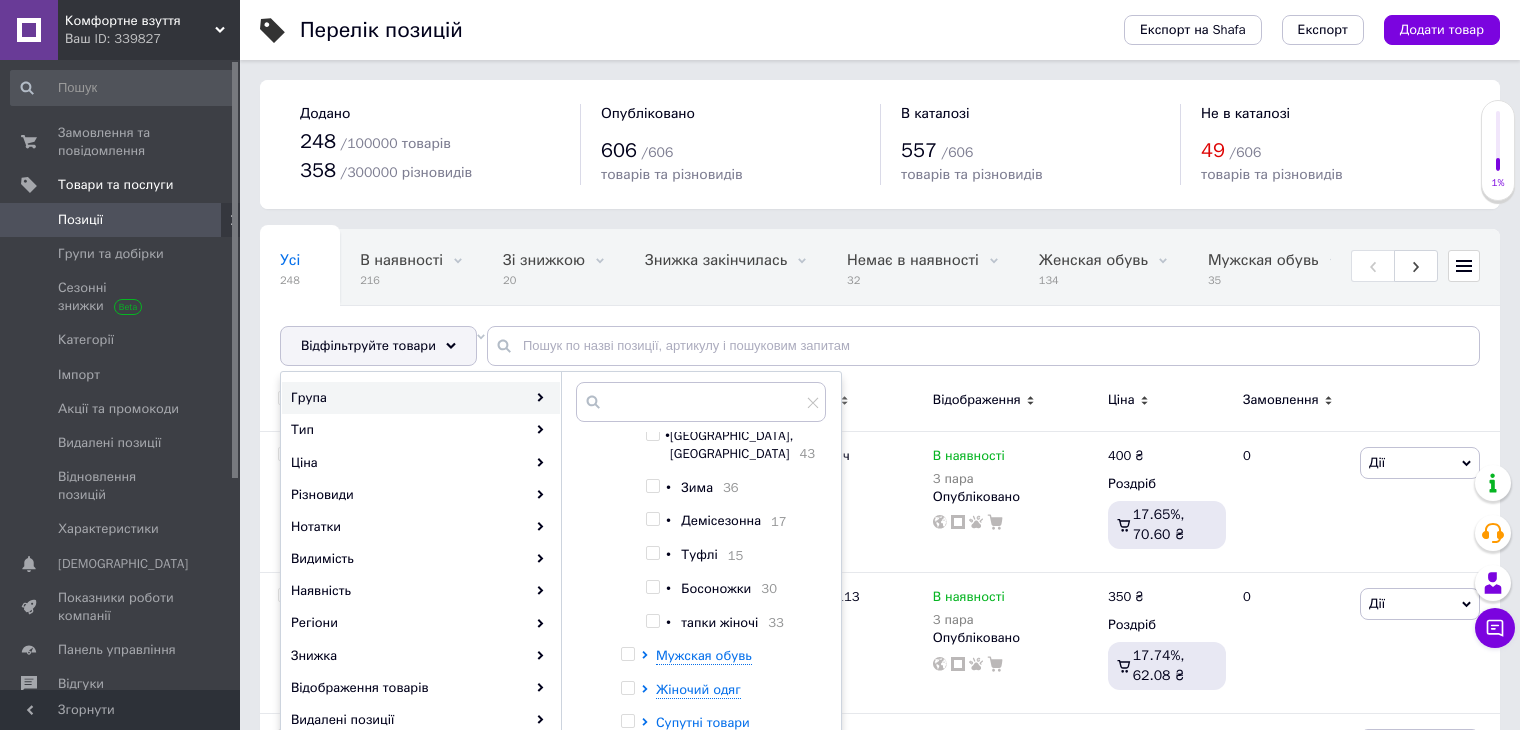 click at bounding box center [652, 587] 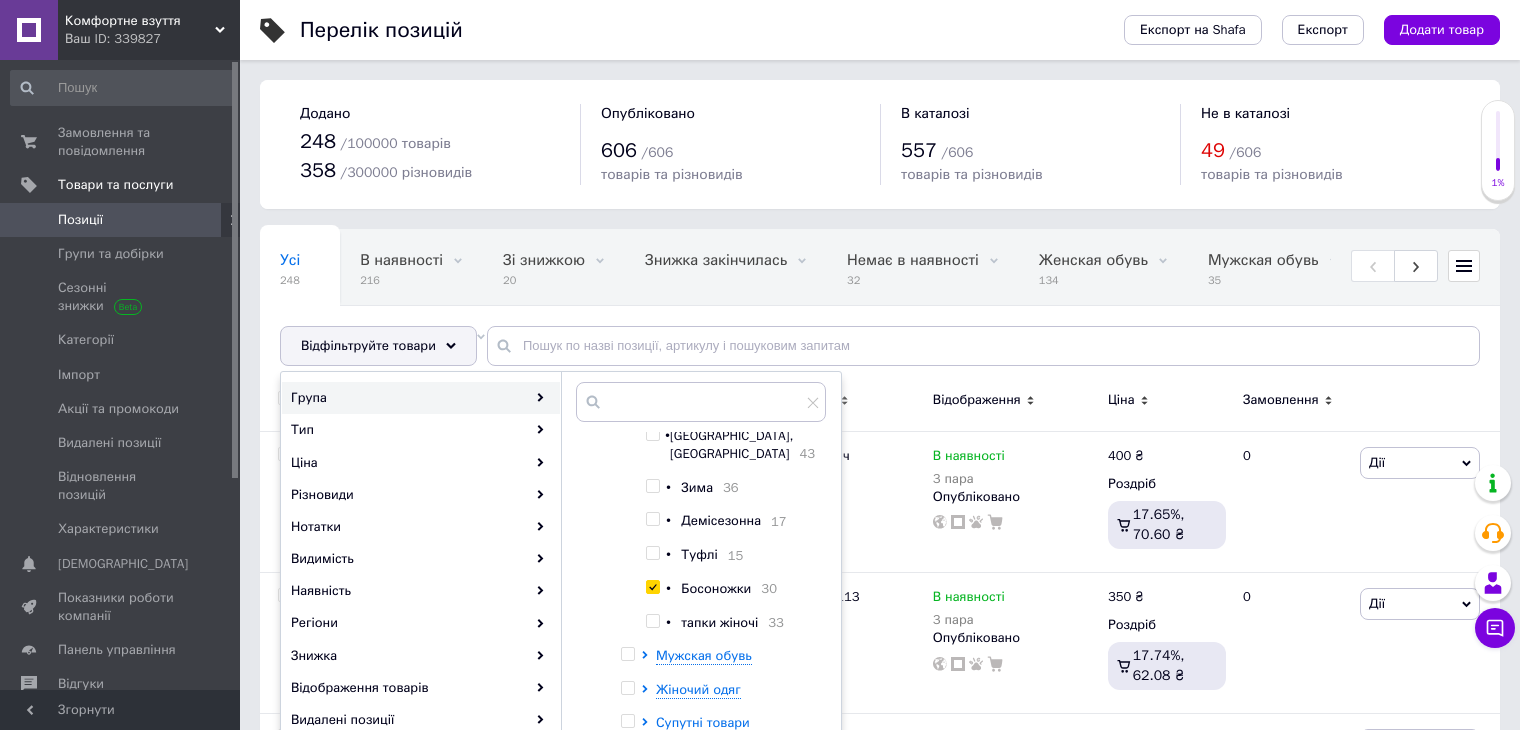 checkbox on "true" 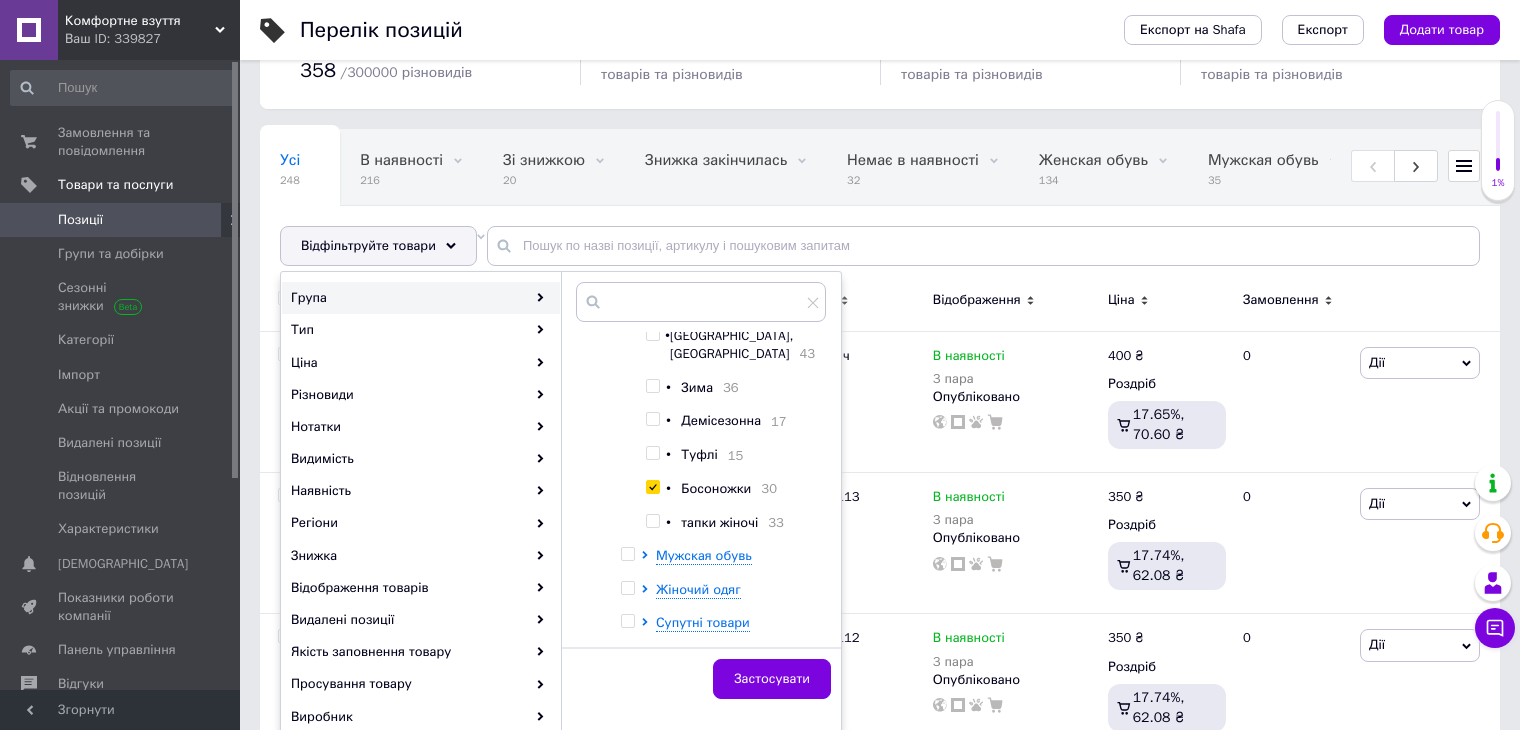 scroll, scrollTop: 400, scrollLeft: 0, axis: vertical 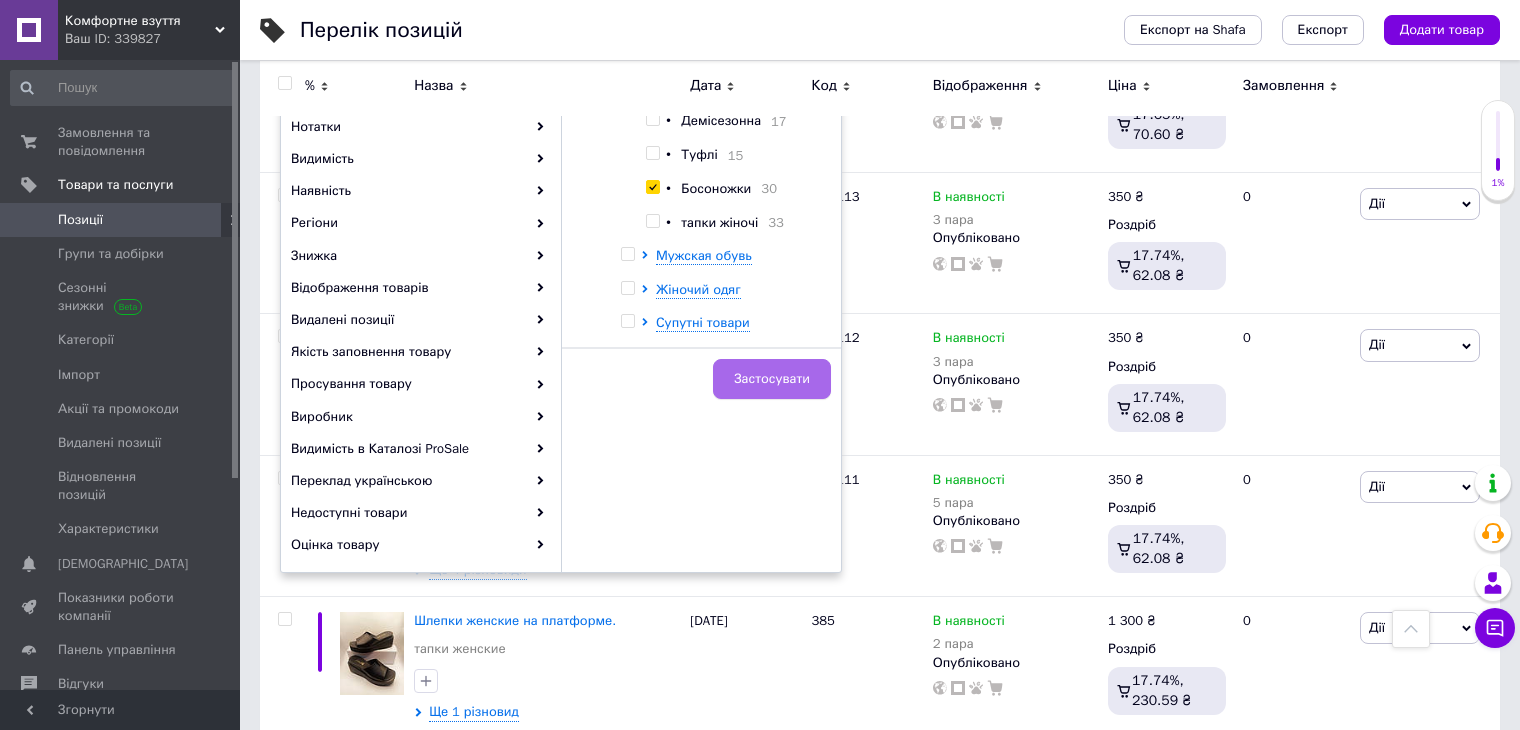 click on "Застосувати" at bounding box center (772, 379) 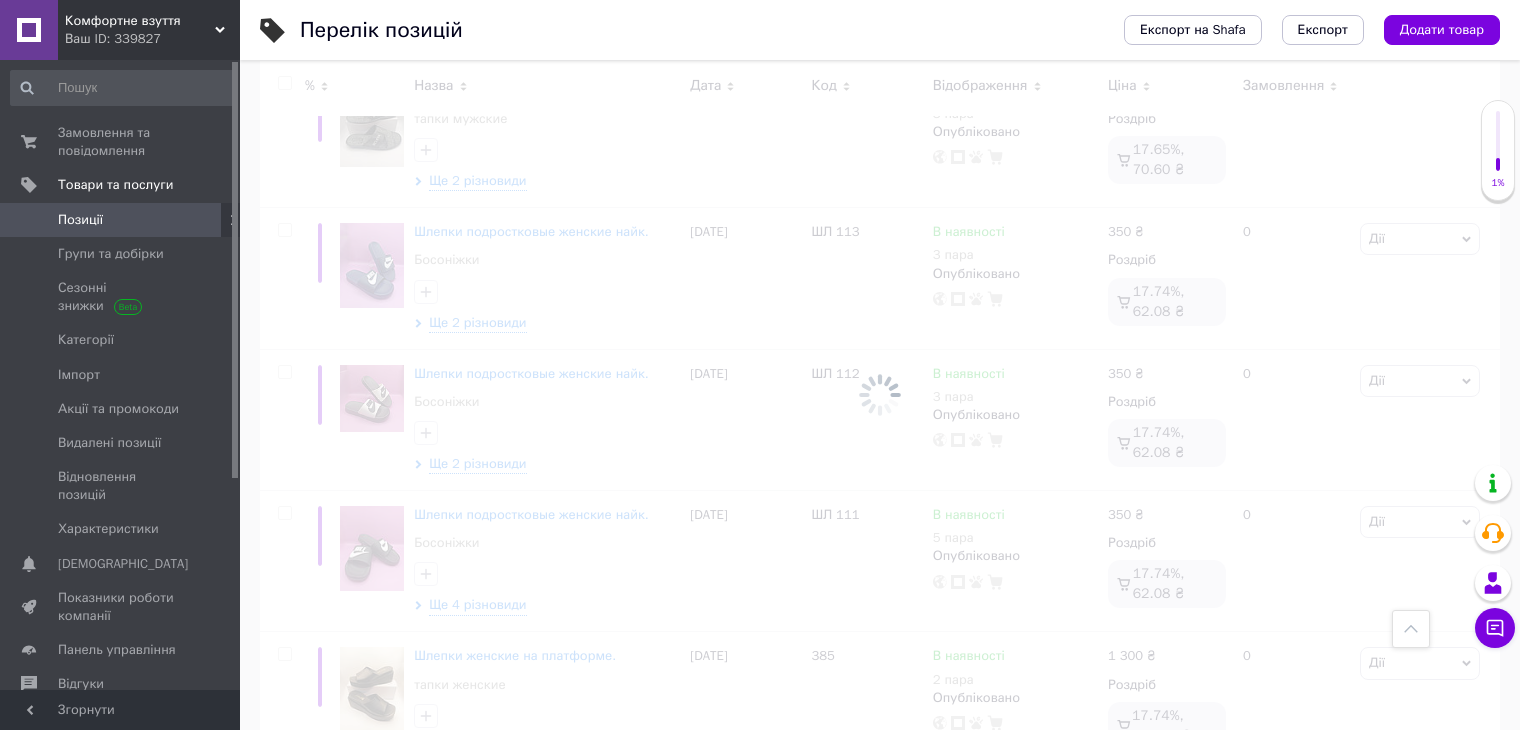 scroll, scrollTop: 435, scrollLeft: 0, axis: vertical 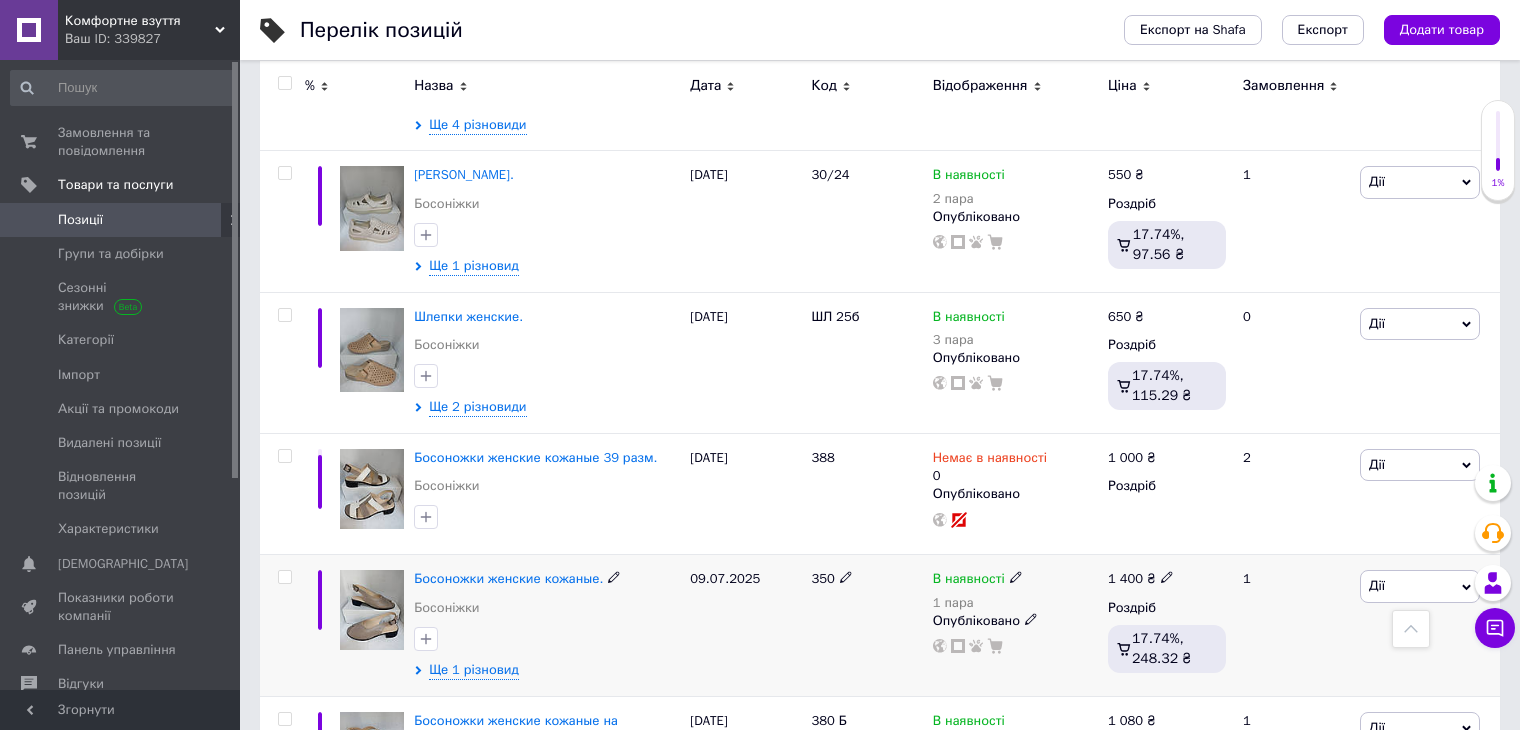 click at bounding box center [372, 610] 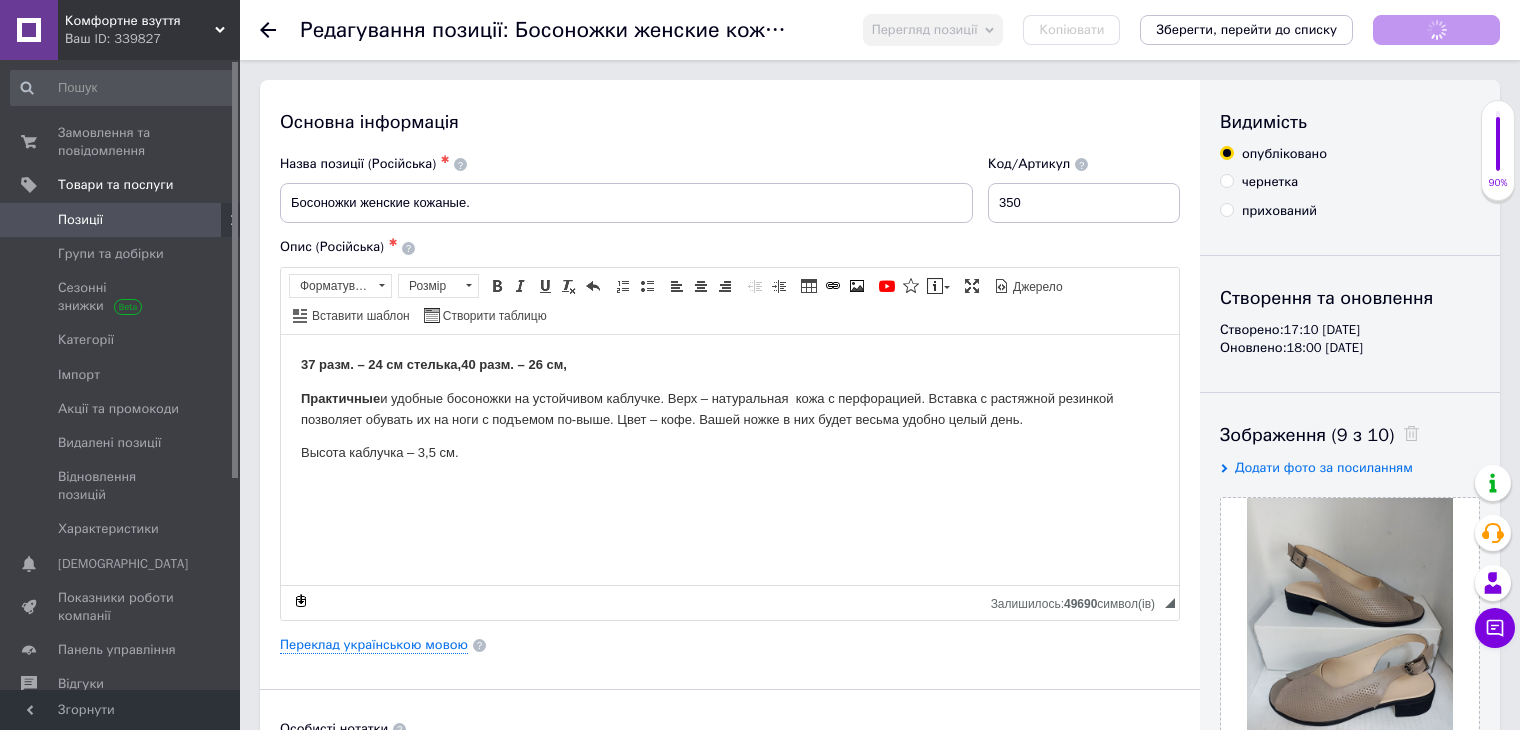 scroll, scrollTop: 0, scrollLeft: 0, axis: both 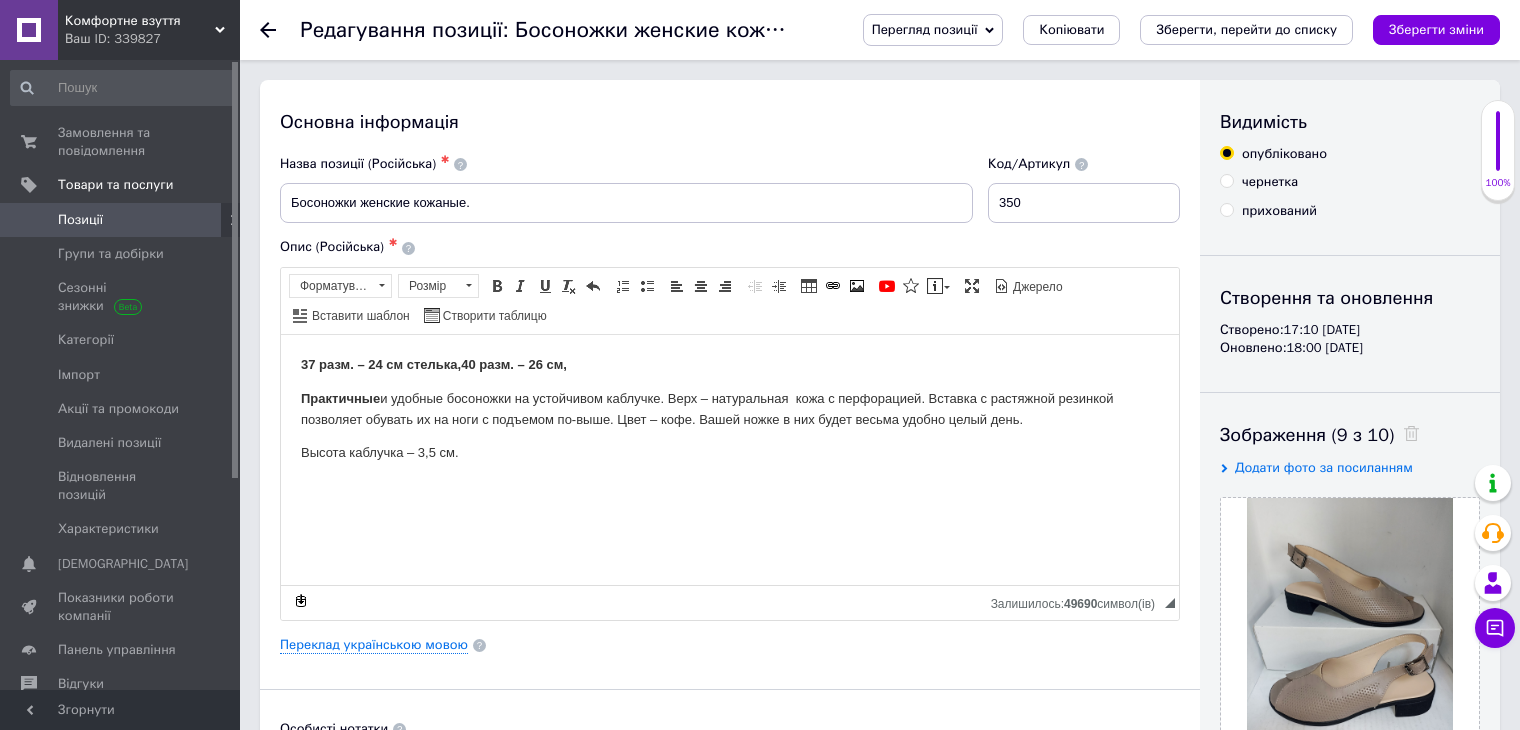 click on "40 разм. – 26 см," at bounding box center (514, 363) 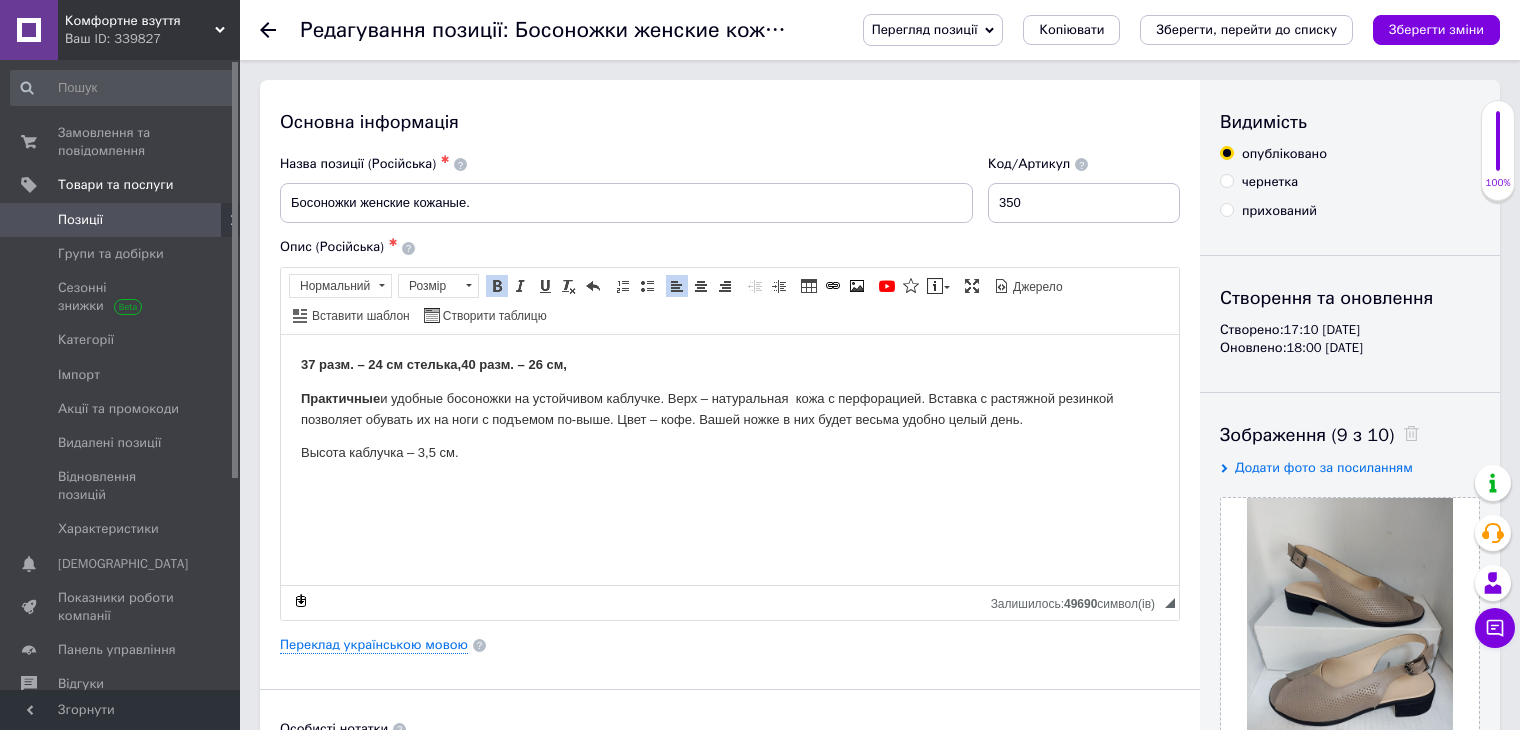 type 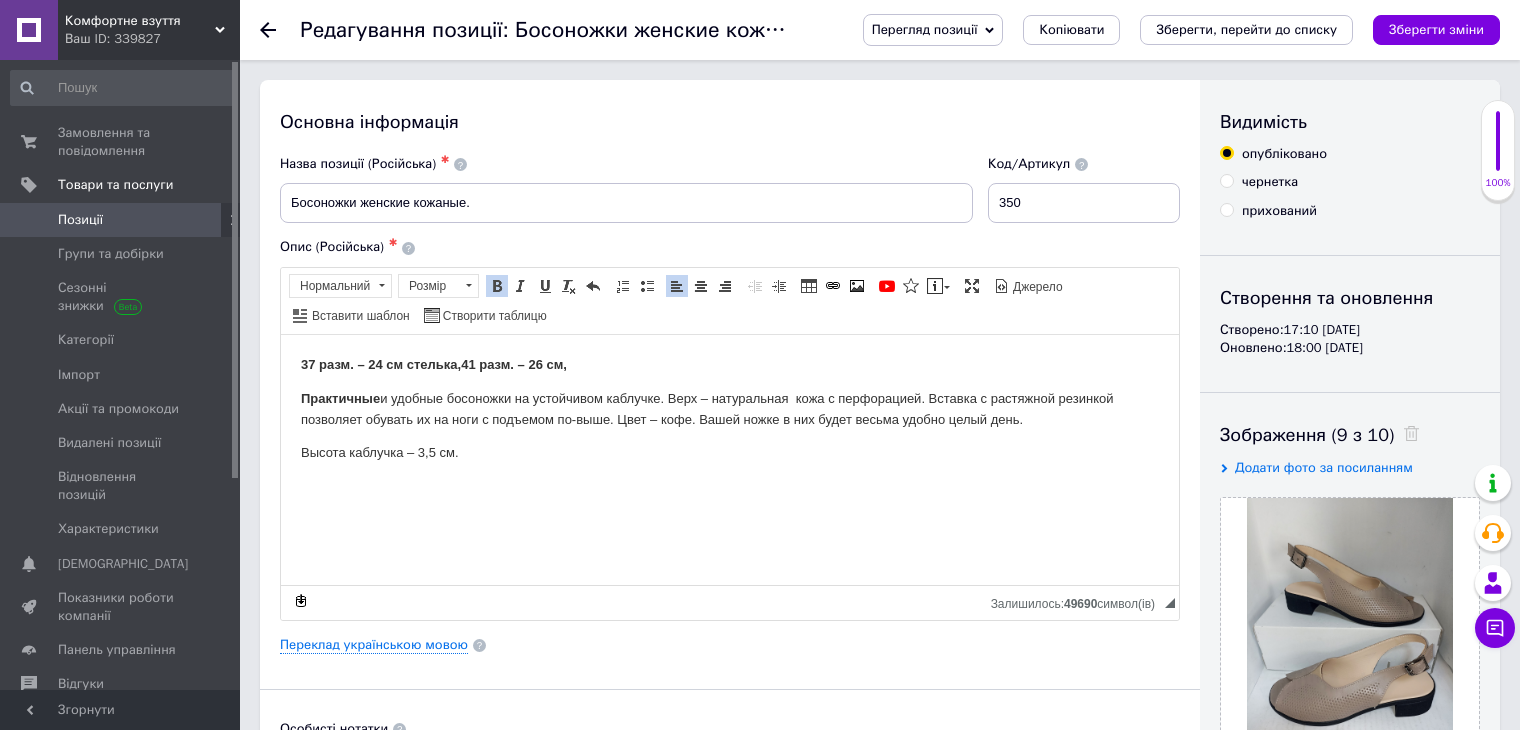 click on "37 разм. – 24 см стелька,  41 разм. – 26 см," at bounding box center [730, 364] 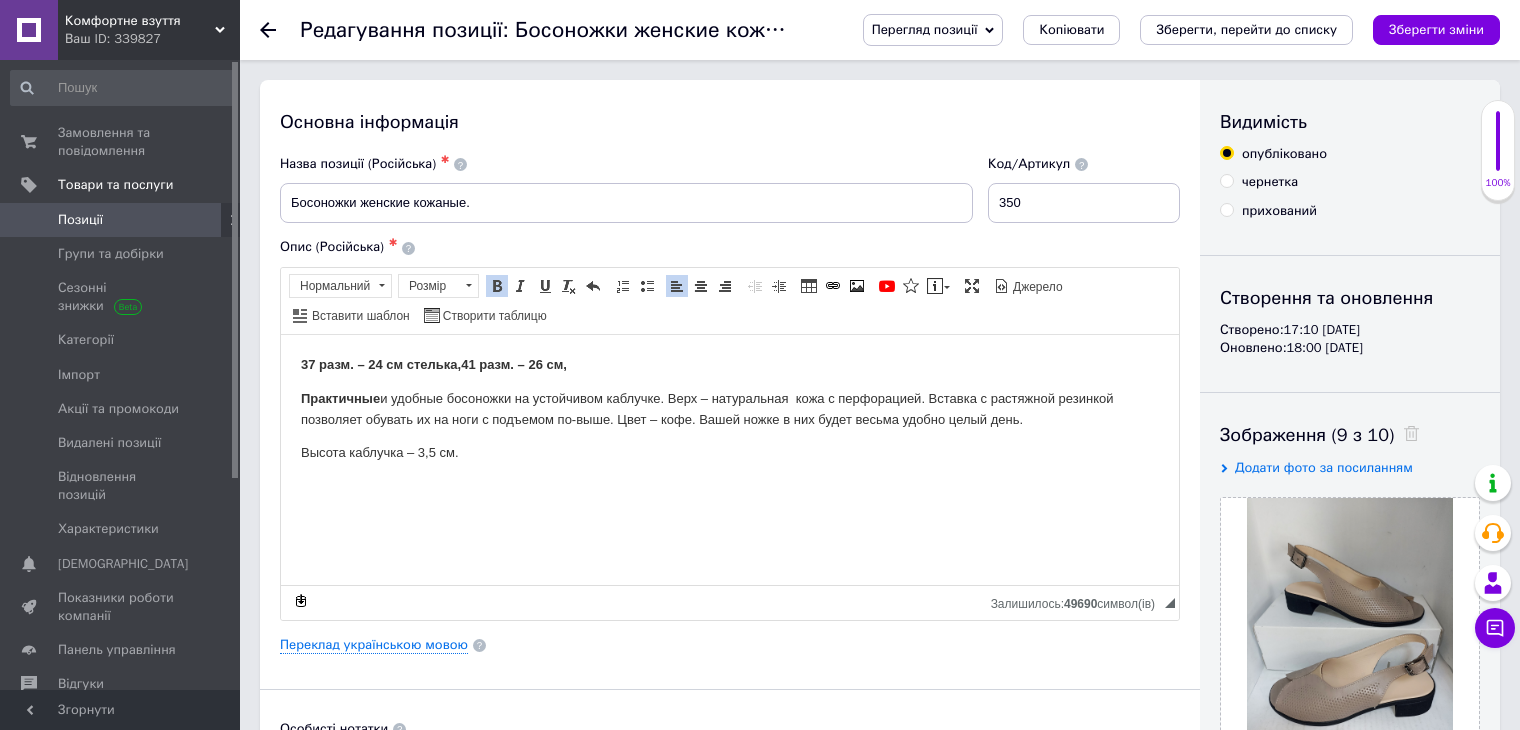 click on "41 разм. – 26 см," at bounding box center (514, 363) 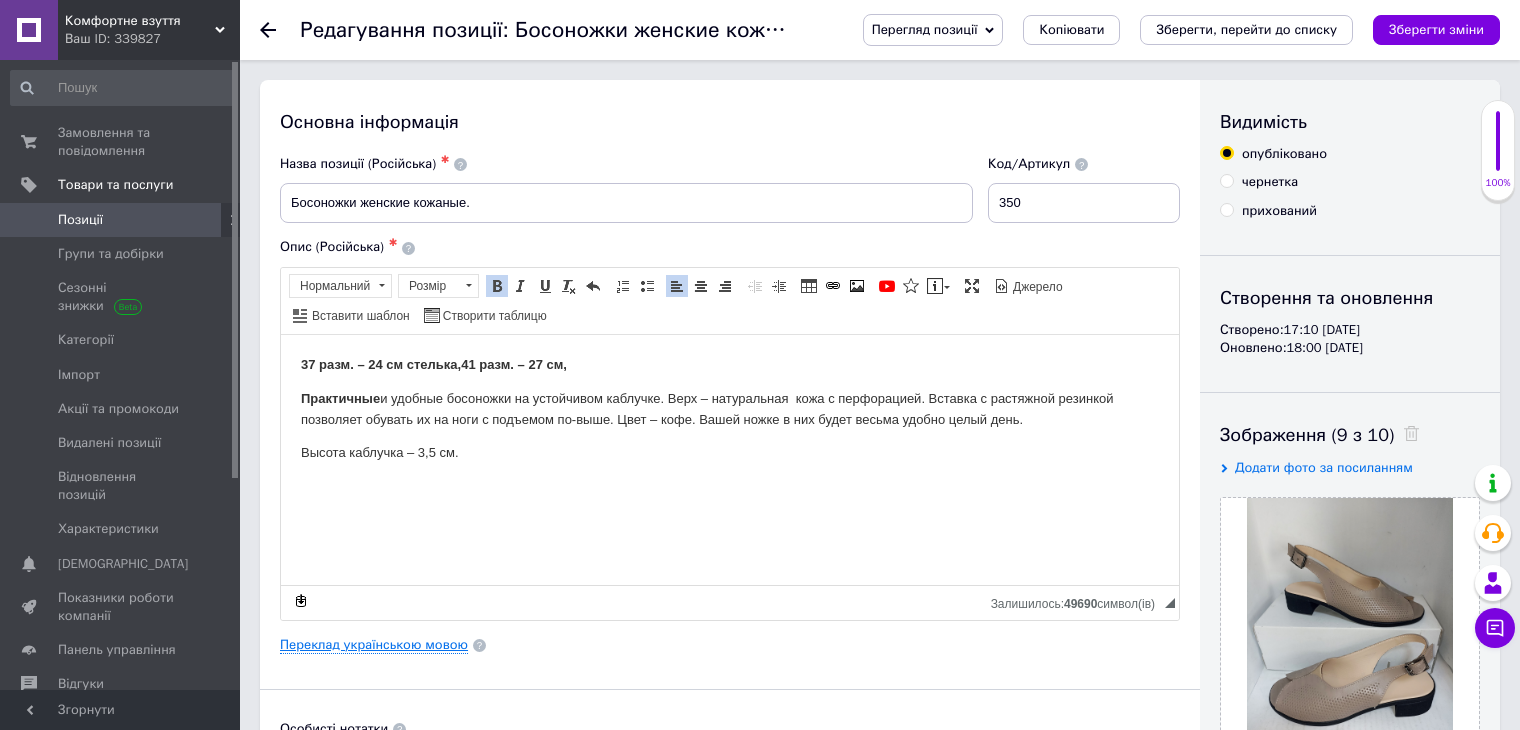click on "Переклад українською мовою" at bounding box center (374, 645) 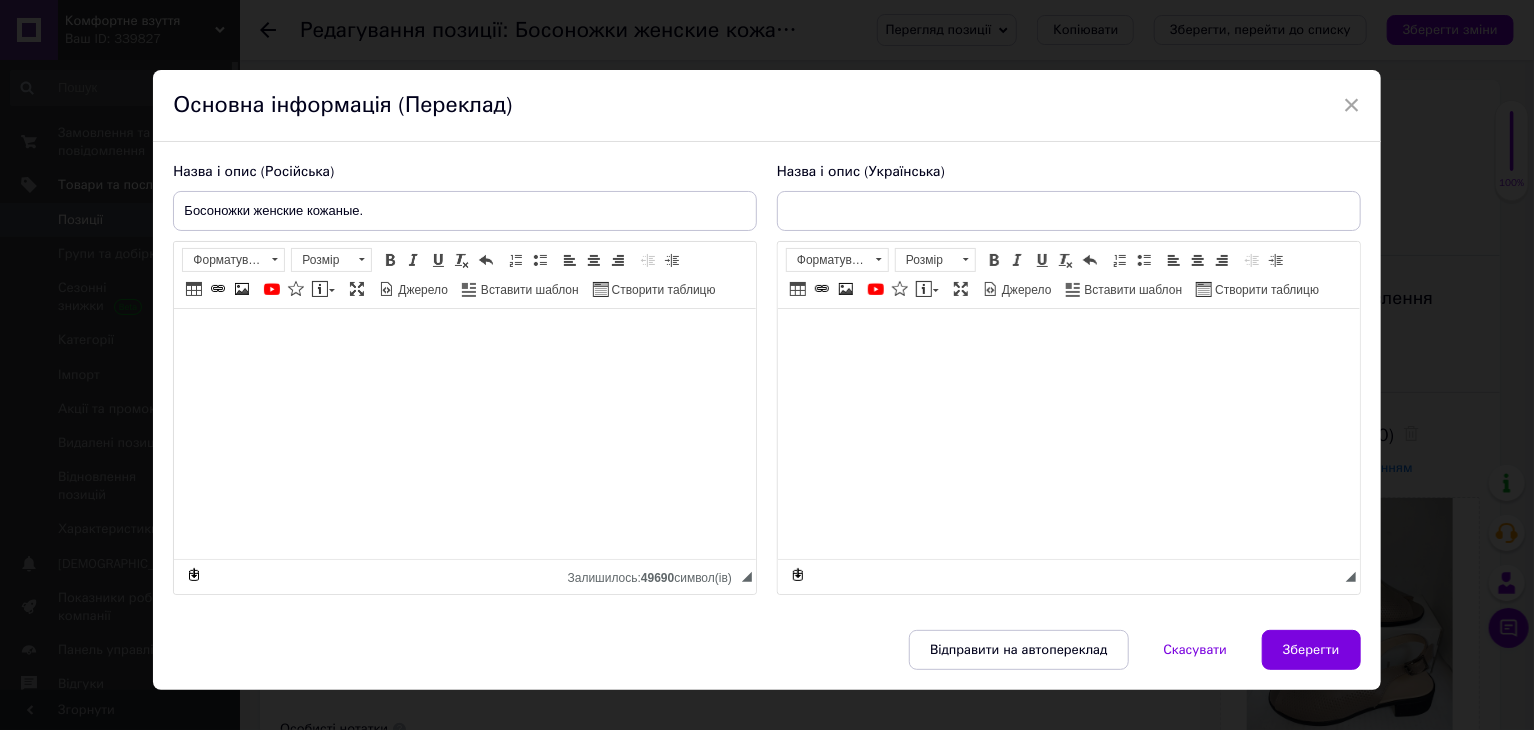 type on "Босоніжки жіночі шкіряні." 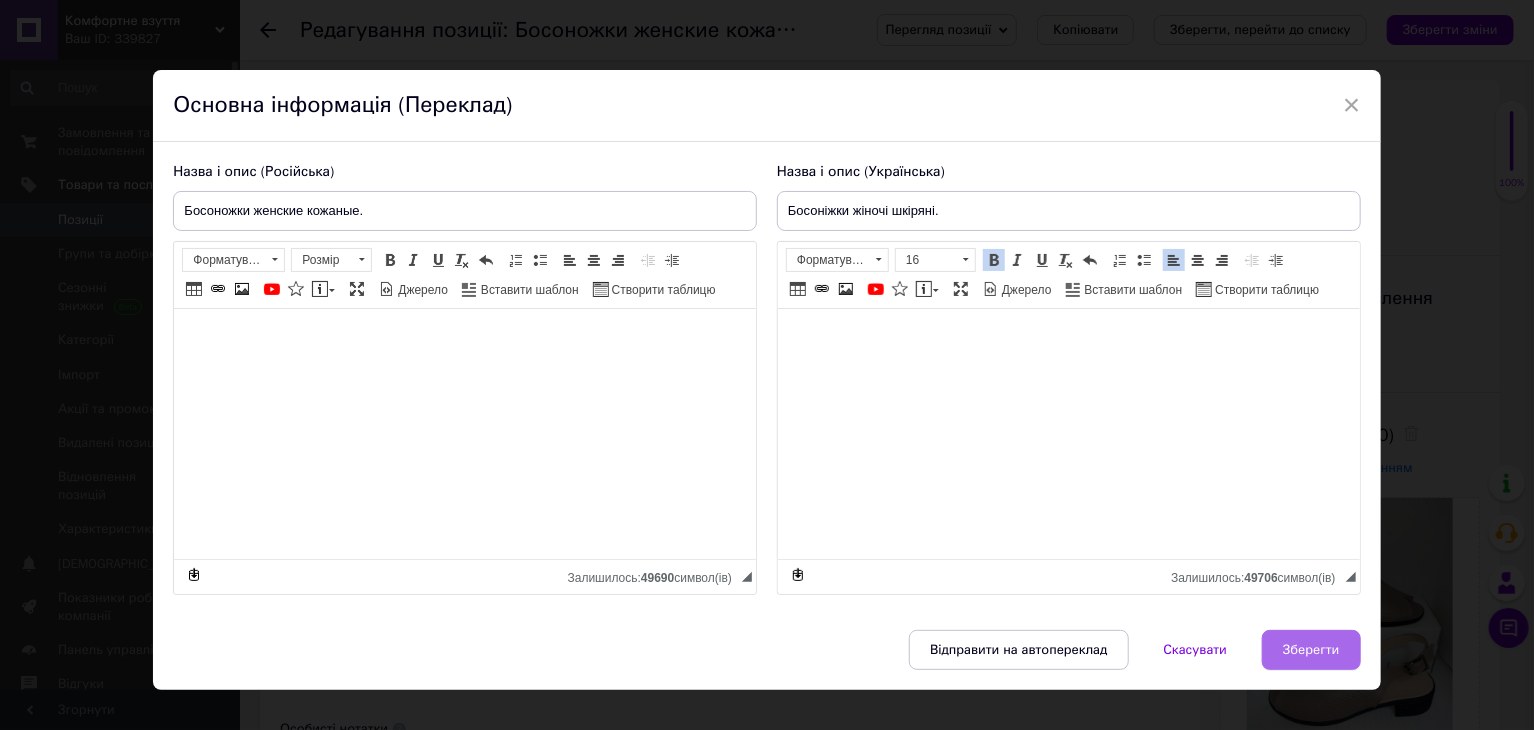 click on "Зберегти" at bounding box center [1311, 650] 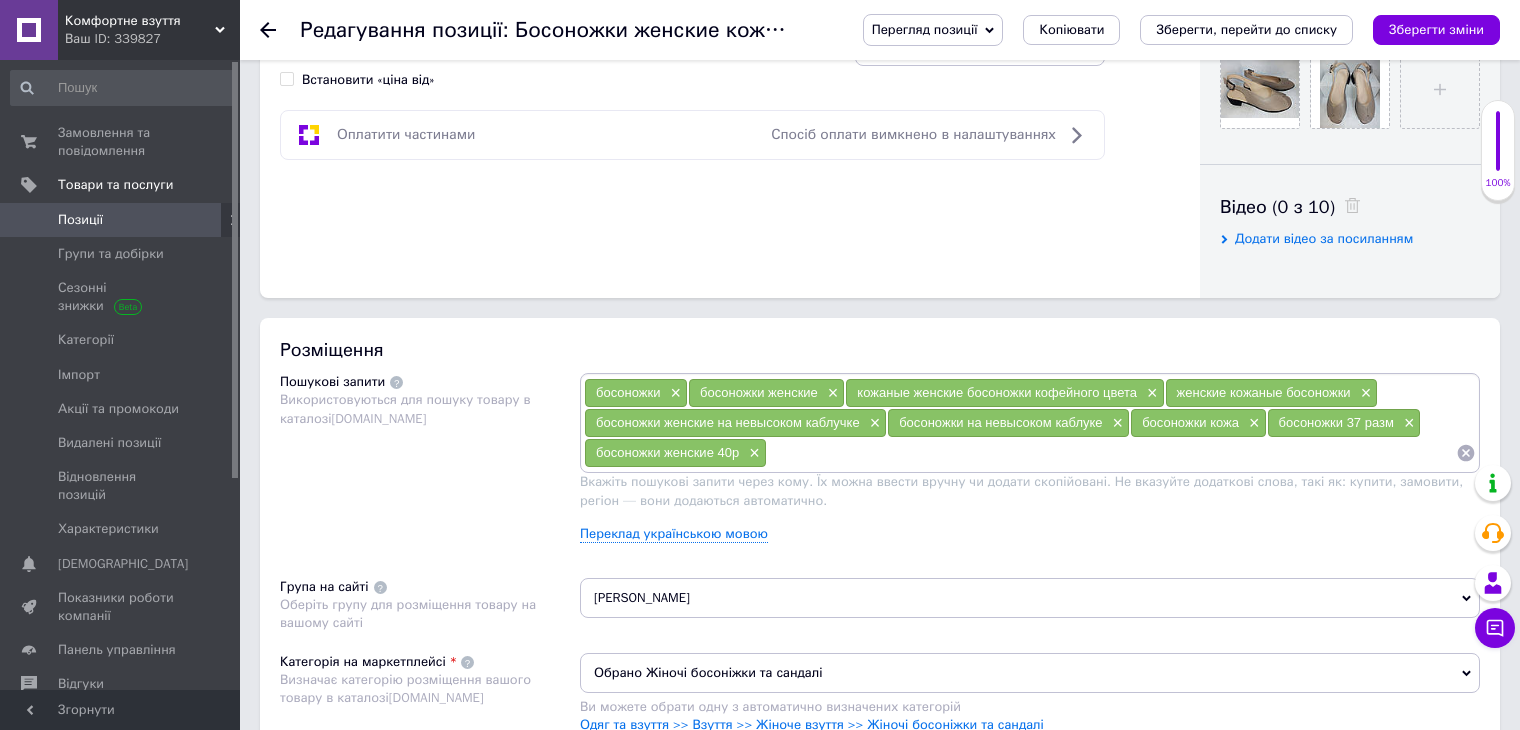 scroll, scrollTop: 900, scrollLeft: 0, axis: vertical 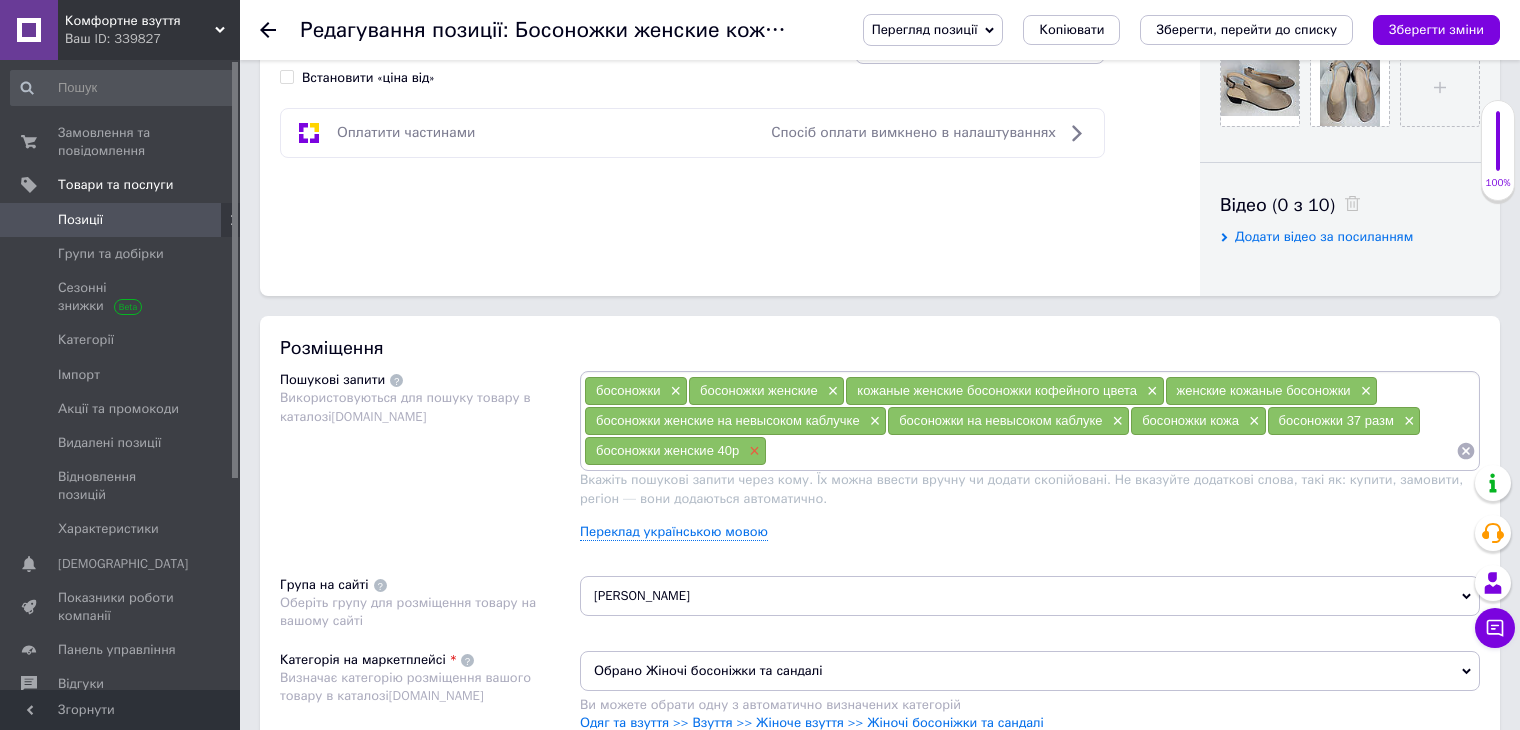 click on "×" at bounding box center [752, 451] 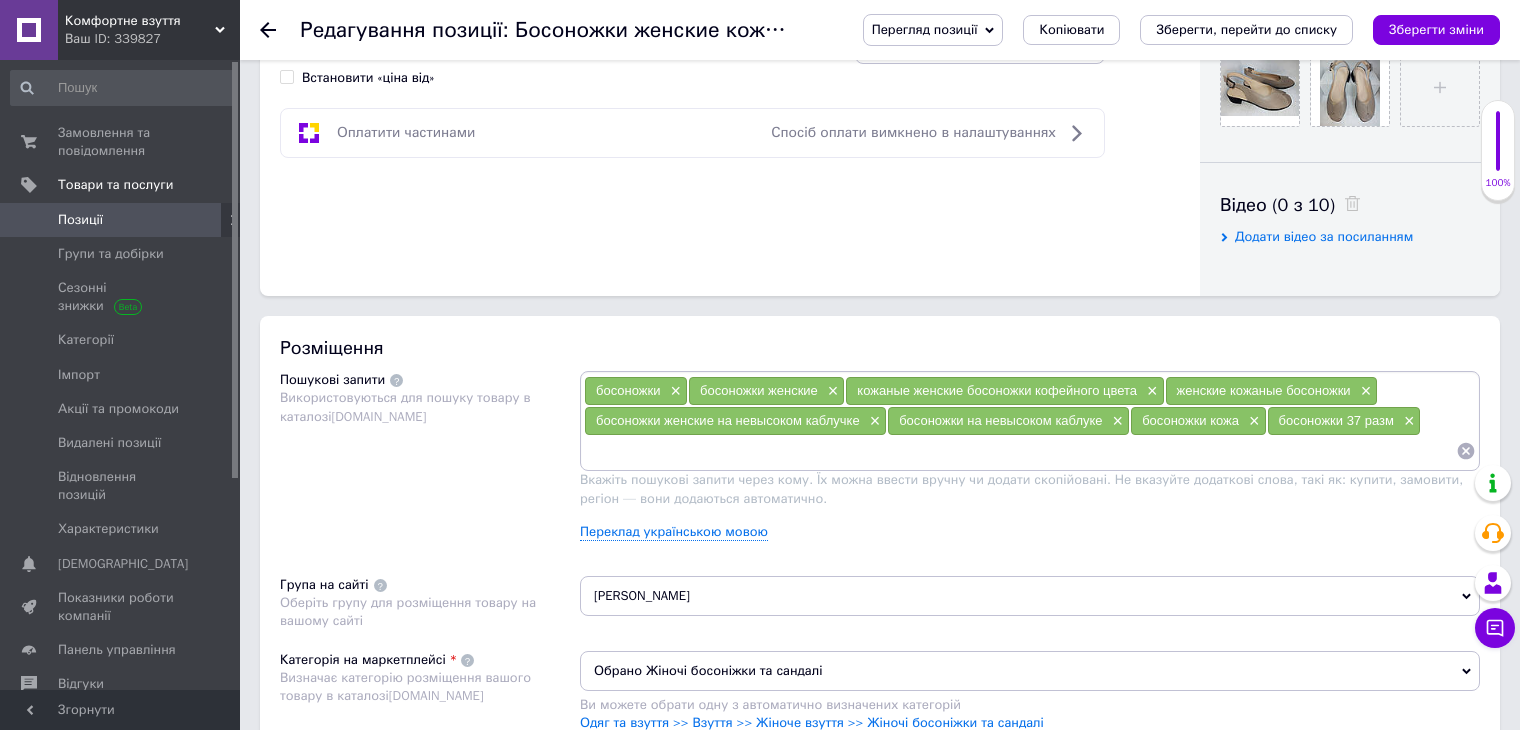 click at bounding box center [1020, 451] 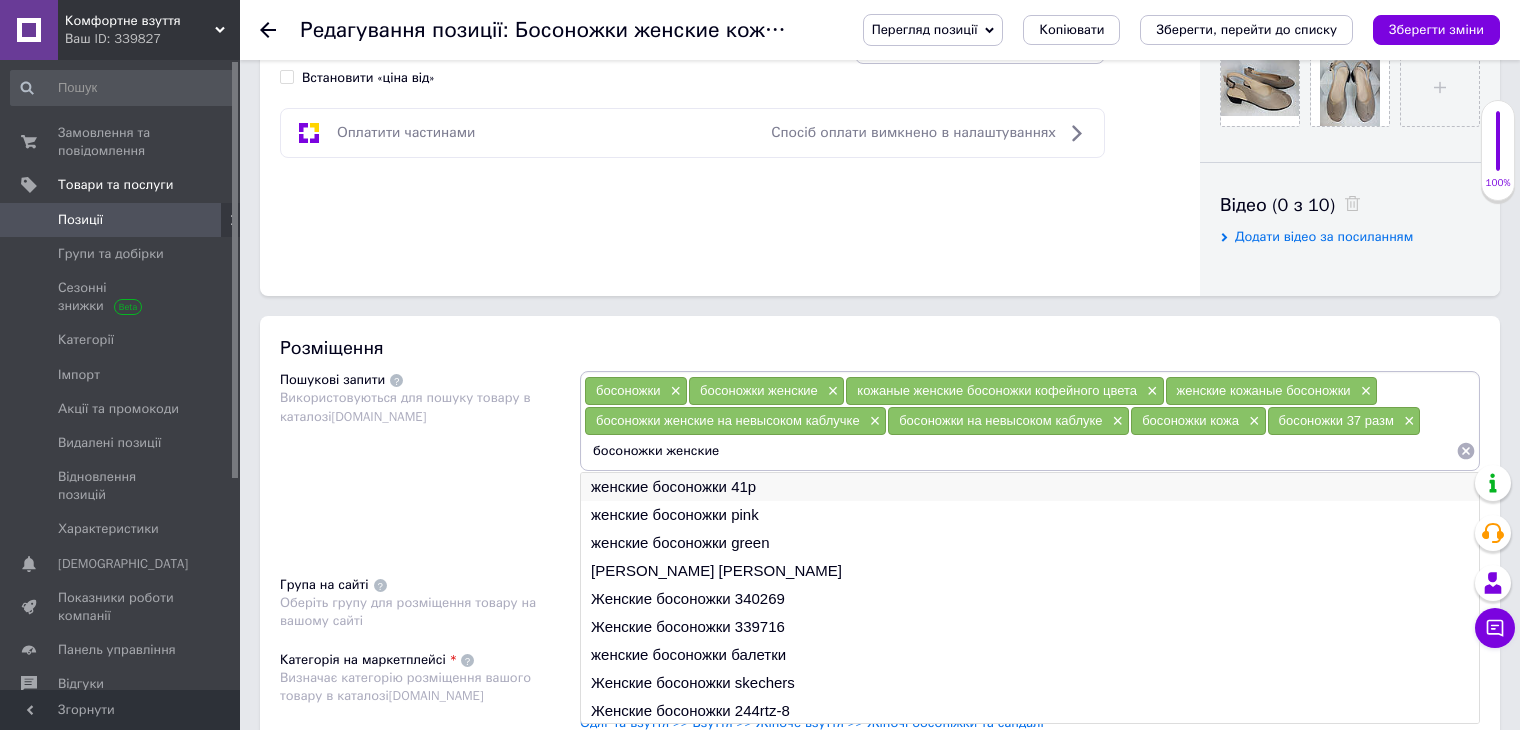 type on "босоножки женские" 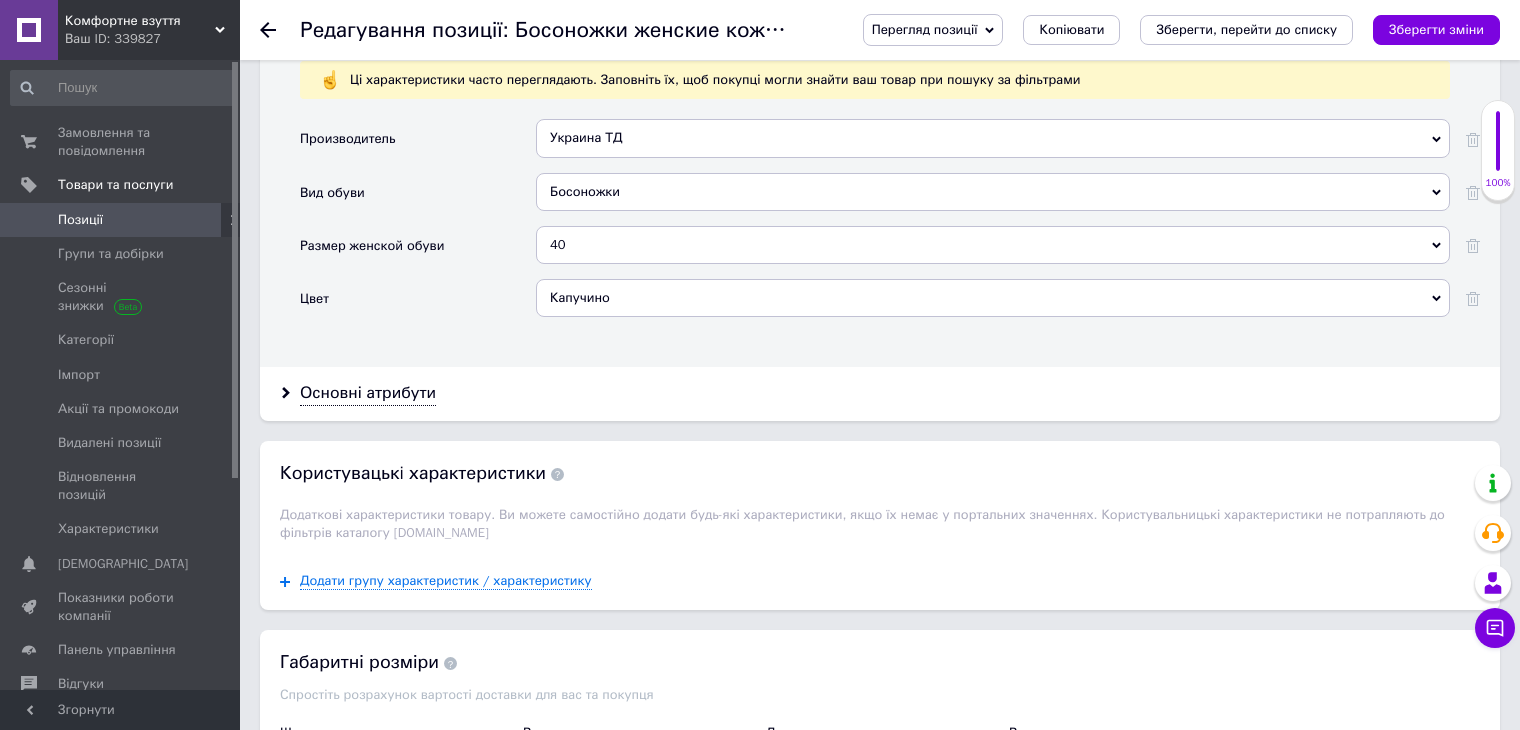 scroll, scrollTop: 1700, scrollLeft: 0, axis: vertical 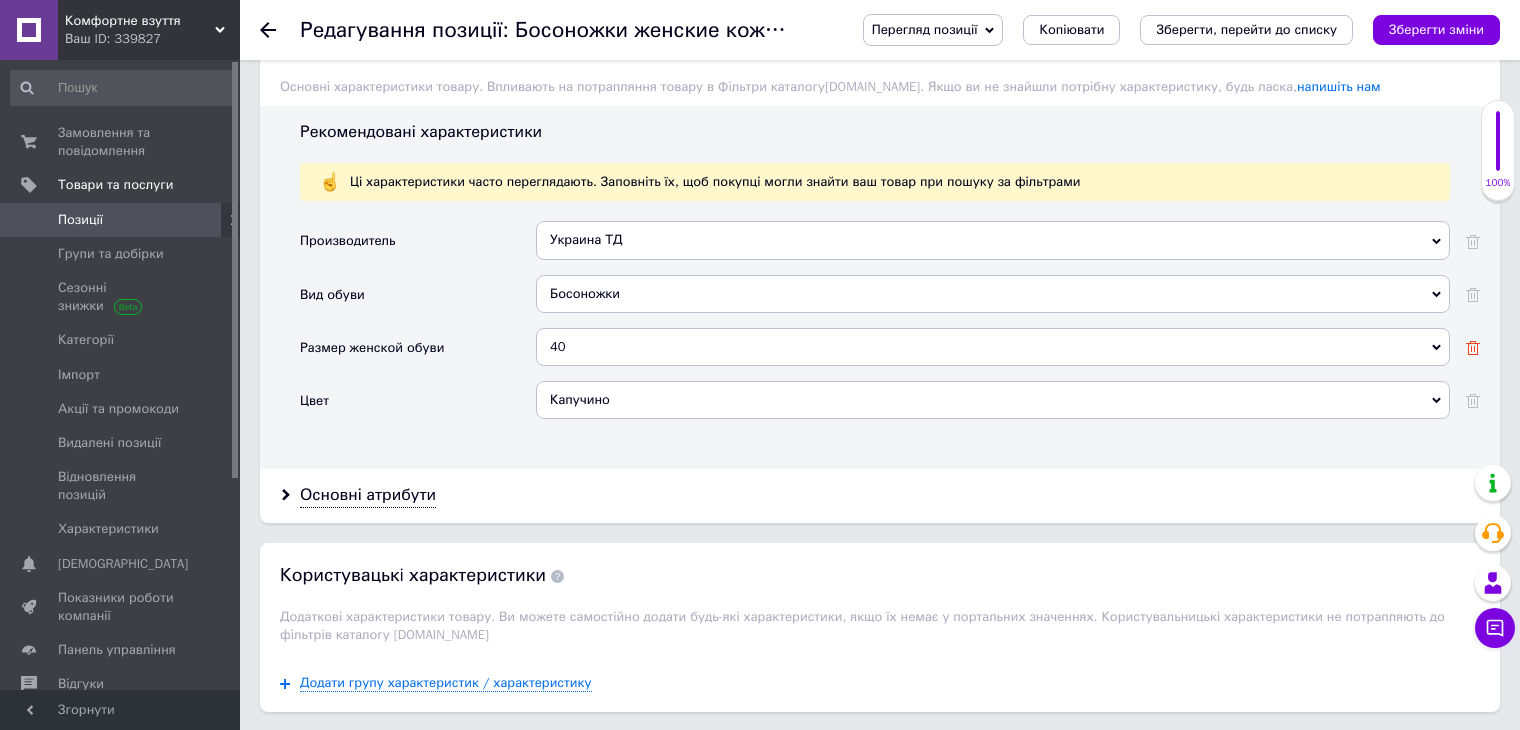 click 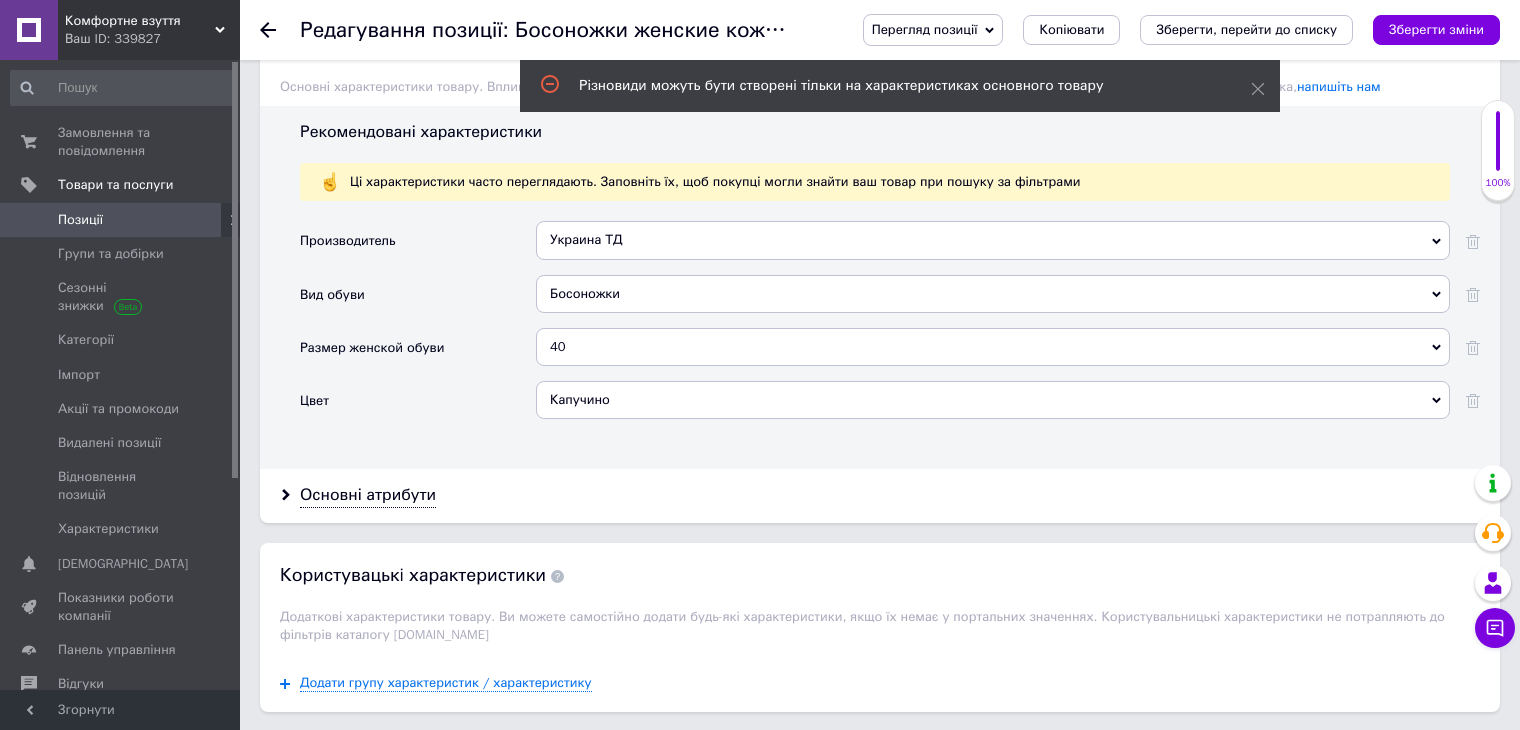 click on "40" at bounding box center (993, 347) 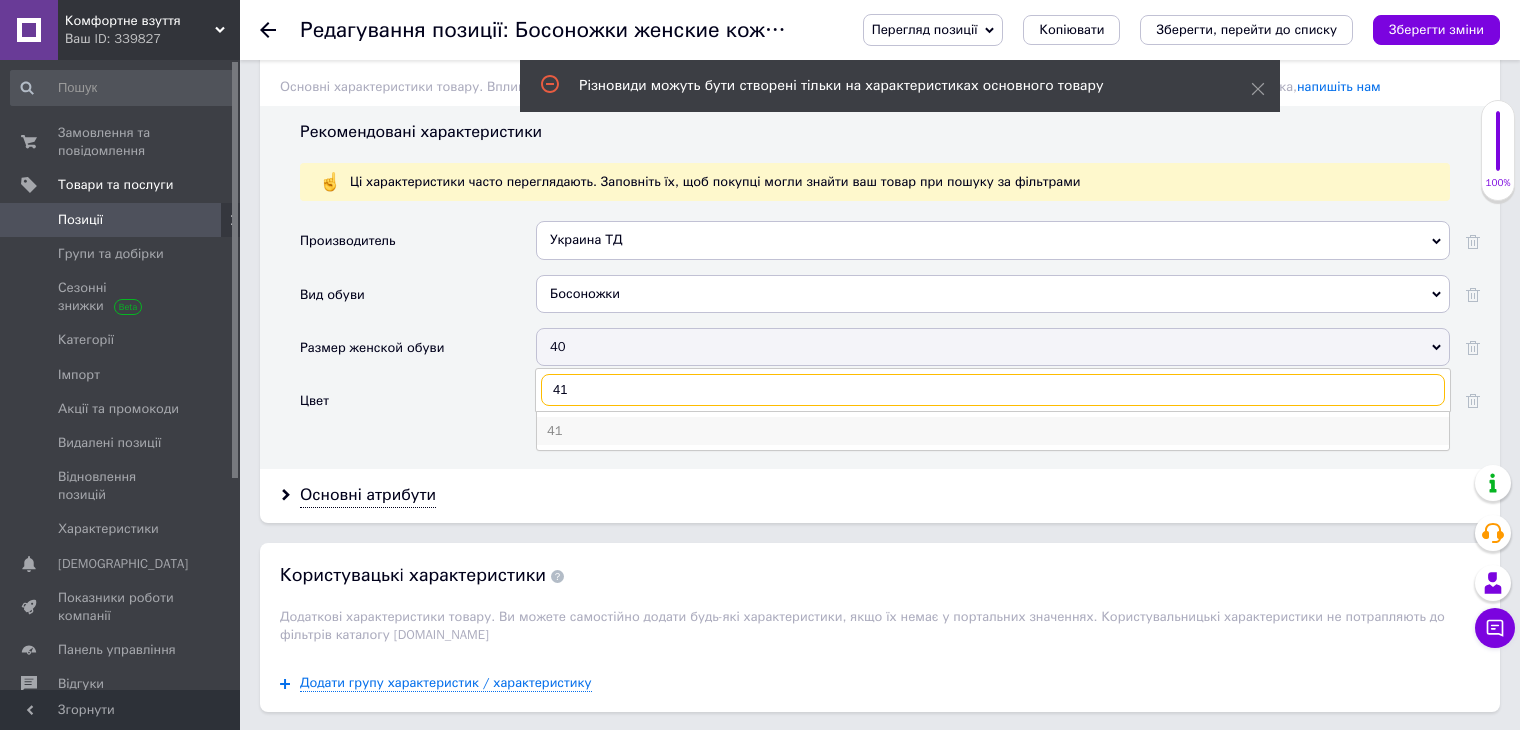 type on "41" 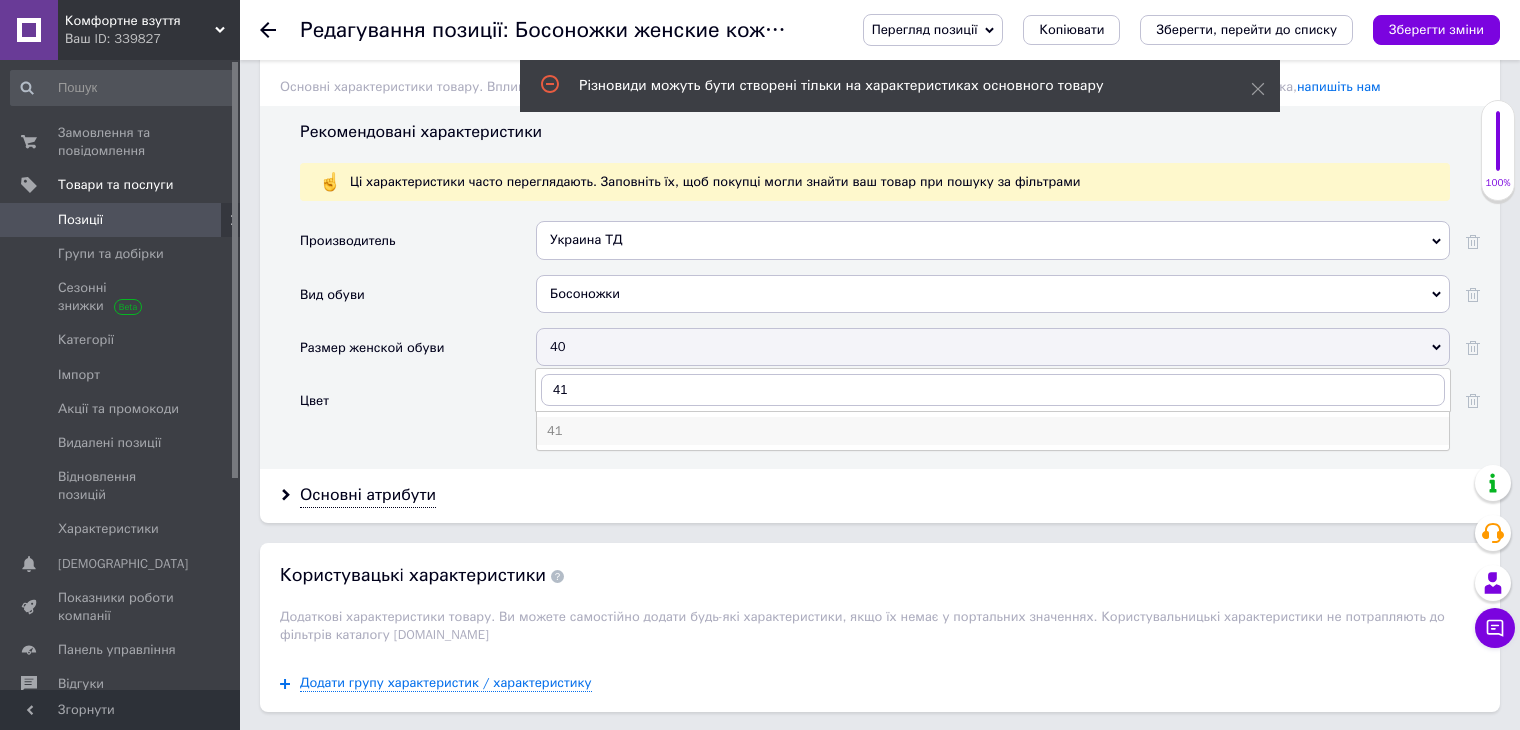 click on "41" at bounding box center (993, 431) 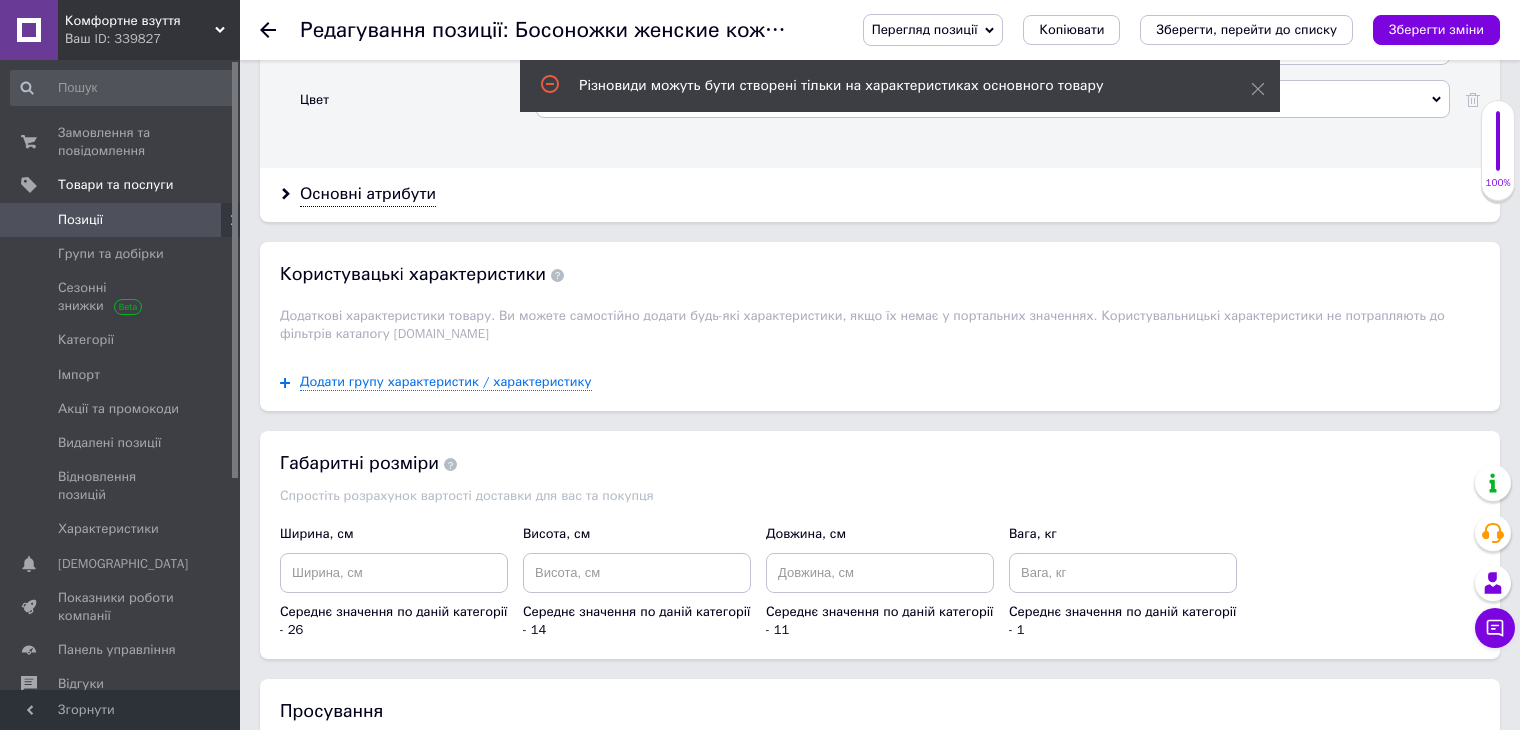 scroll, scrollTop: 2000, scrollLeft: 0, axis: vertical 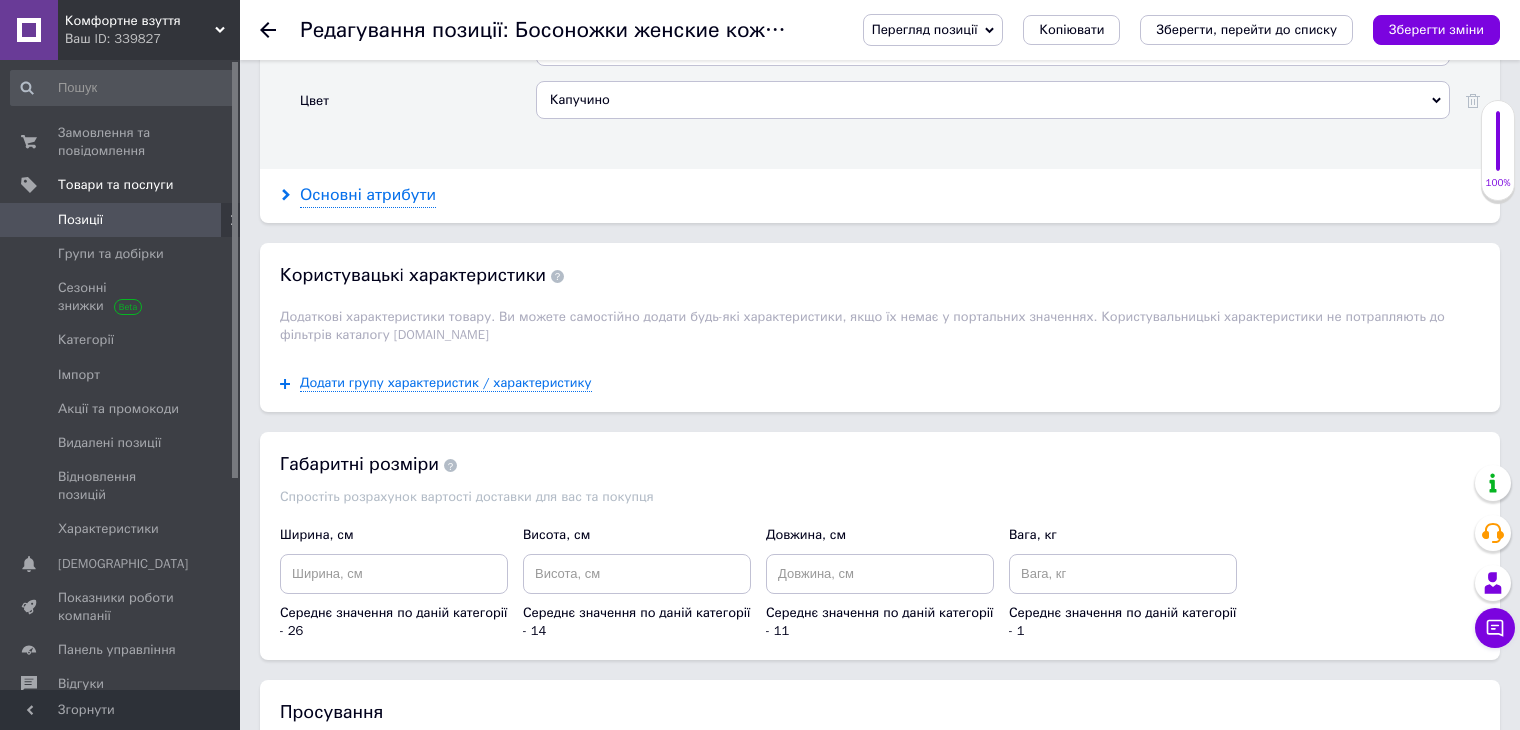 click on "Основні атрибути" at bounding box center (368, 195) 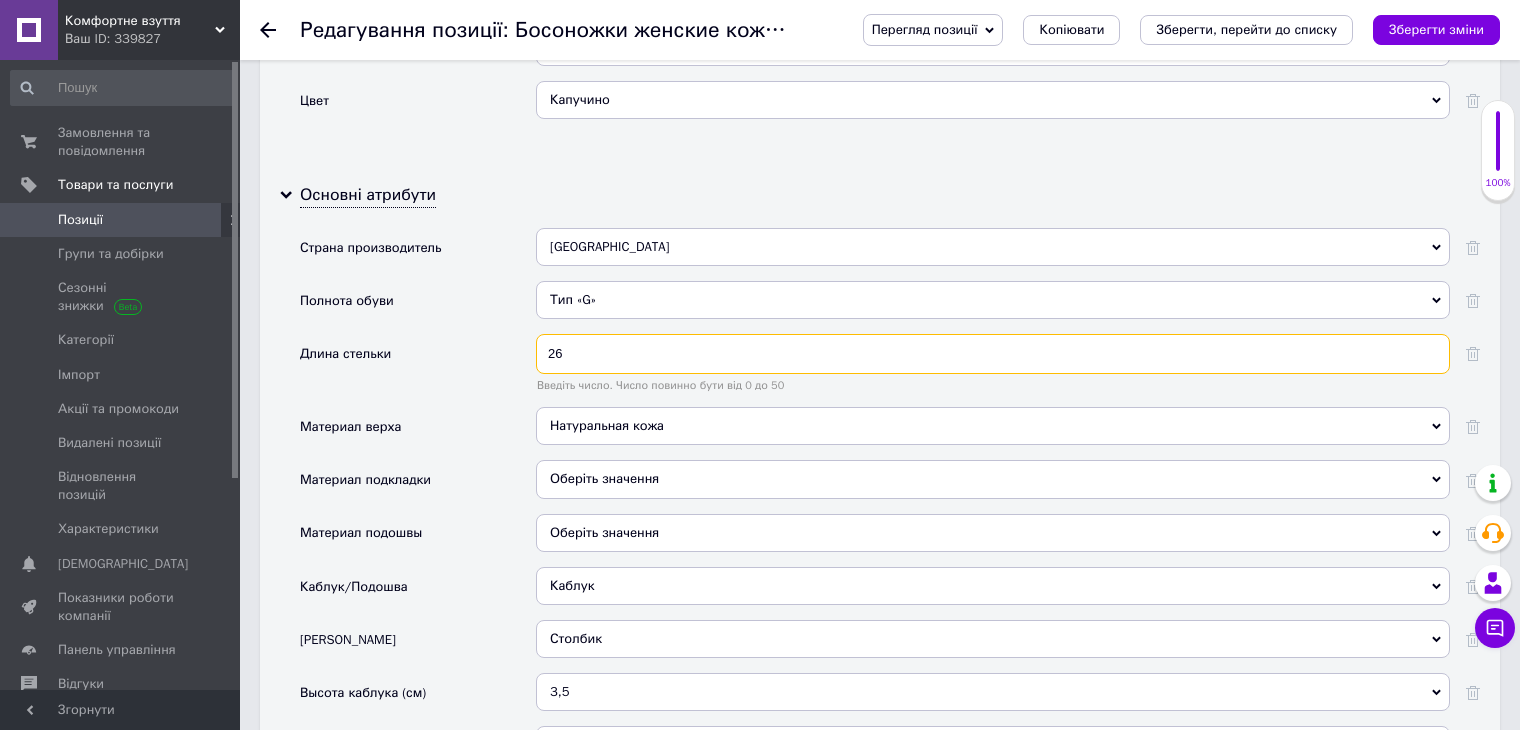click on "26" at bounding box center (993, 354) 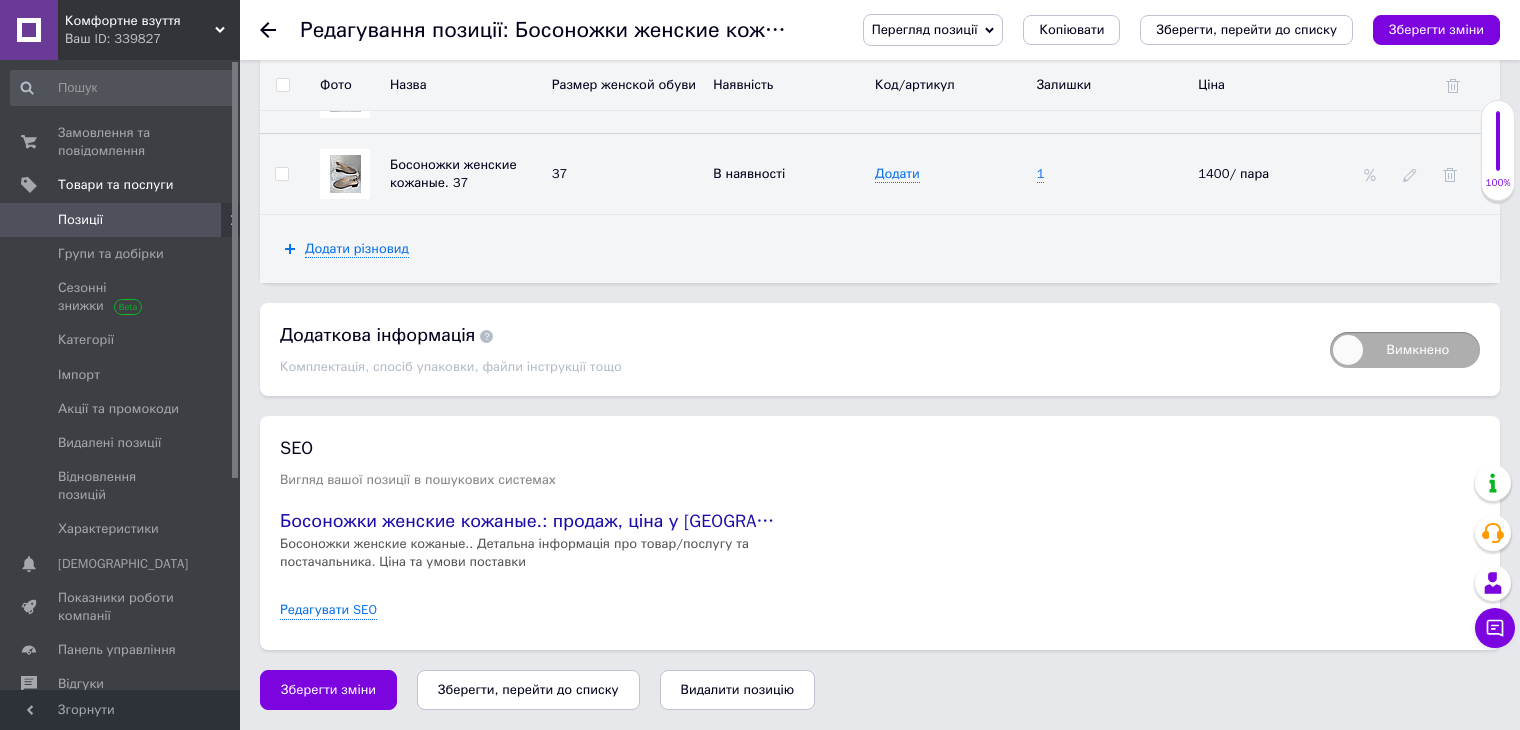 scroll, scrollTop: 3832, scrollLeft: 0, axis: vertical 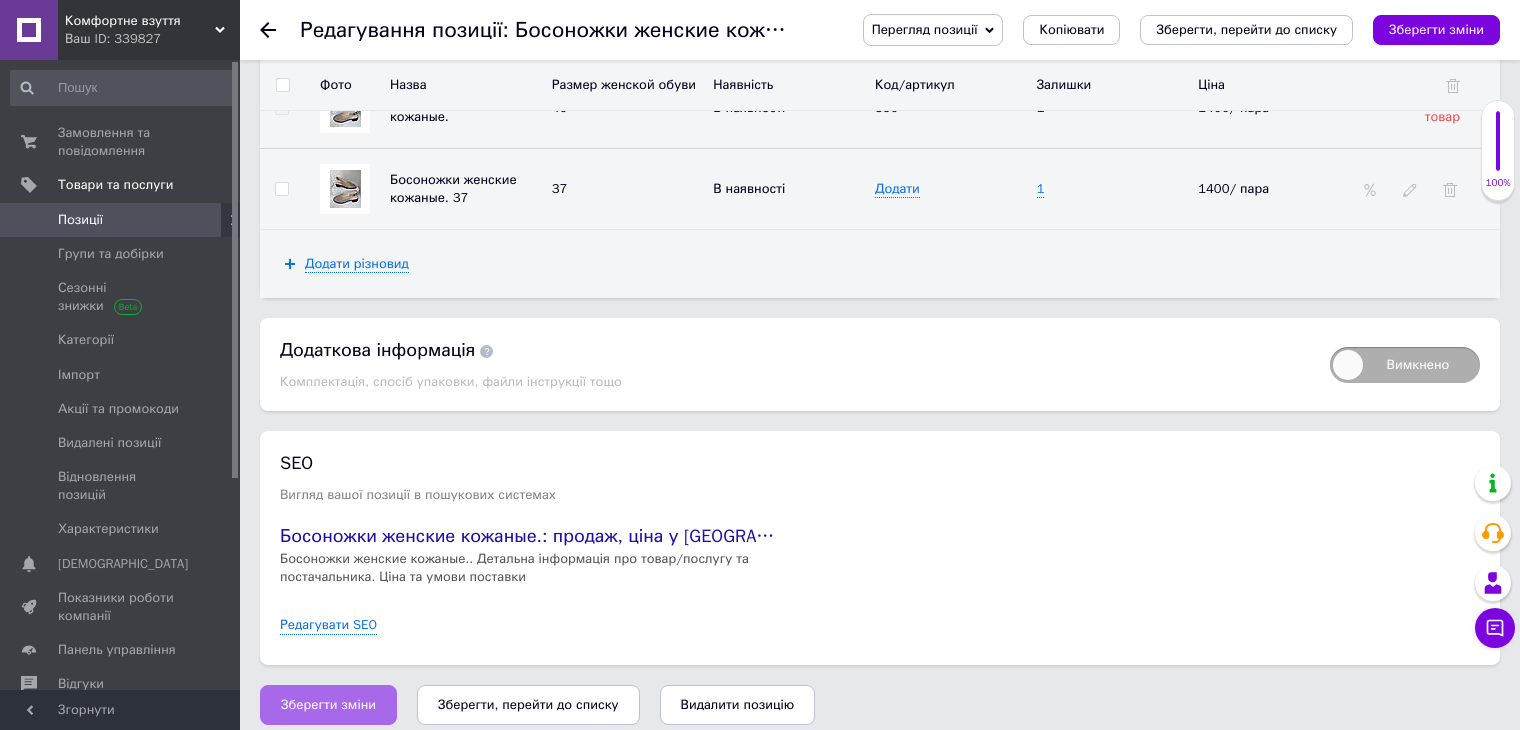type on "27" 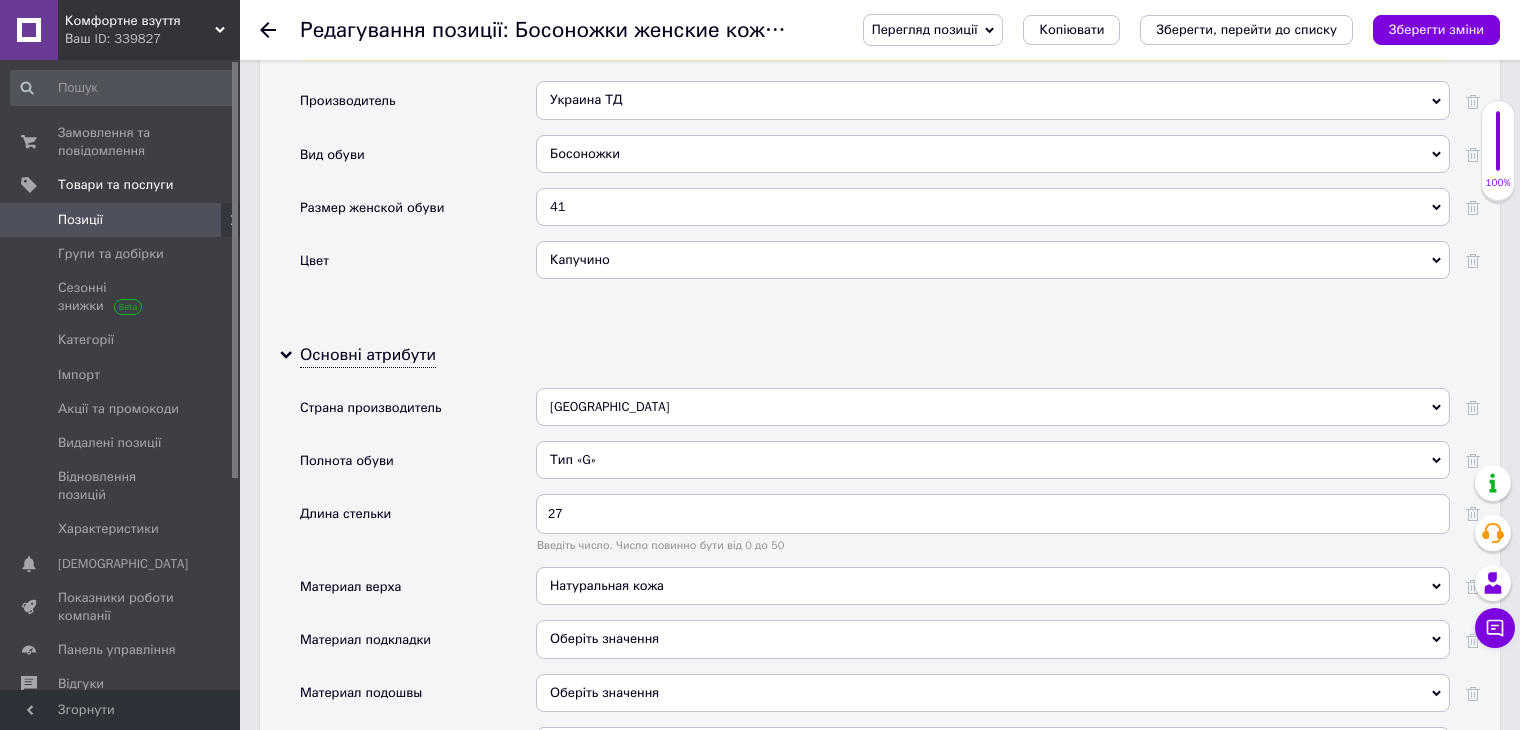 scroll, scrollTop: 1532, scrollLeft: 0, axis: vertical 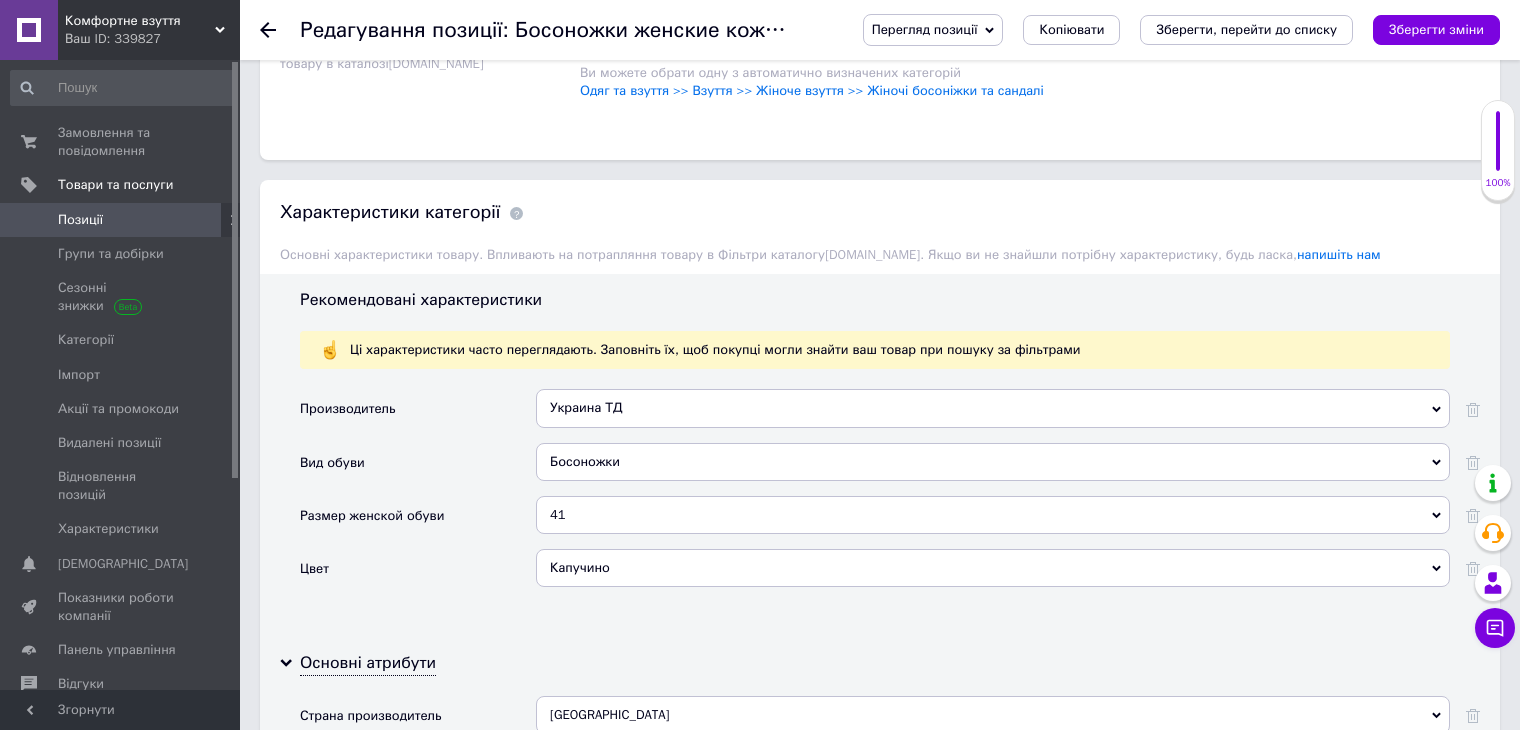 click 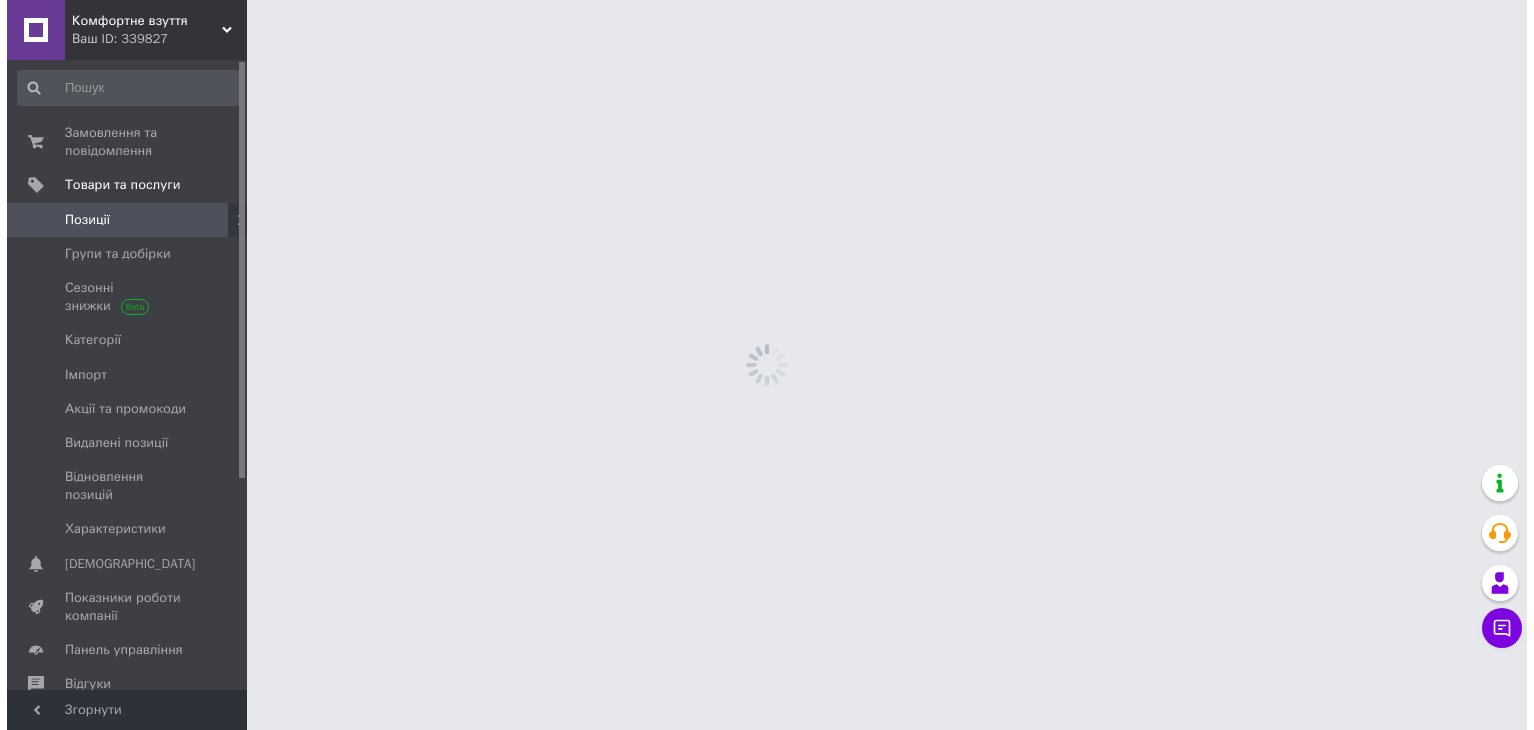 scroll, scrollTop: 0, scrollLeft: 0, axis: both 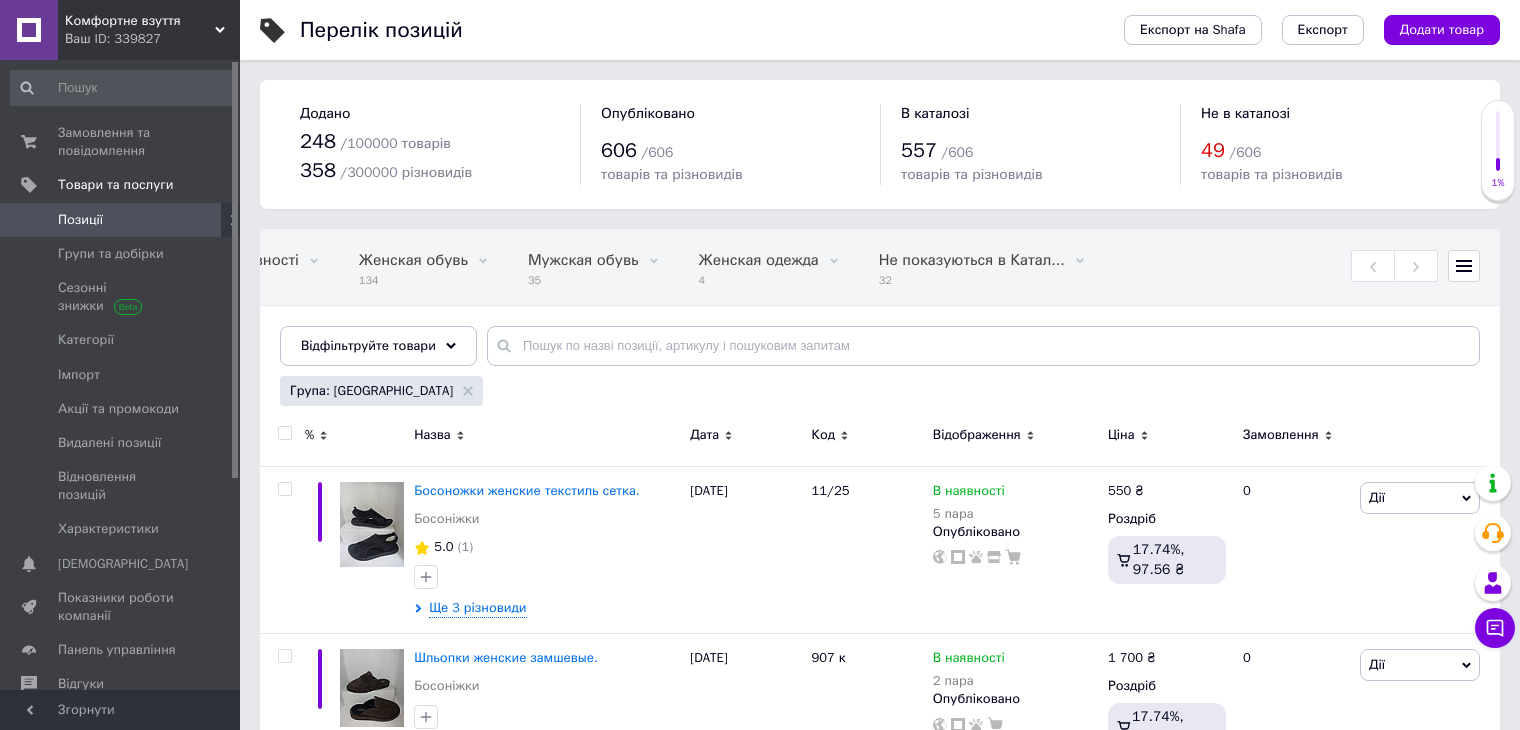 click on "Усі 248 В наявності 216 Видалити Редагувати Зі знижкою 20 Видалити Редагувати Знижка закінчилась 0 Видалити Редагувати Немає в наявності 32 Видалити Редагувати Женская обувь 134 Видалити Редагувати Мужская обувь 35 Видалити Редагувати Женская одежда 4 Видалити Редагувати Не показуються в Катал... 32 Видалити Редагувати Ok Відфільтровано...  Зберегти" at bounding box center [880, 307] 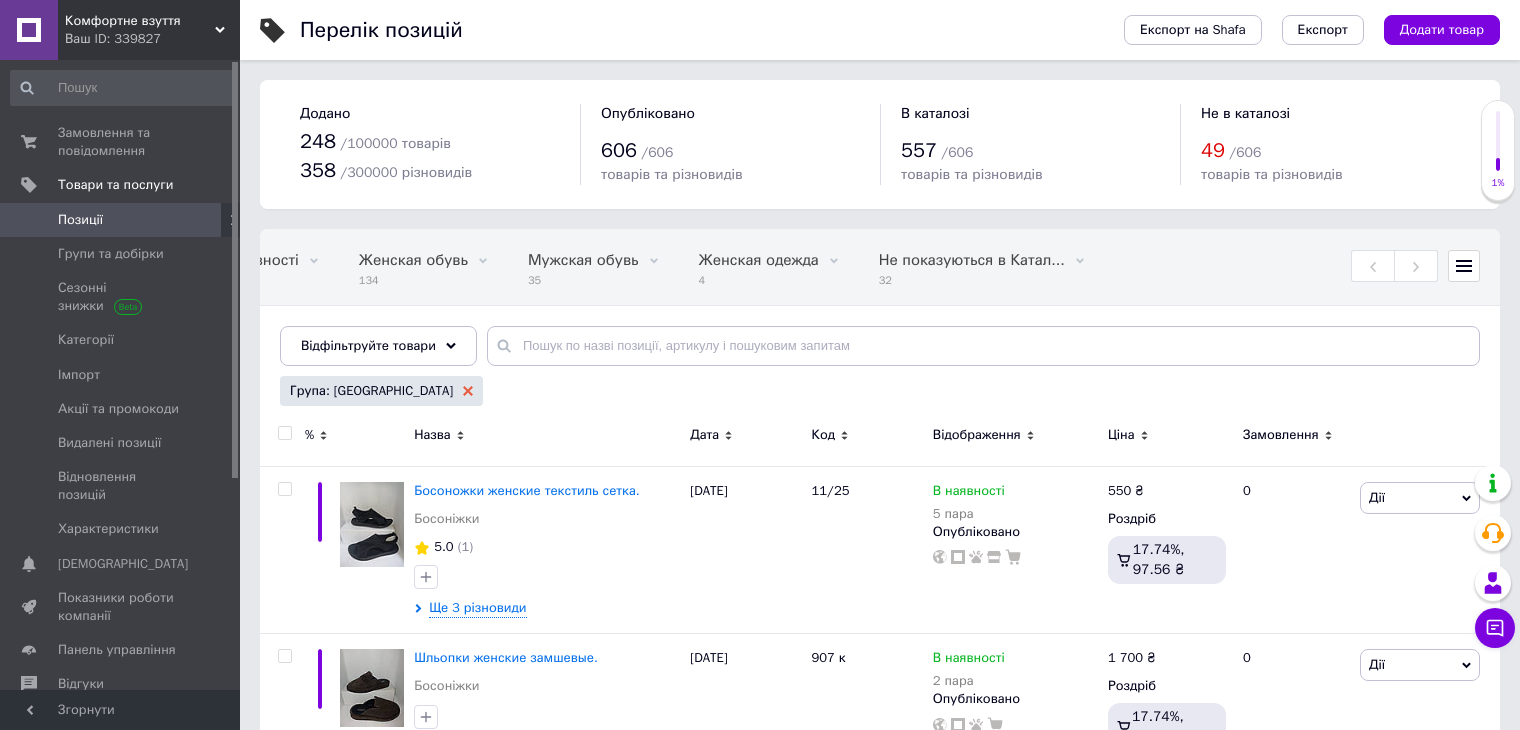 click 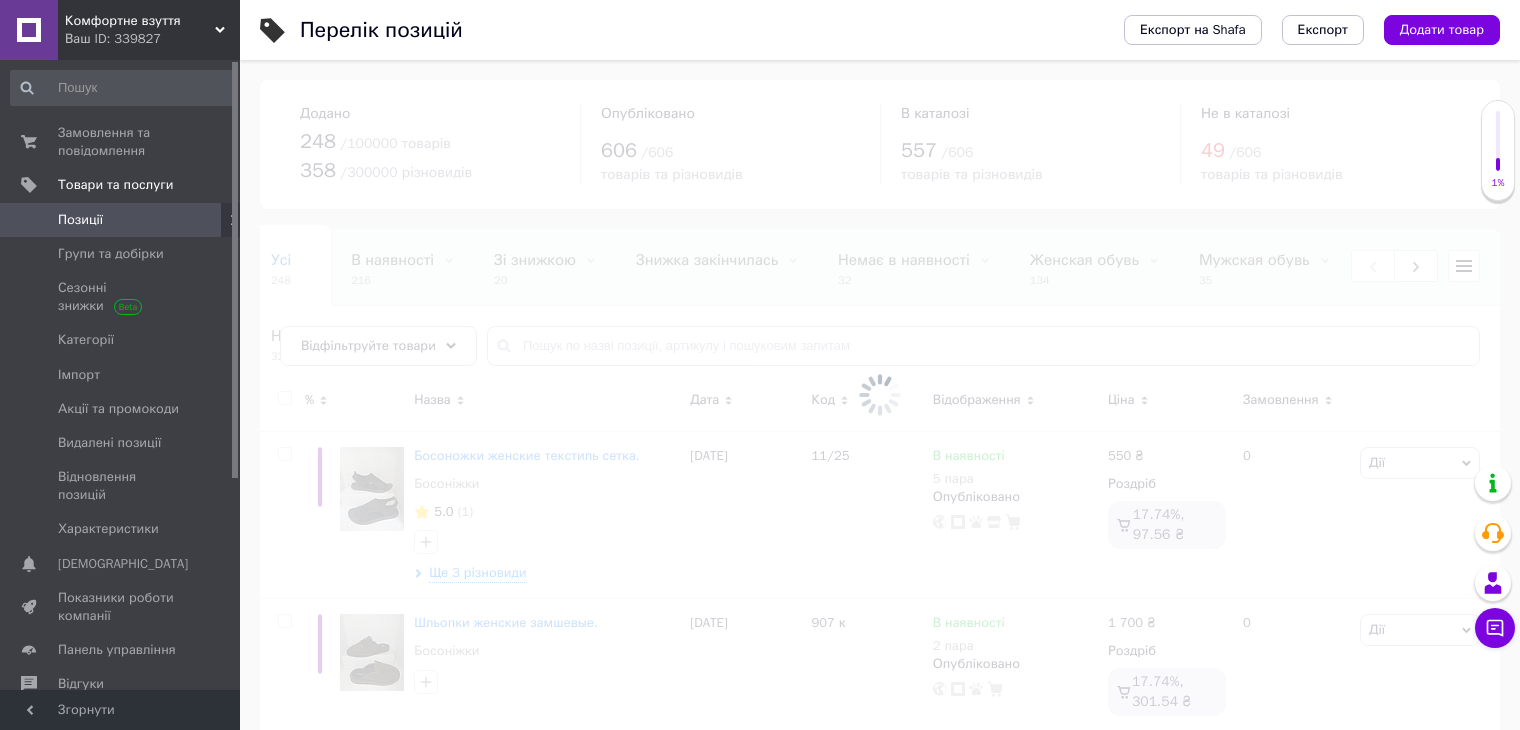 scroll, scrollTop: 0, scrollLeft: 0, axis: both 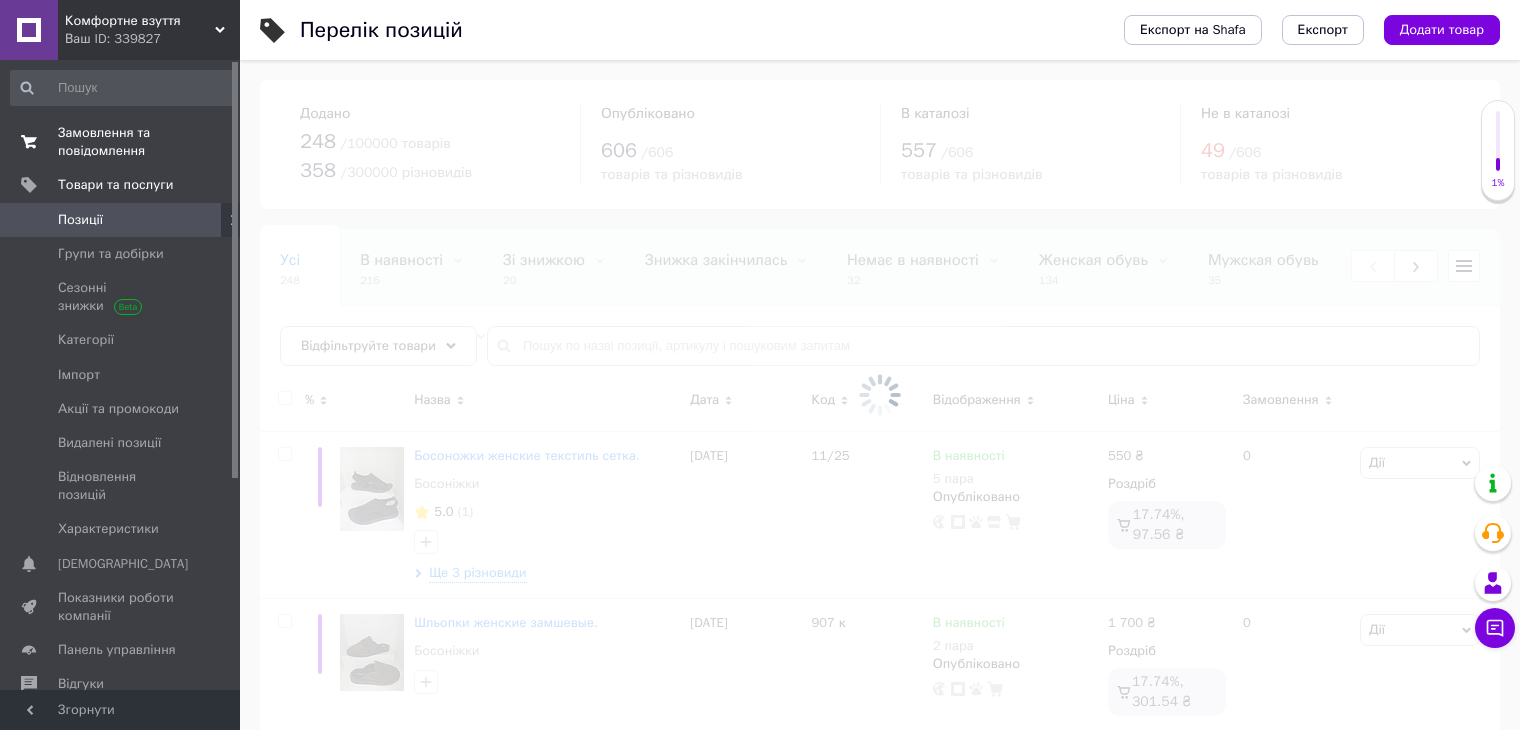 click on "Замовлення та повідомлення" at bounding box center [121, 142] 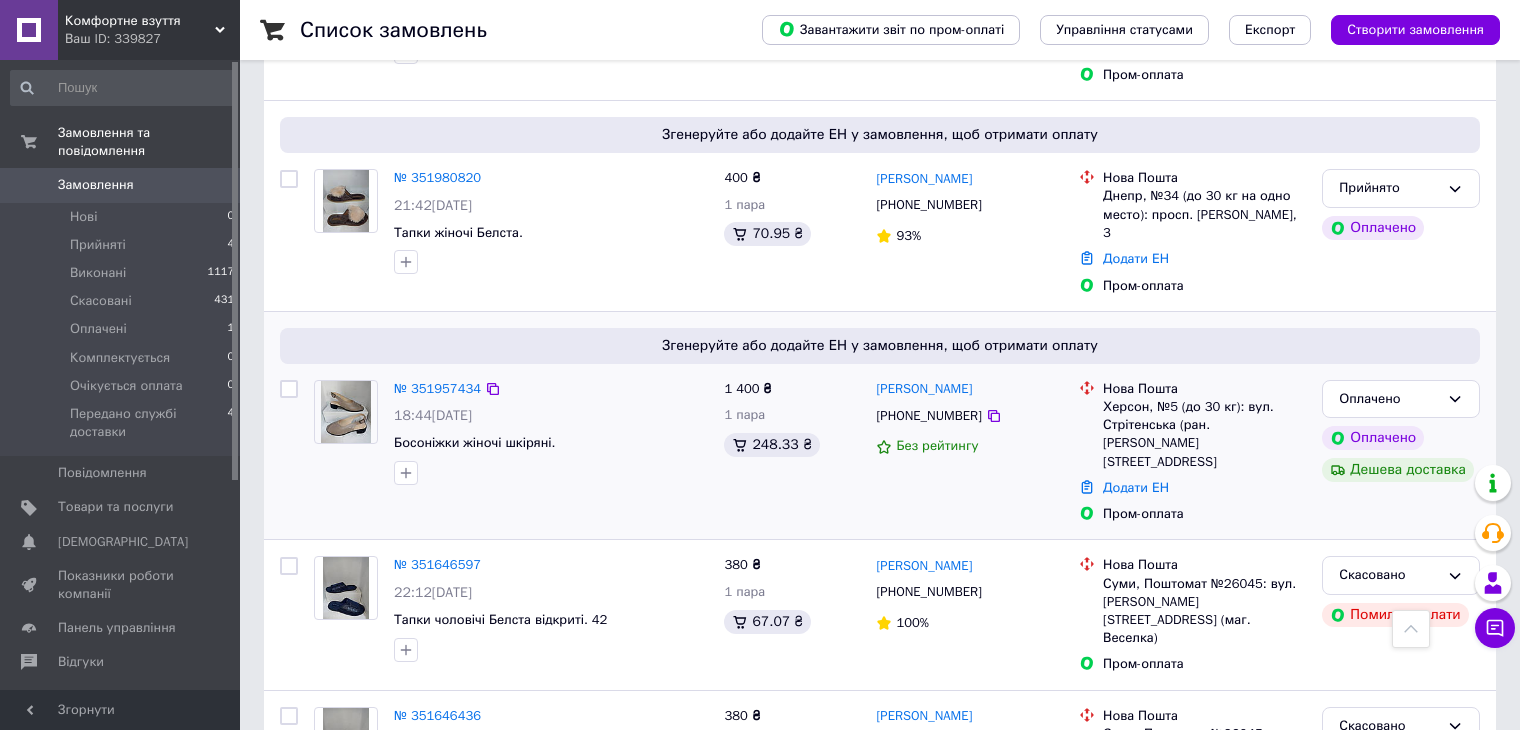 scroll, scrollTop: 400, scrollLeft: 0, axis: vertical 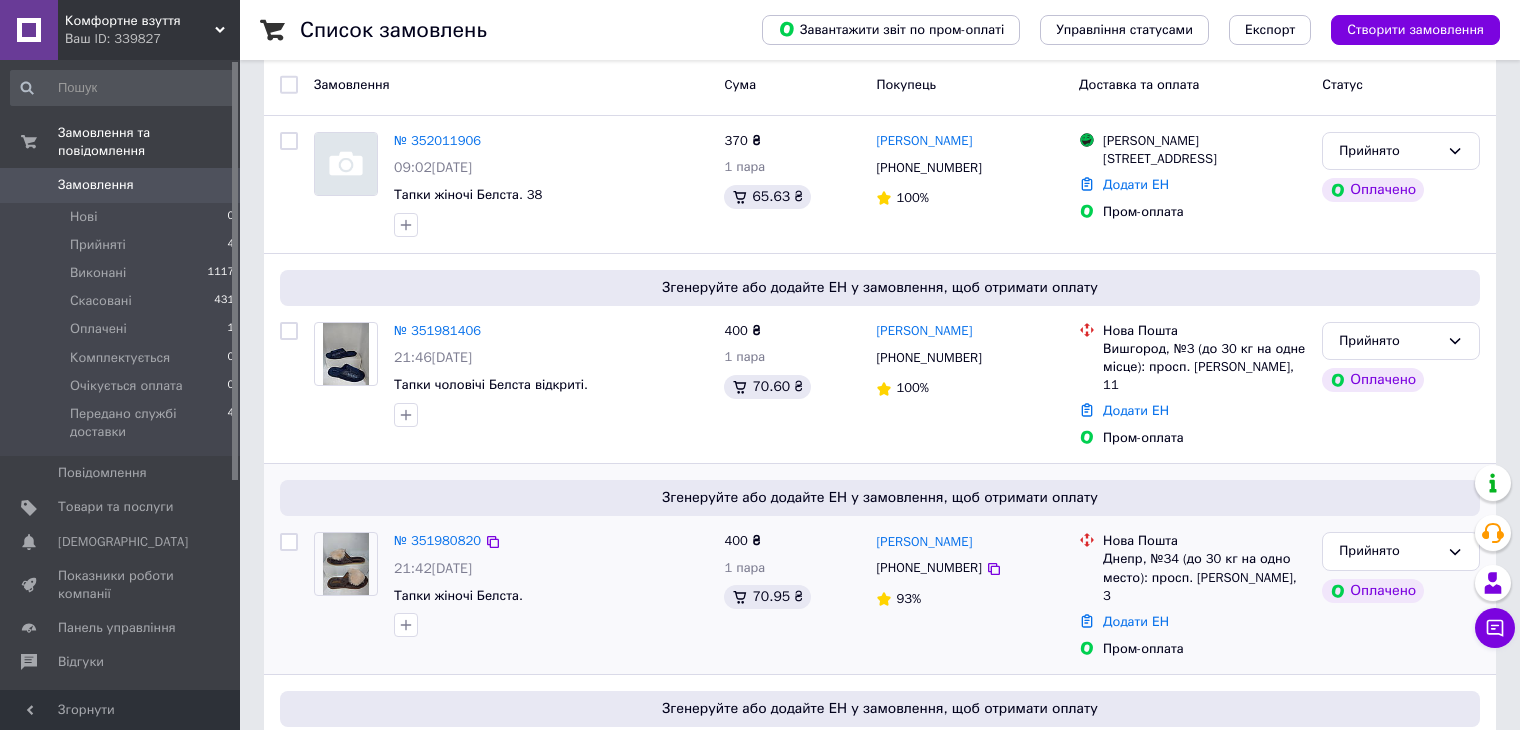 click at bounding box center (346, 564) 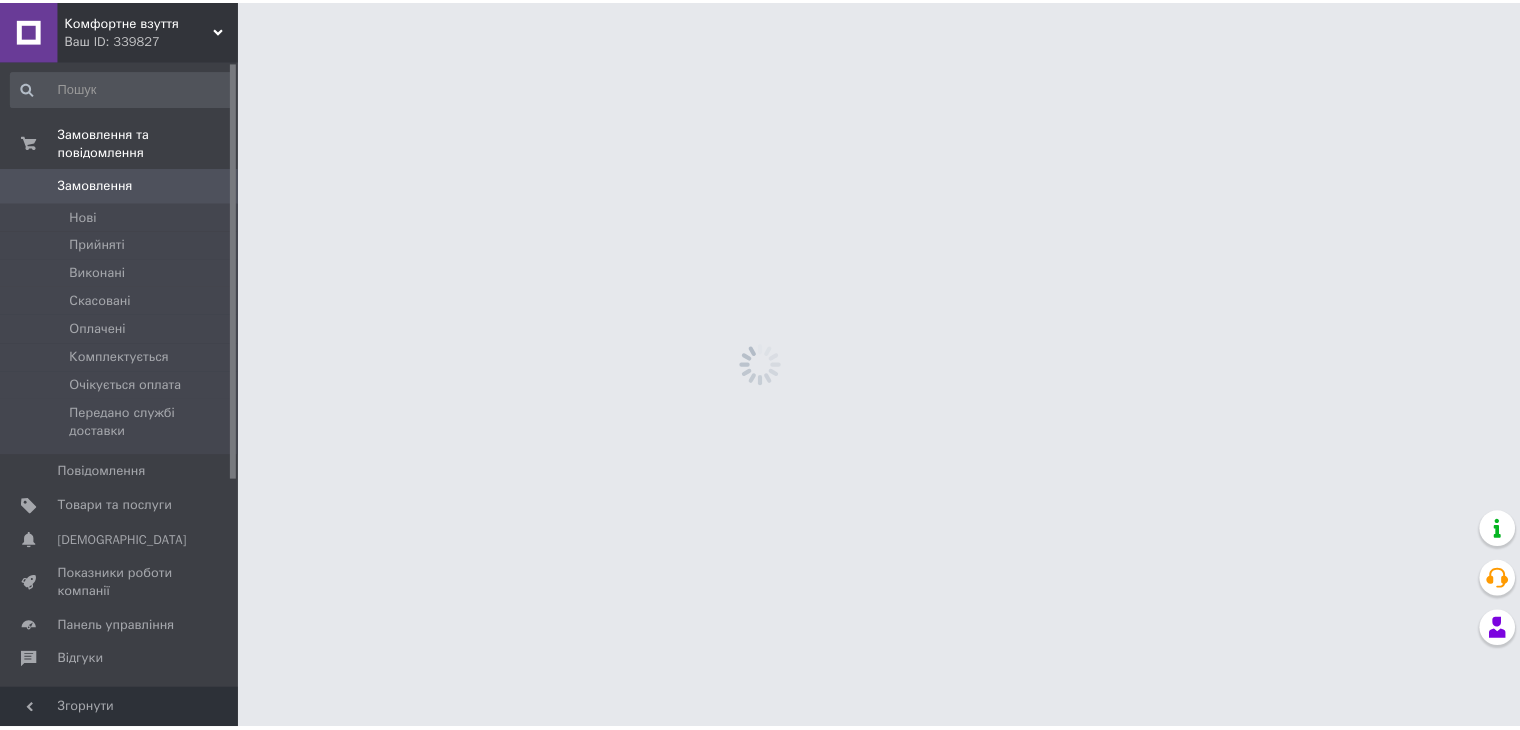 scroll, scrollTop: 0, scrollLeft: 0, axis: both 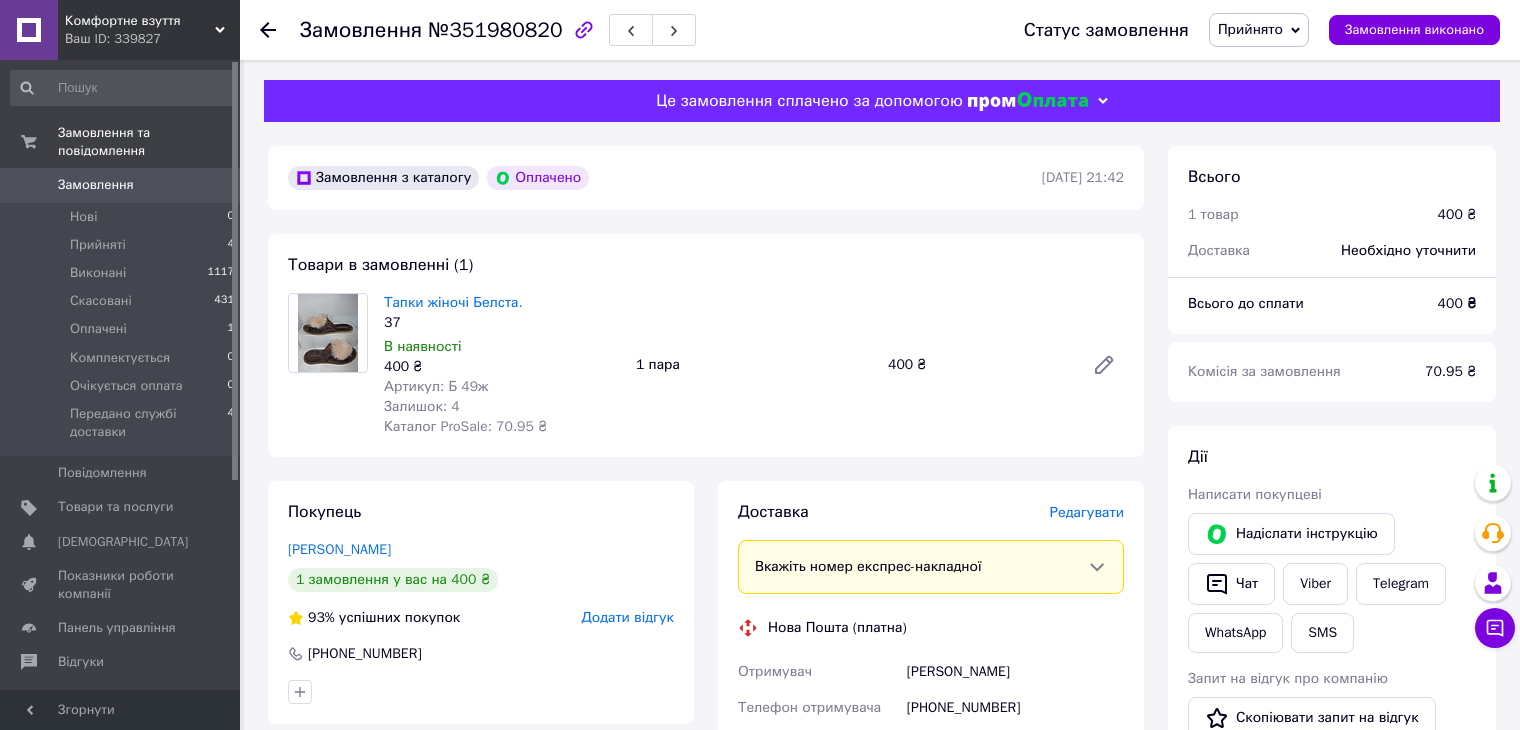 click 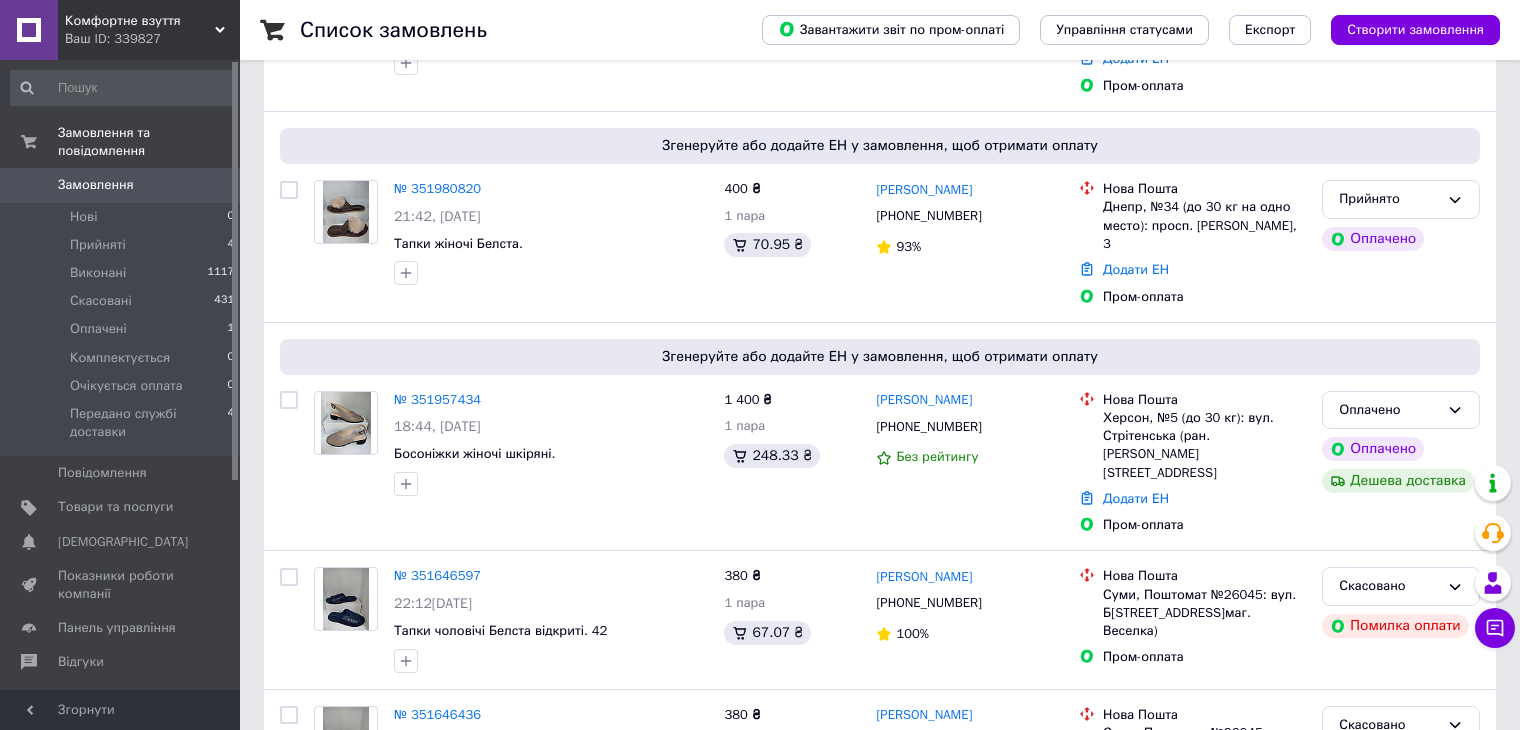 scroll, scrollTop: 500, scrollLeft: 0, axis: vertical 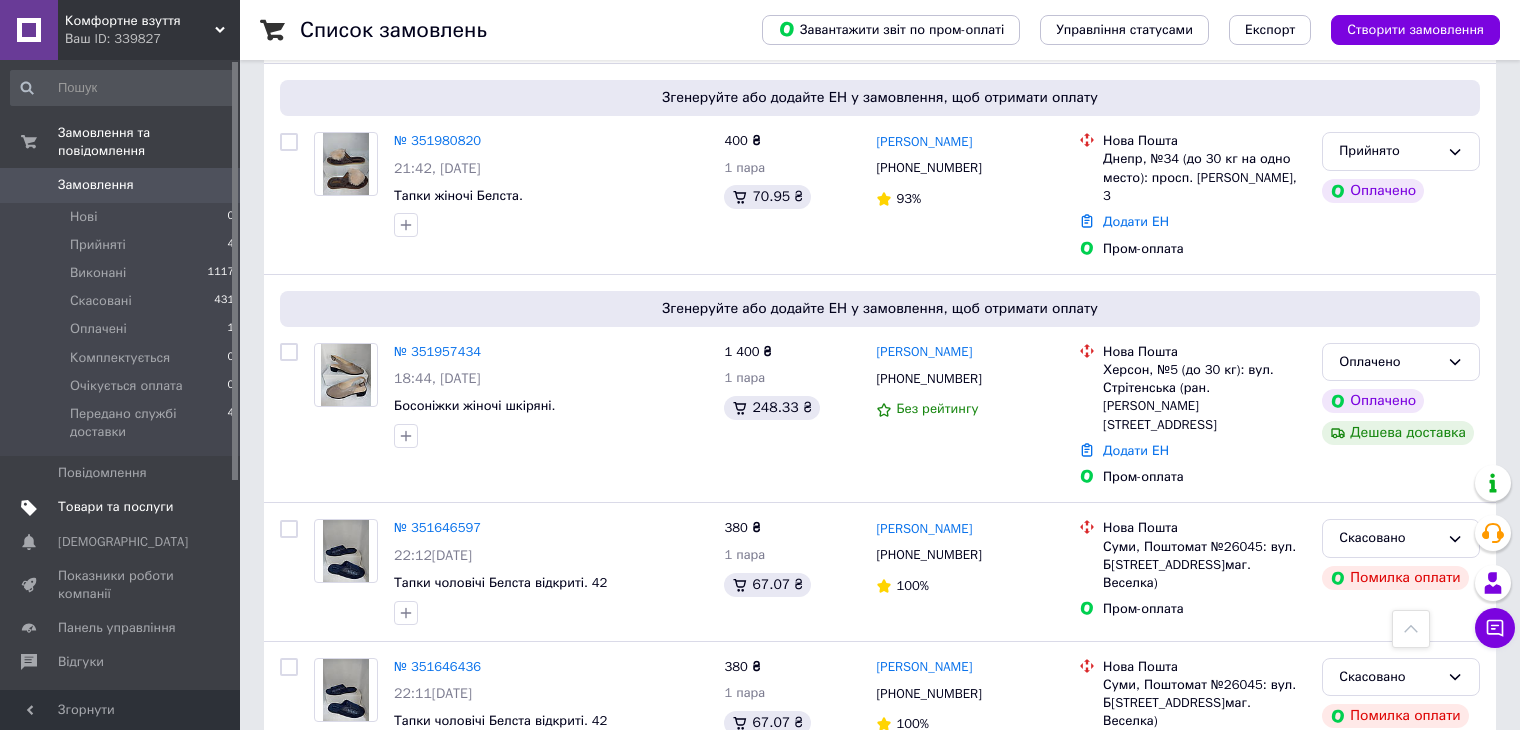 click on "Товари та послуги" at bounding box center [115, 507] 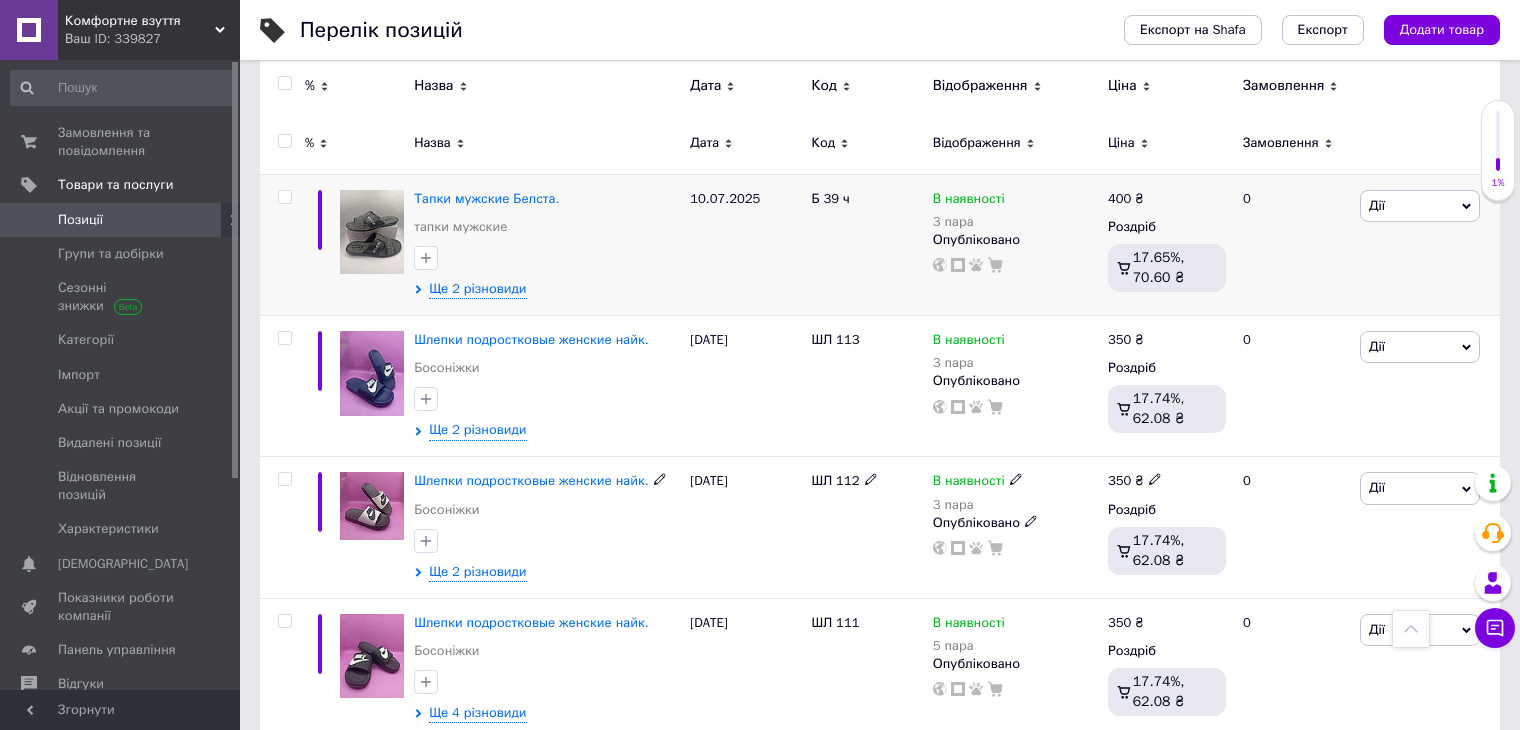 scroll, scrollTop: 0, scrollLeft: 0, axis: both 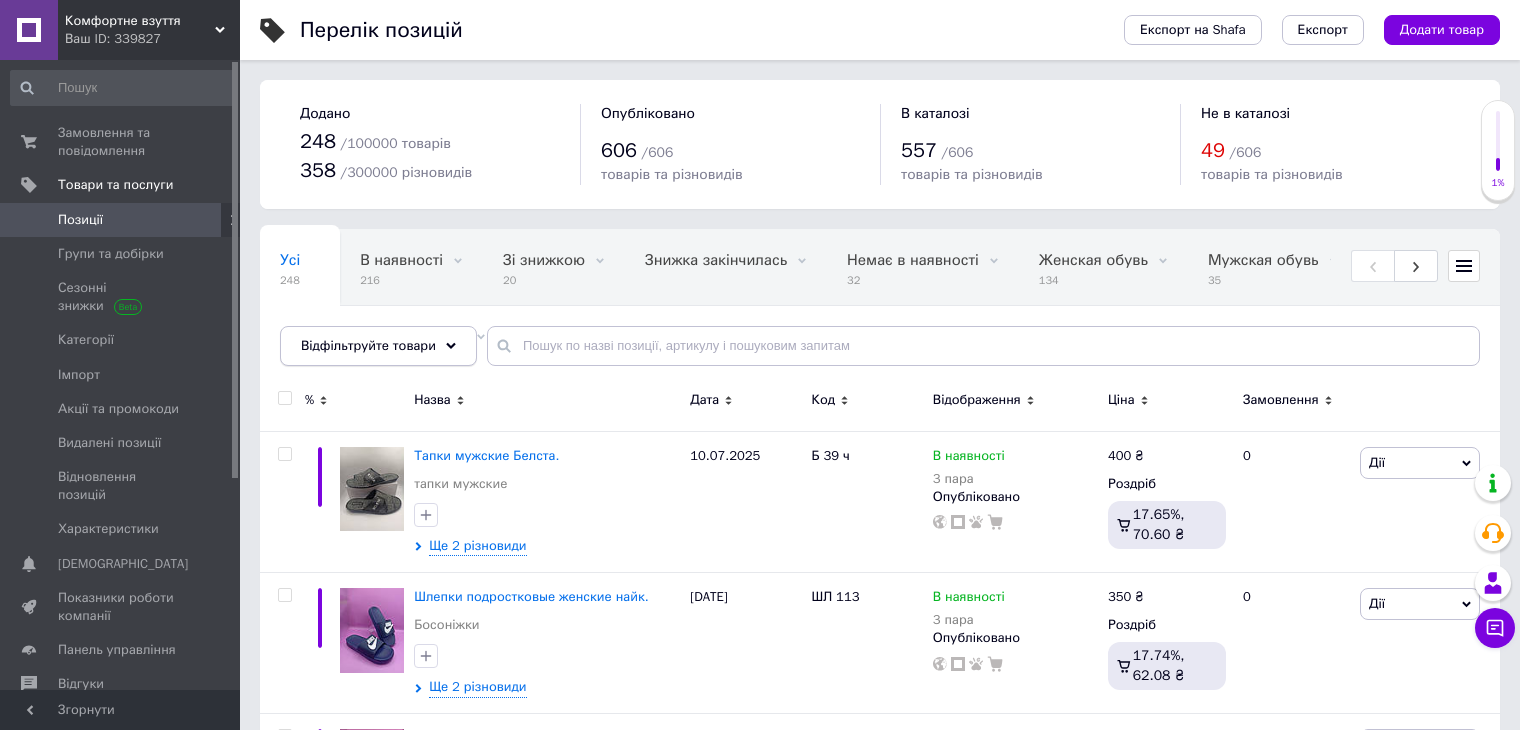 click on "Відфільтруйте товари" at bounding box center (378, 346) 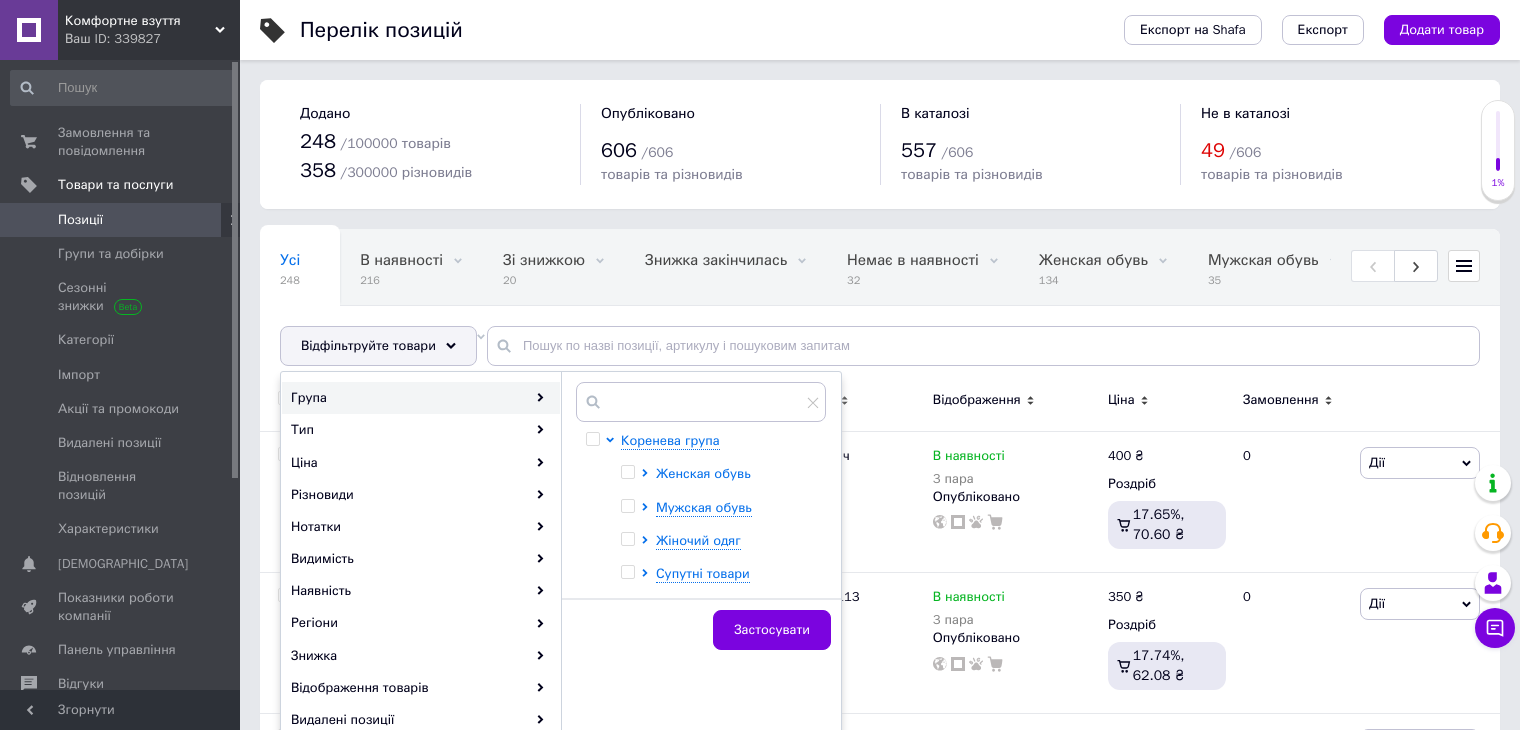 click on "Женская обувь" at bounding box center [703, 473] 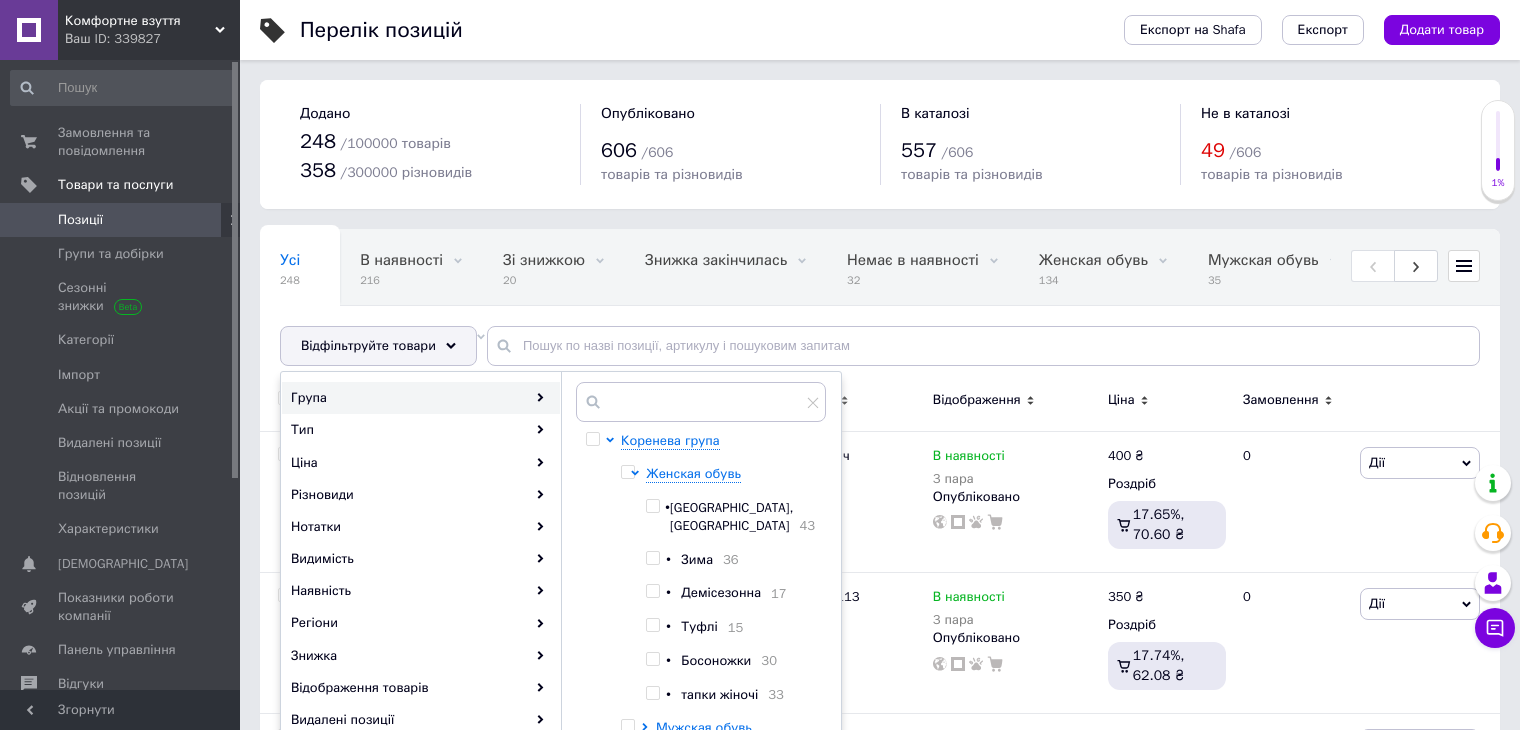 click at bounding box center [652, 659] 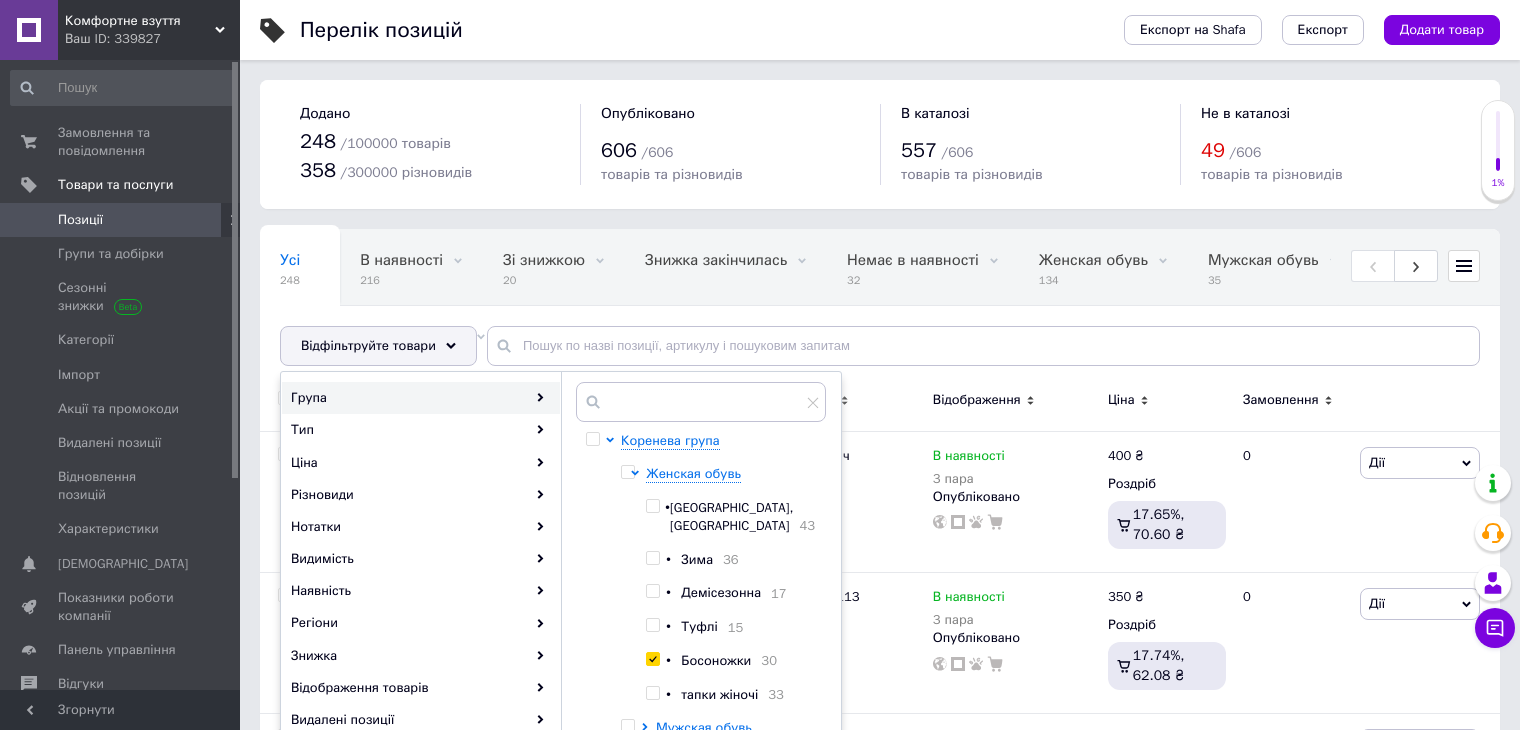 checkbox on "true" 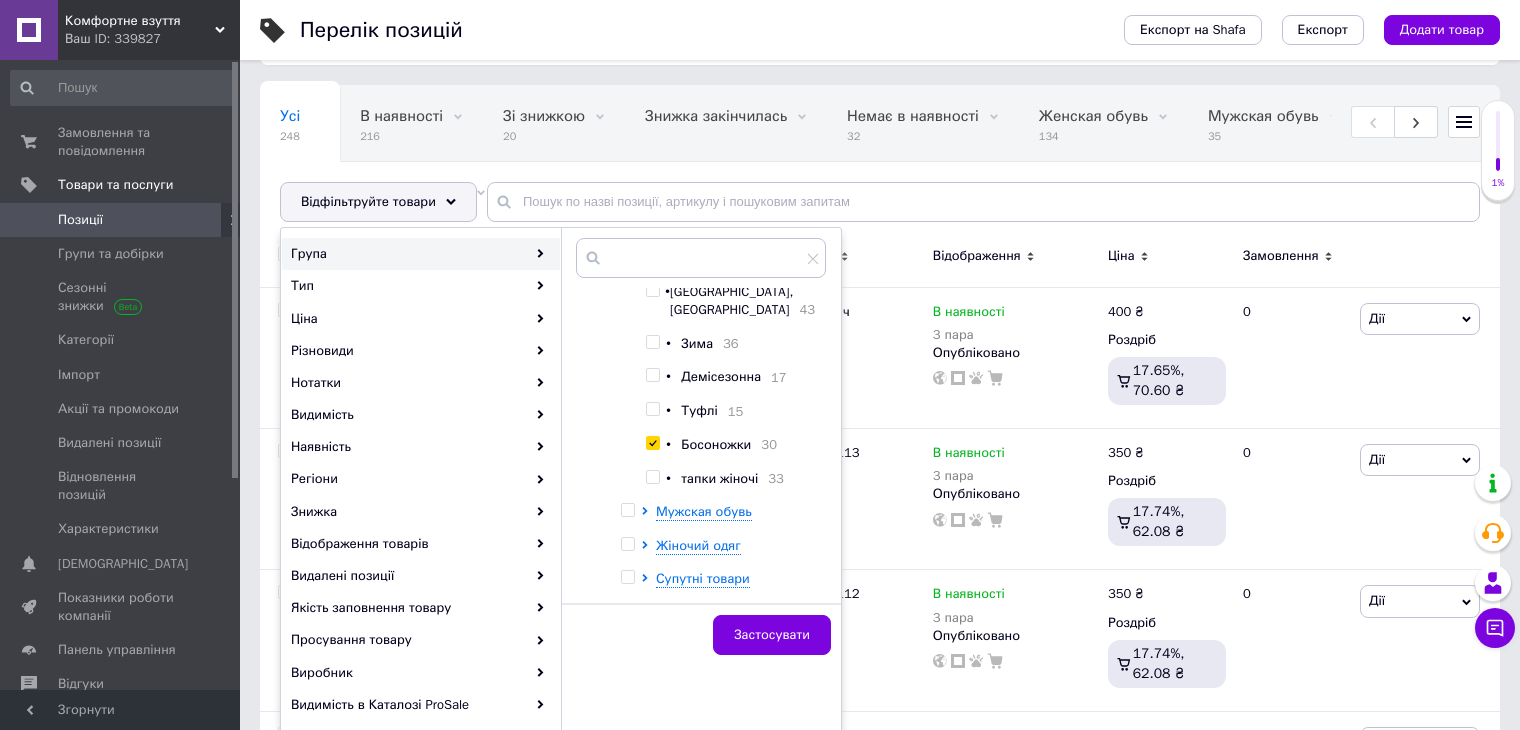 scroll, scrollTop: 400, scrollLeft: 0, axis: vertical 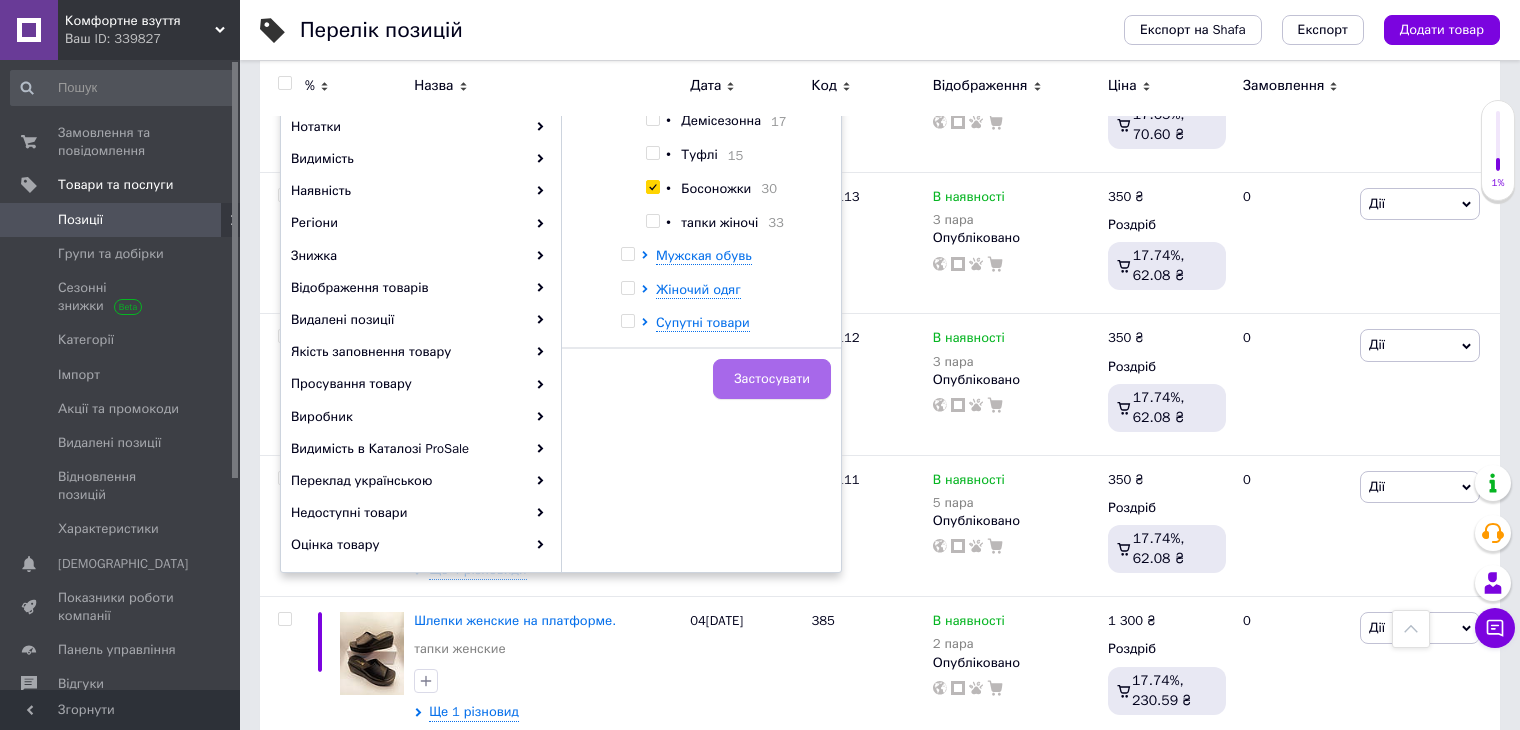 click on "Застосувати" at bounding box center (772, 379) 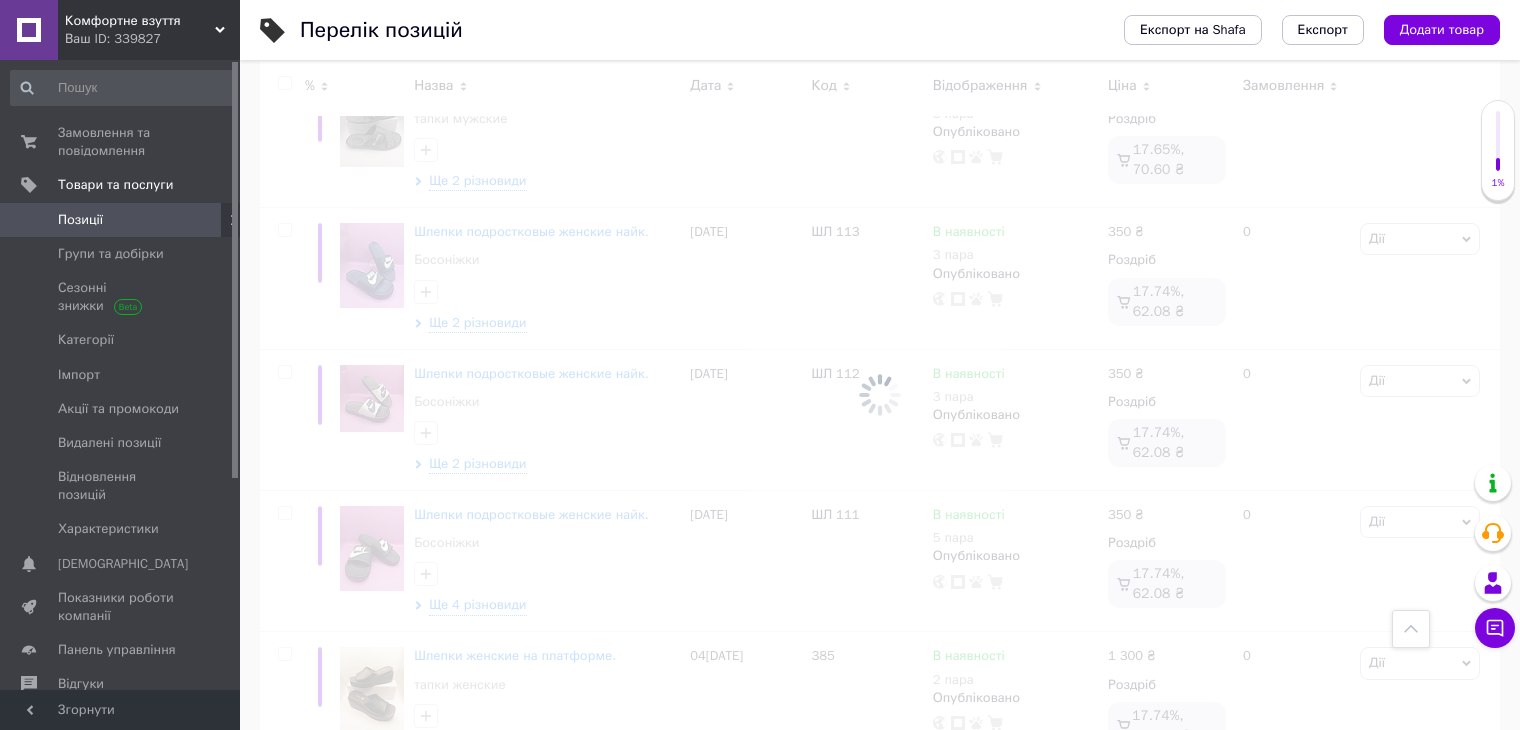 scroll, scrollTop: 435, scrollLeft: 0, axis: vertical 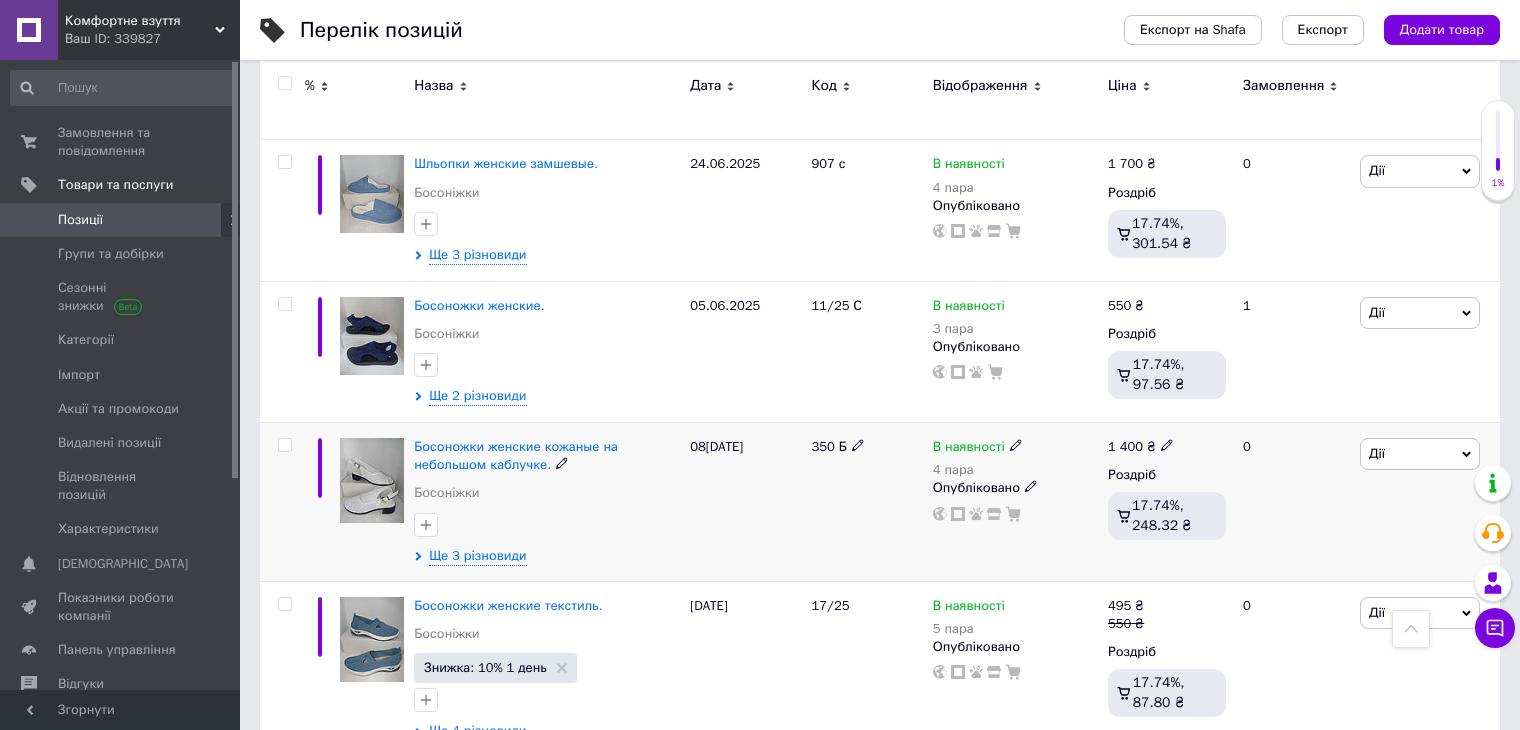 click at bounding box center (372, 480) 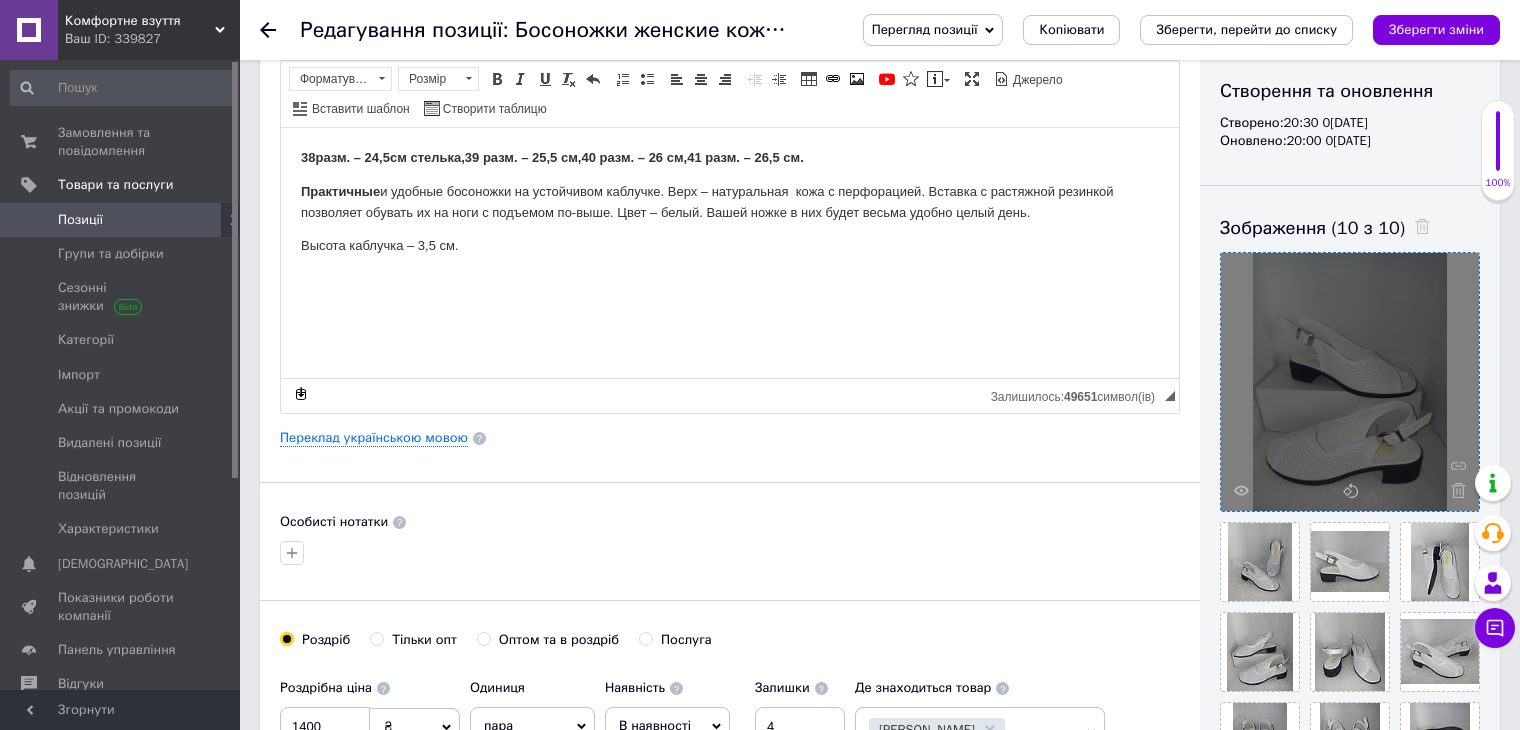 scroll, scrollTop: 300, scrollLeft: 0, axis: vertical 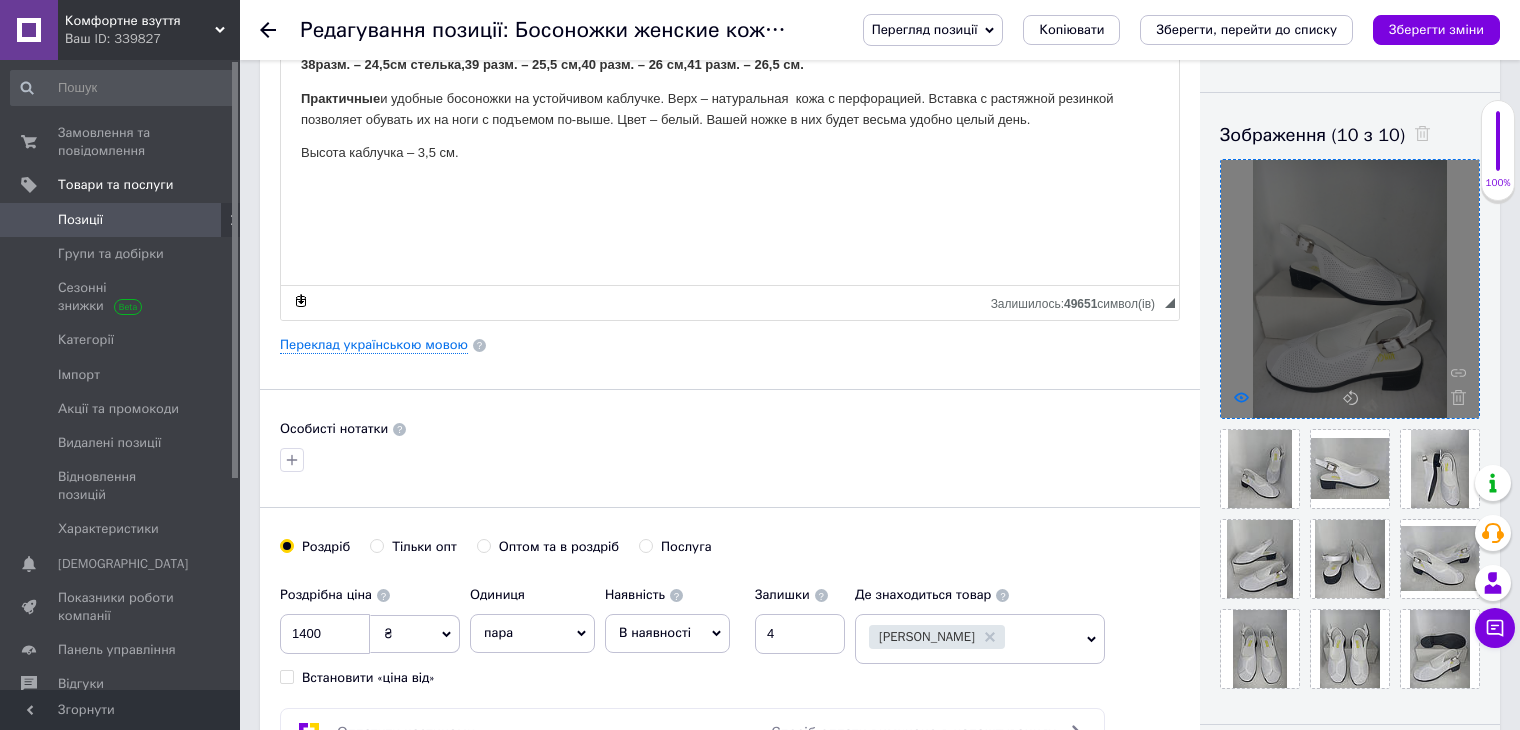 click 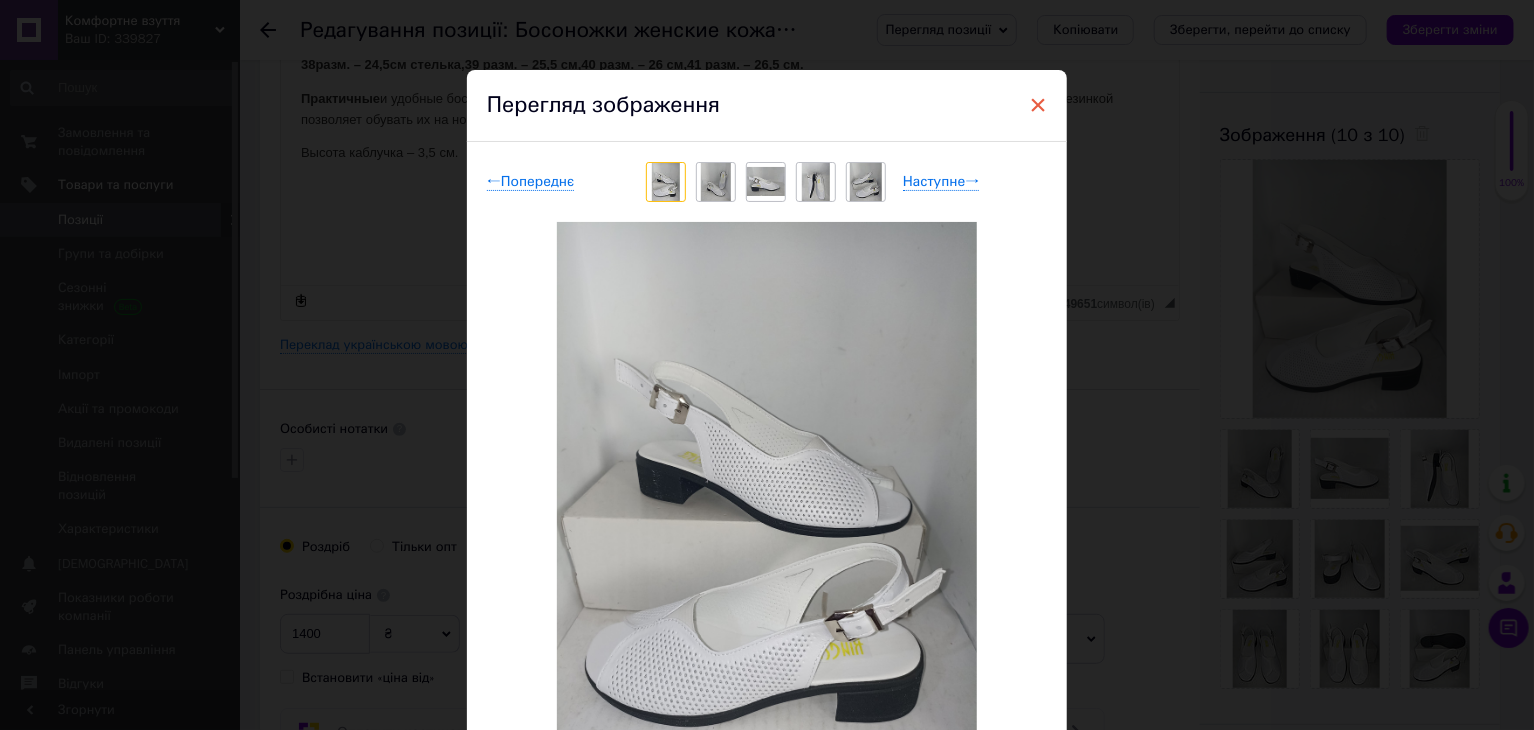 click on "×" at bounding box center (1038, 105) 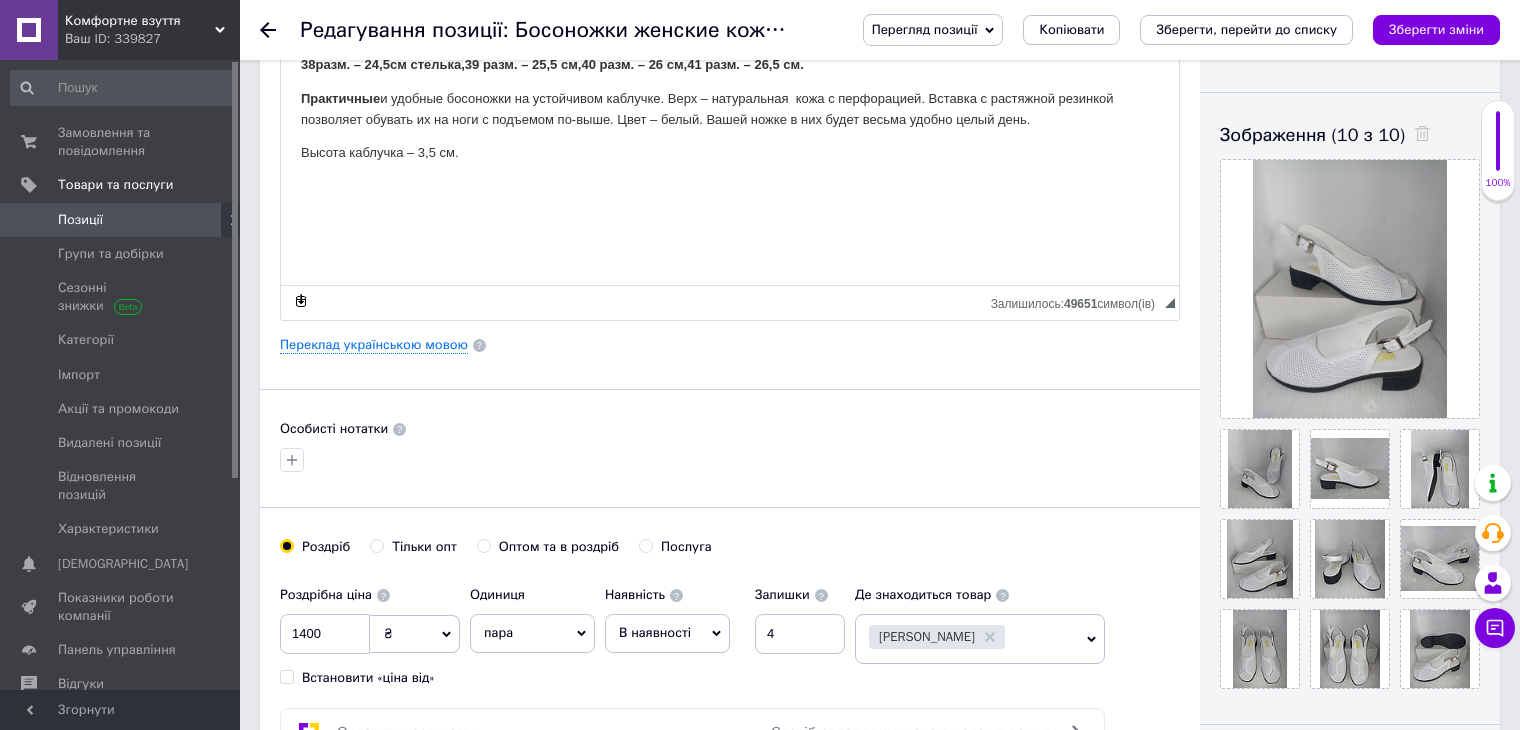 click 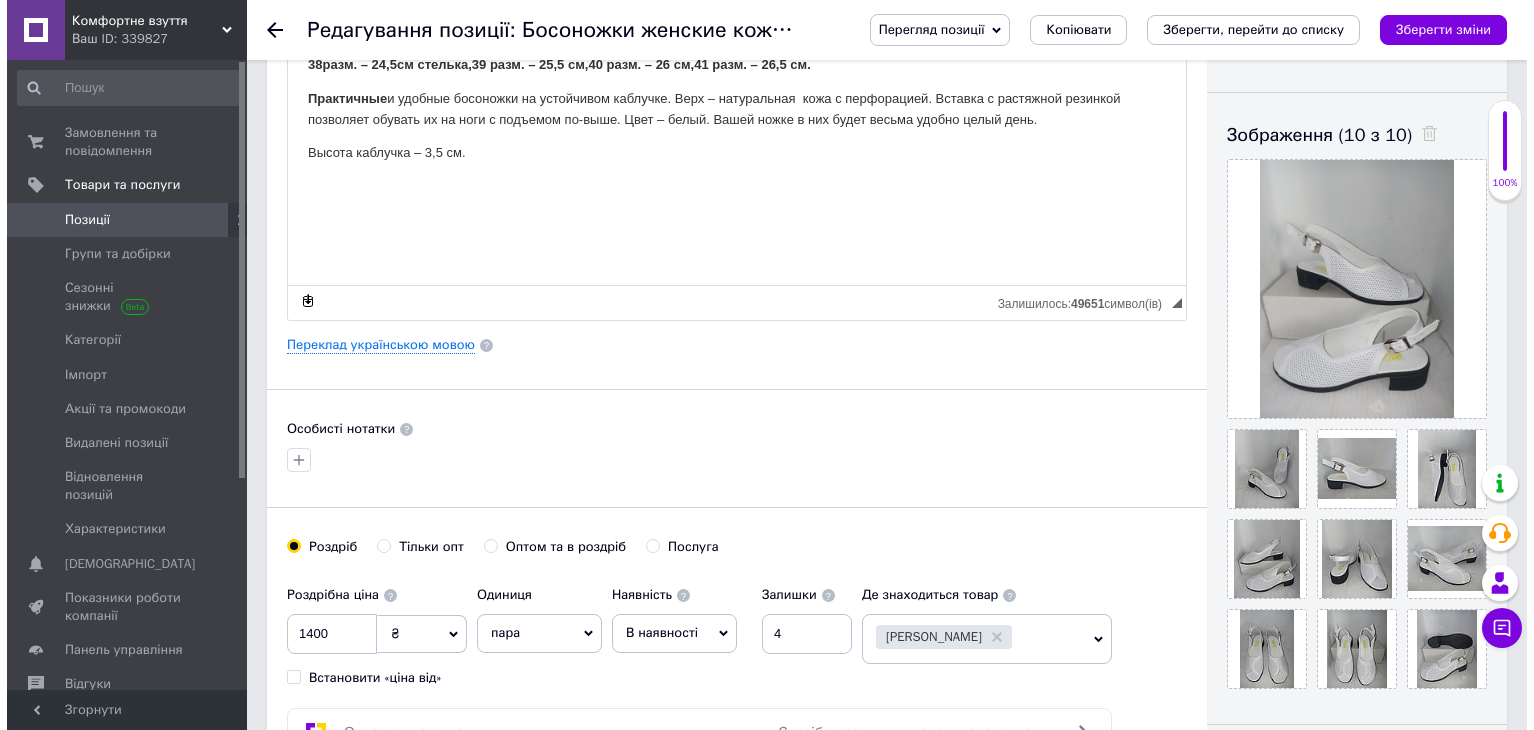 scroll, scrollTop: 0, scrollLeft: 0, axis: both 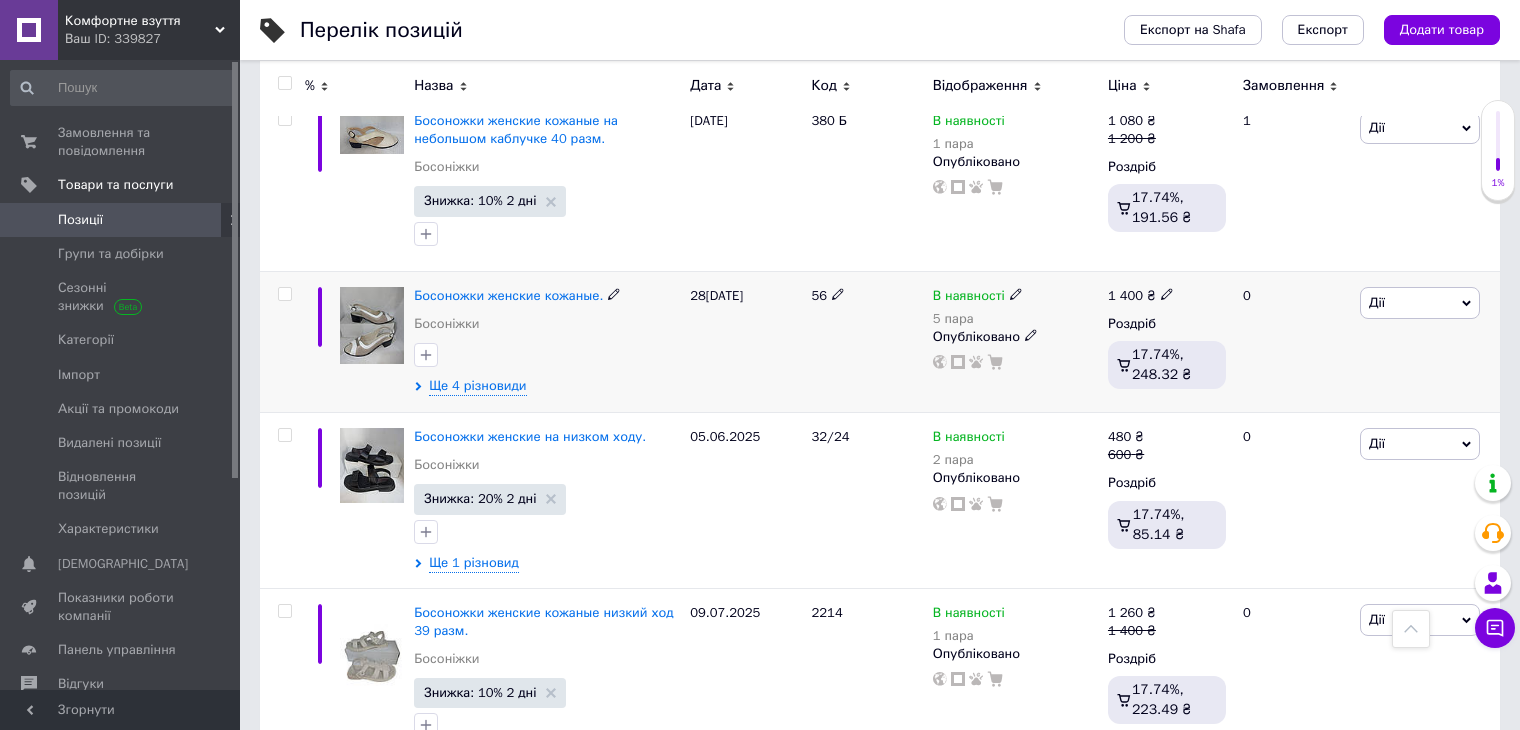 click at bounding box center [372, 325] 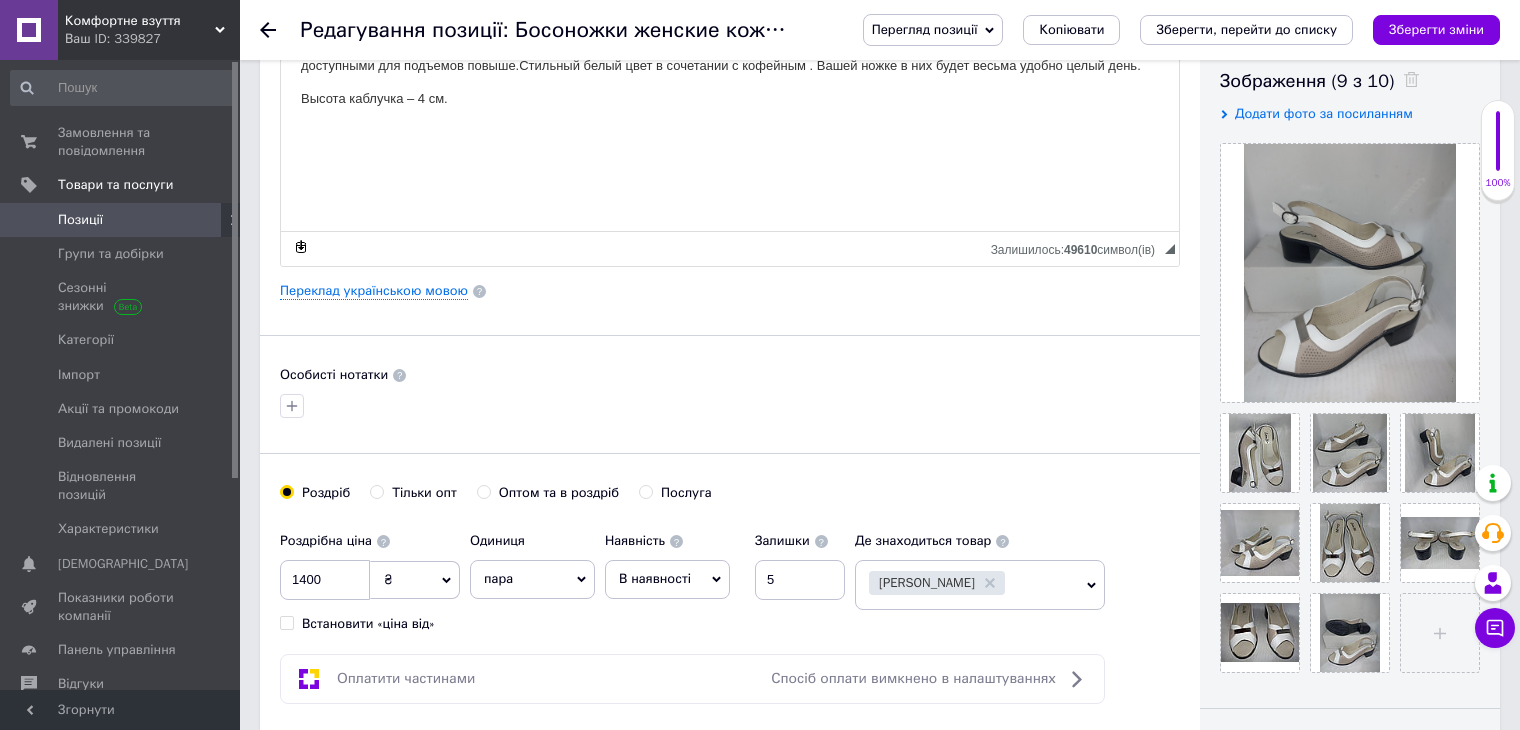 scroll, scrollTop: 400, scrollLeft: 0, axis: vertical 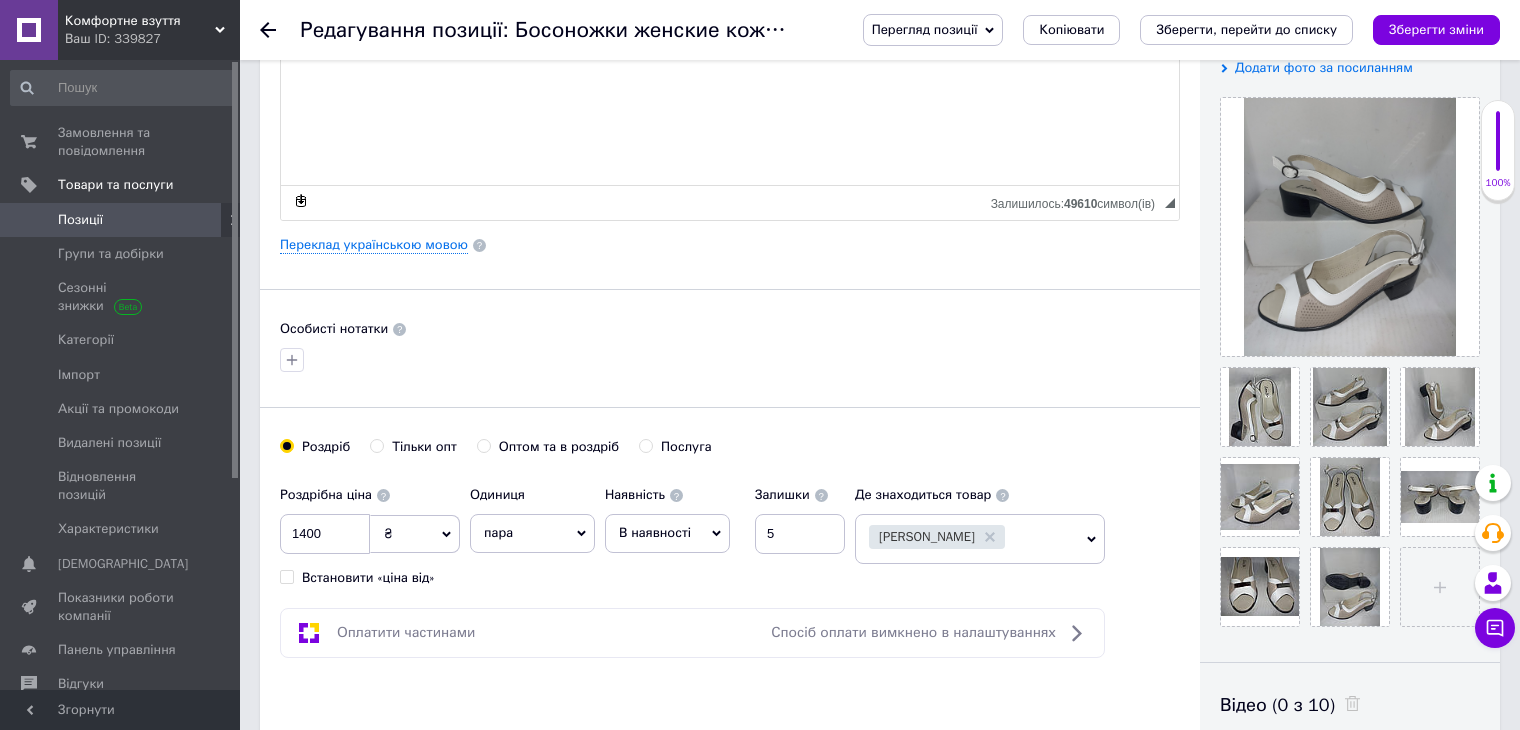 click 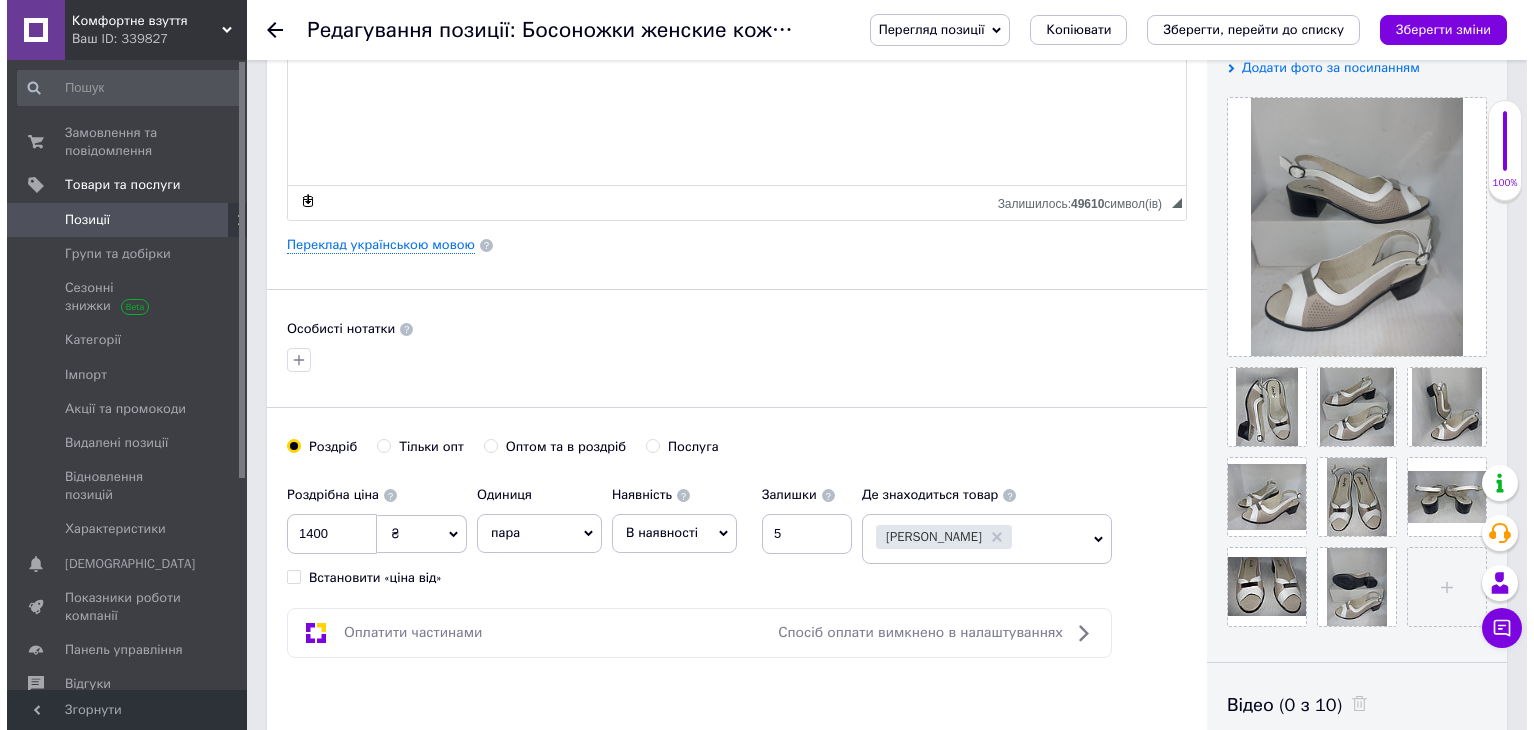 scroll, scrollTop: 0, scrollLeft: 0, axis: both 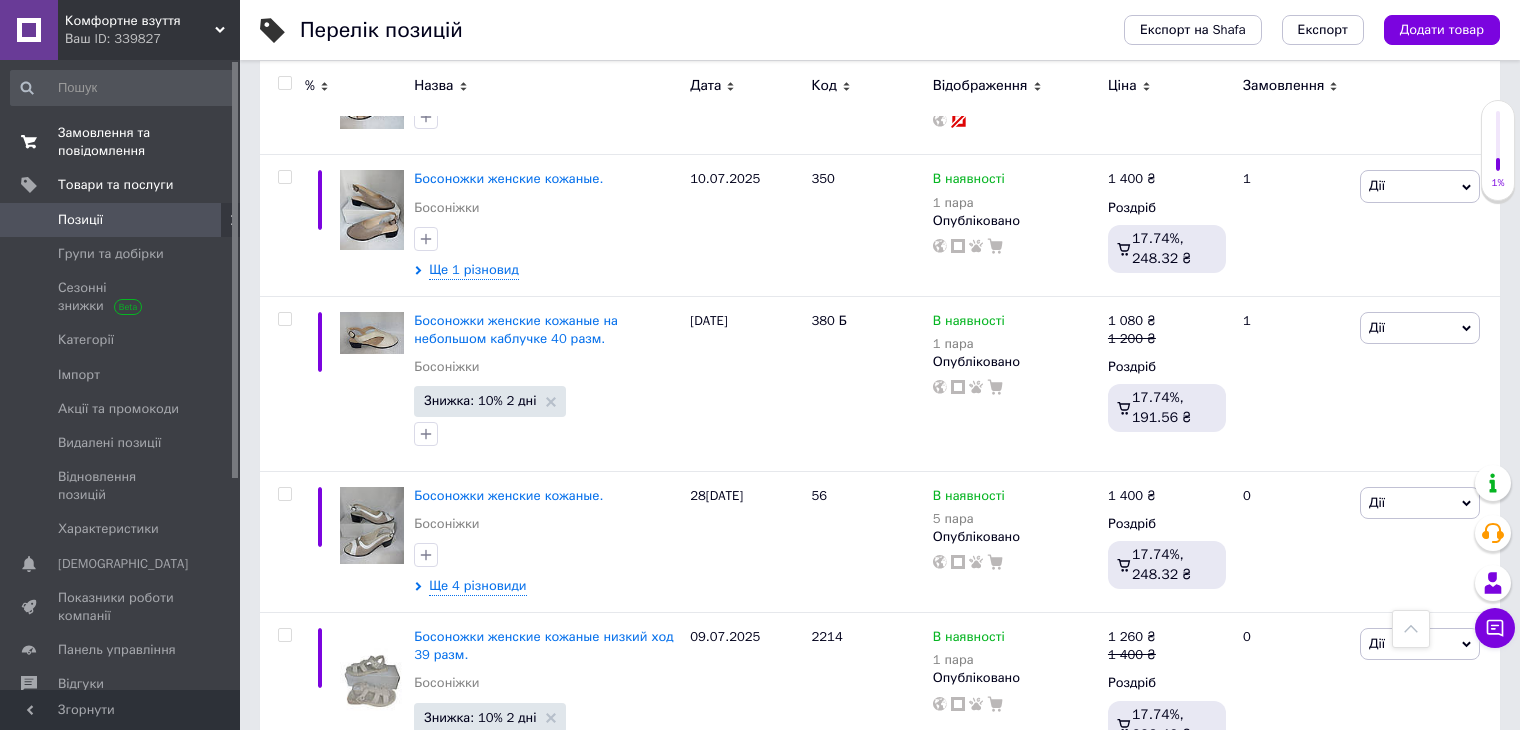 click on "Замовлення та повідомлення" at bounding box center (121, 142) 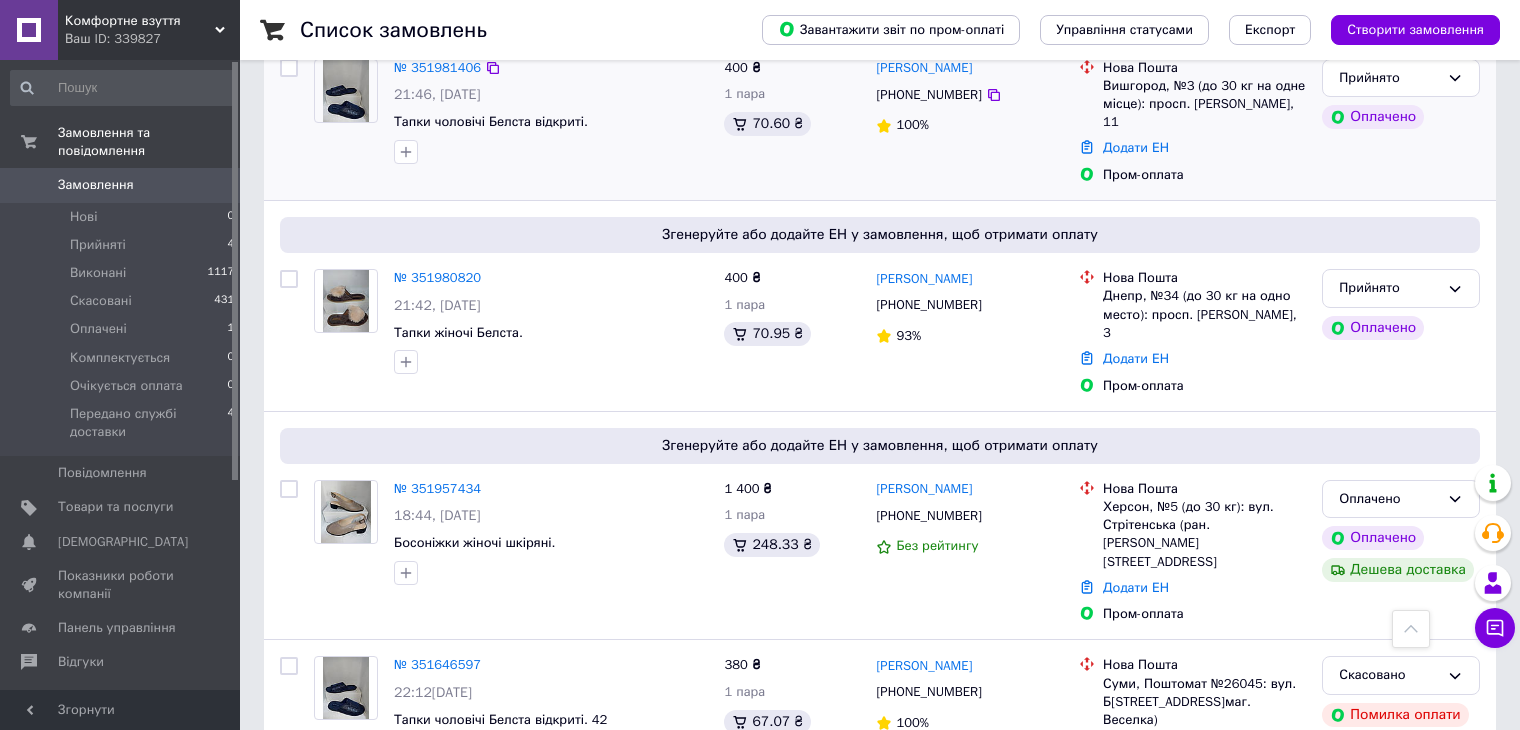 scroll, scrollTop: 300, scrollLeft: 0, axis: vertical 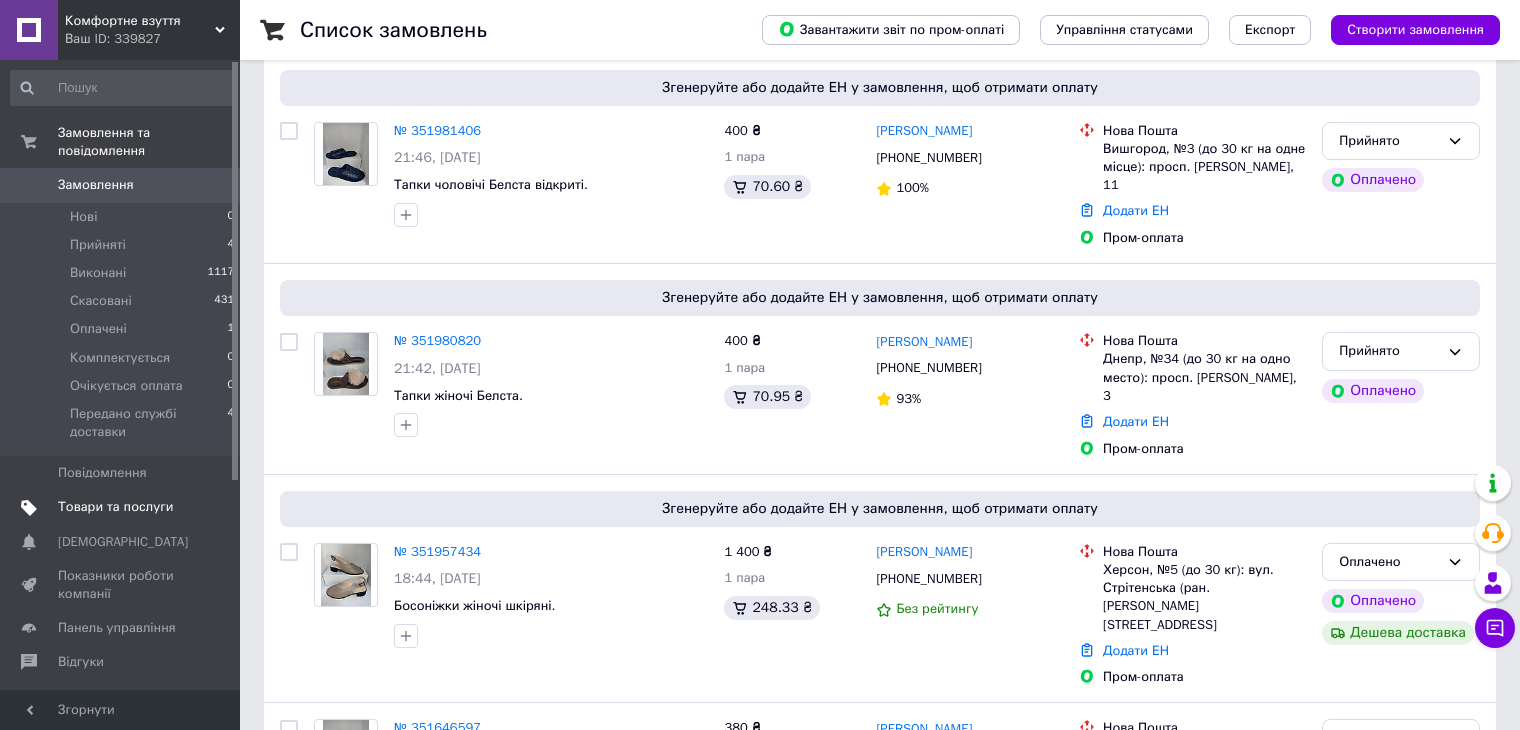 click on "Товари та послуги" at bounding box center [115, 507] 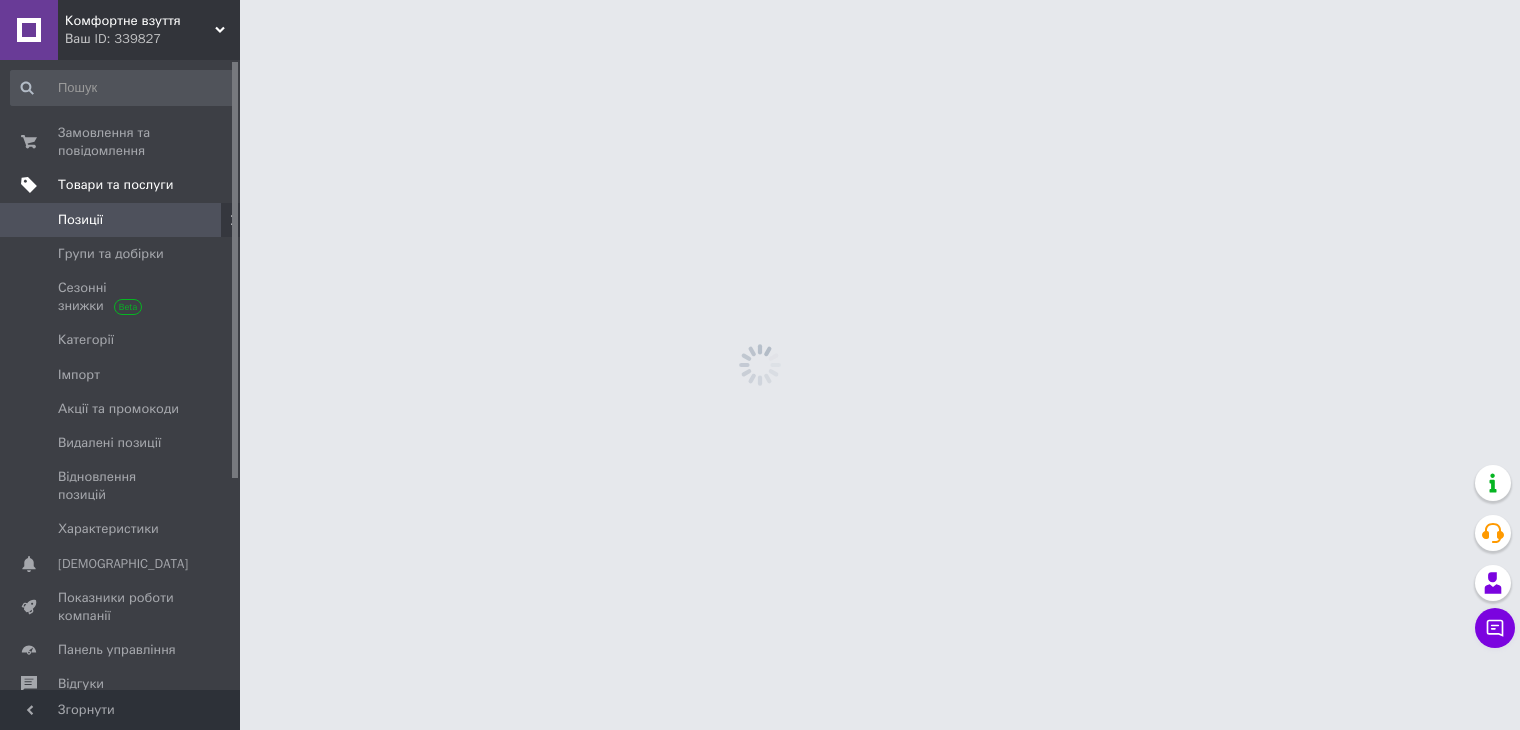 scroll, scrollTop: 0, scrollLeft: 0, axis: both 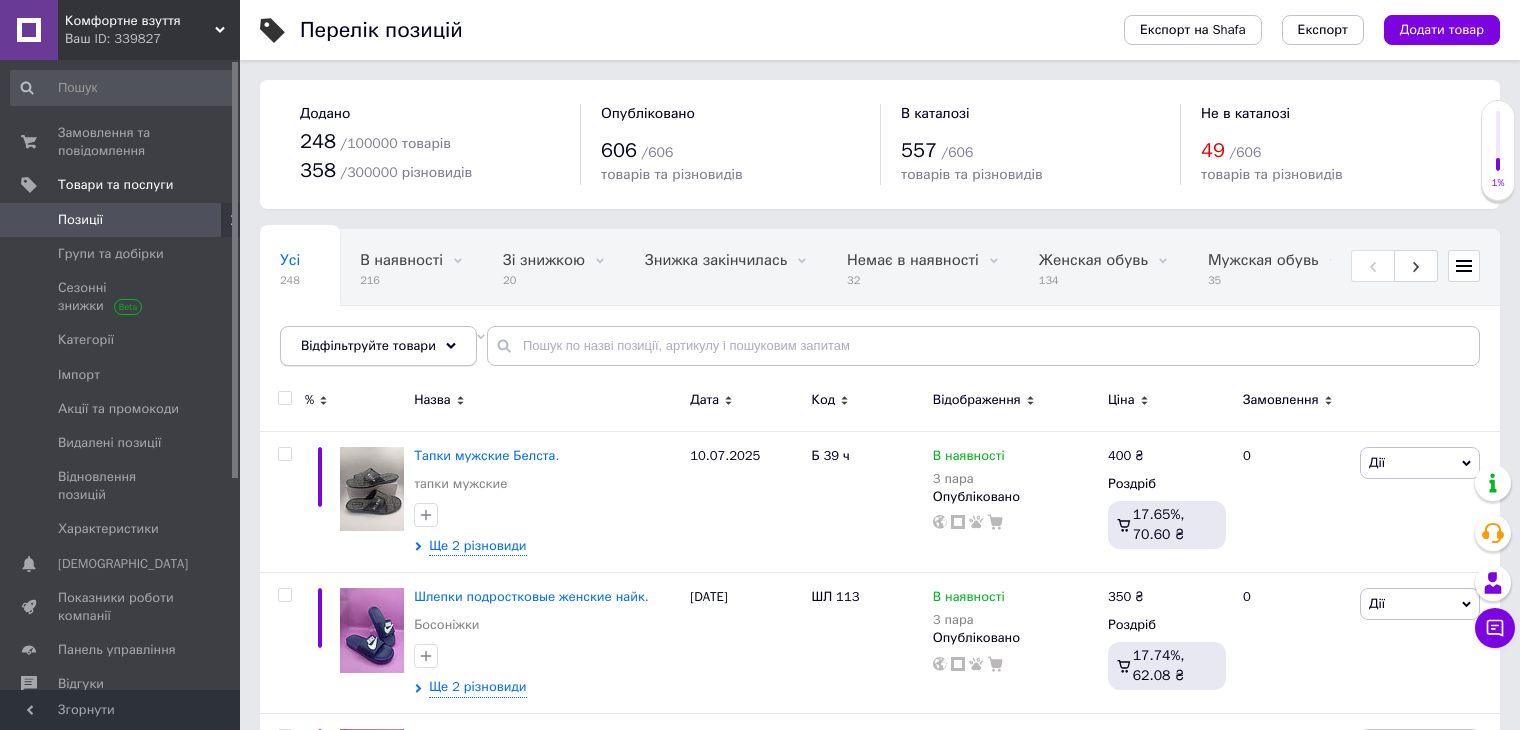 click on "Відфільтруйте товари" at bounding box center [378, 346] 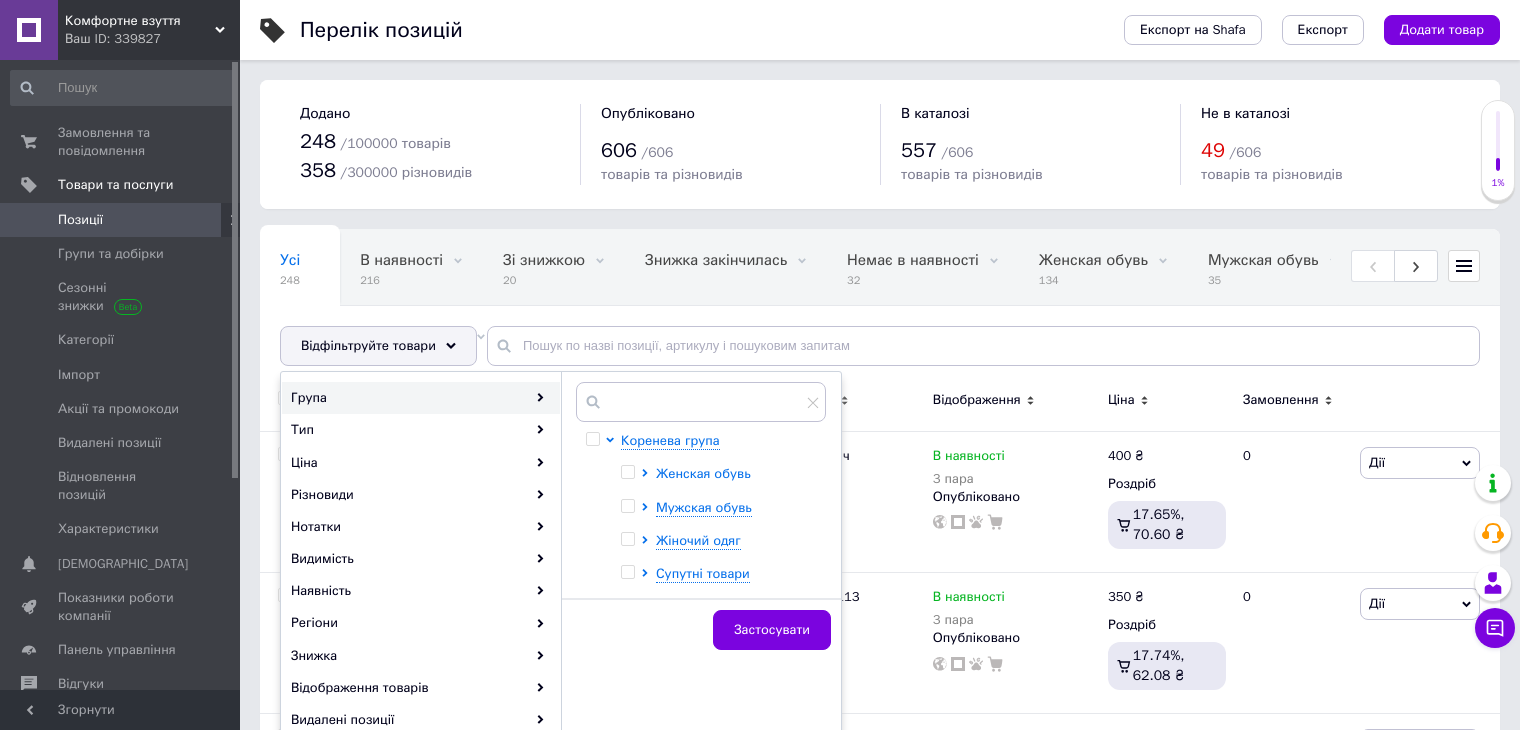 click on "Женская обувь" at bounding box center (703, 473) 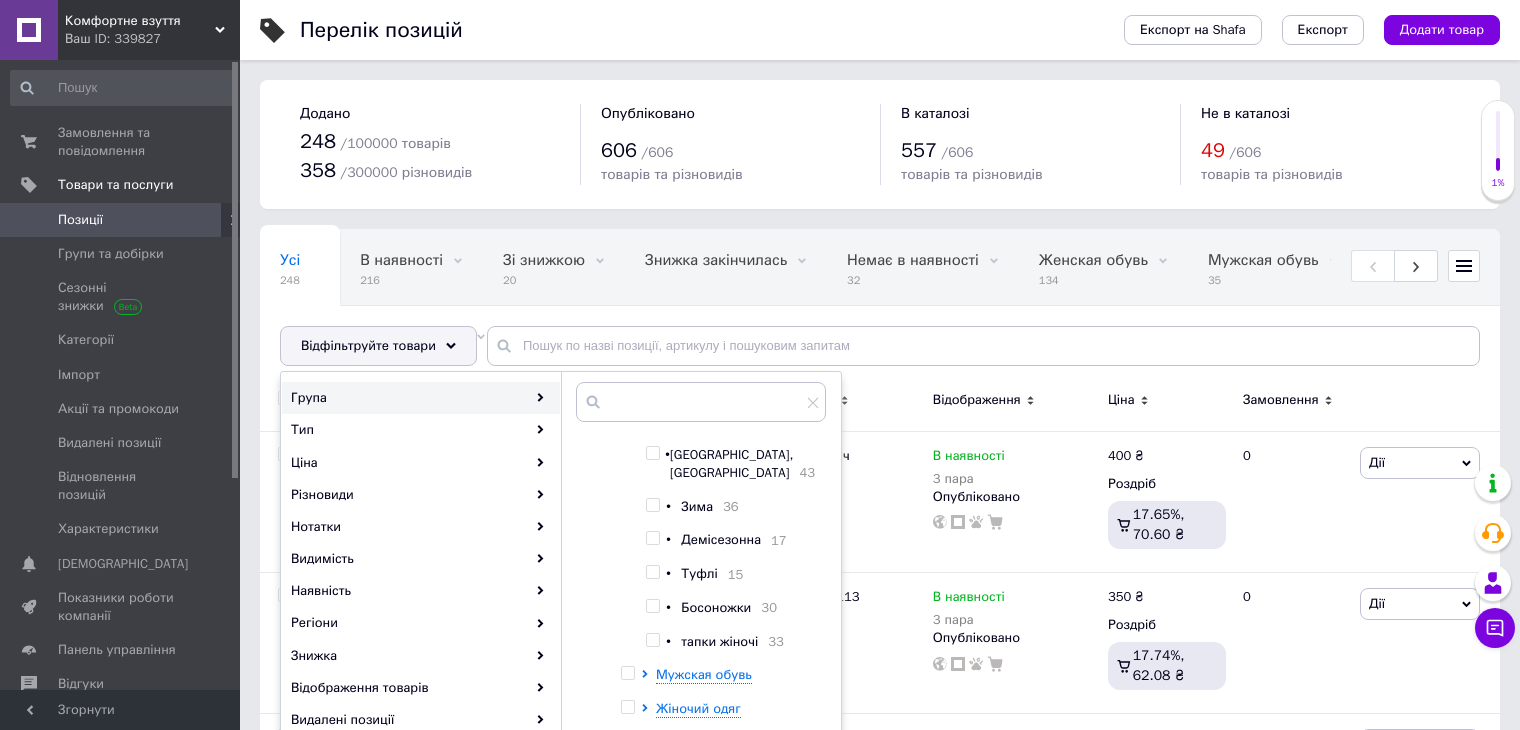 scroll, scrollTop: 80, scrollLeft: 0, axis: vertical 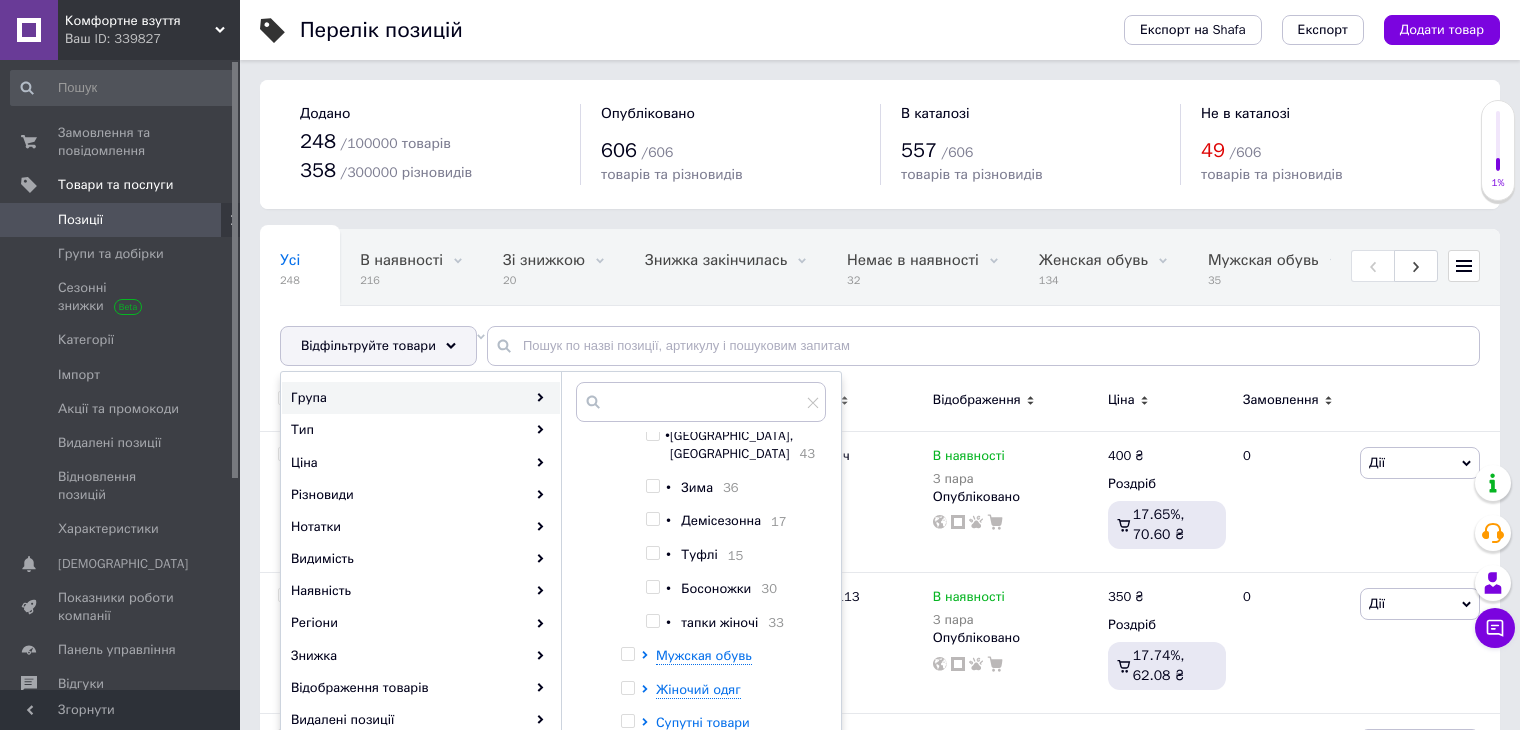 click at bounding box center (652, 587) 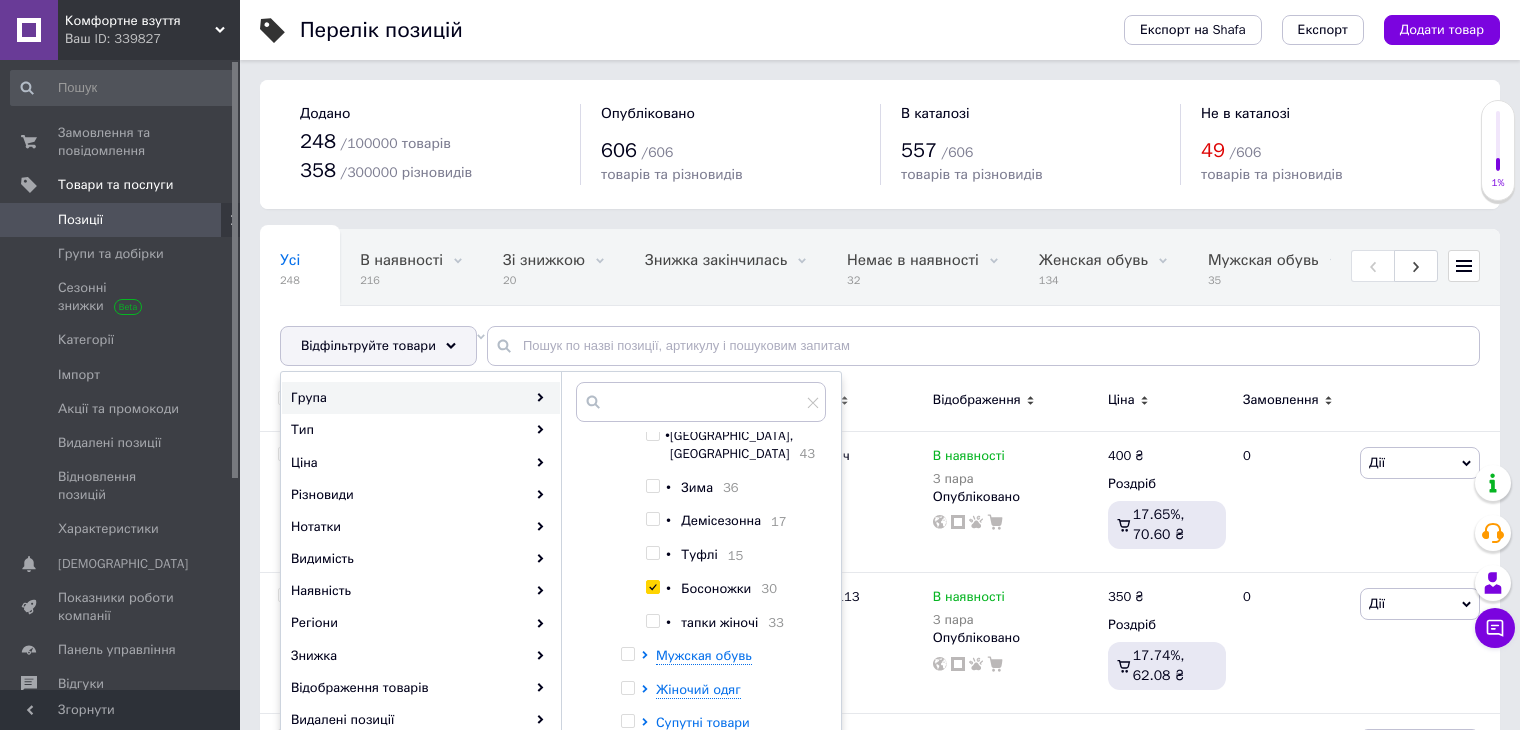 checkbox on "true" 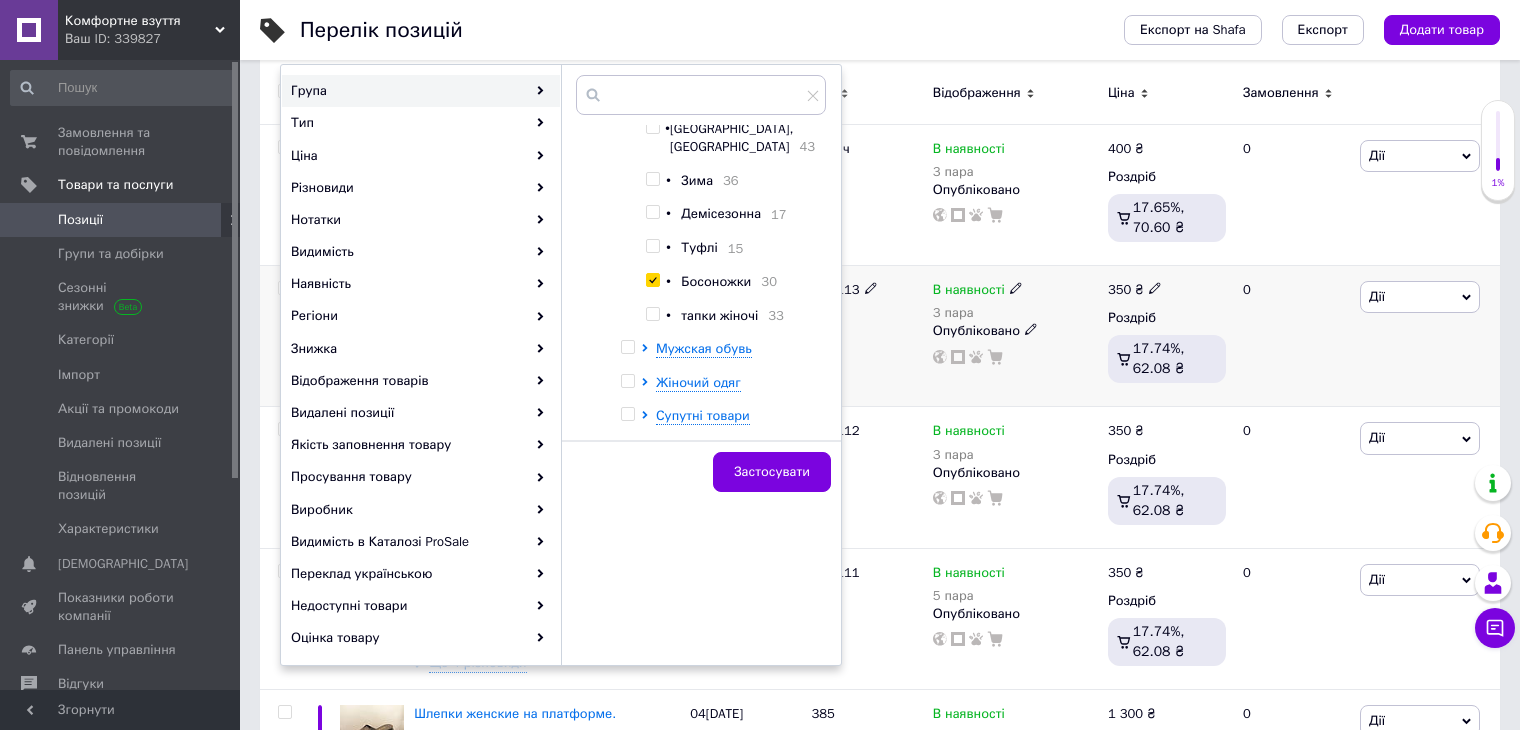 scroll, scrollTop: 400, scrollLeft: 0, axis: vertical 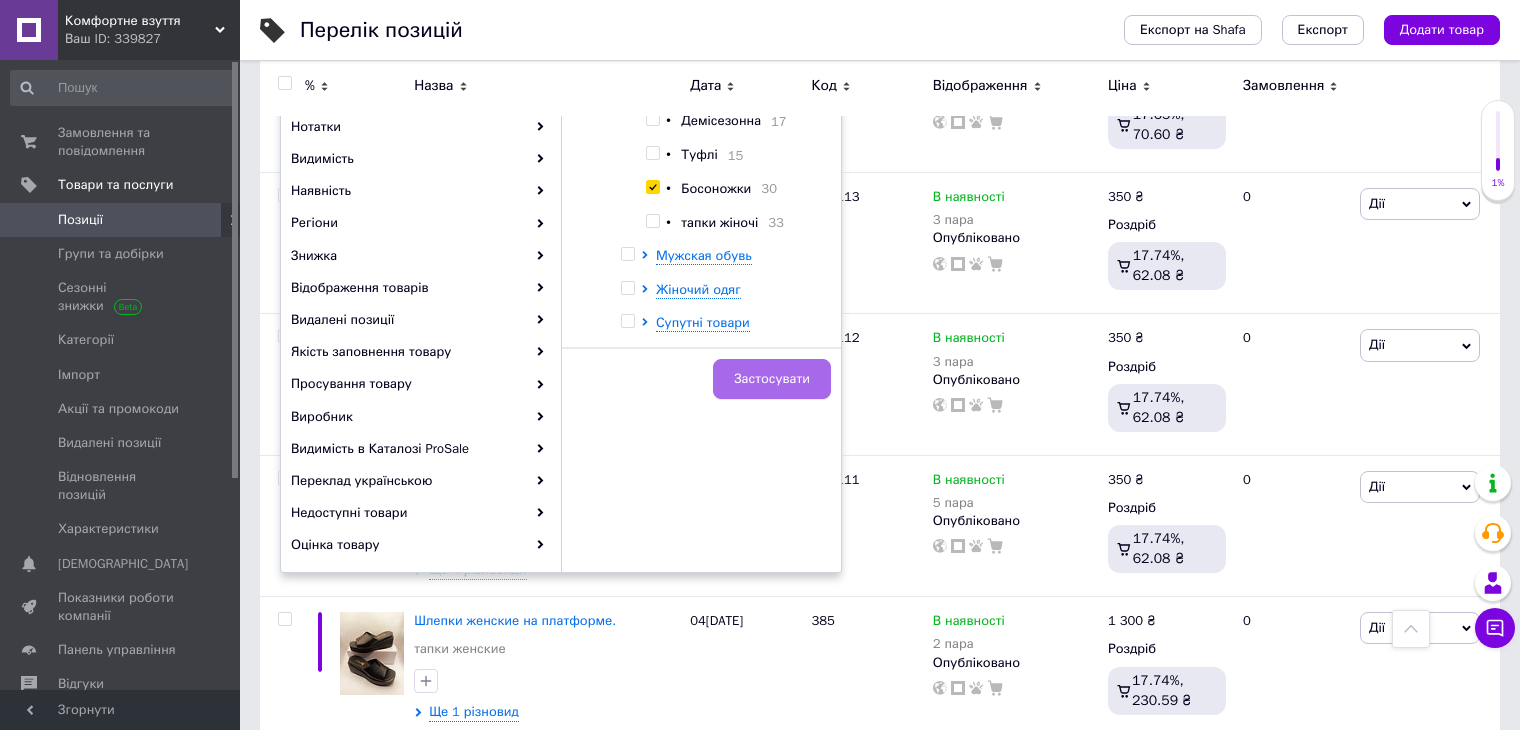 click on "Застосувати" at bounding box center [772, 379] 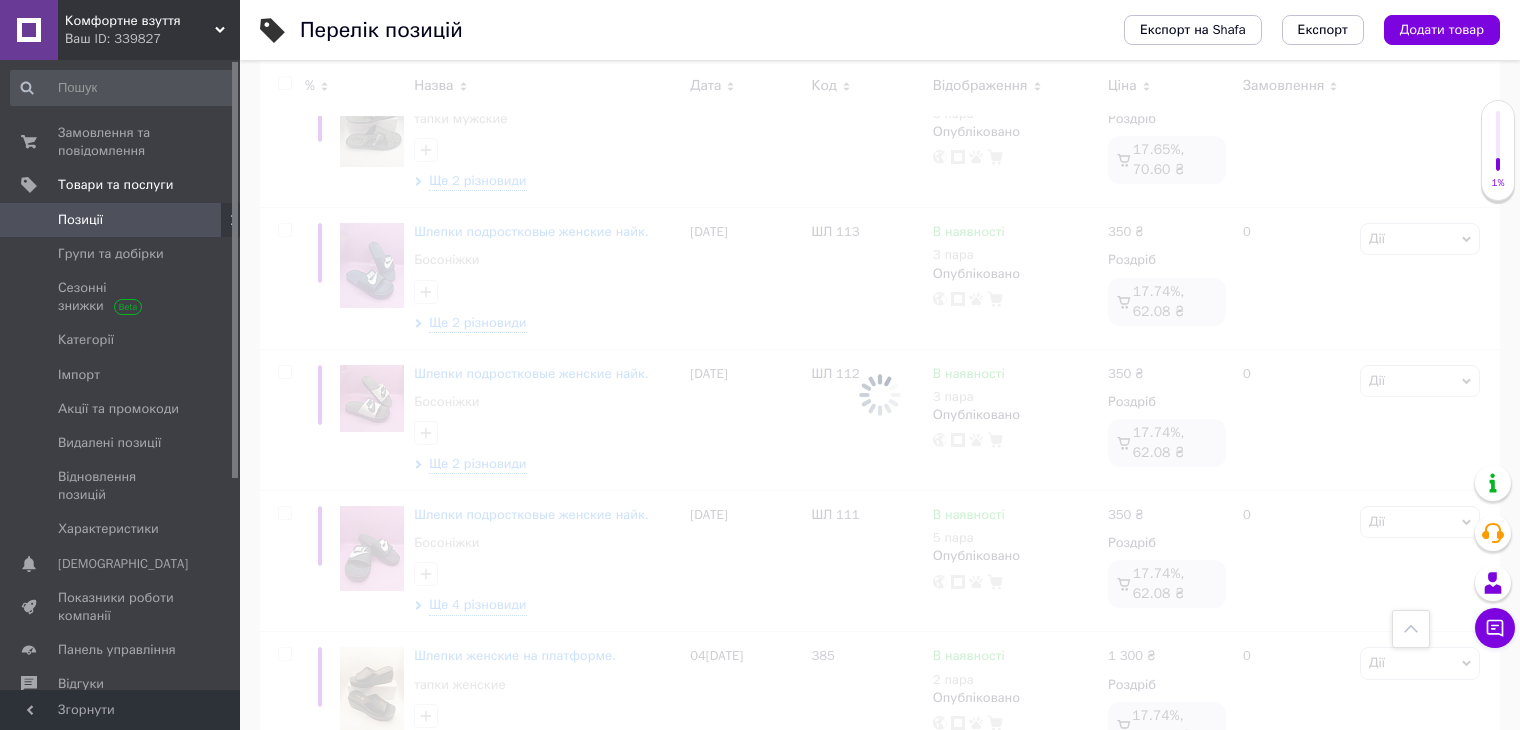 scroll, scrollTop: 435, scrollLeft: 0, axis: vertical 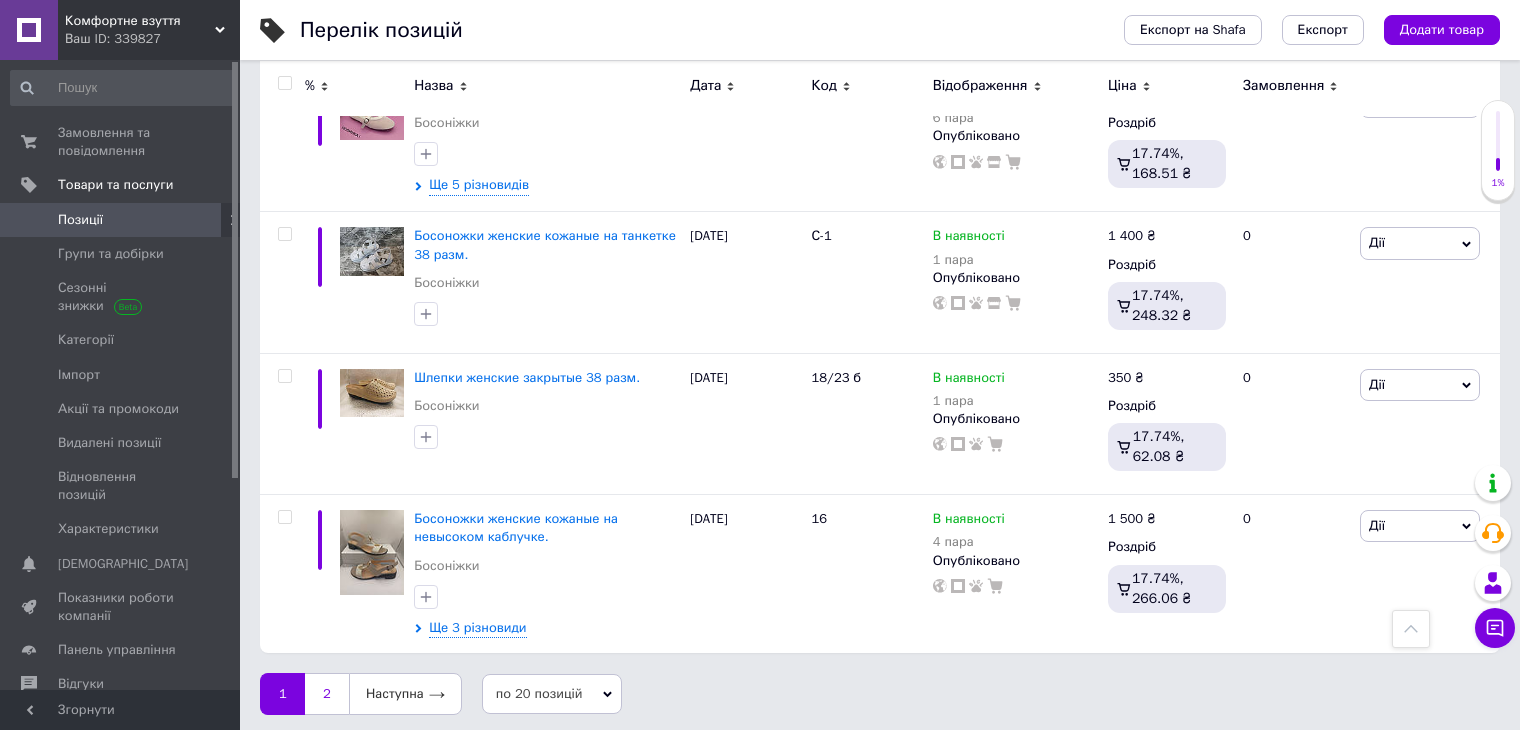 click on "2" at bounding box center (327, 694) 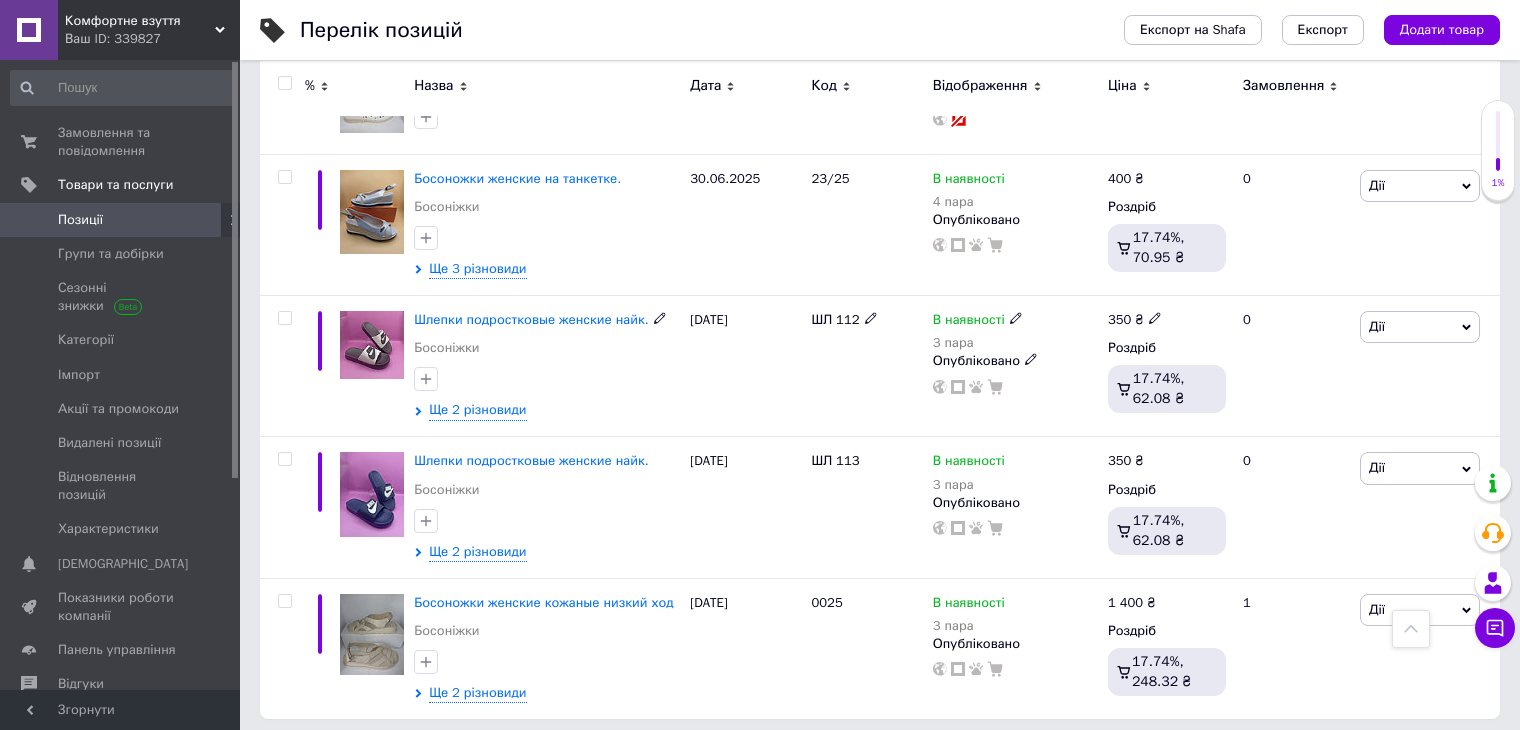 scroll, scrollTop: 1261, scrollLeft: 0, axis: vertical 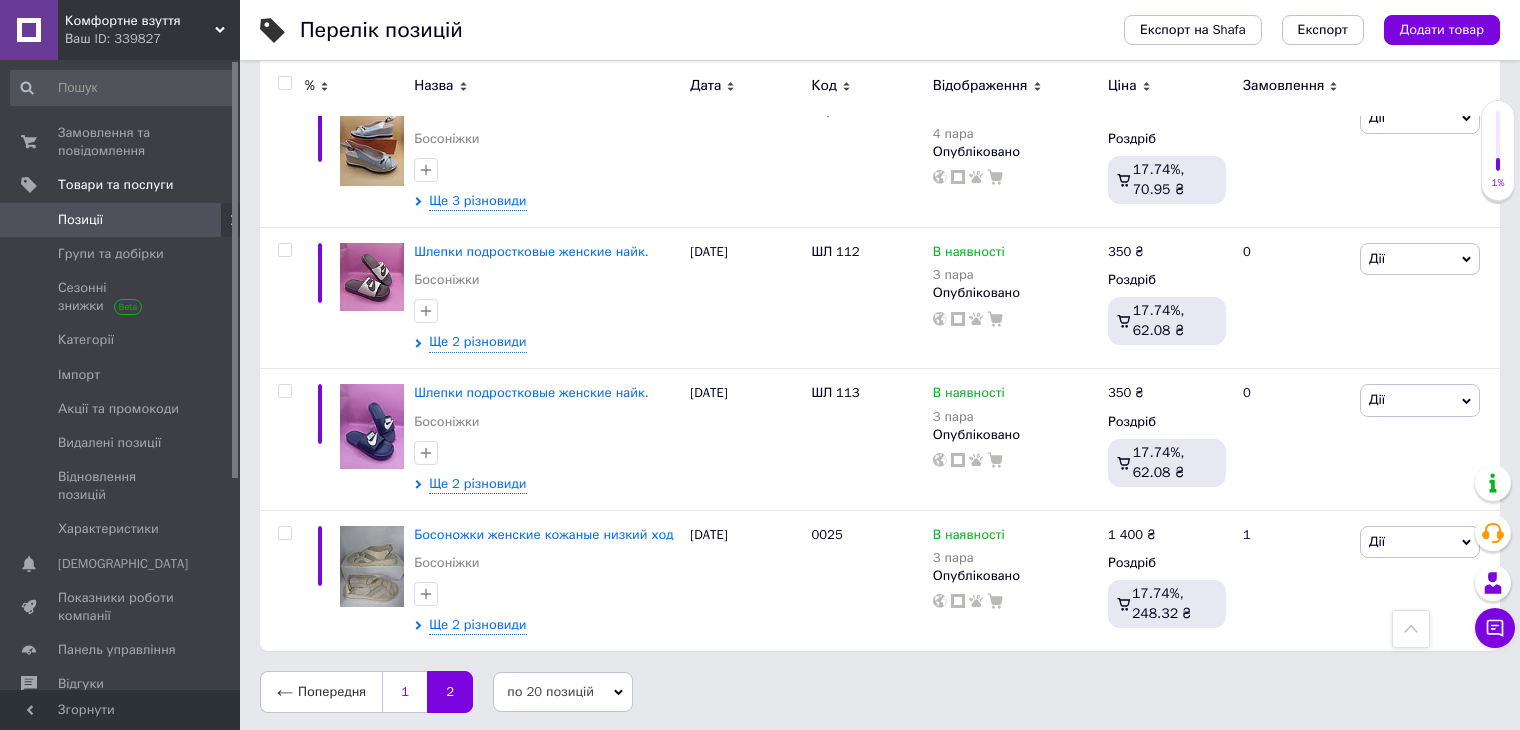 click on "1" at bounding box center (404, 692) 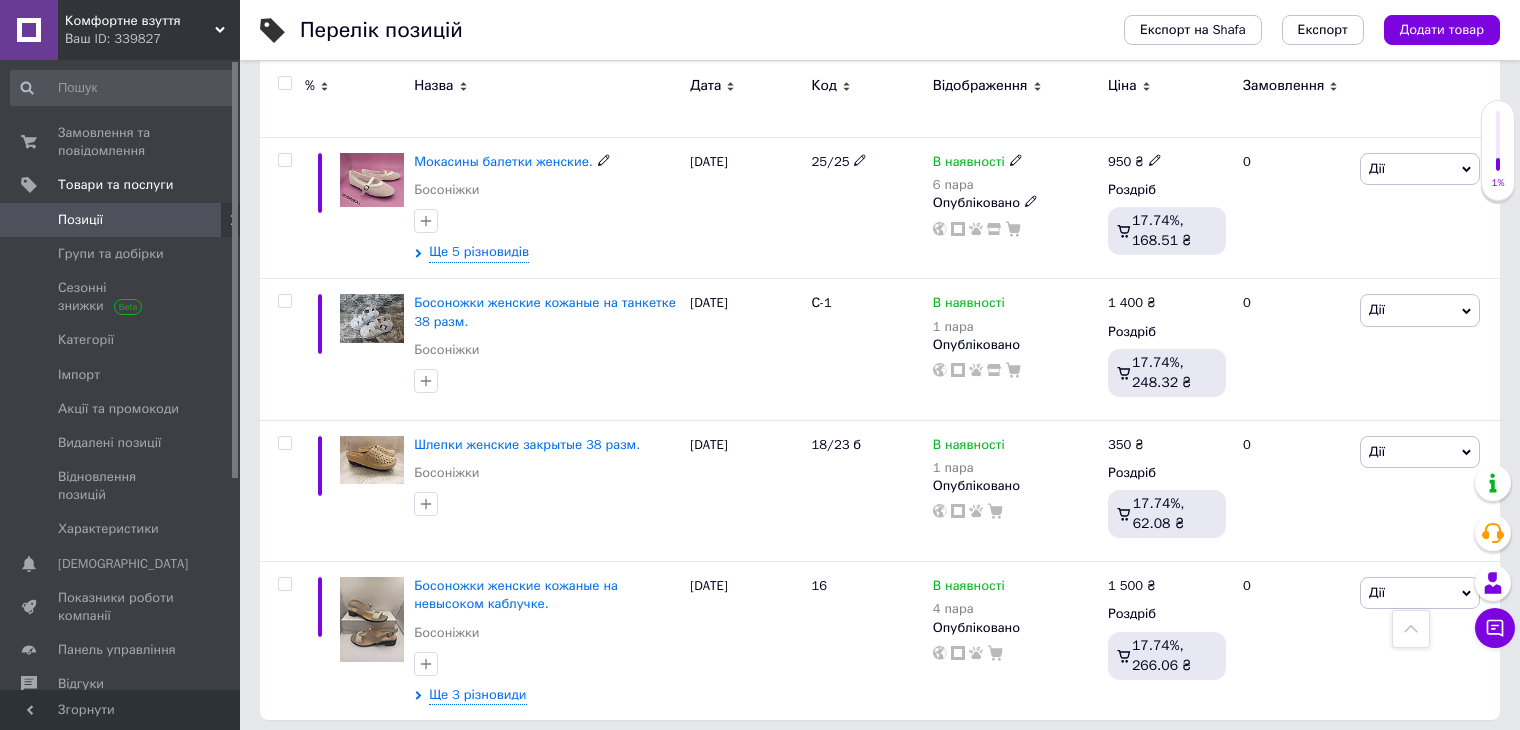 scroll, scrollTop: 2852, scrollLeft: 0, axis: vertical 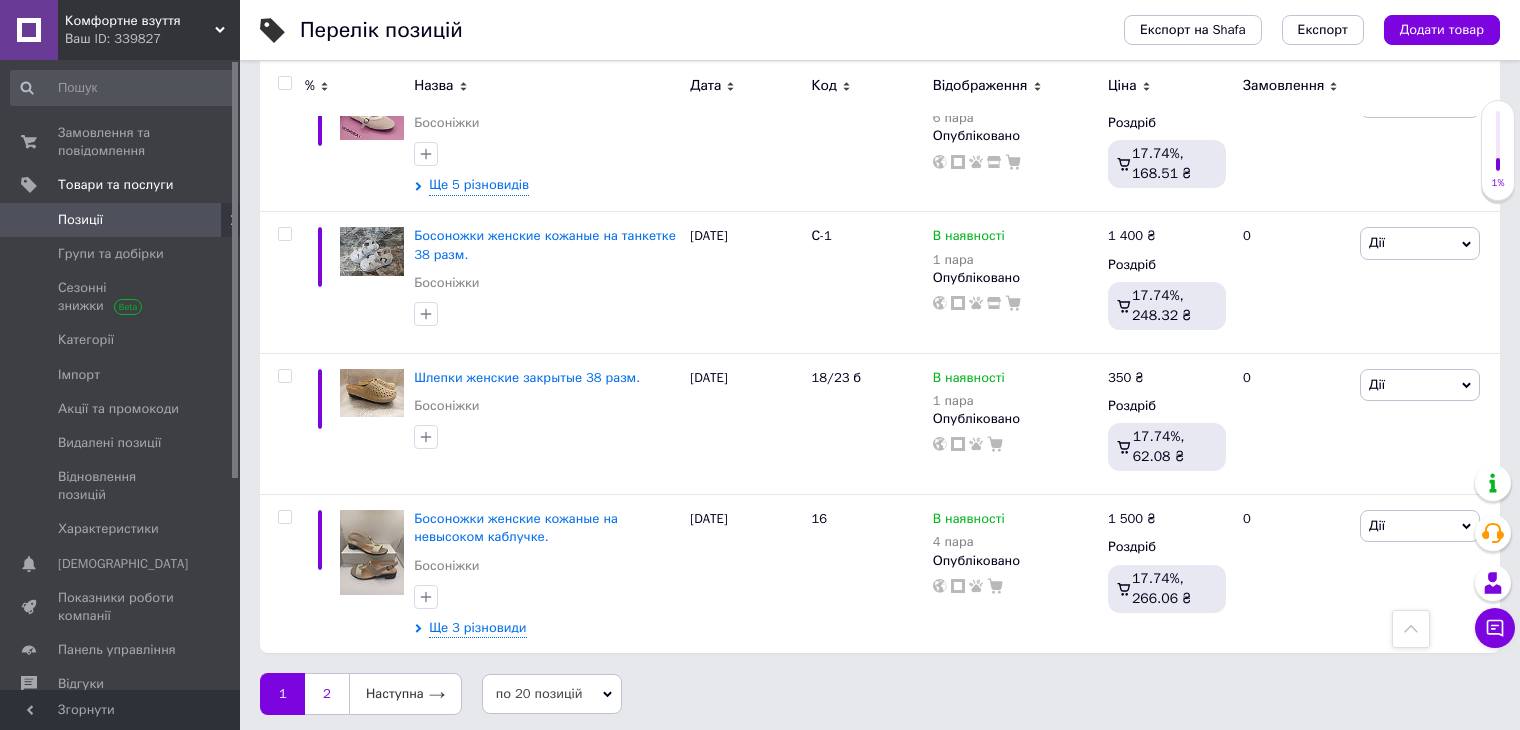 click on "2" at bounding box center (327, 694) 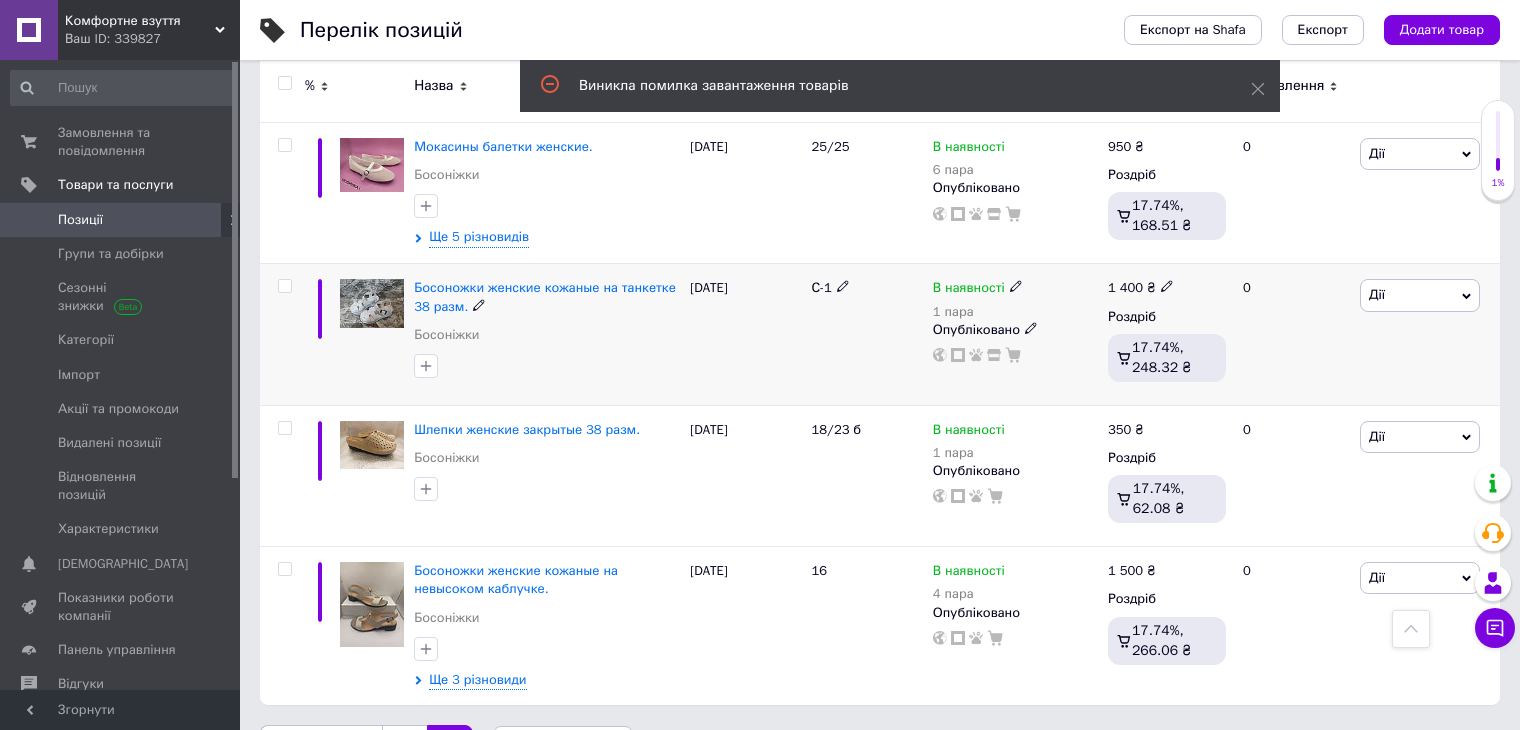 scroll, scrollTop: 2752, scrollLeft: 0, axis: vertical 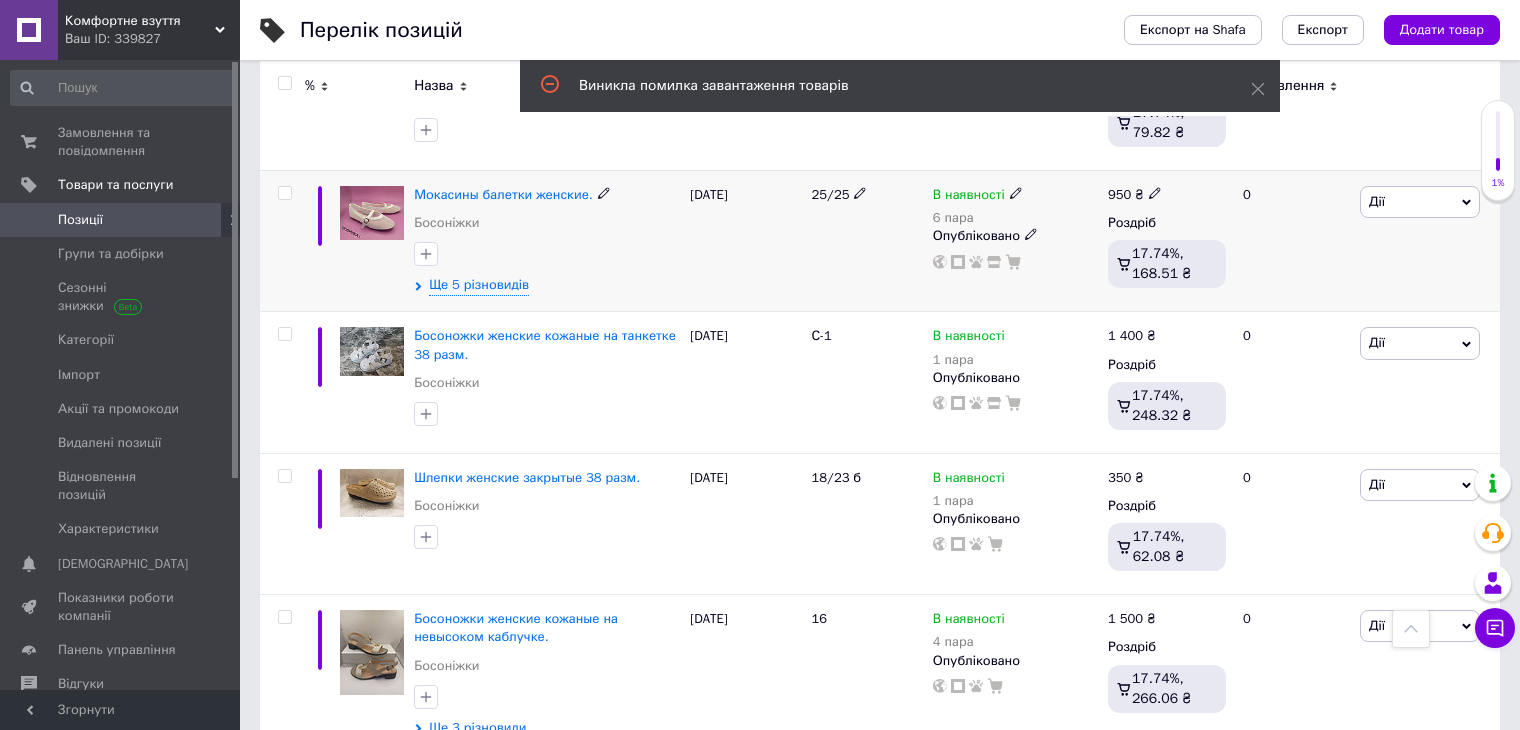 click on "[PERSON_NAME] Підняти на початок групи Копіювати Знижка Подарунок Супутні Приховати Ярлик Додати на вітрину Додати в кампанію Каталог ProSale Видалити" at bounding box center [1427, 241] 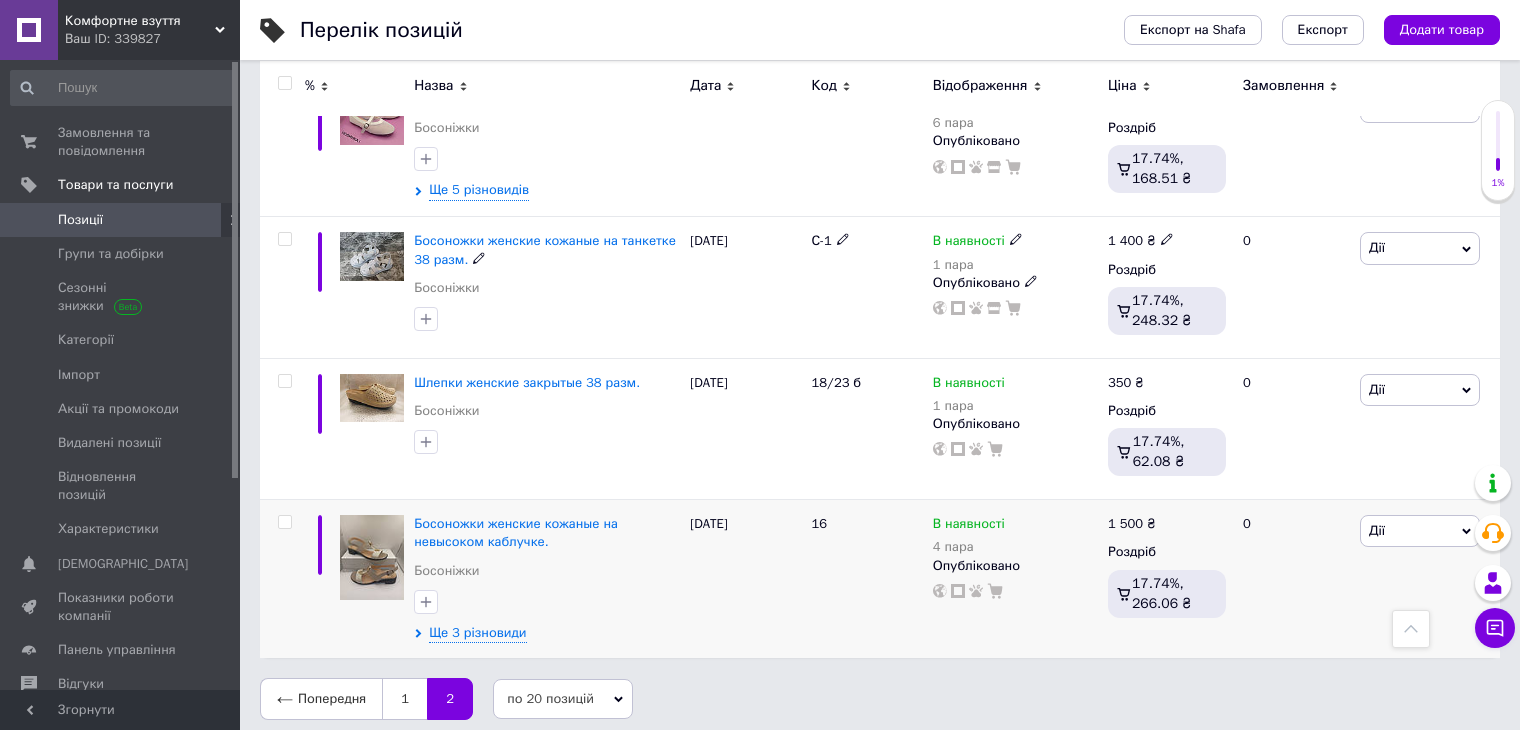 scroll, scrollTop: 2852, scrollLeft: 0, axis: vertical 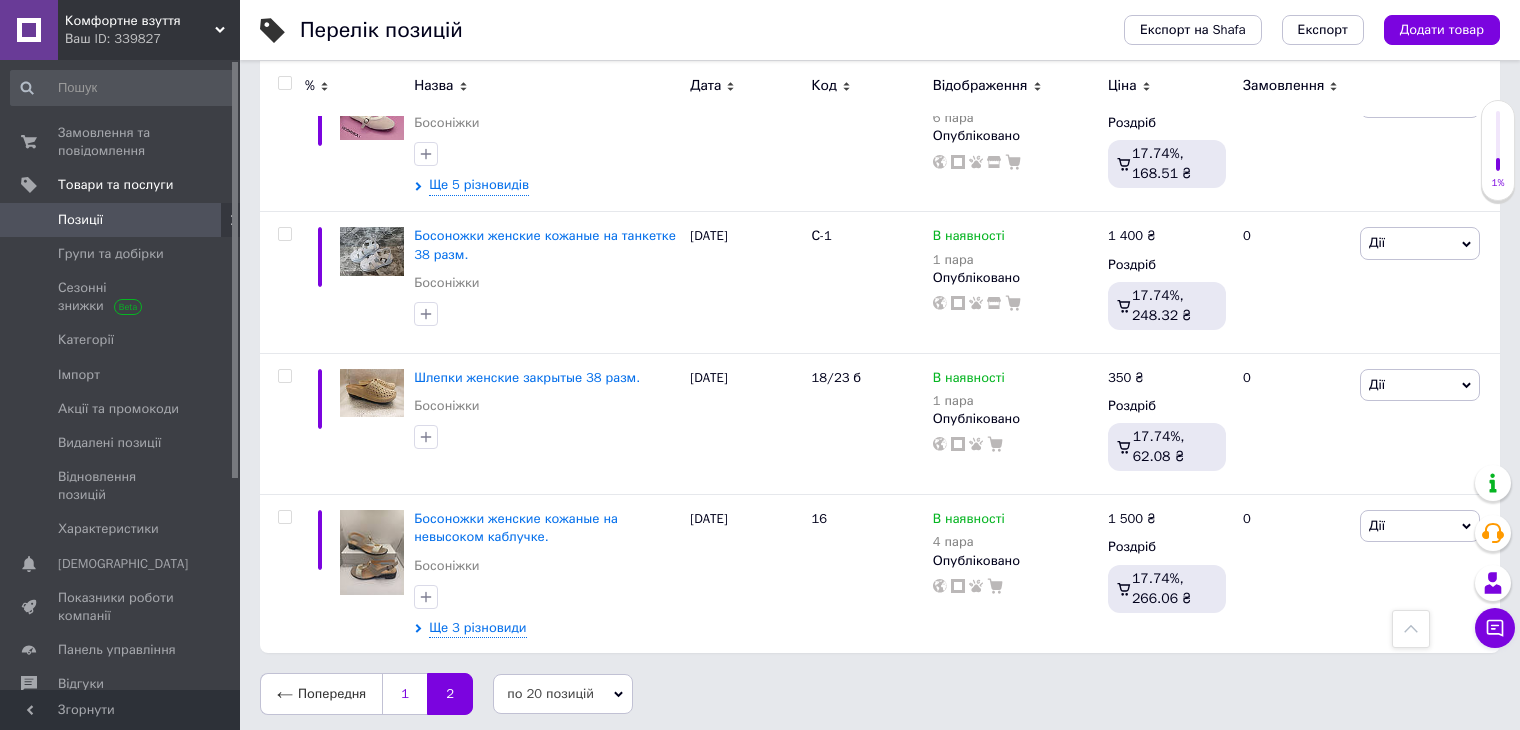 click on "1" at bounding box center [404, 694] 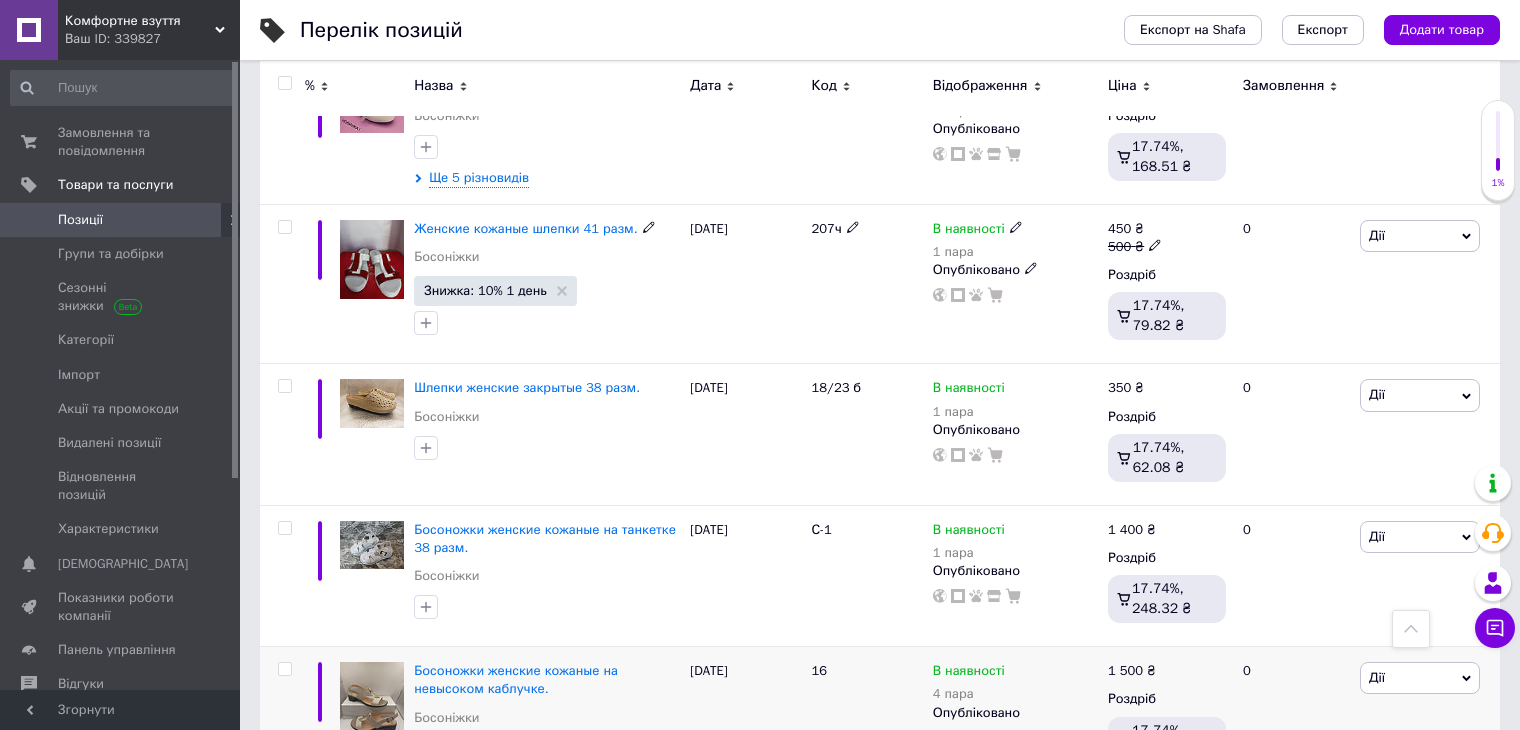 scroll, scrollTop: 2852, scrollLeft: 0, axis: vertical 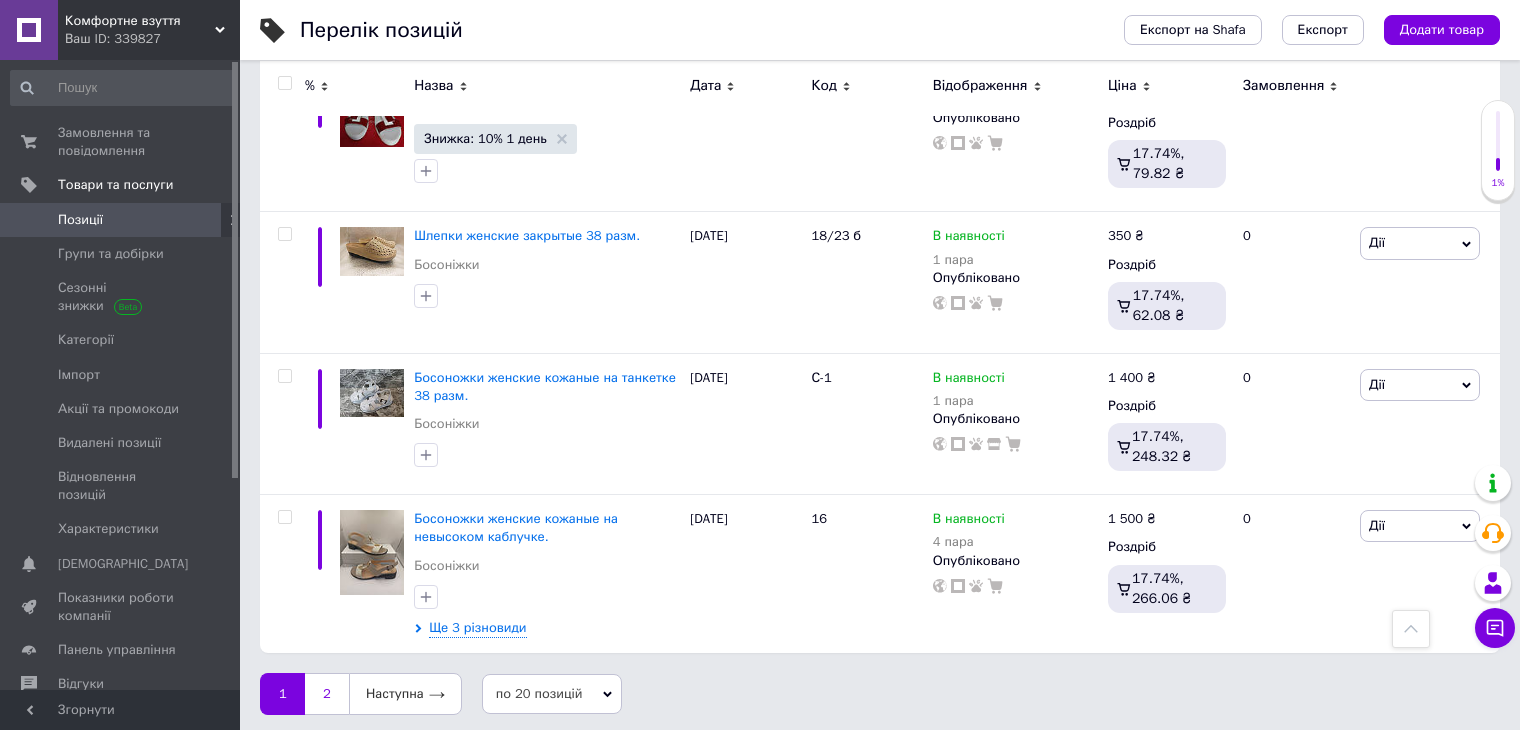 click on "2" at bounding box center (327, 694) 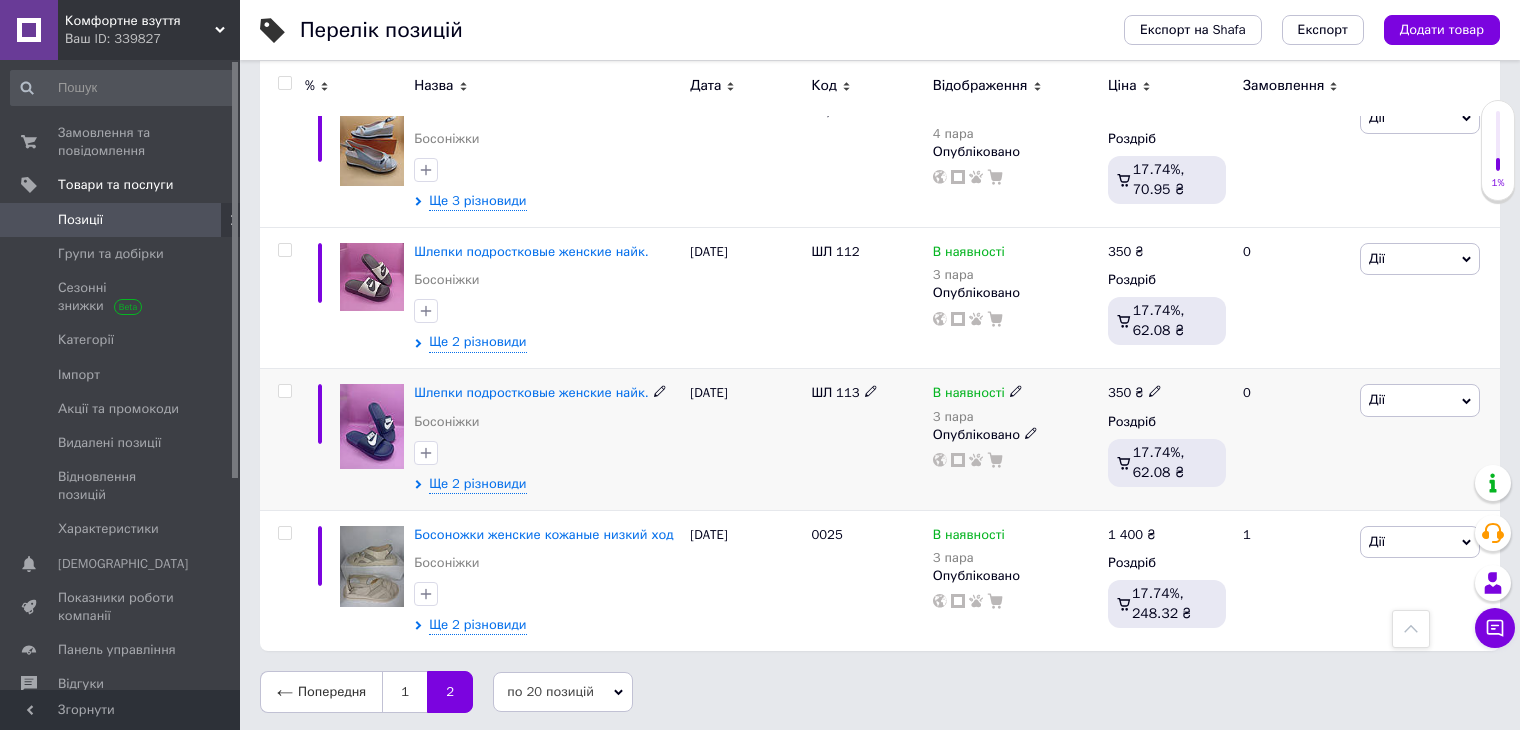 scroll, scrollTop: 1161, scrollLeft: 0, axis: vertical 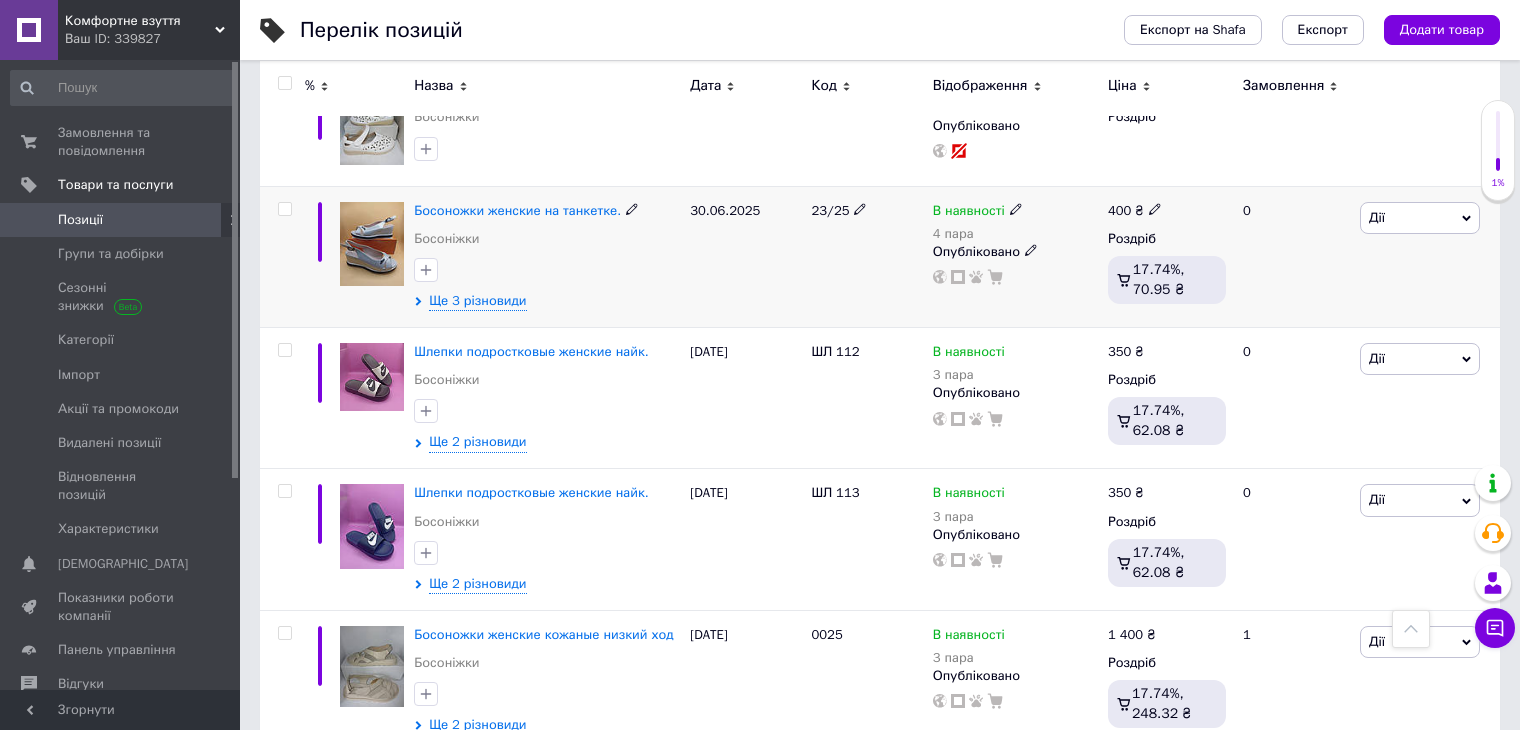 click at bounding box center (372, 244) 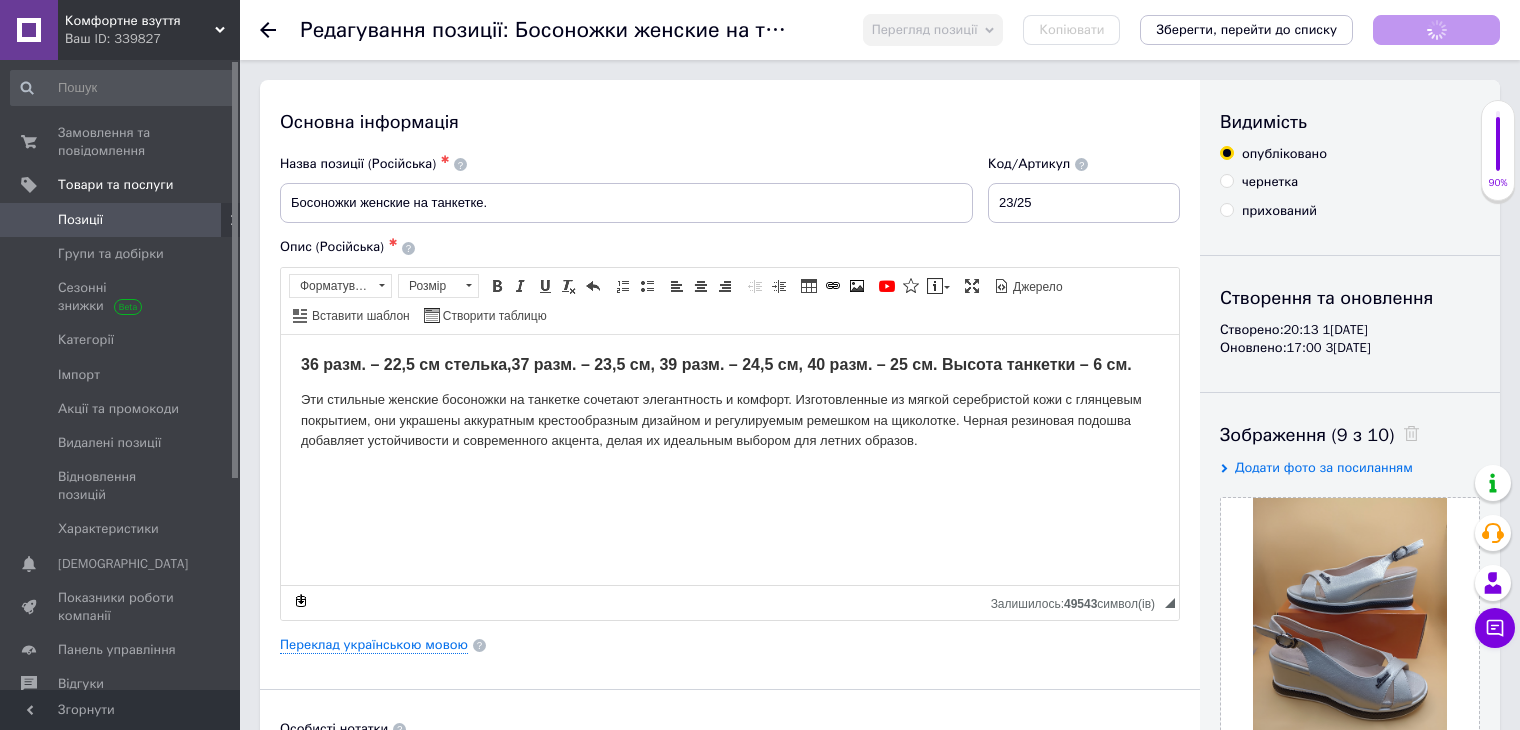 scroll, scrollTop: 0, scrollLeft: 0, axis: both 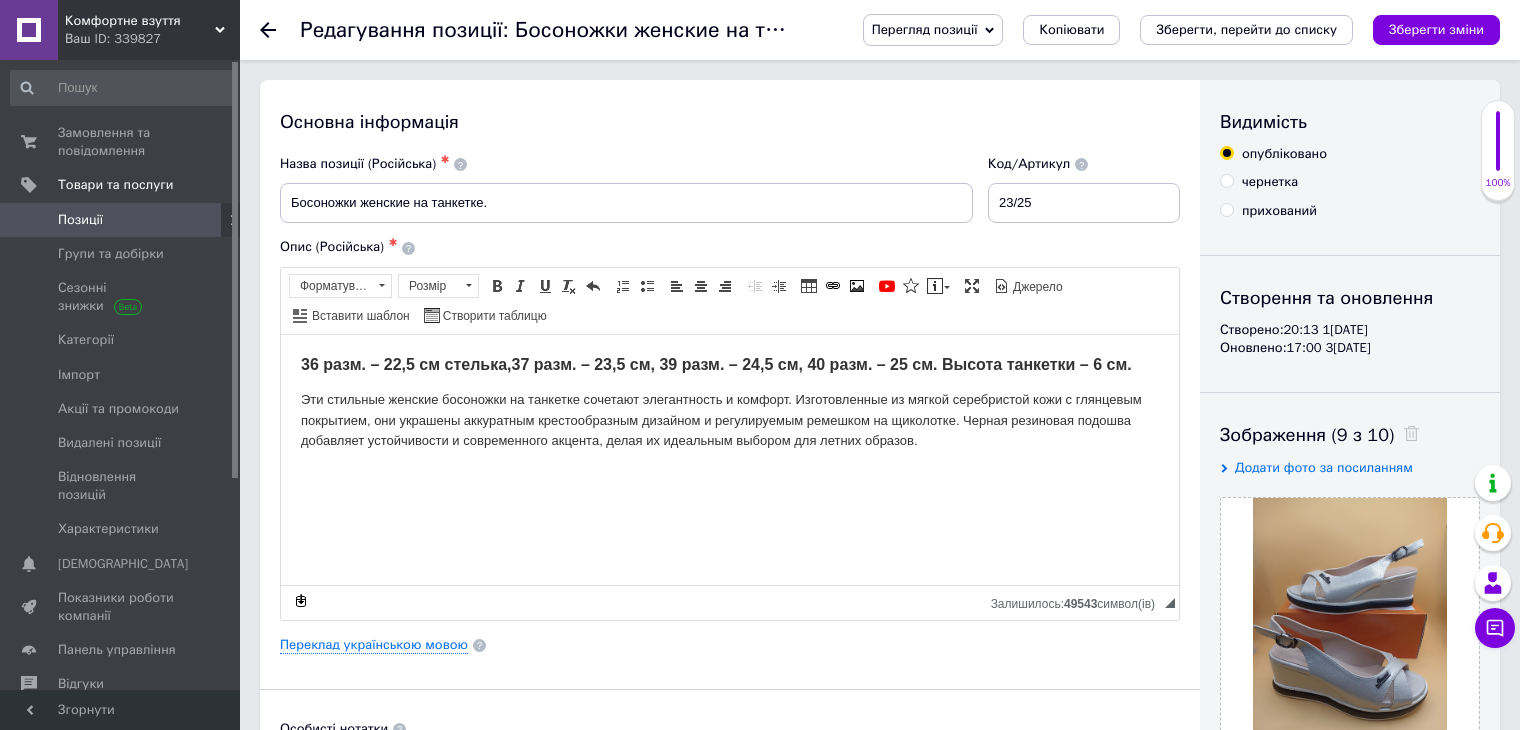 click on "36 разм. – 22,5 см стелька,37 разм. – 23,5 см, 39 разм. – 24,5 см, 40 разм. – 25 см. Высота танкетки – 6 см." at bounding box center [716, 363] 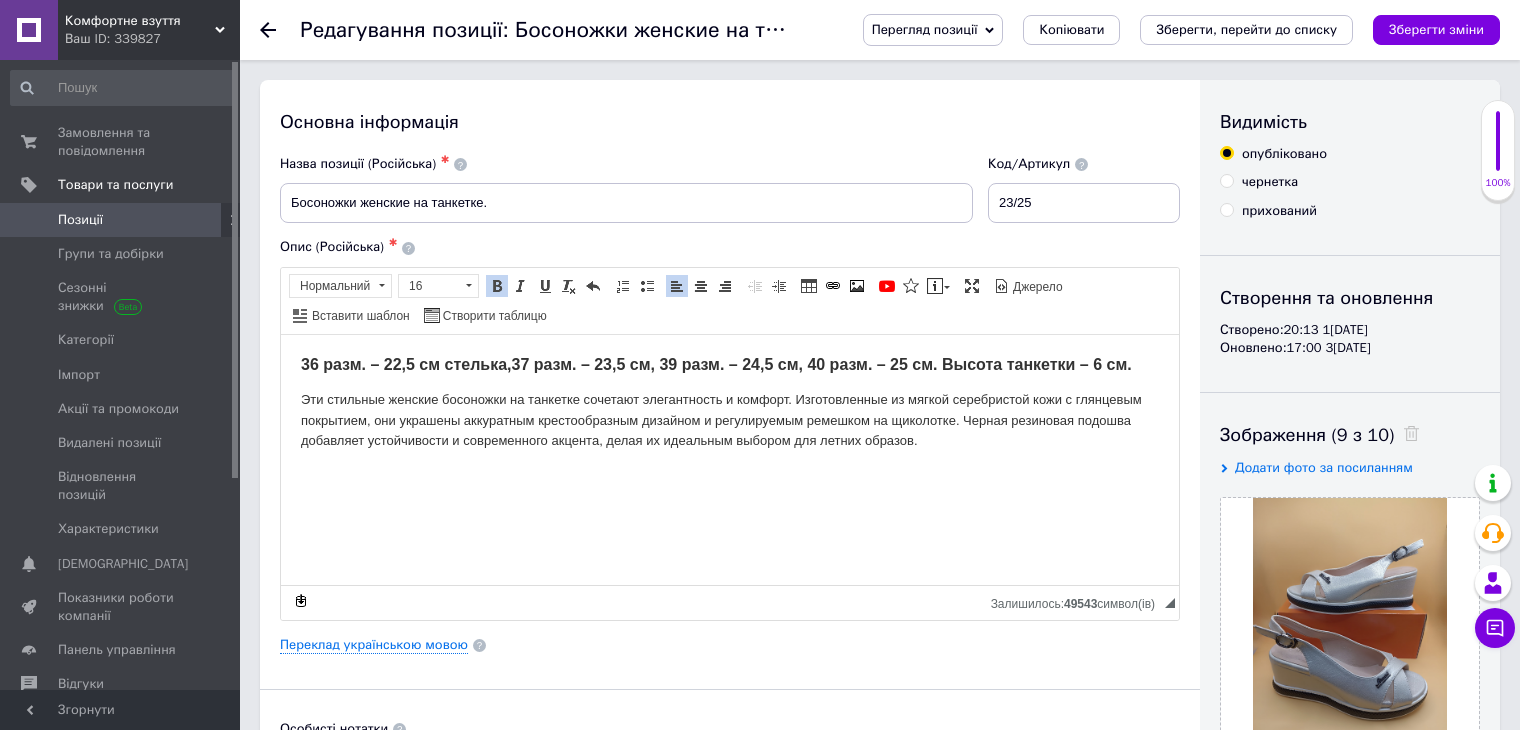 type 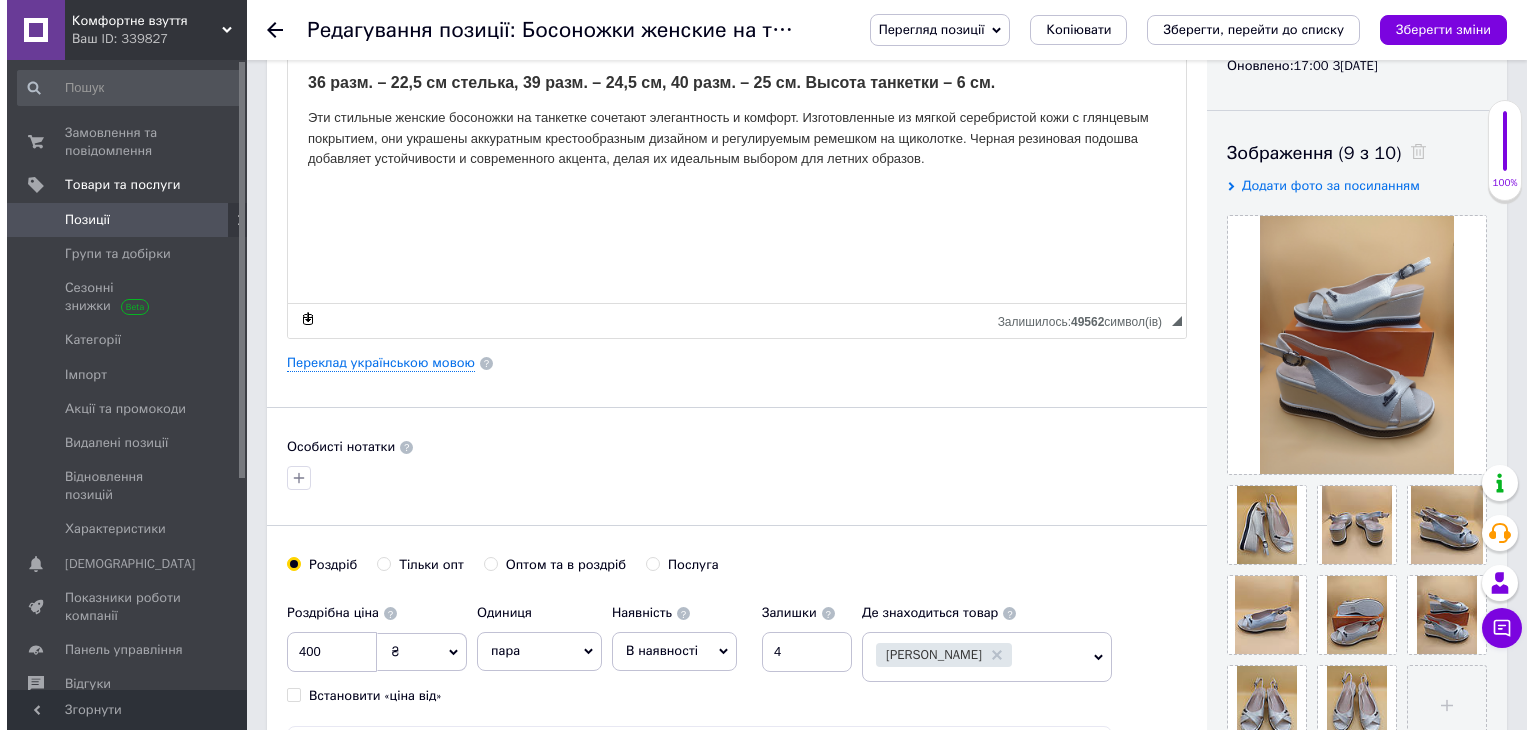 scroll, scrollTop: 300, scrollLeft: 0, axis: vertical 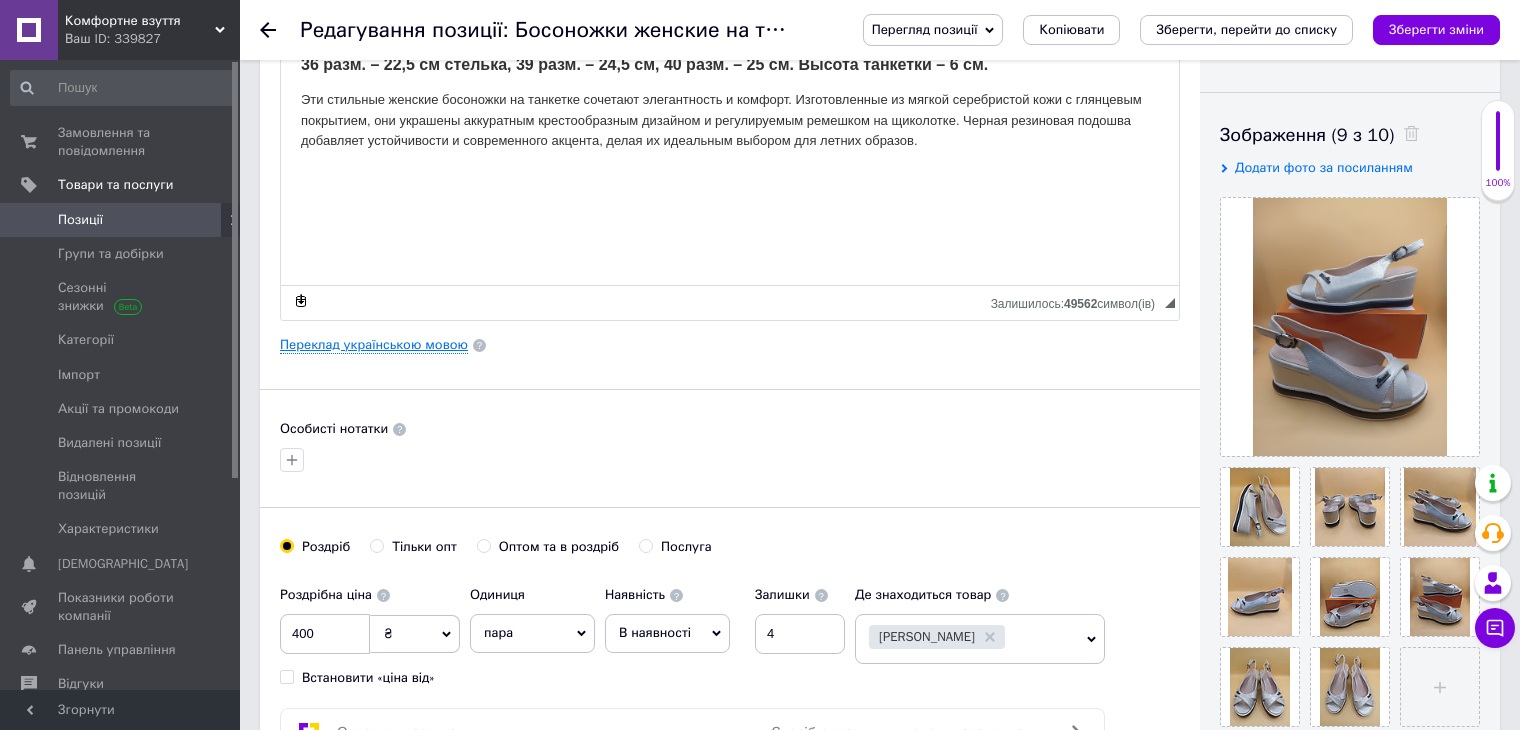 click on "Переклад українською мовою" at bounding box center [374, 345] 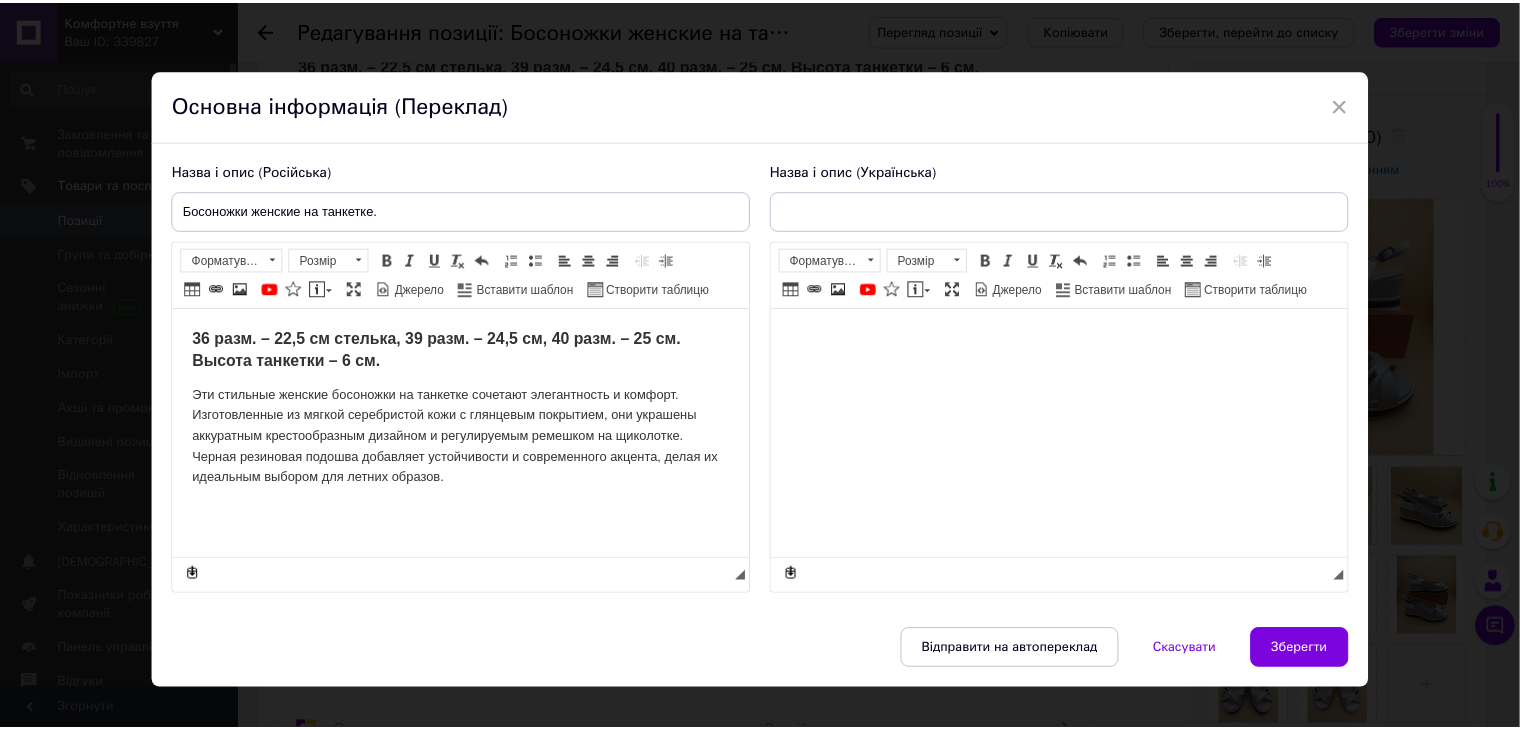 scroll, scrollTop: 0, scrollLeft: 0, axis: both 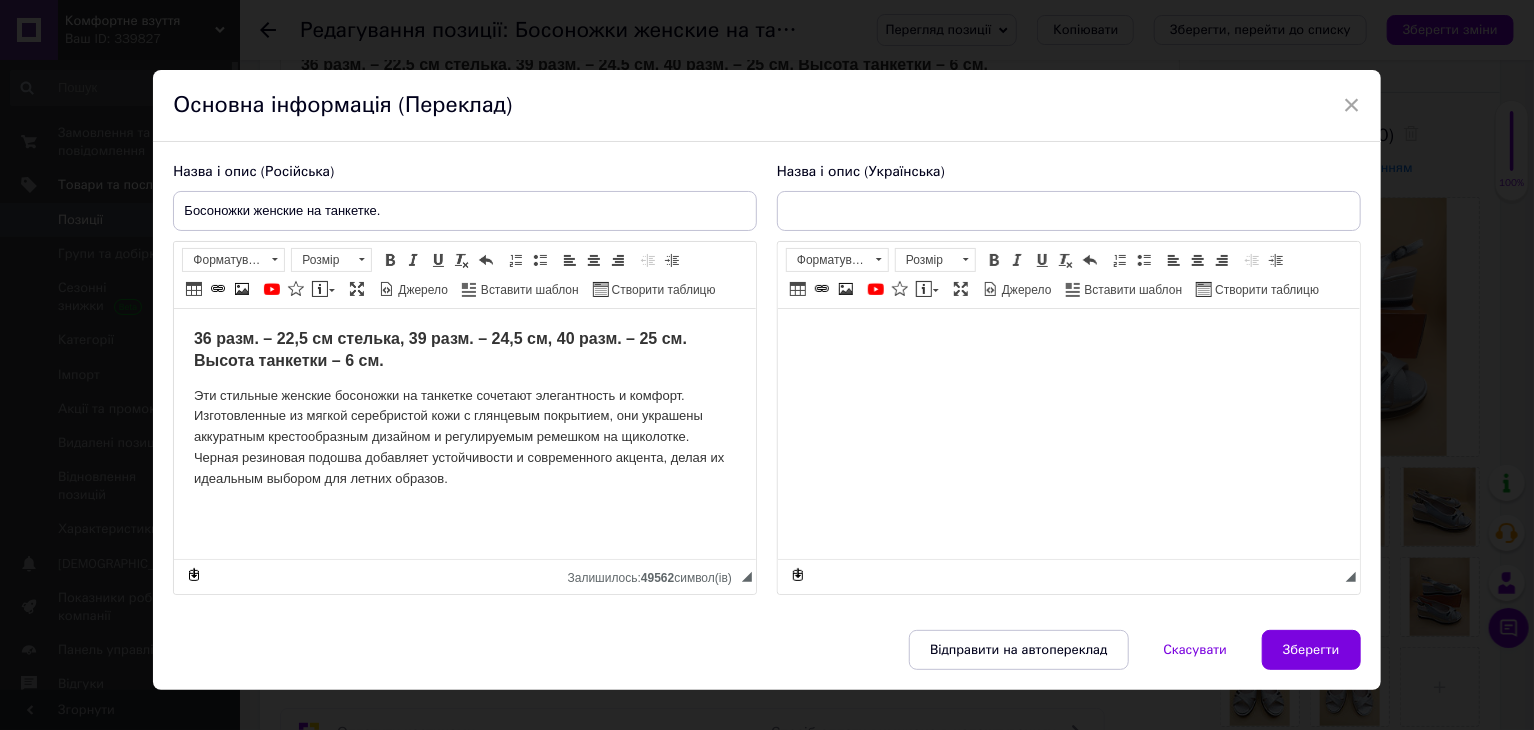 type on "Босоніжки жіночі на танкетці." 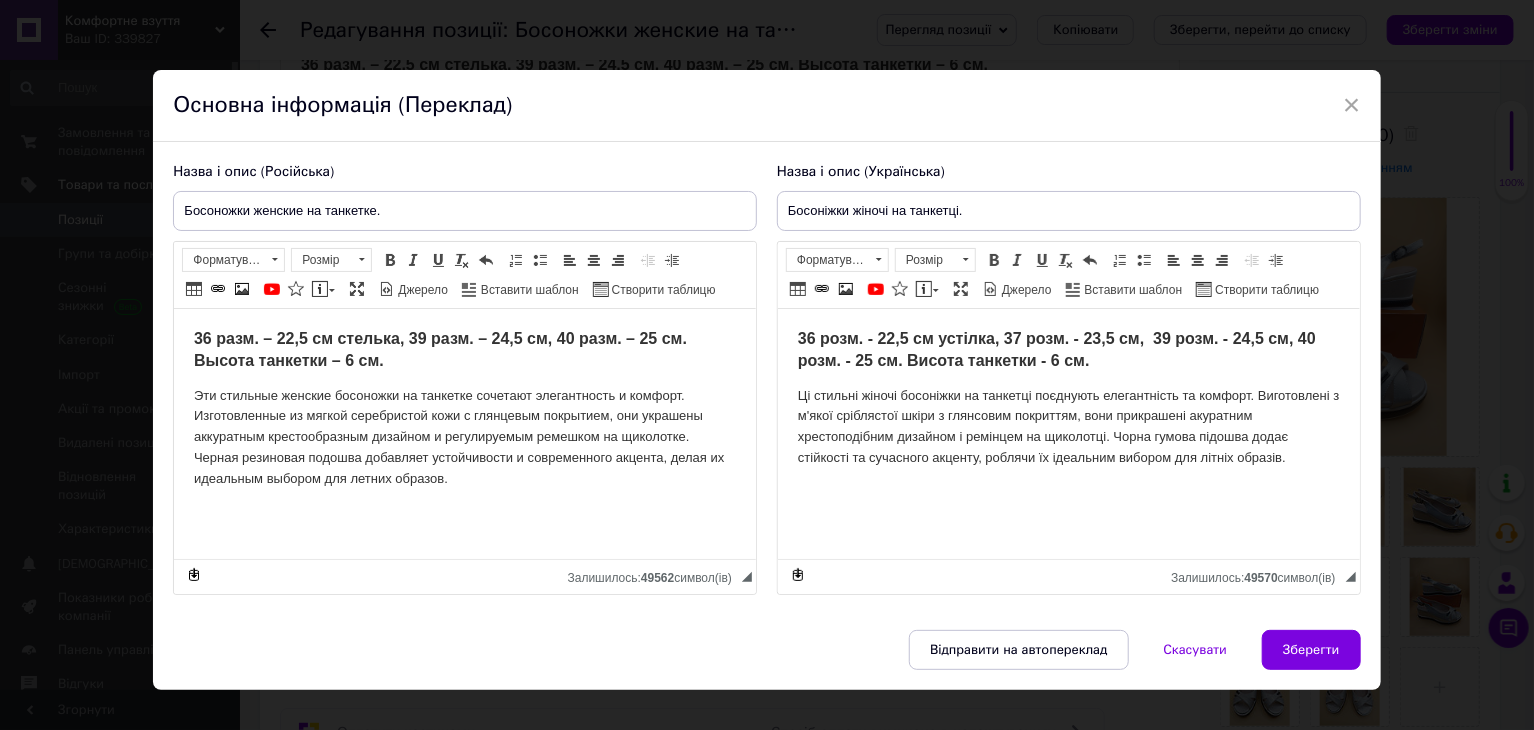 click on "36 розм. - 22,5 см устілка, 37 розм. - 23,5 см,  39 розм. - 24,5 см, 40 розм. - 25 см. Висота танкетки - 6 см." at bounding box center (1056, 349) 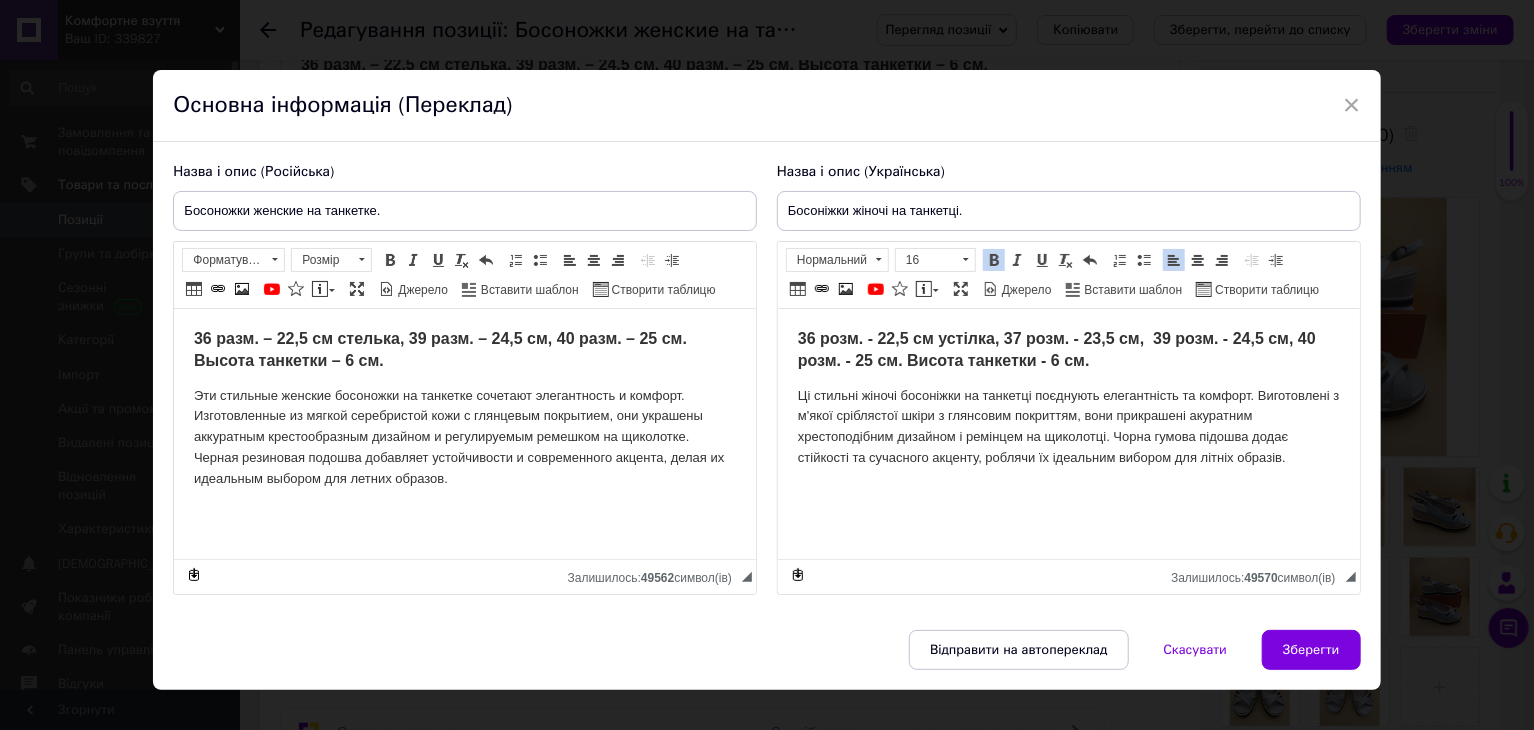 type 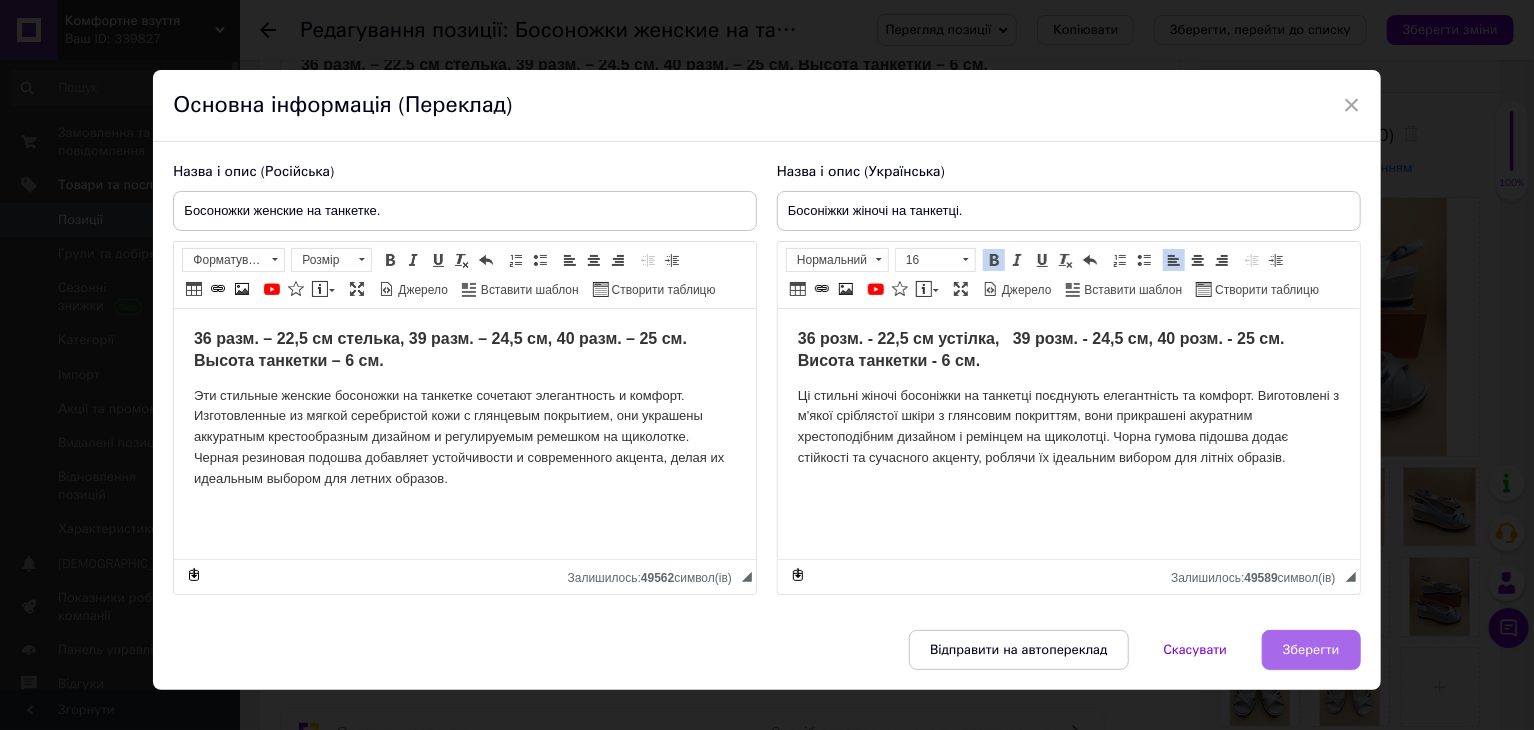 click on "Зберегти" at bounding box center [1311, 650] 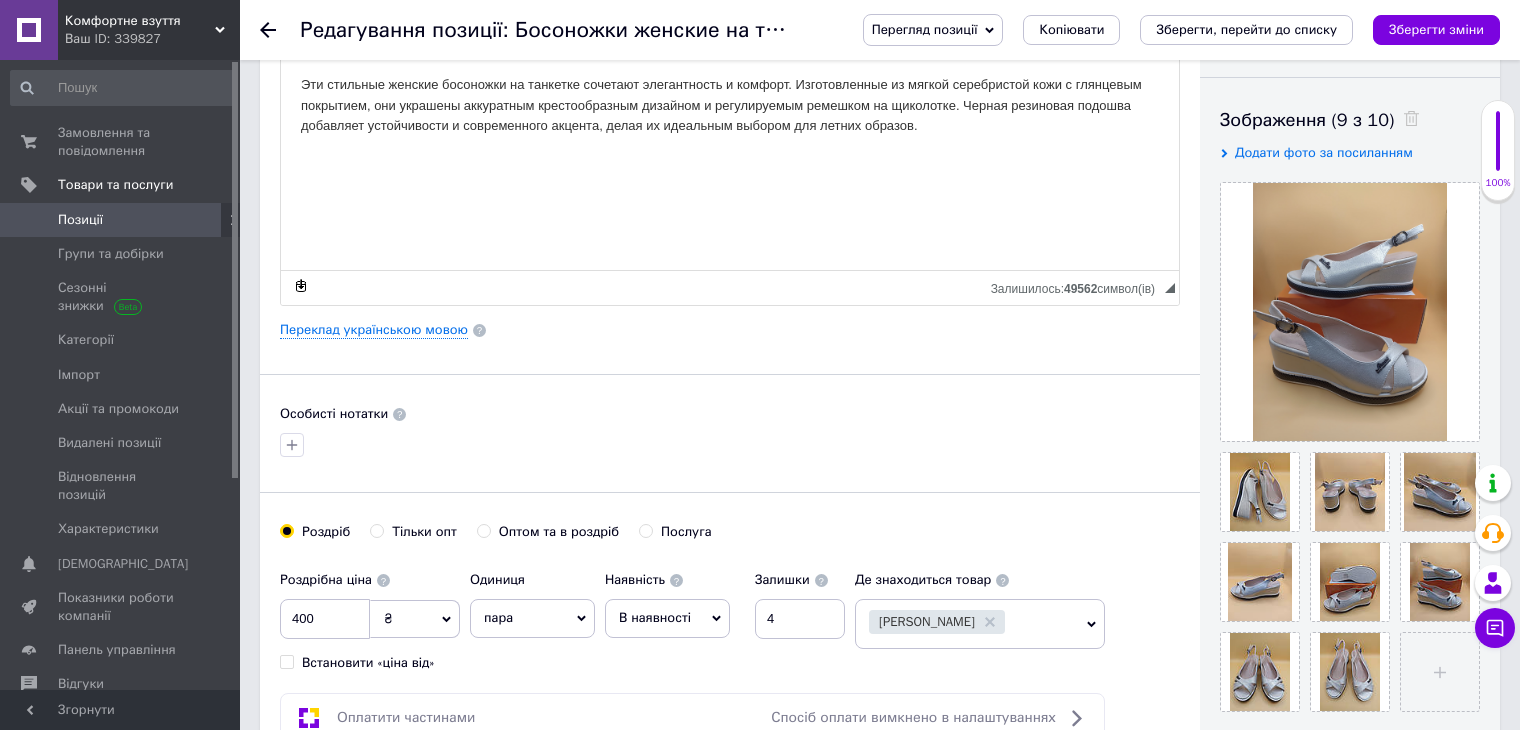 scroll, scrollTop: 500, scrollLeft: 0, axis: vertical 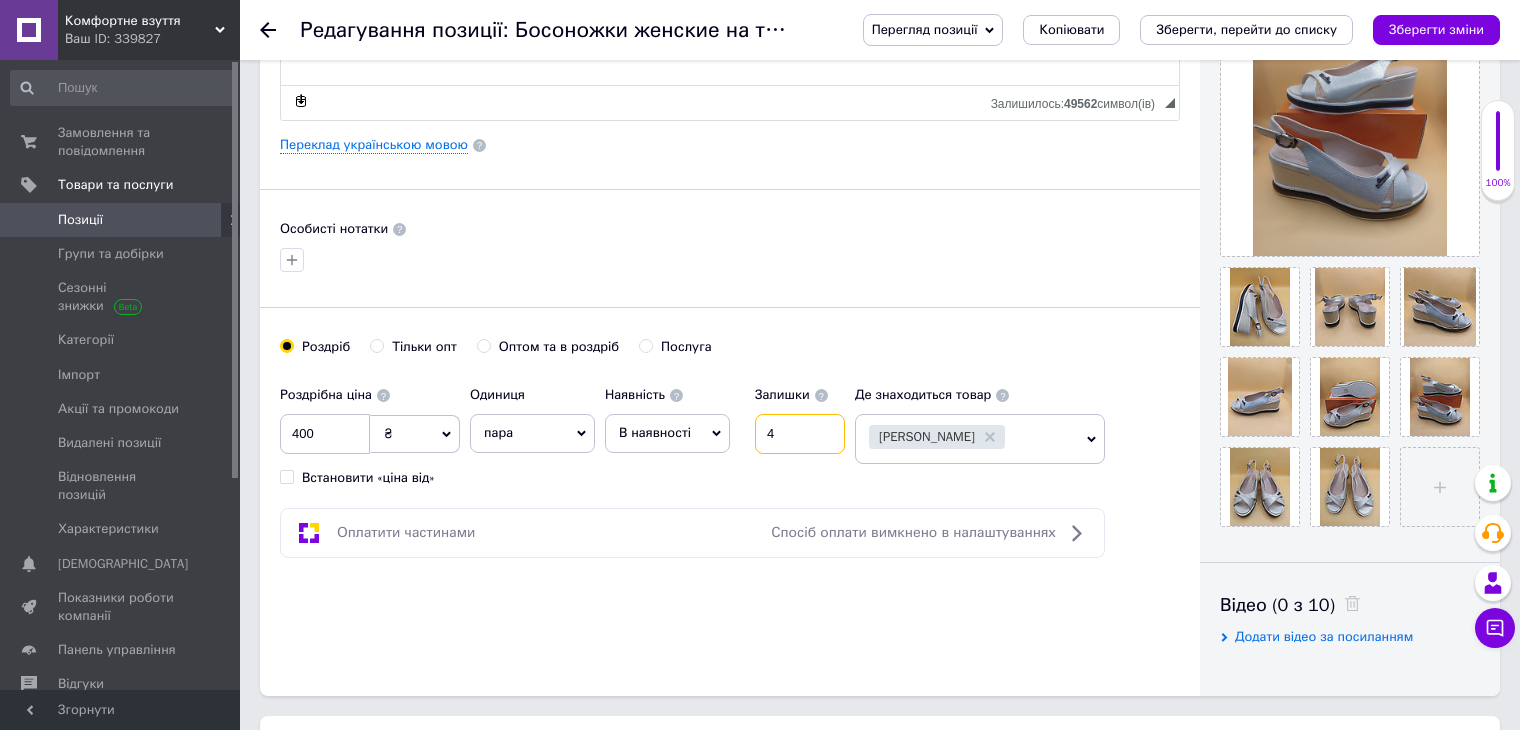click on "4" at bounding box center [800, 434] 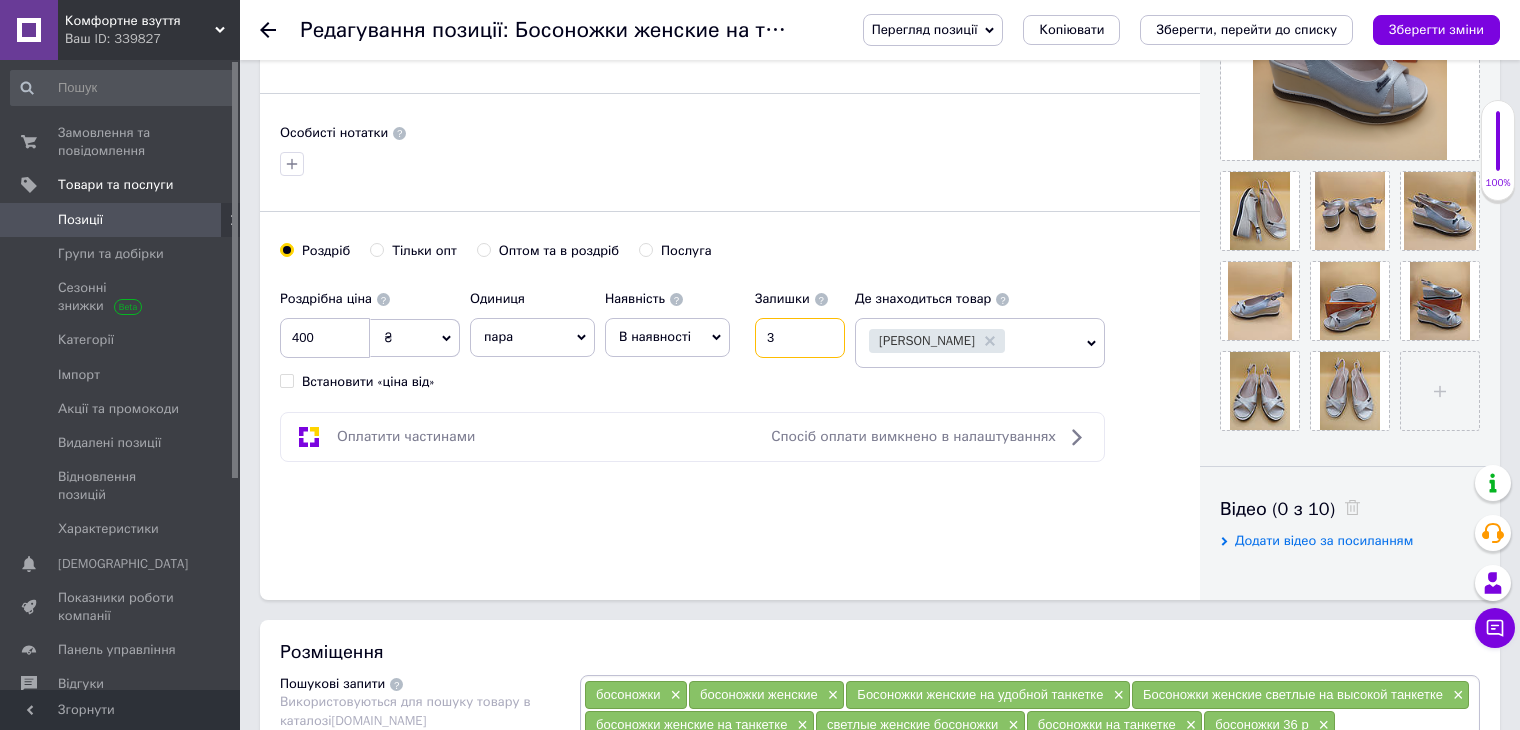 scroll, scrollTop: 800, scrollLeft: 0, axis: vertical 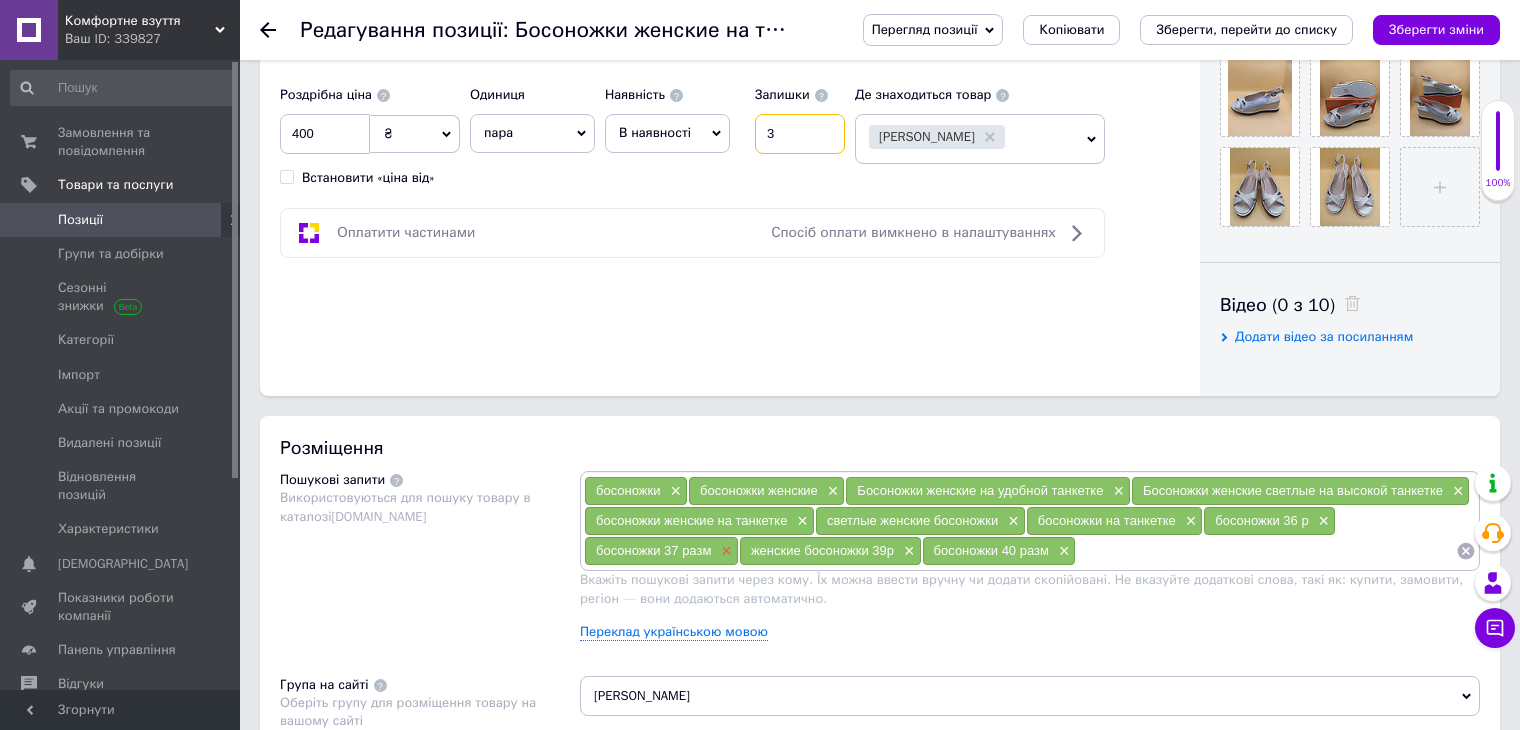 type on "3" 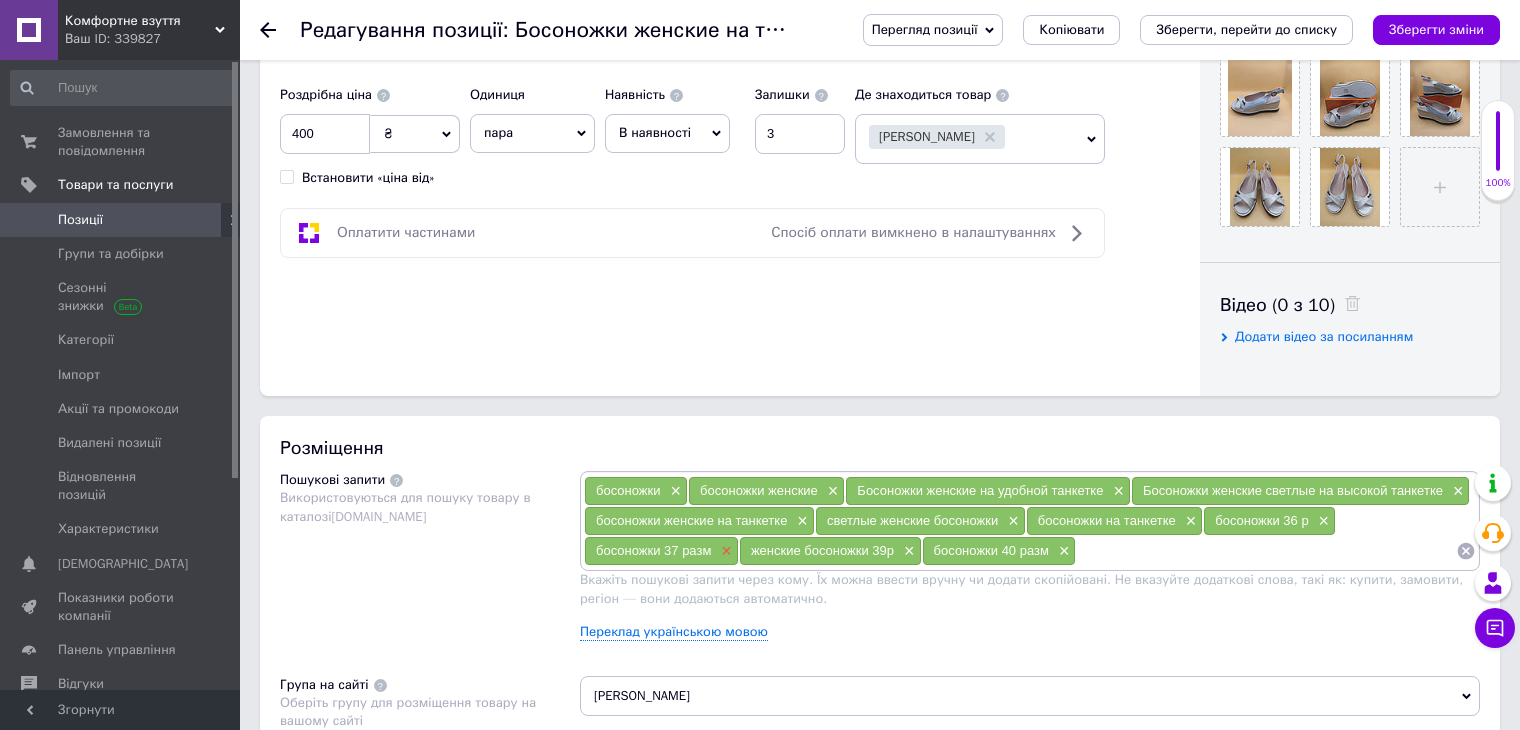 click on "×" at bounding box center [724, 551] 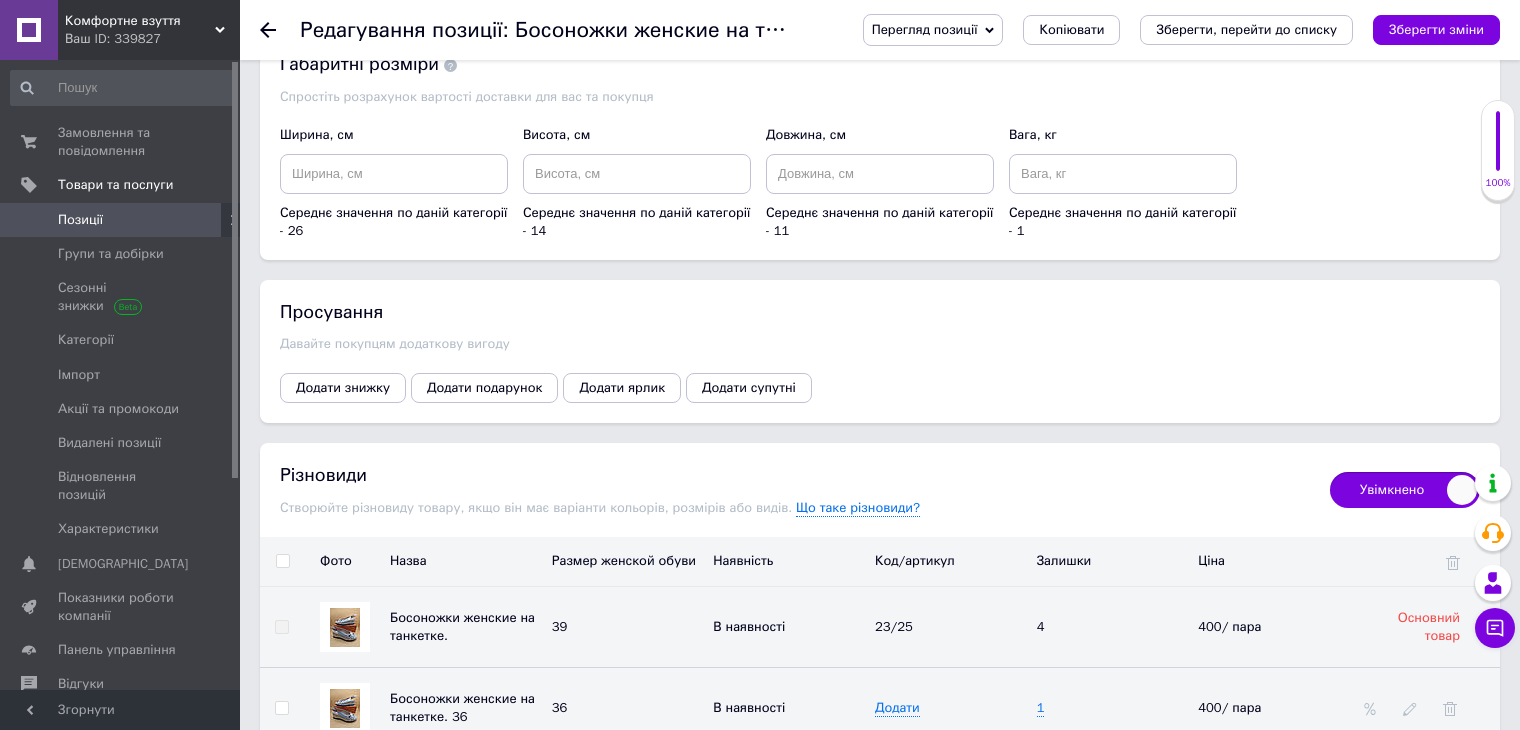 scroll, scrollTop: 2800, scrollLeft: 0, axis: vertical 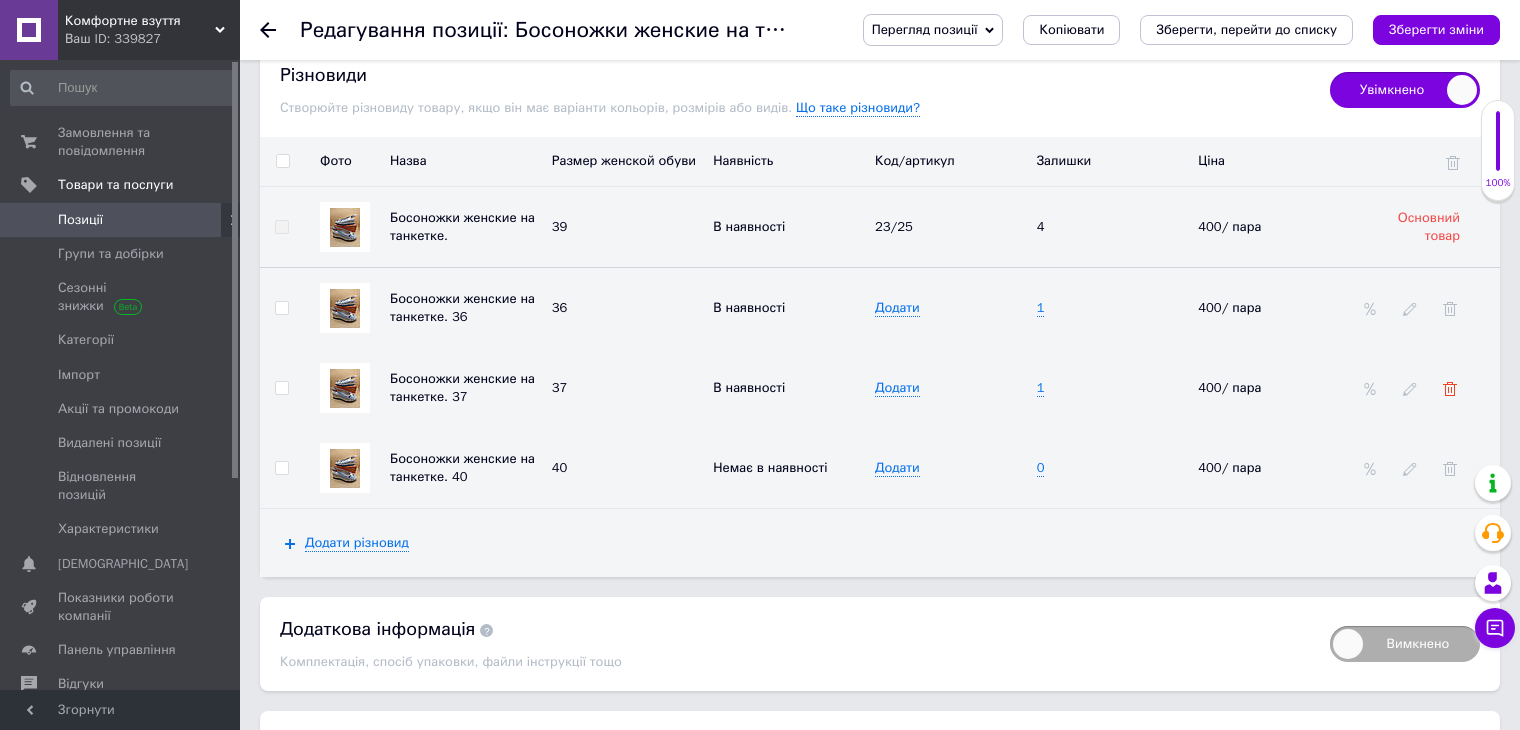 click 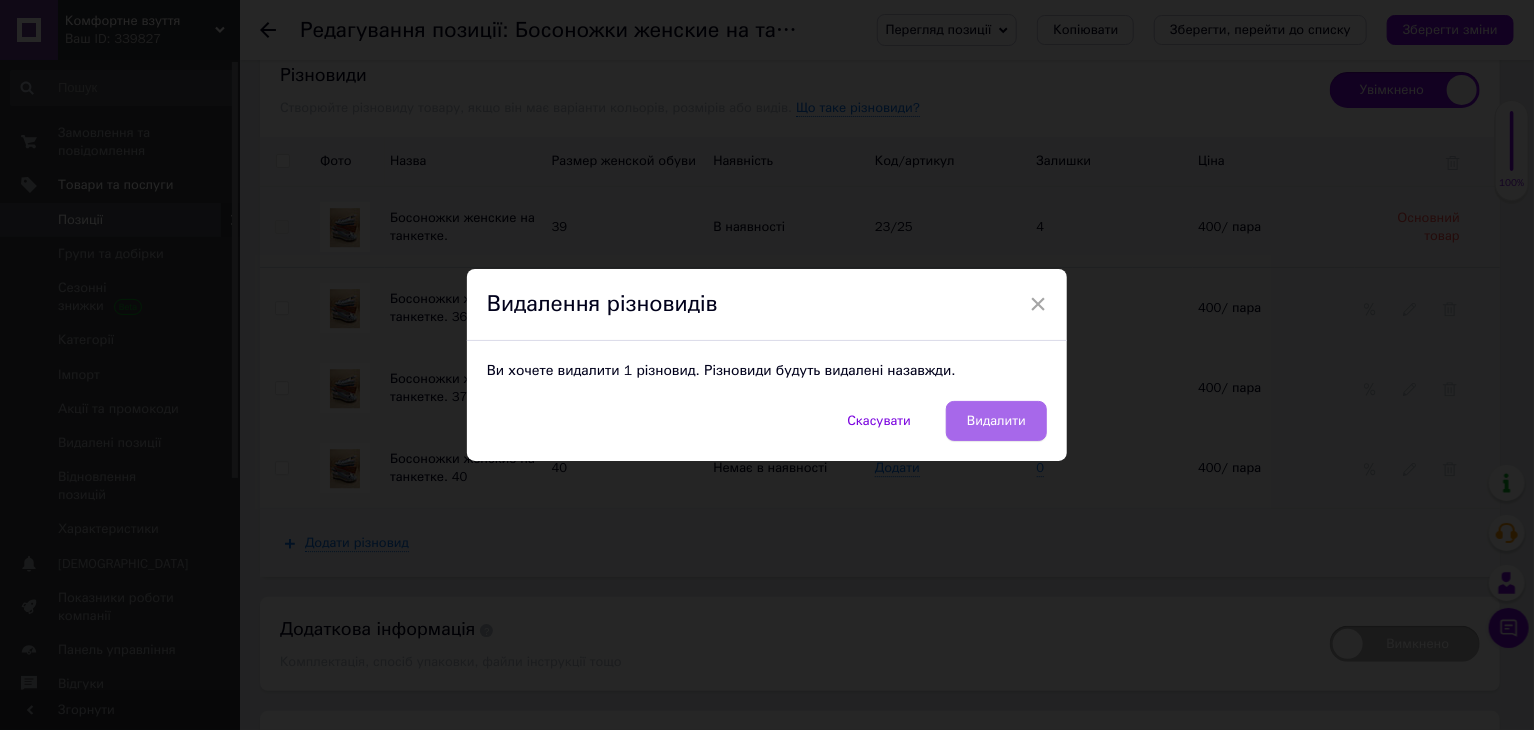 click on "Видалити" at bounding box center (996, 421) 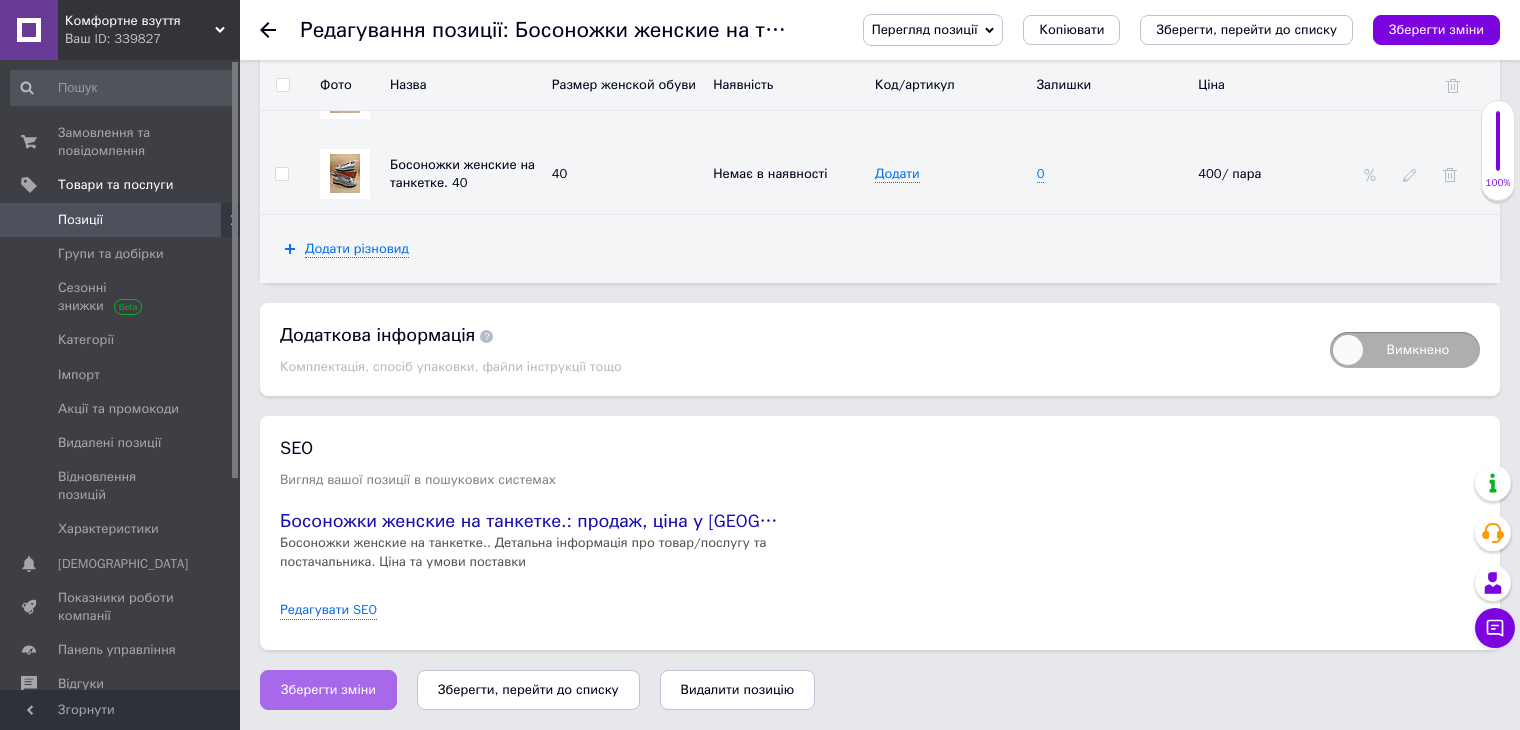 scroll, scrollTop: 2955, scrollLeft: 0, axis: vertical 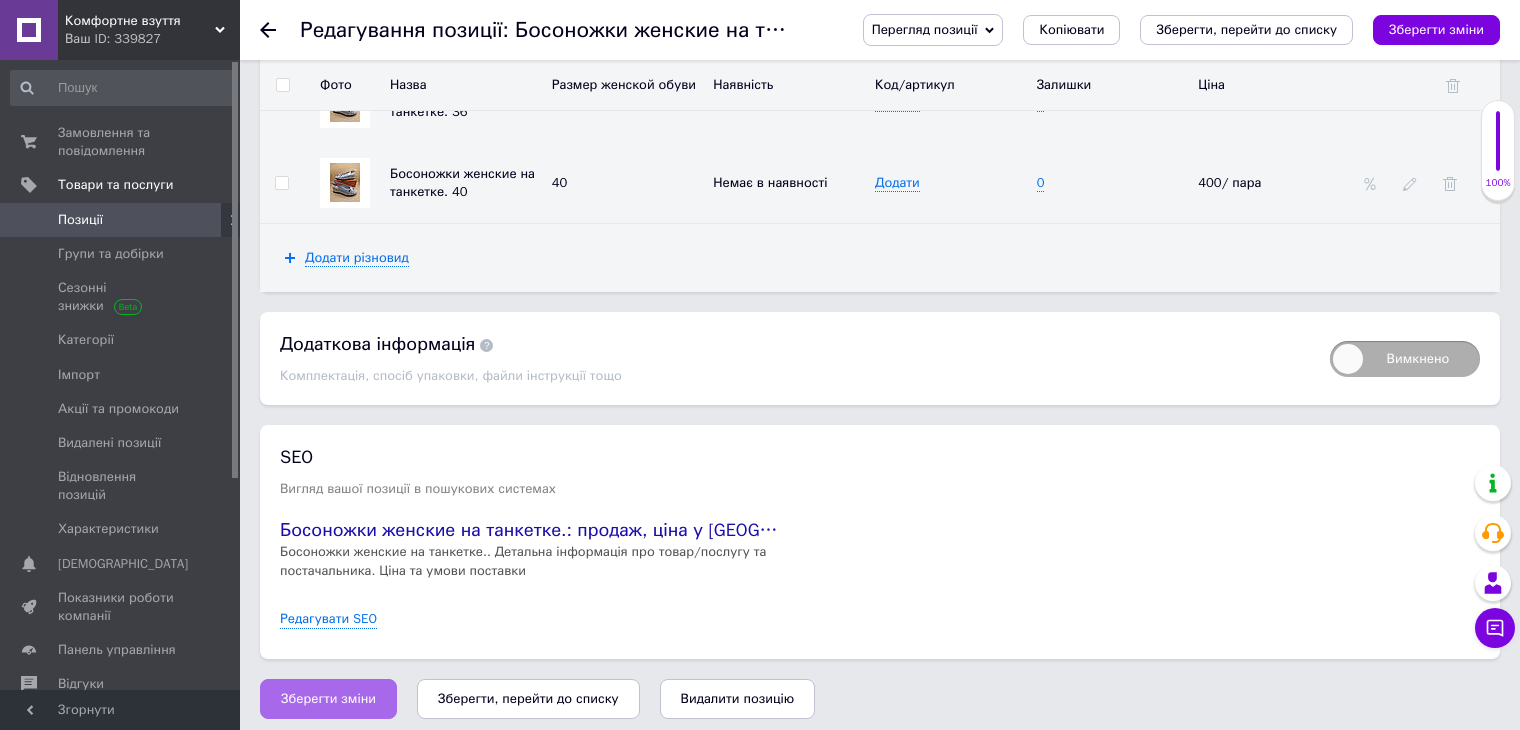 click on "Зберегти зміни" at bounding box center (328, 699) 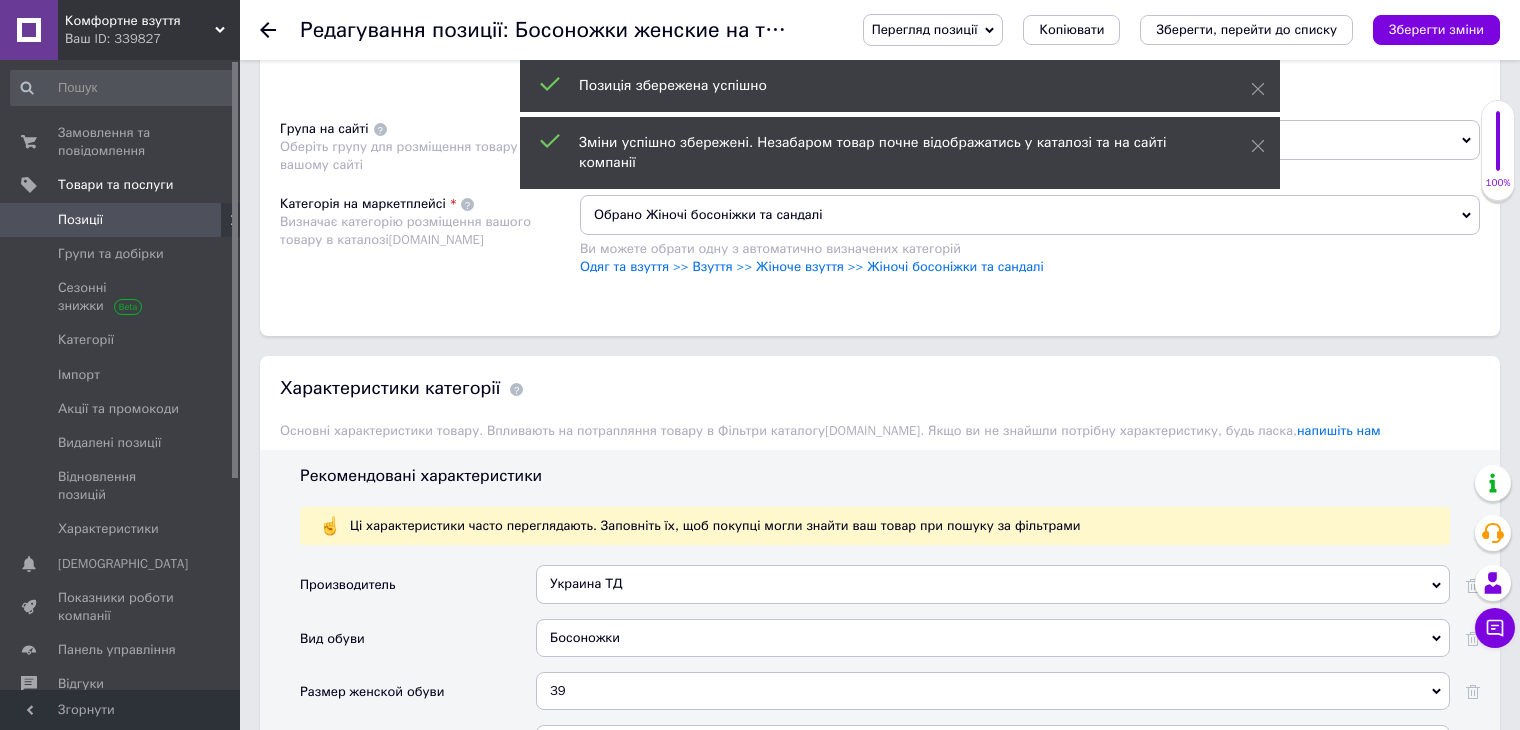 scroll, scrollTop: 1355, scrollLeft: 0, axis: vertical 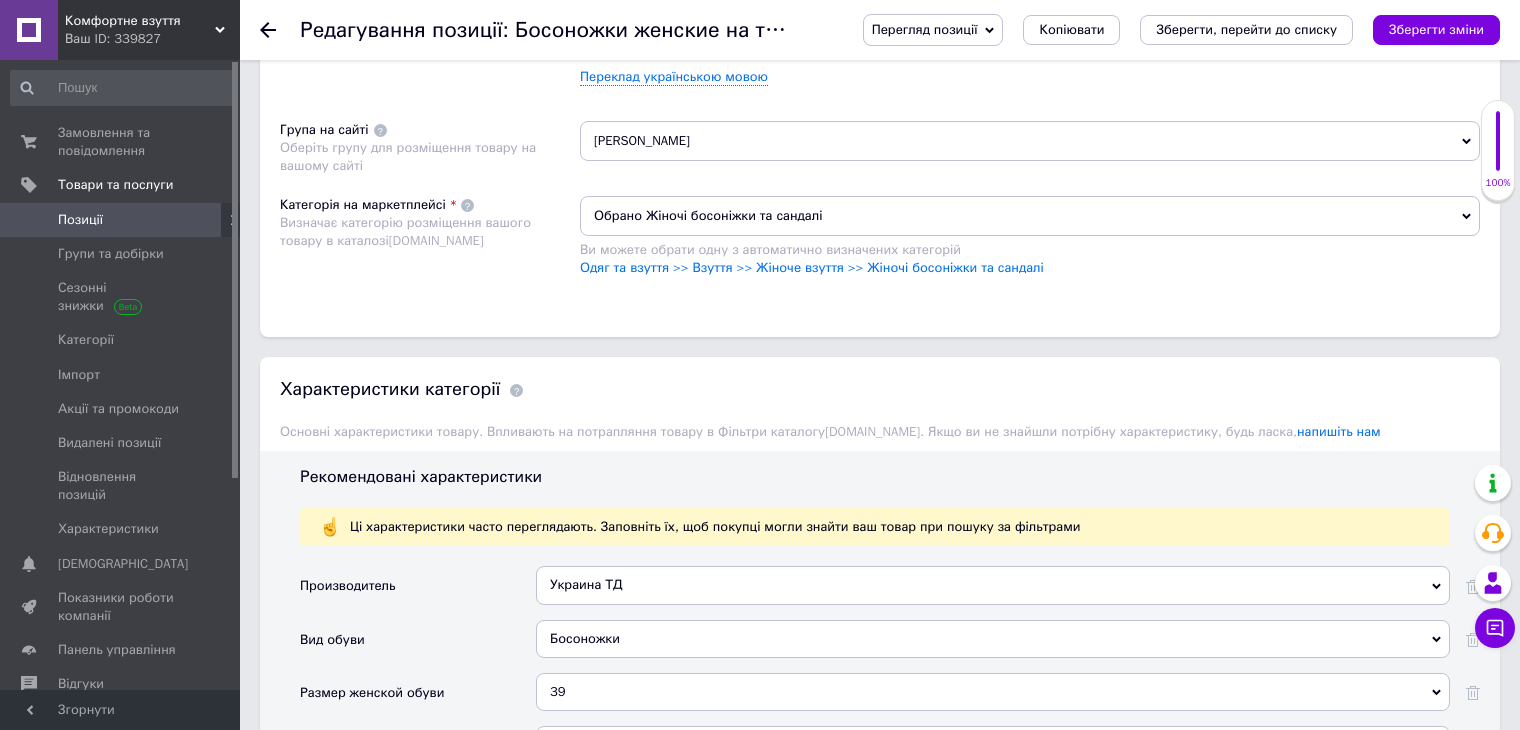 click 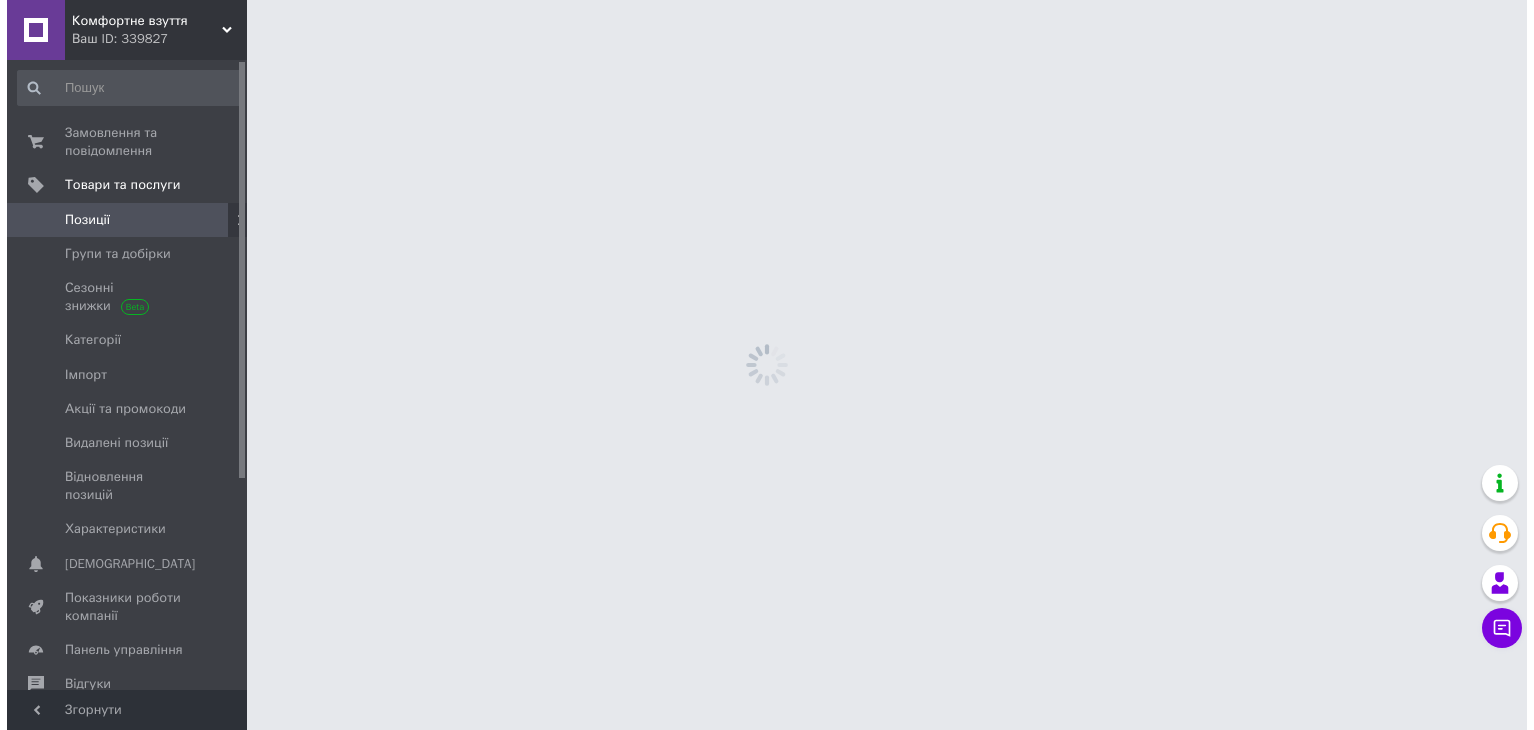 scroll, scrollTop: 0, scrollLeft: 0, axis: both 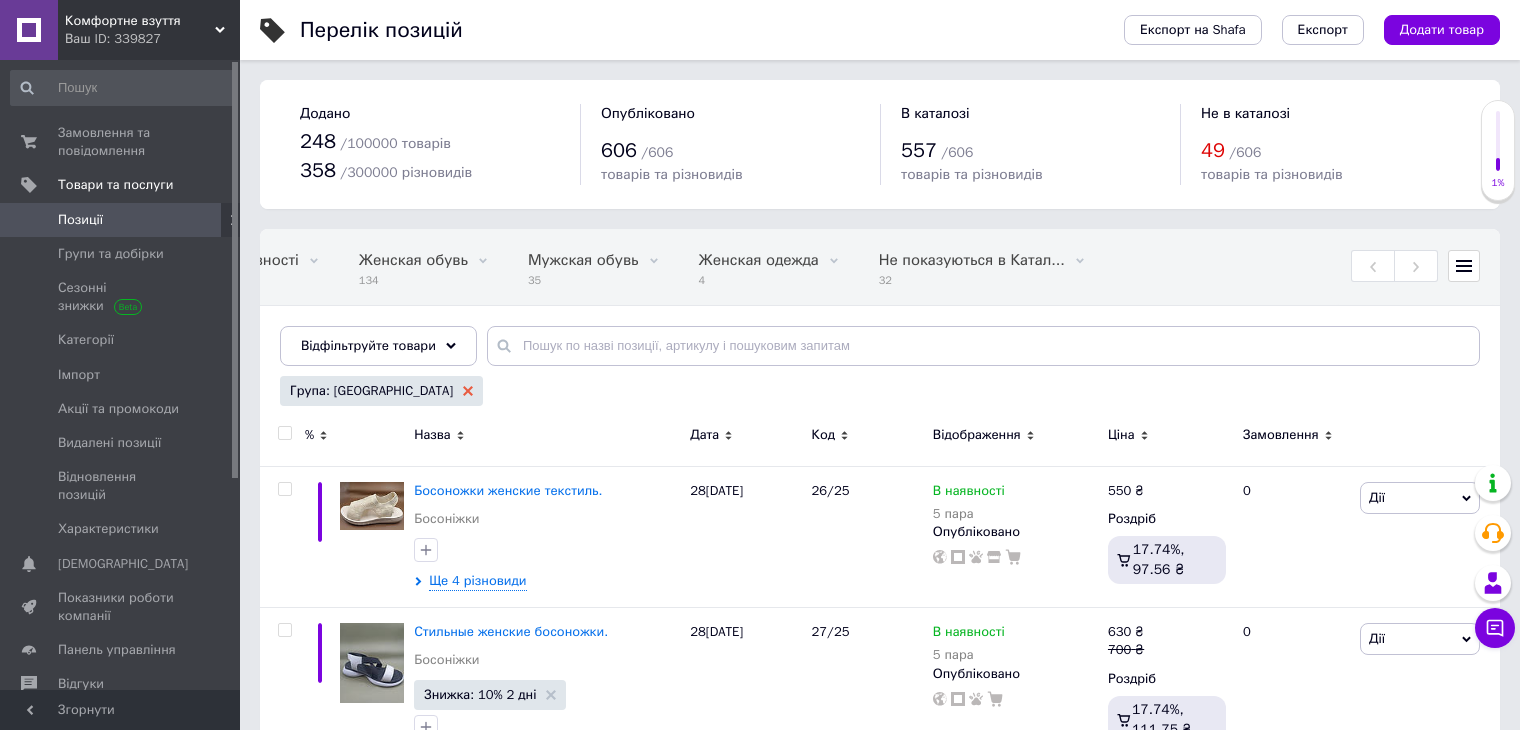 click 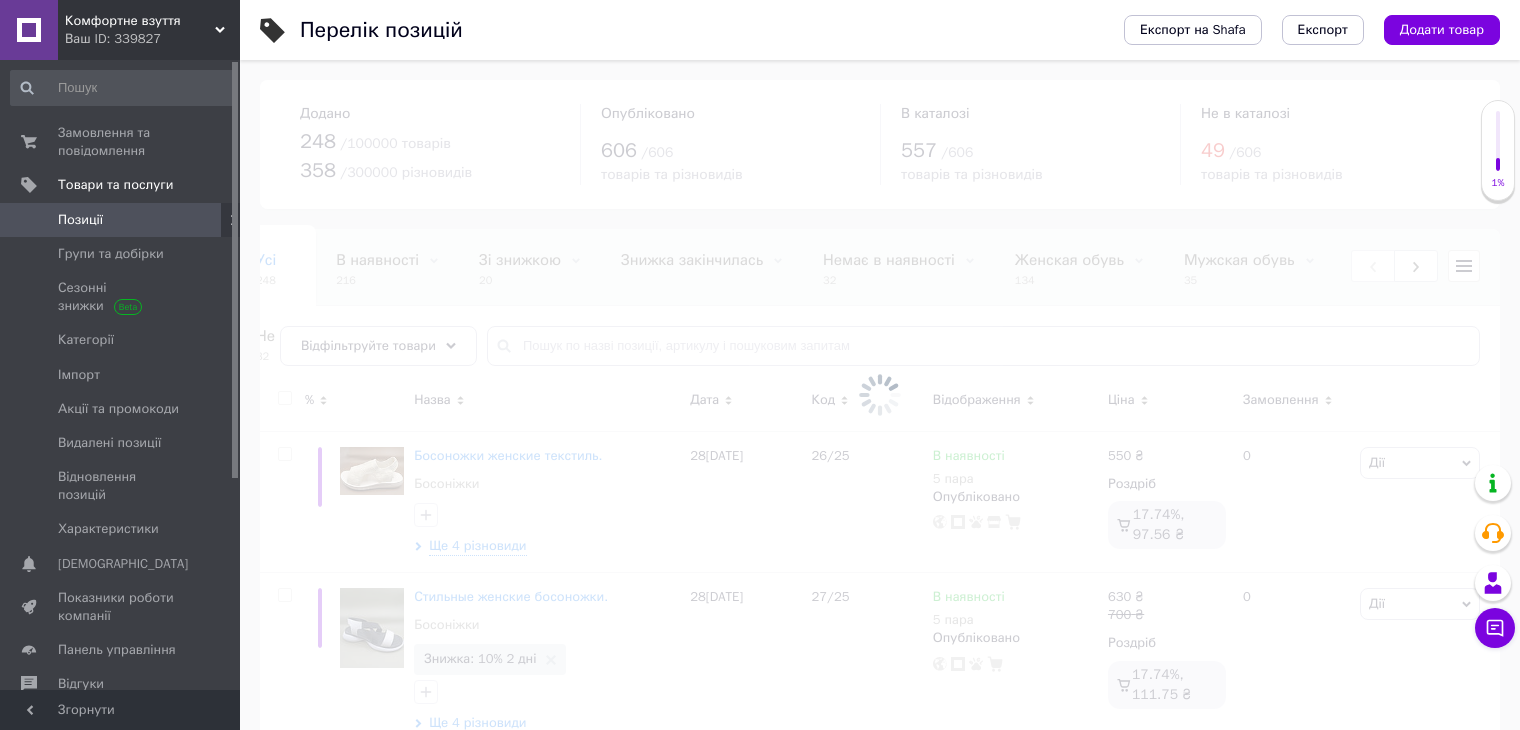 scroll, scrollTop: 0, scrollLeft: 0, axis: both 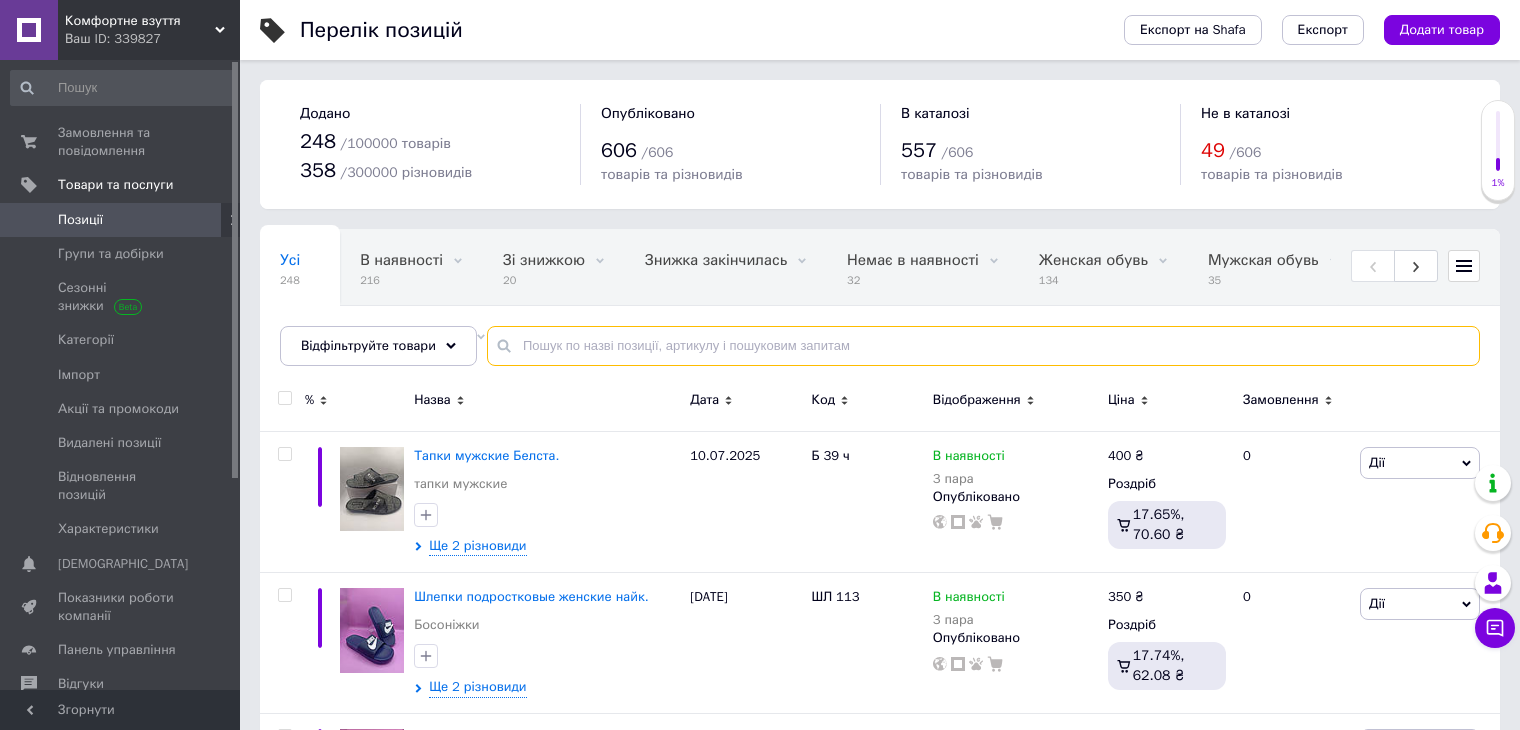 click at bounding box center [983, 346] 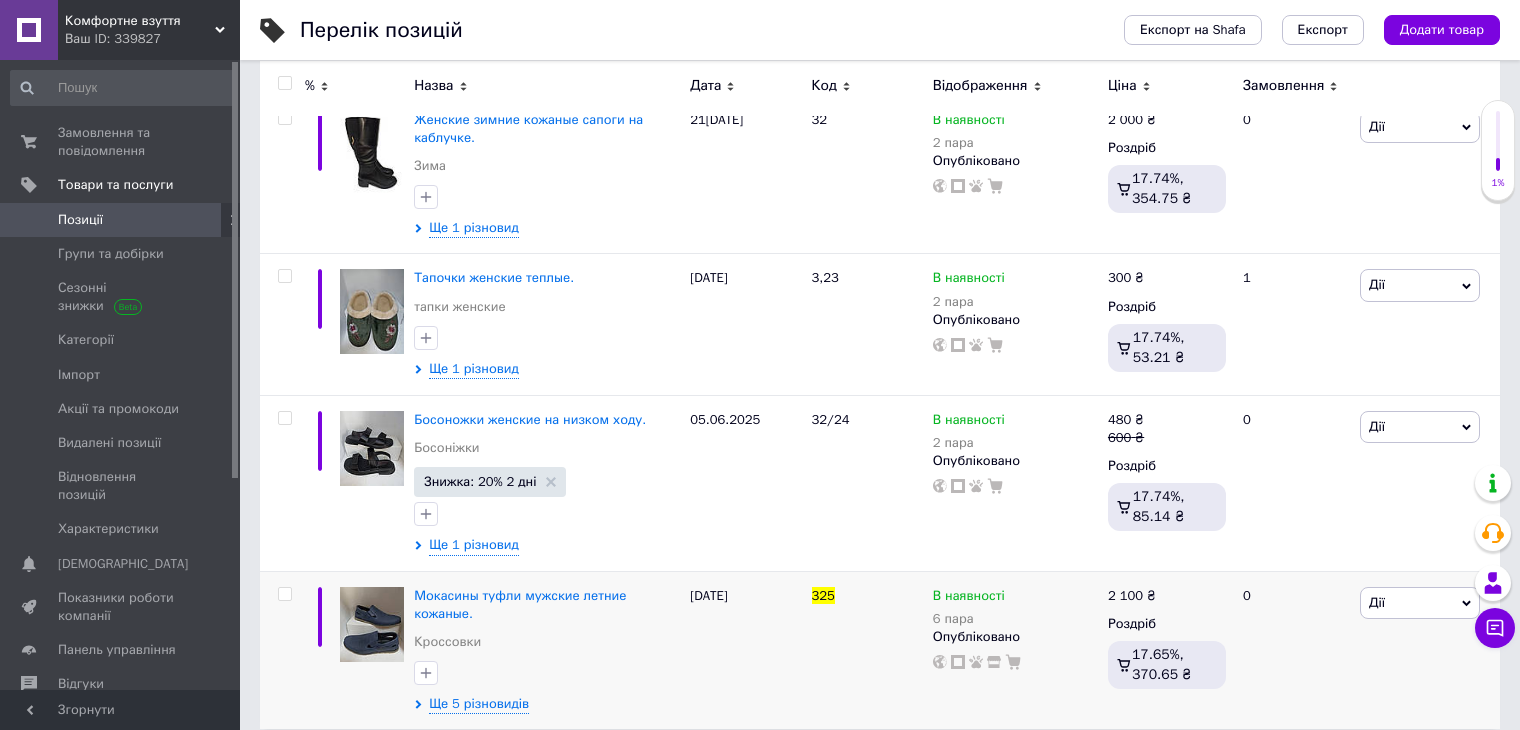 scroll, scrollTop: 352, scrollLeft: 0, axis: vertical 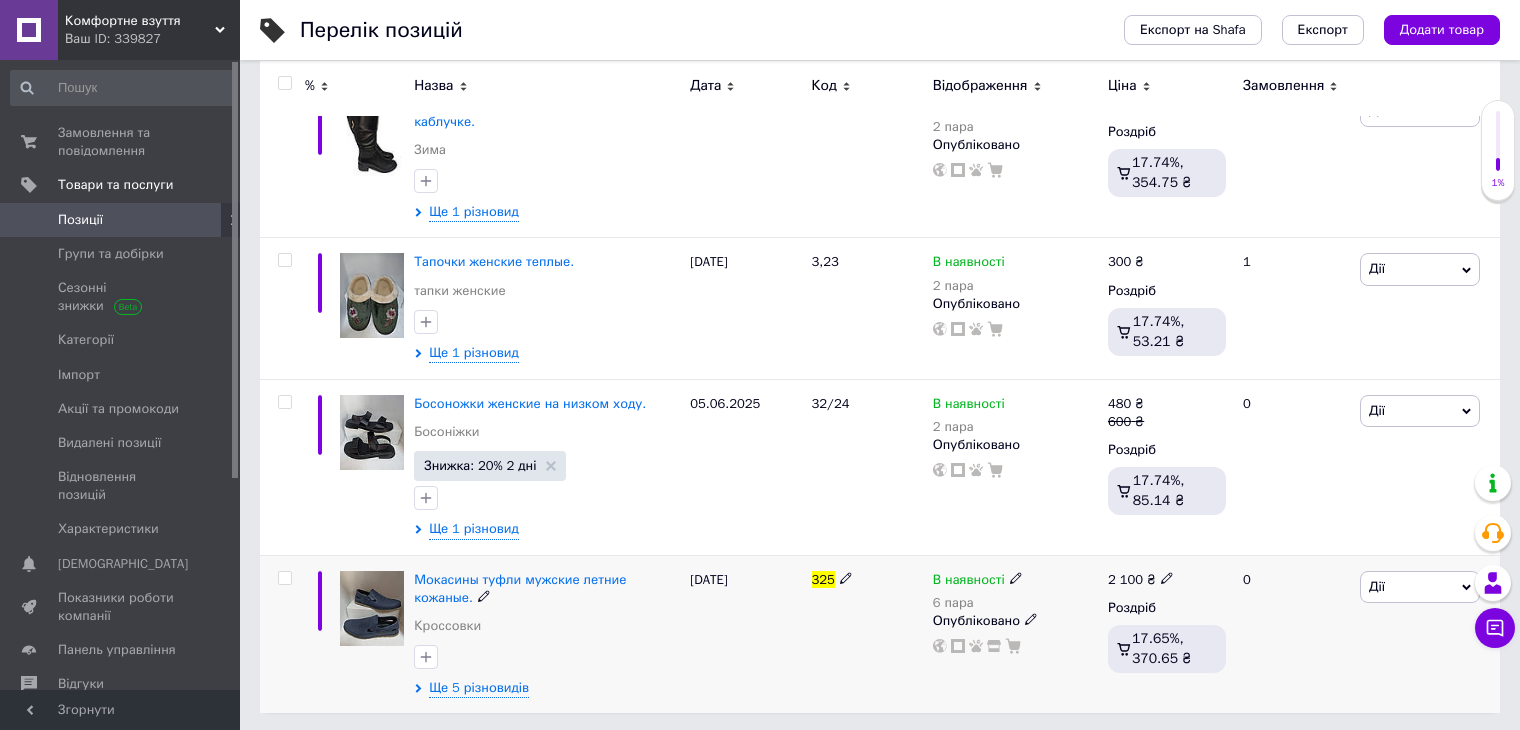 type on "325" 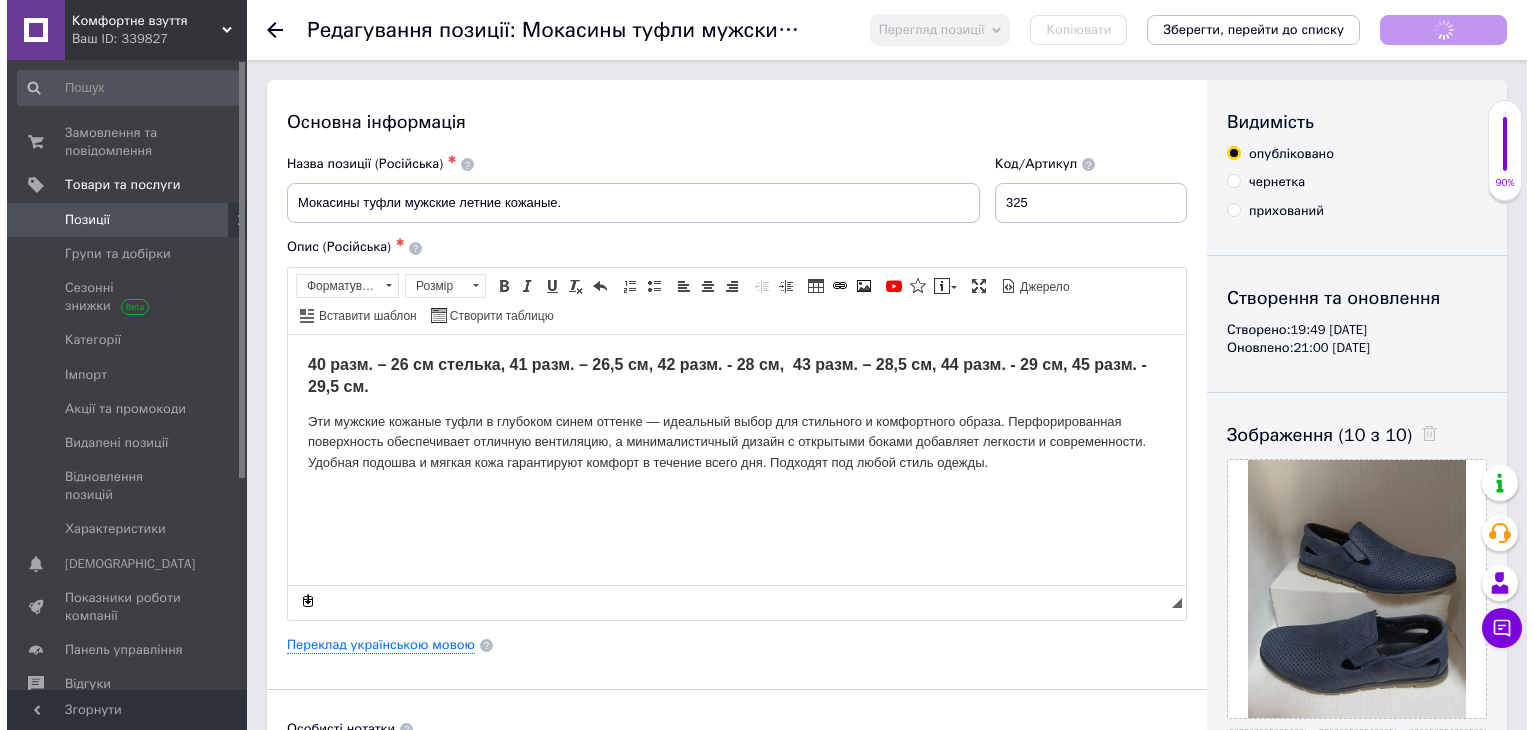 scroll, scrollTop: 0, scrollLeft: 0, axis: both 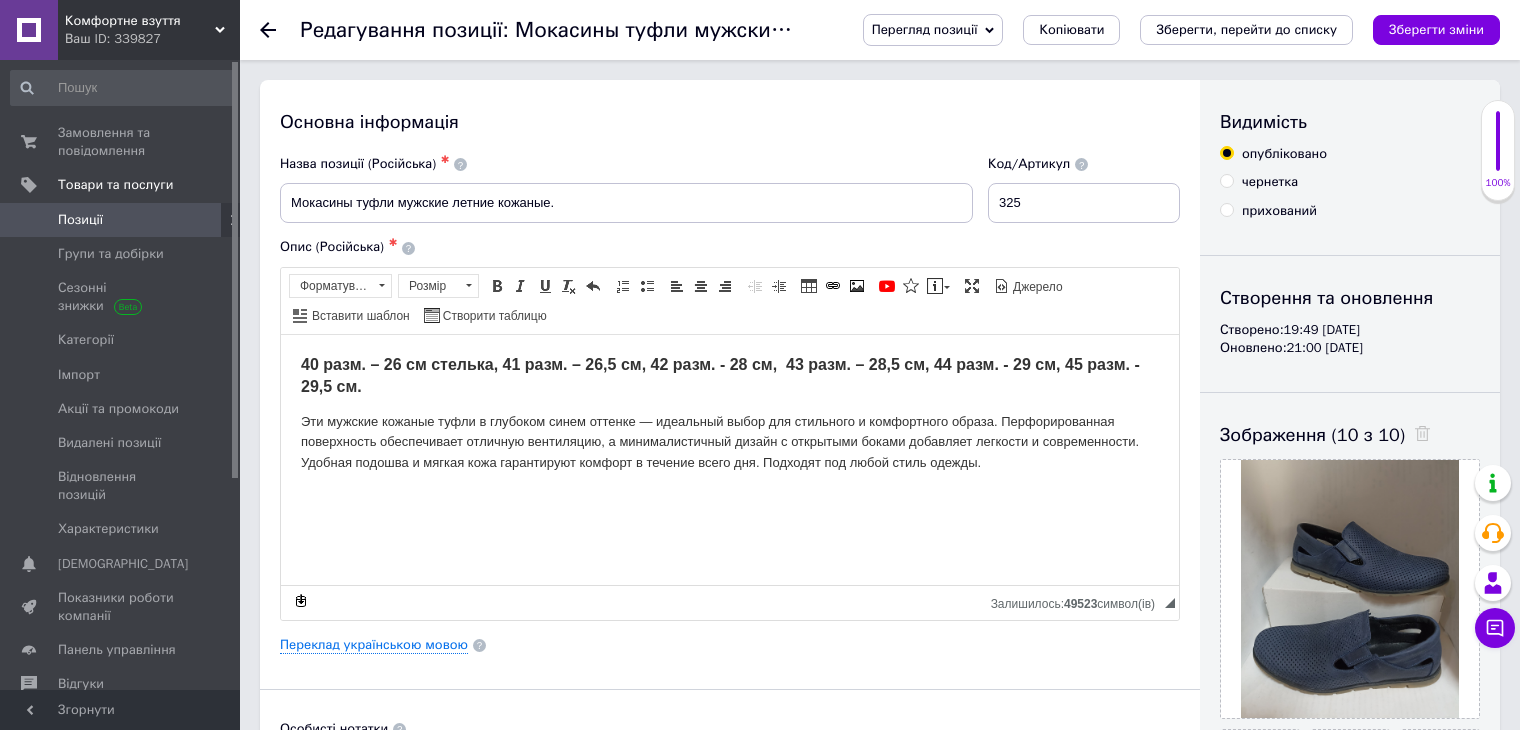click on "40 разм. – 26 см стелька, 41 разм. – 26,5 см, 42 разм. - 28 см,  43 разм. – 28,5 см, 44 разм. - 29 см, 45 разм. - 29,5 см." at bounding box center (720, 374) 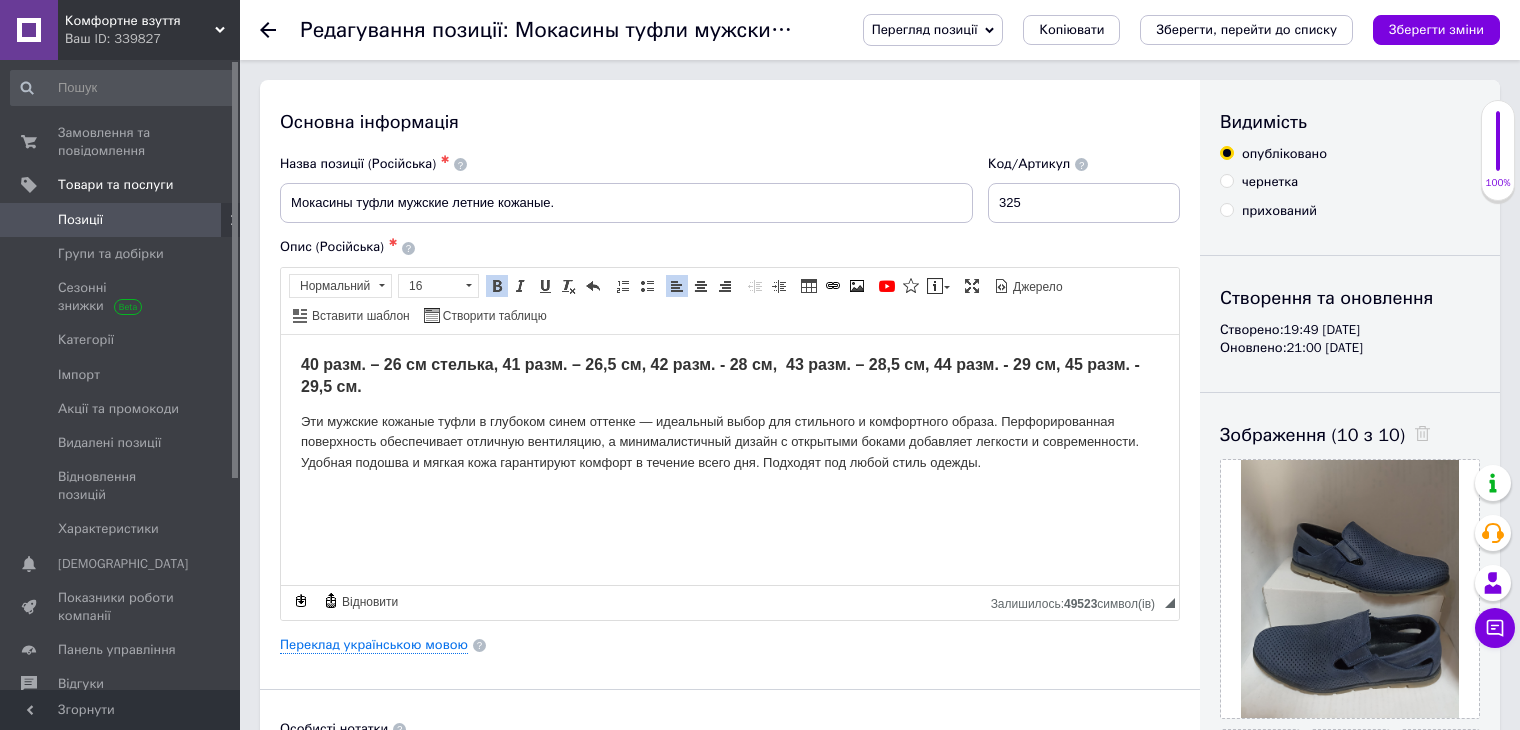 type 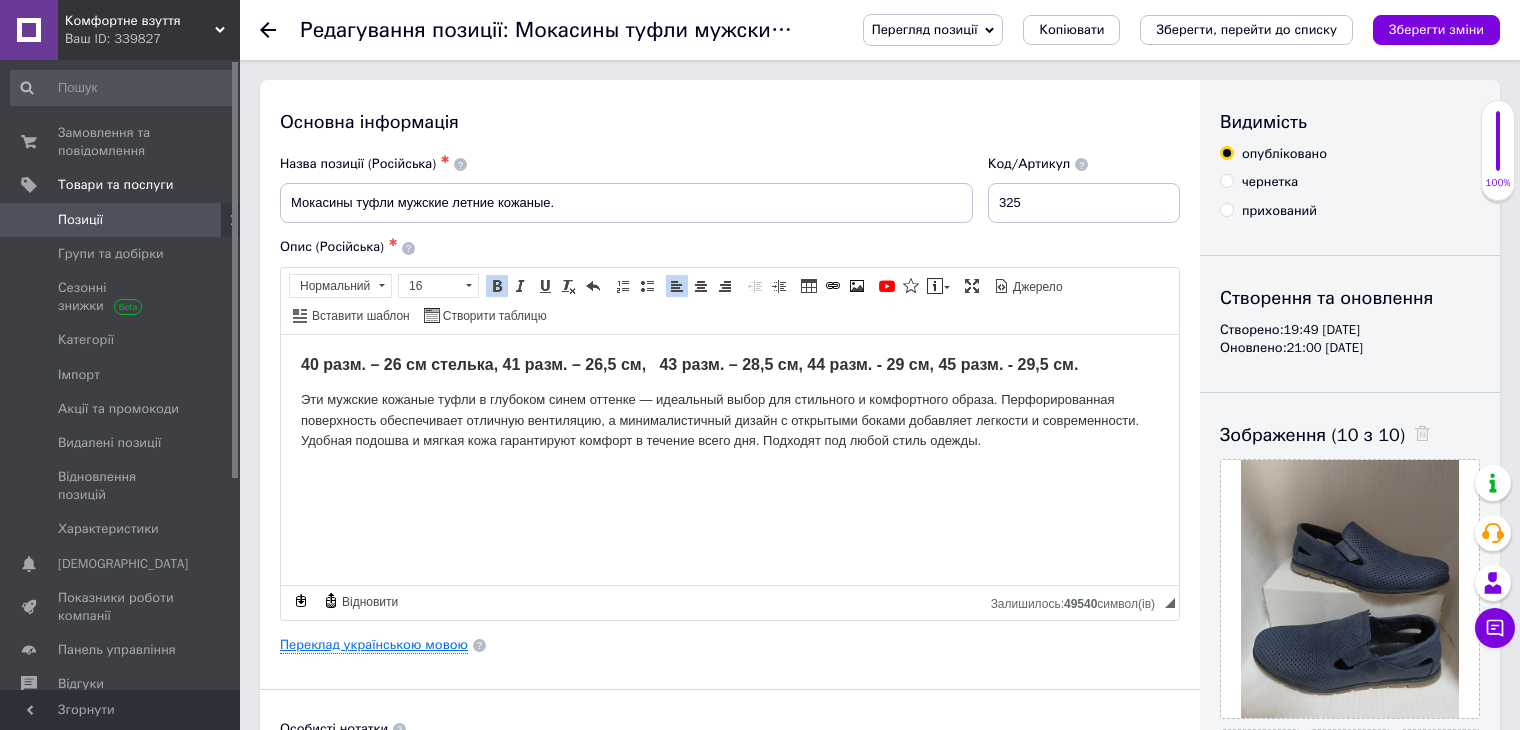 click on "Переклад українською мовою" at bounding box center (374, 645) 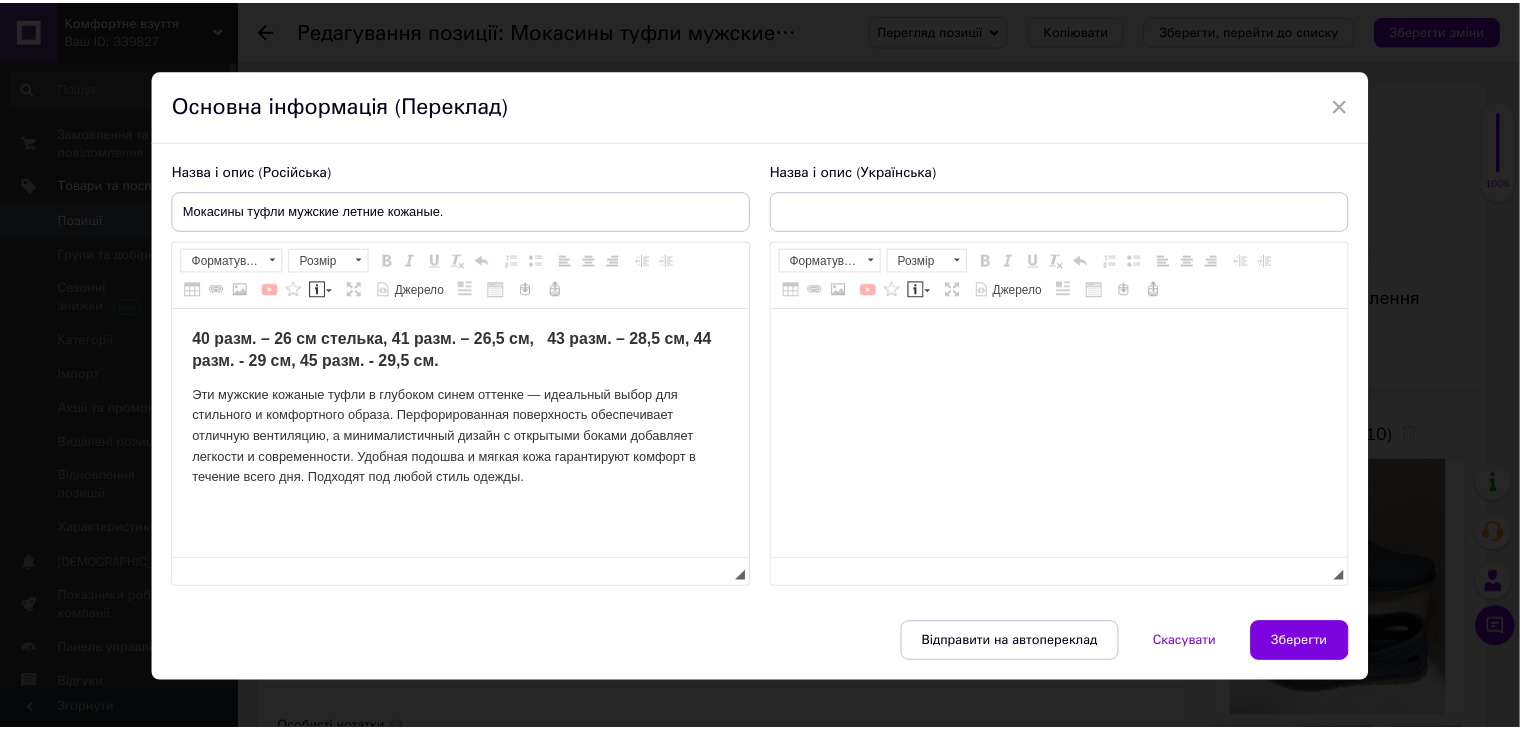 scroll, scrollTop: 0, scrollLeft: 0, axis: both 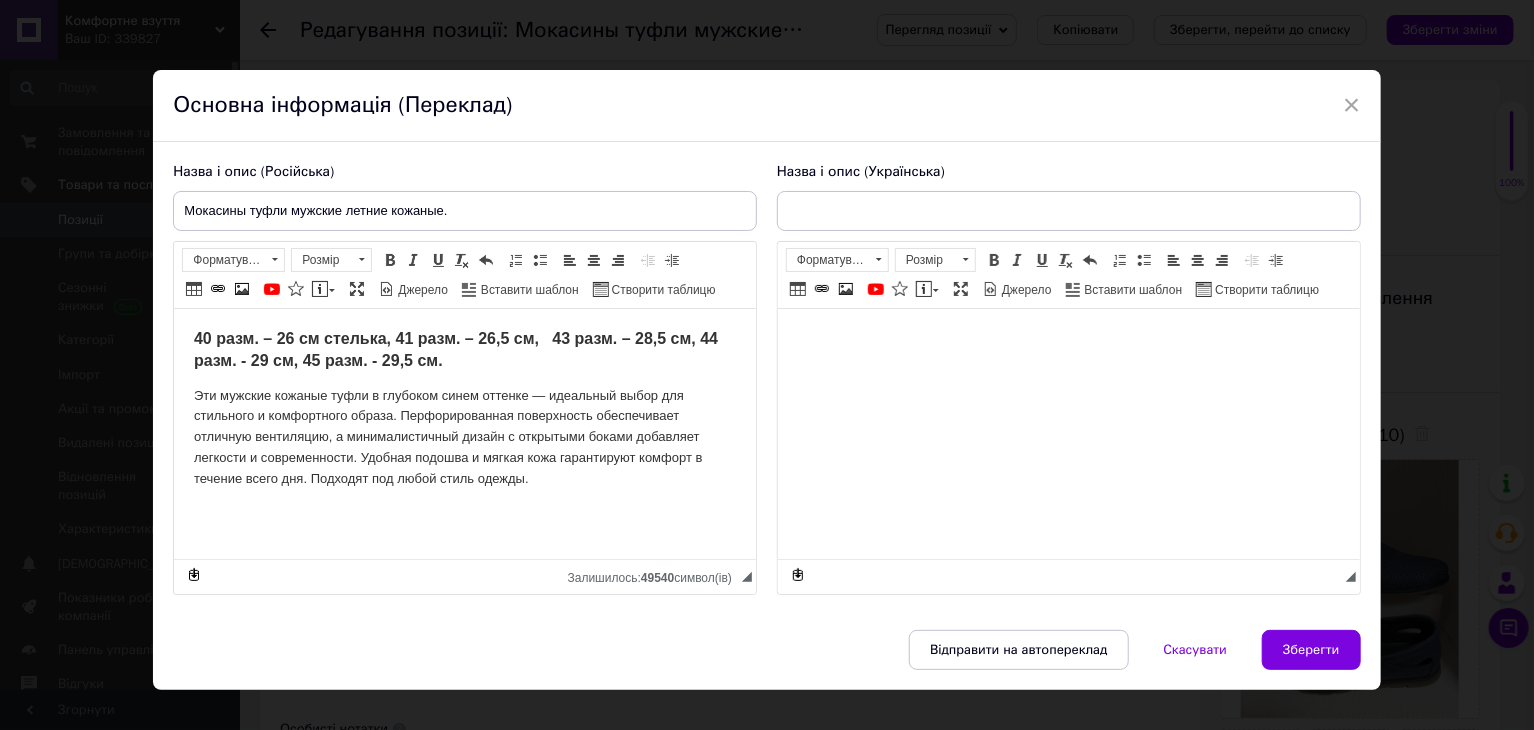 type on "Мокасини туфлі чоловічі літні шкіряні." 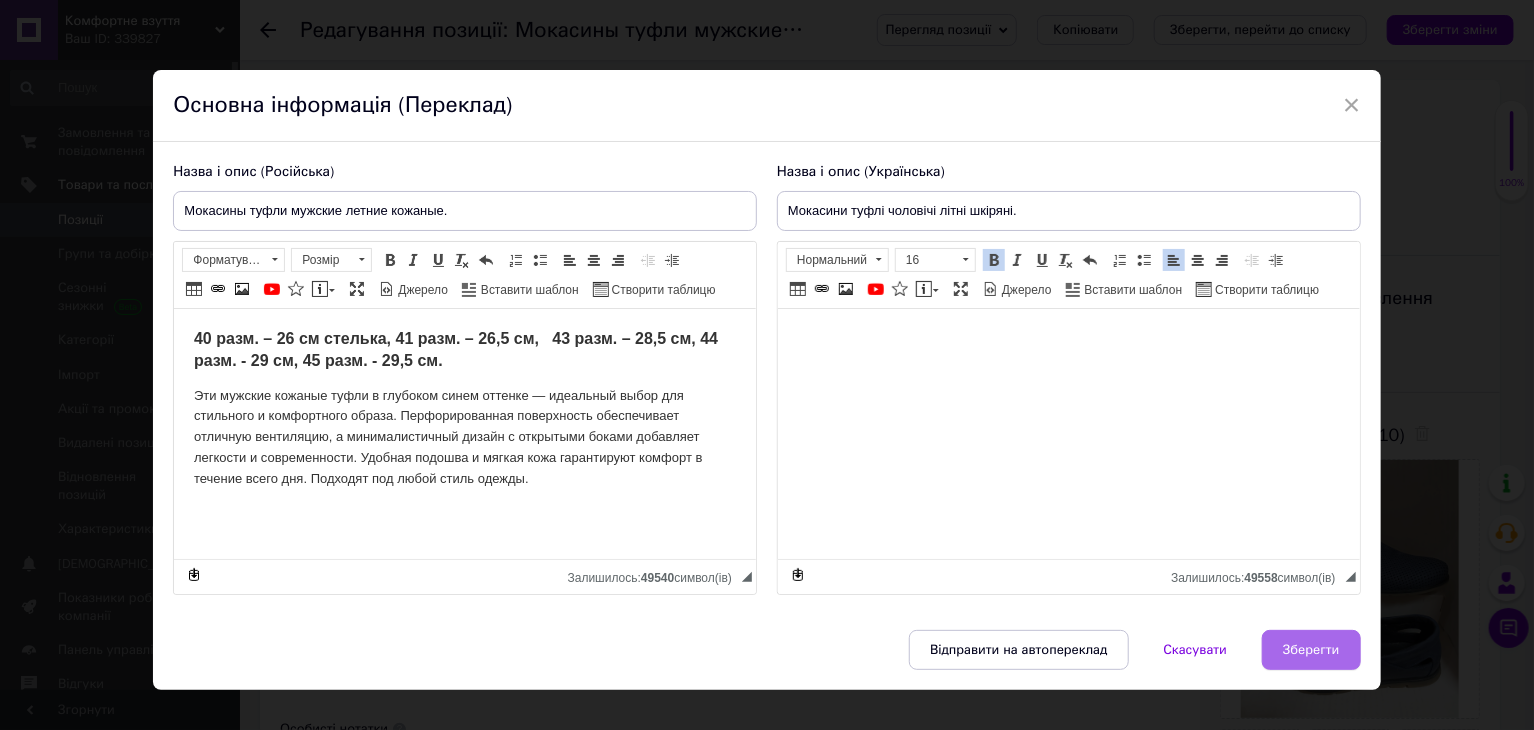 click on "Зберегти" at bounding box center [1311, 650] 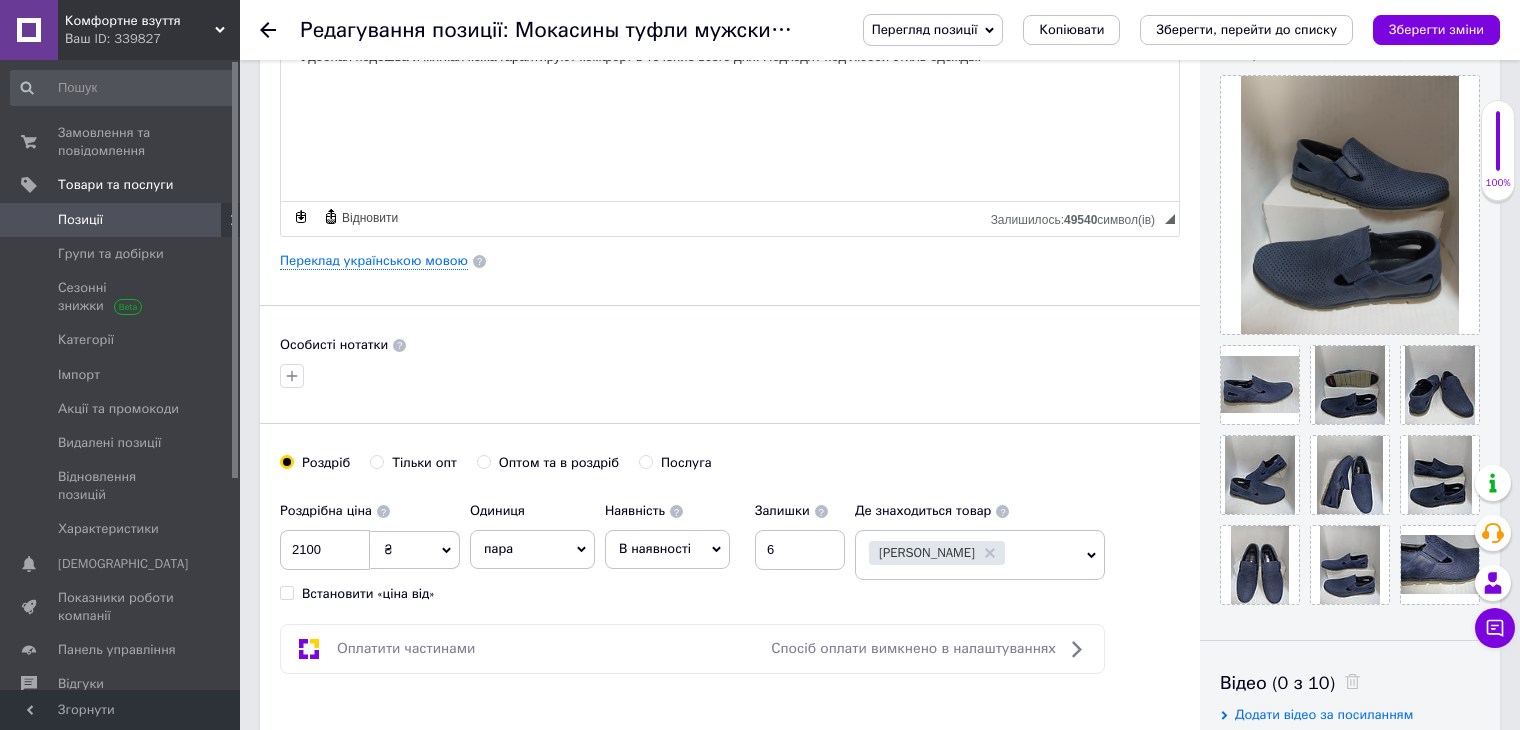 scroll, scrollTop: 500, scrollLeft: 0, axis: vertical 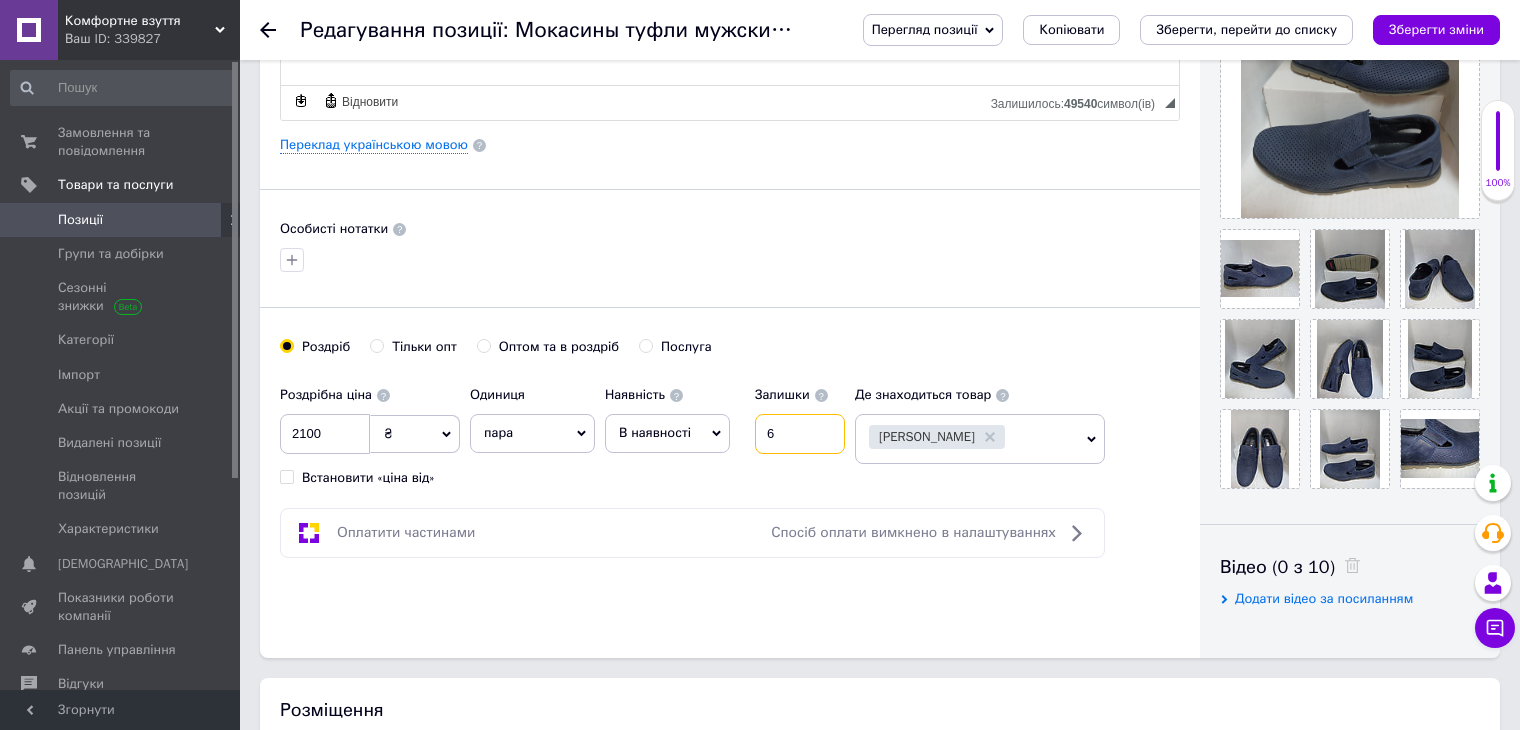 click on "6" at bounding box center (800, 434) 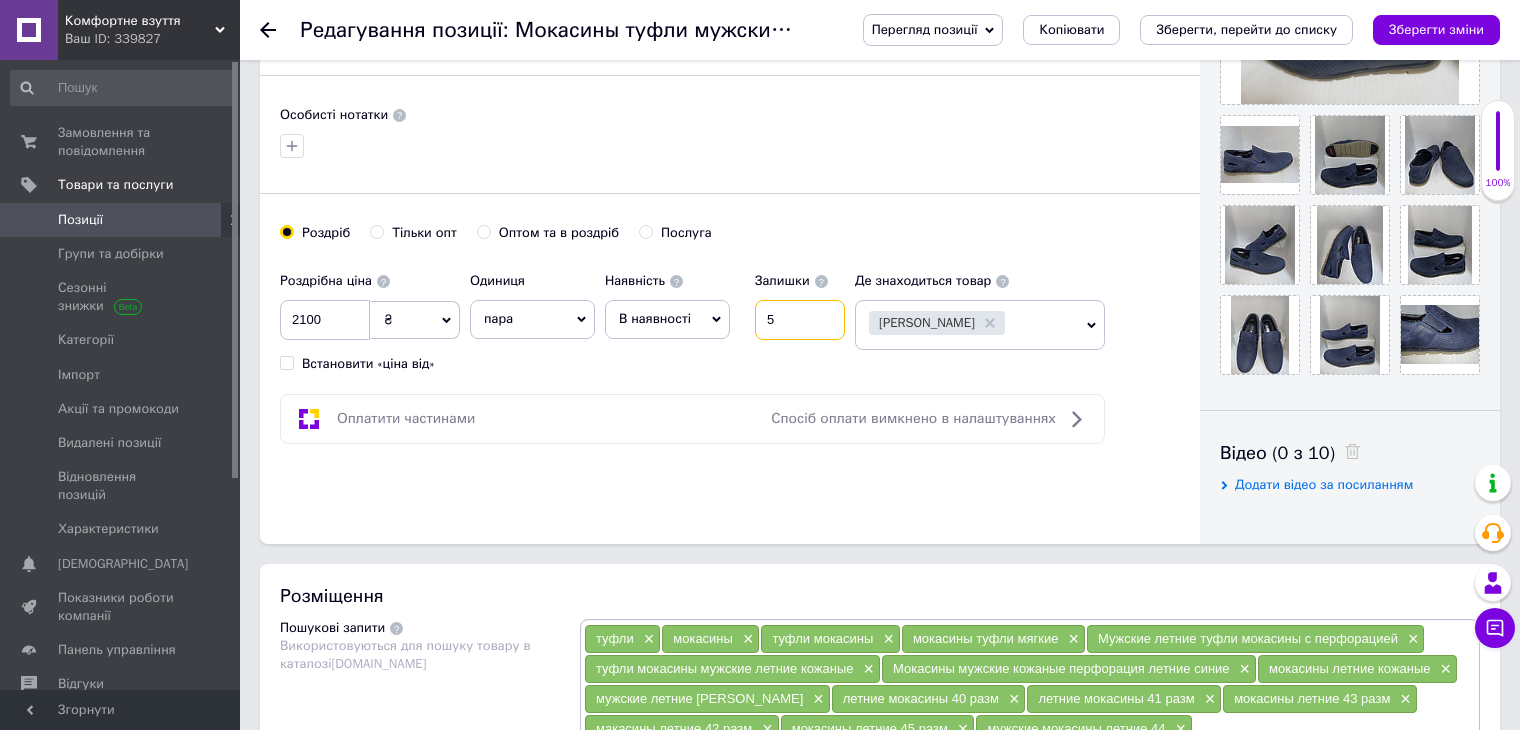 scroll, scrollTop: 1000, scrollLeft: 0, axis: vertical 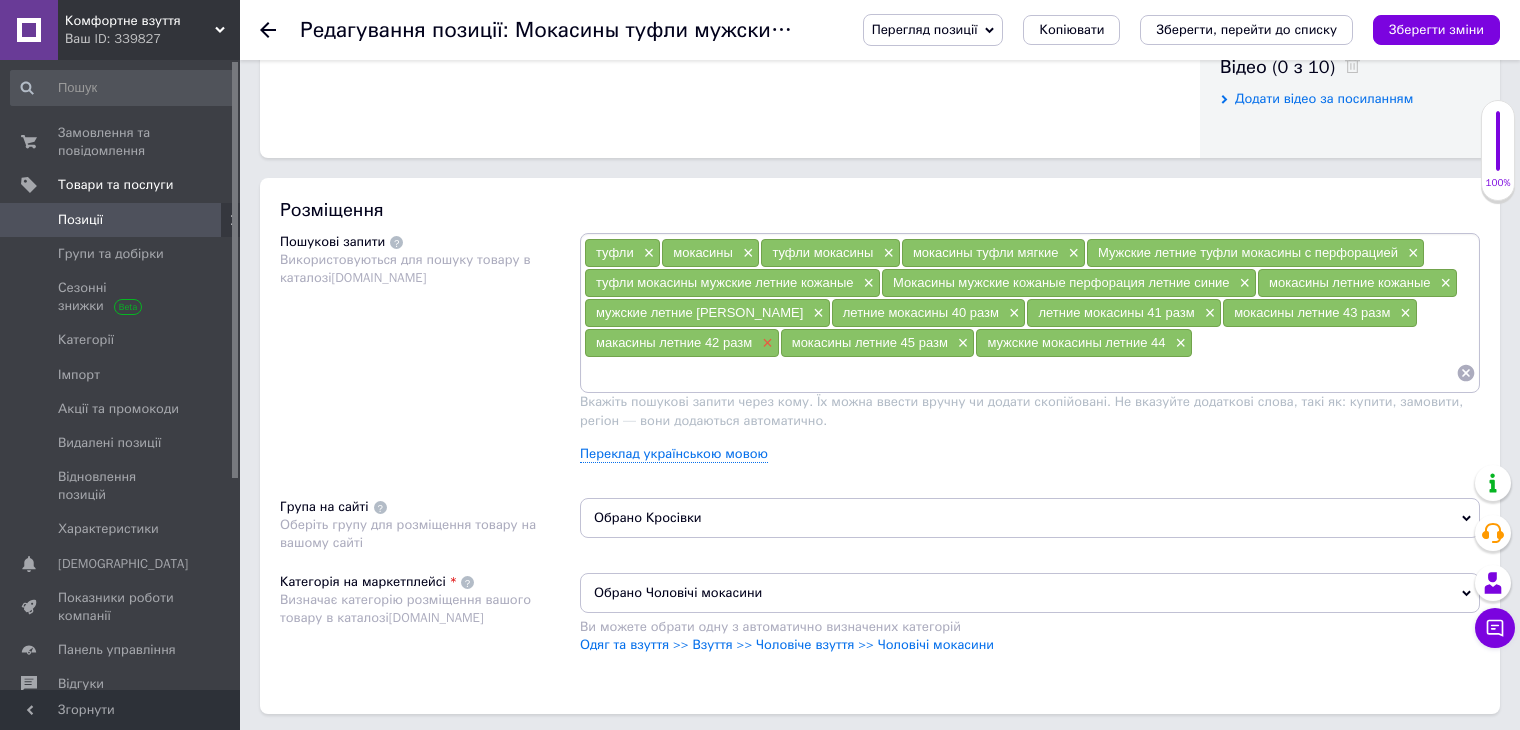 type on "5" 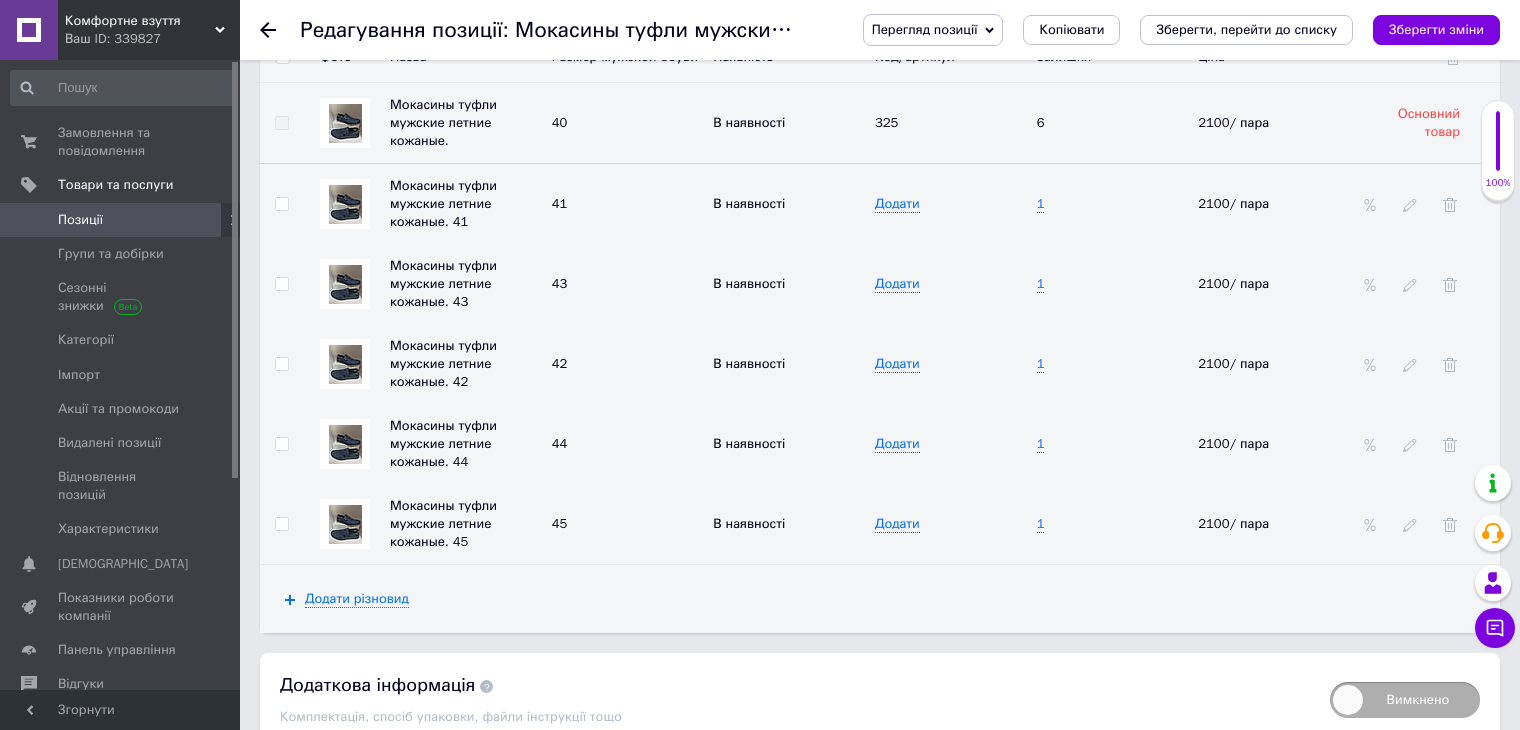 scroll, scrollTop: 2900, scrollLeft: 0, axis: vertical 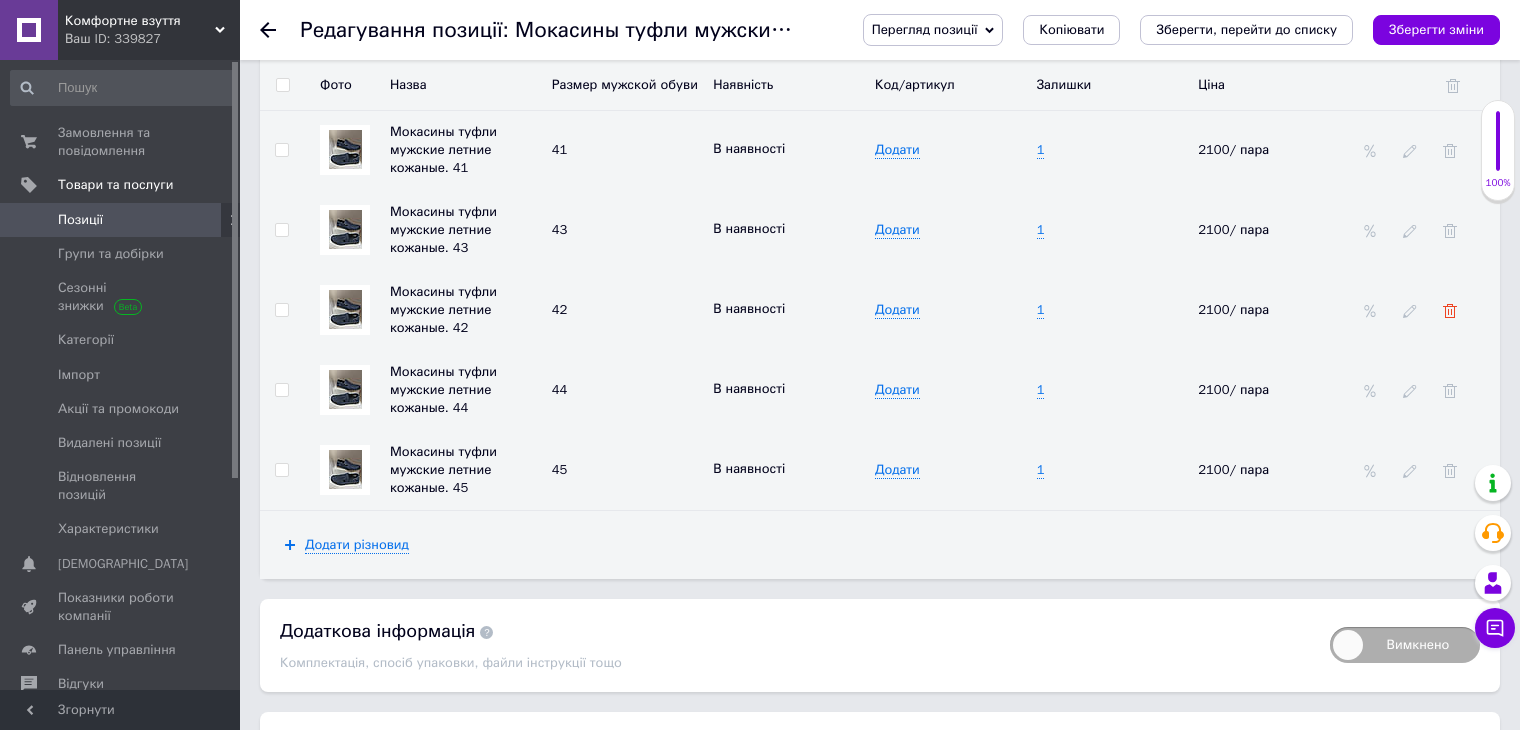 click 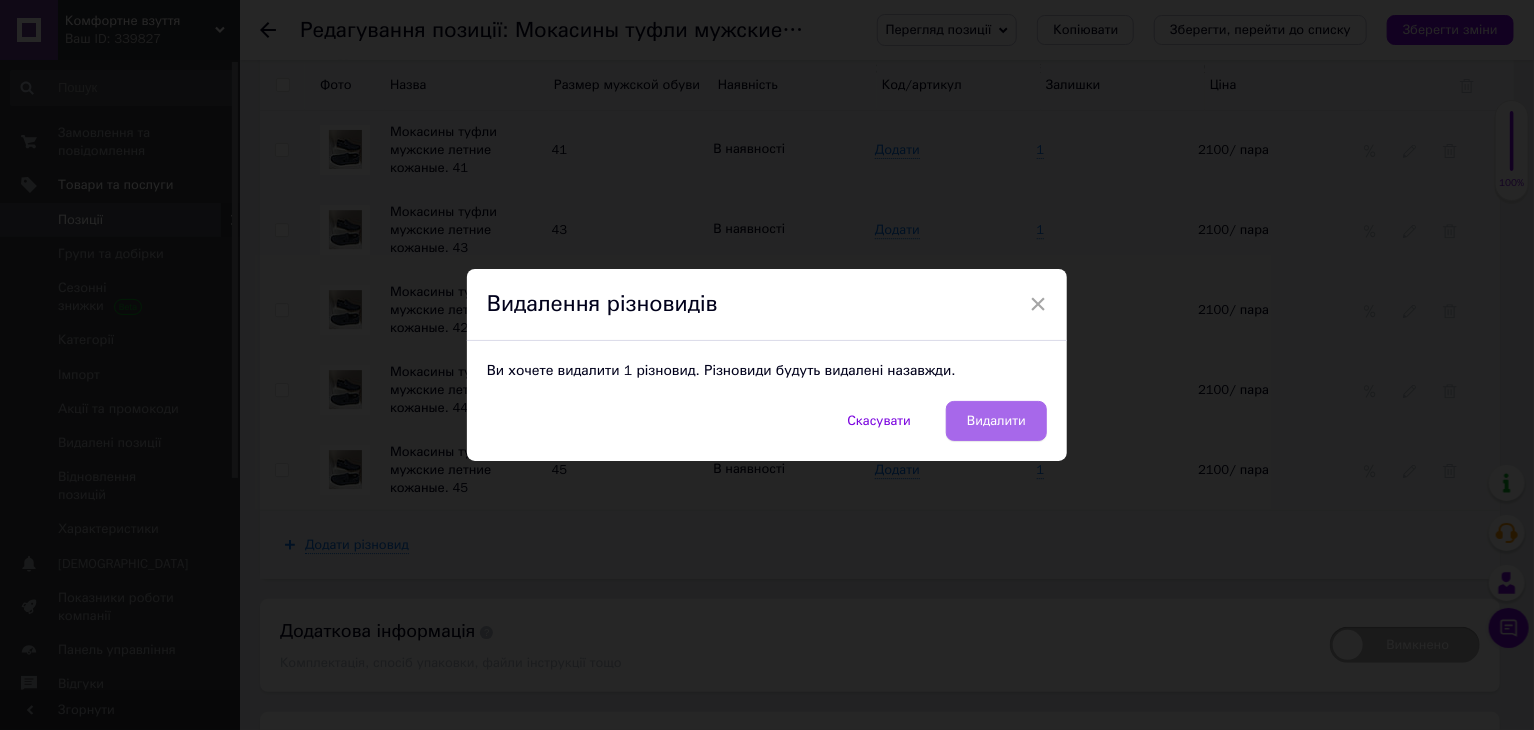 click on "Видалити" at bounding box center [996, 421] 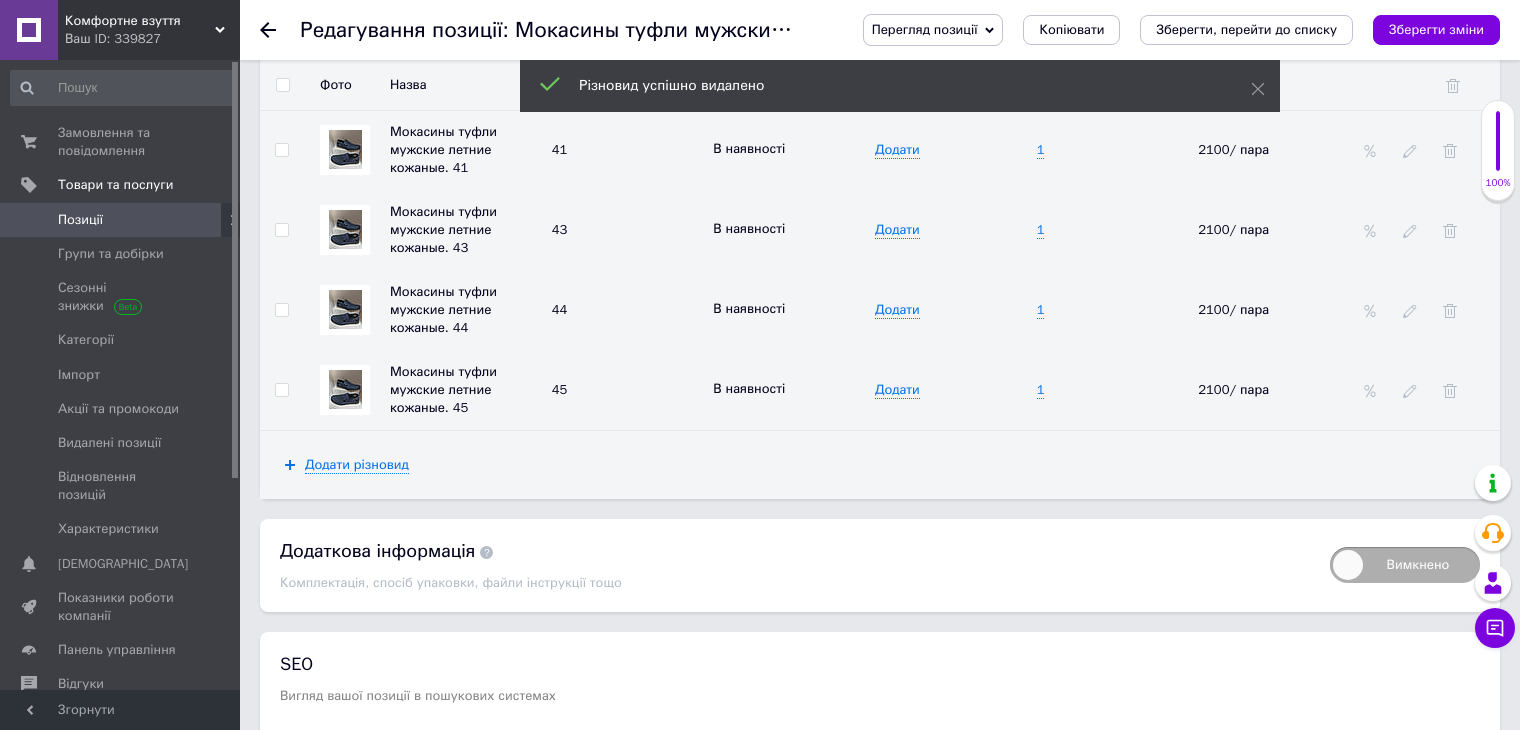 scroll, scrollTop: 3106, scrollLeft: 0, axis: vertical 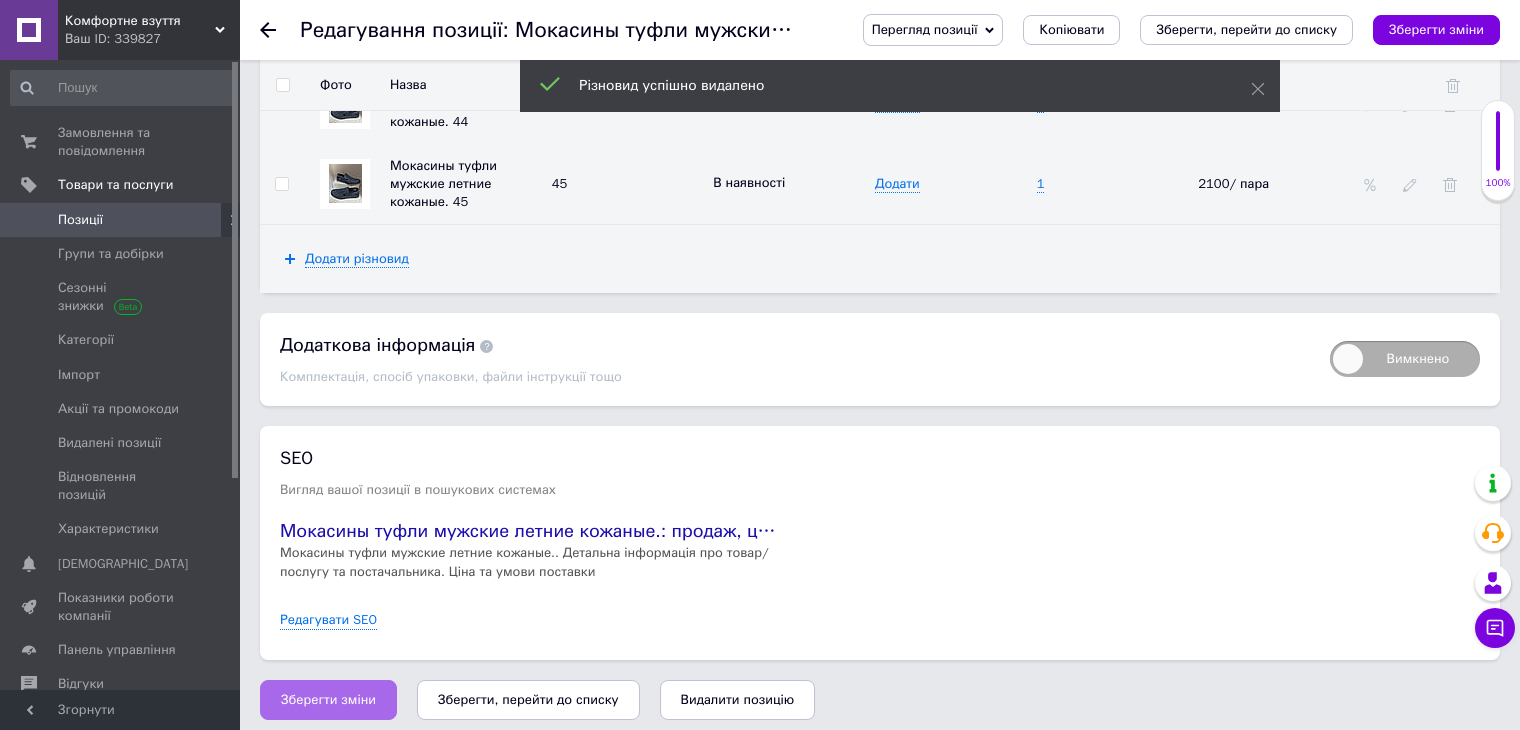click on "Зберегти зміни" at bounding box center [328, 700] 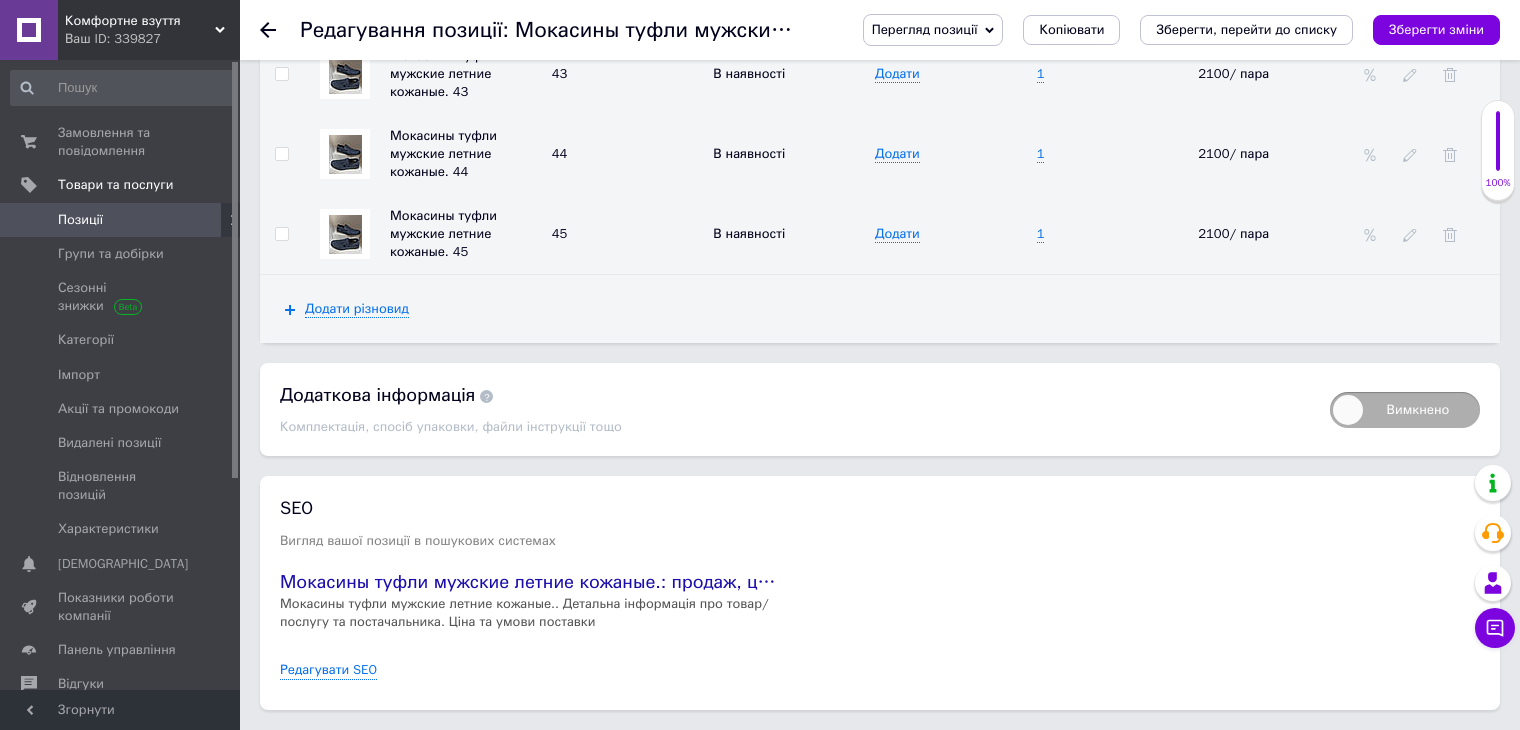 click 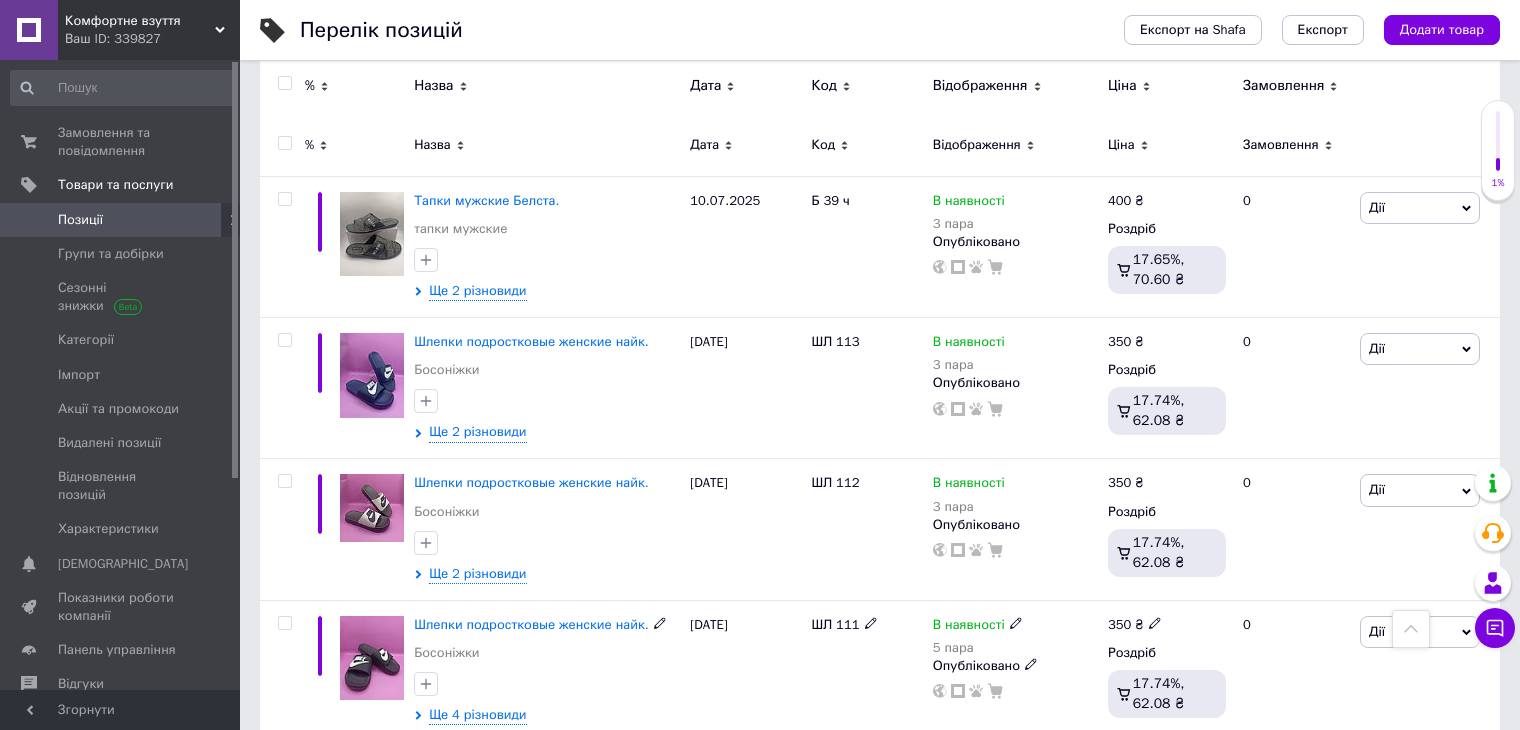 scroll, scrollTop: 0, scrollLeft: 0, axis: both 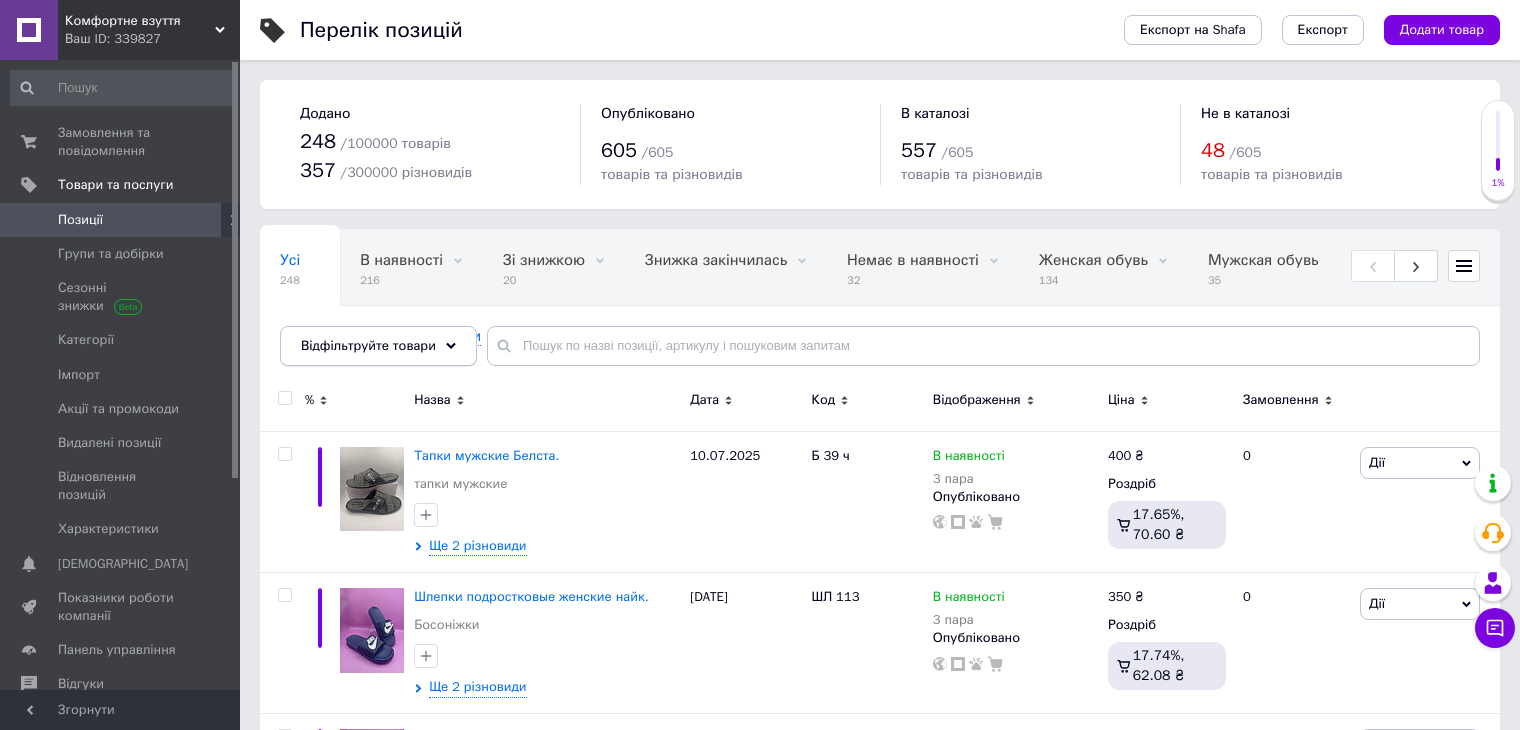 click 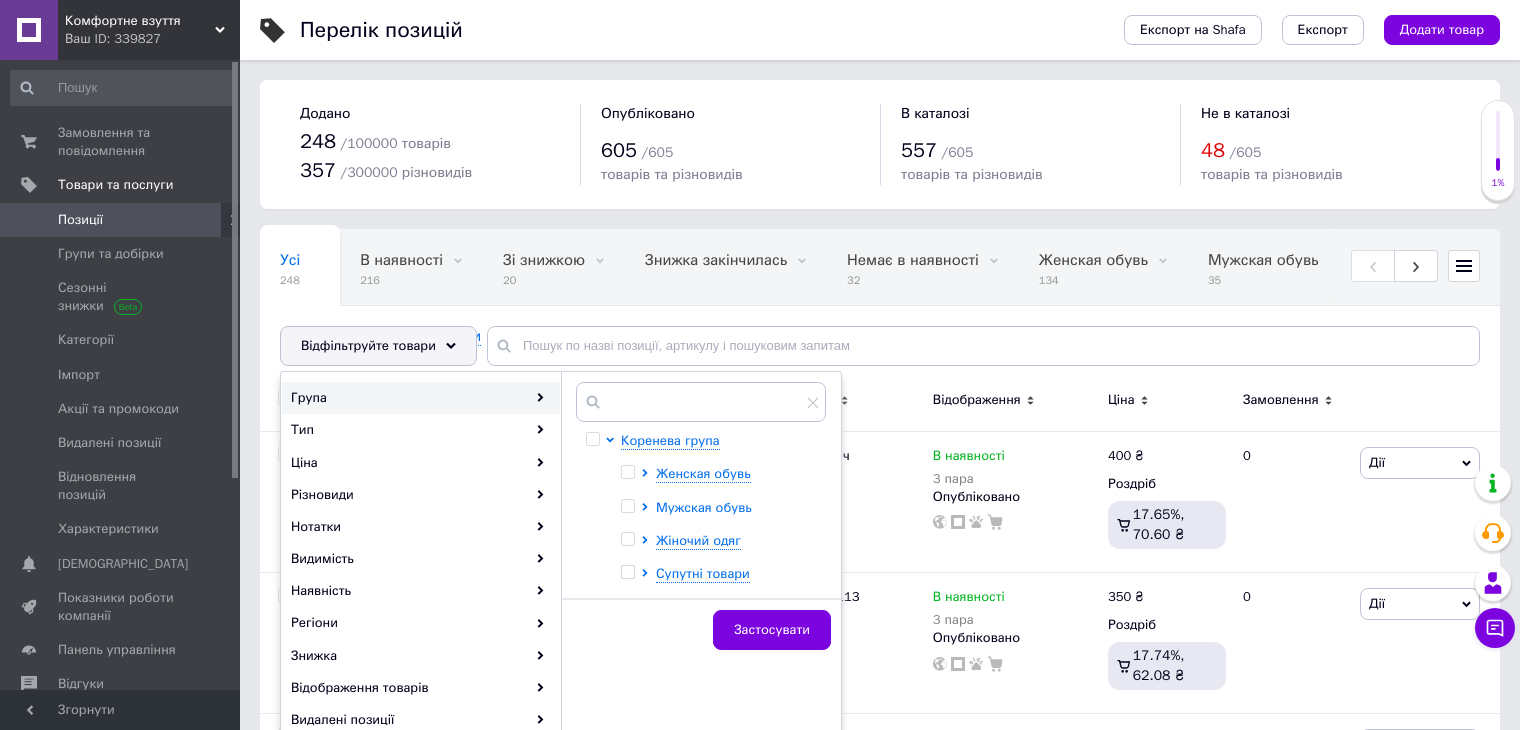 click on "Мужская обувь" at bounding box center [704, 507] 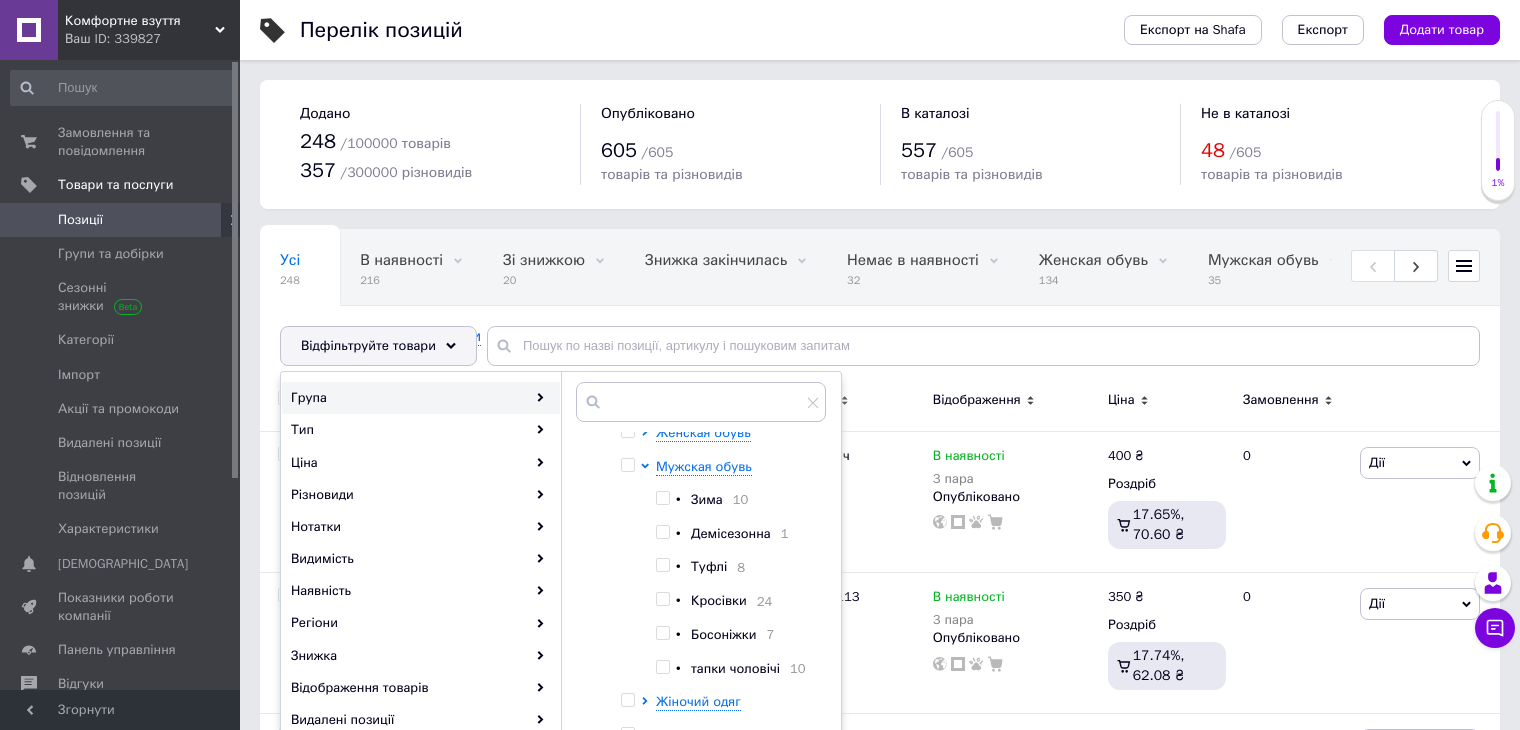 scroll, scrollTop: 62, scrollLeft: 0, axis: vertical 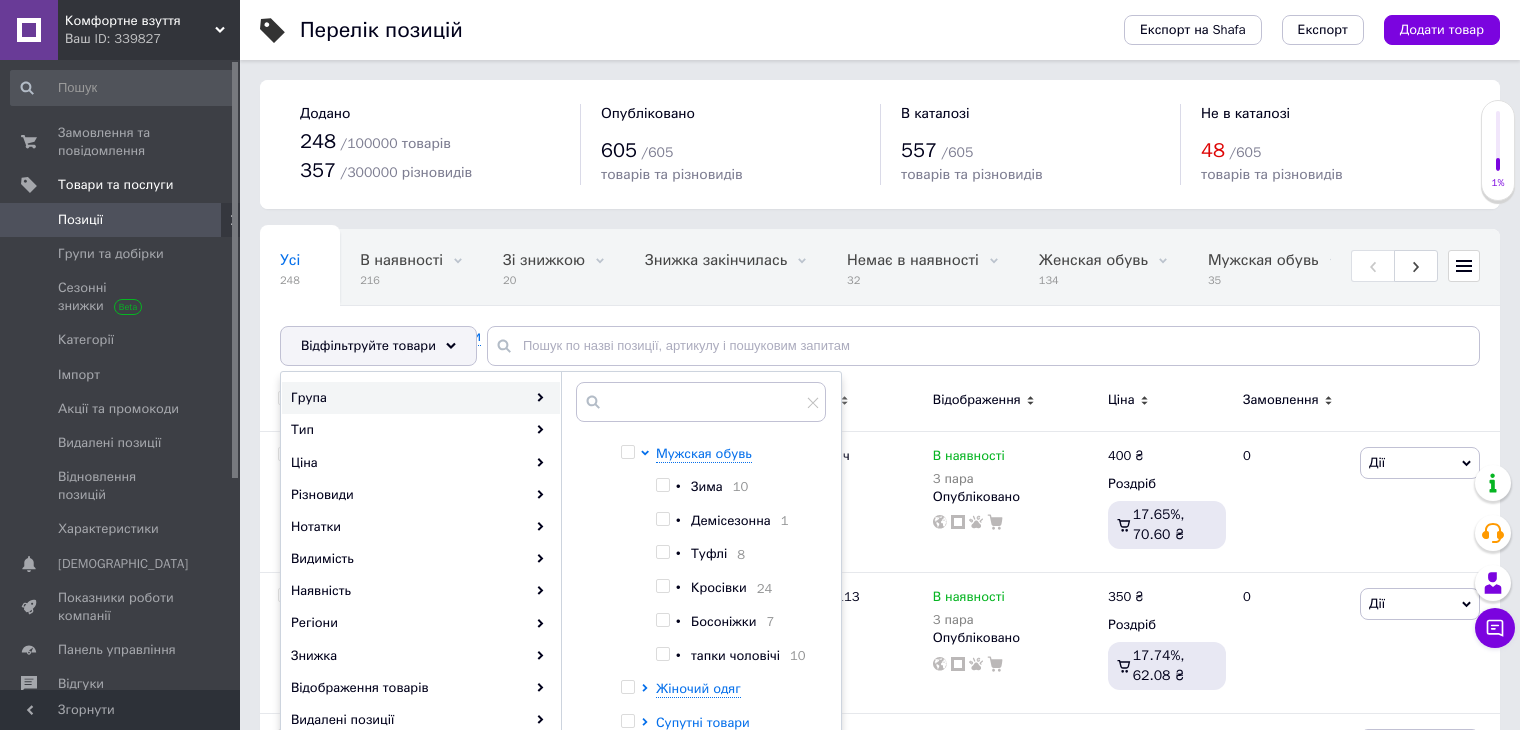 click at bounding box center [662, 620] 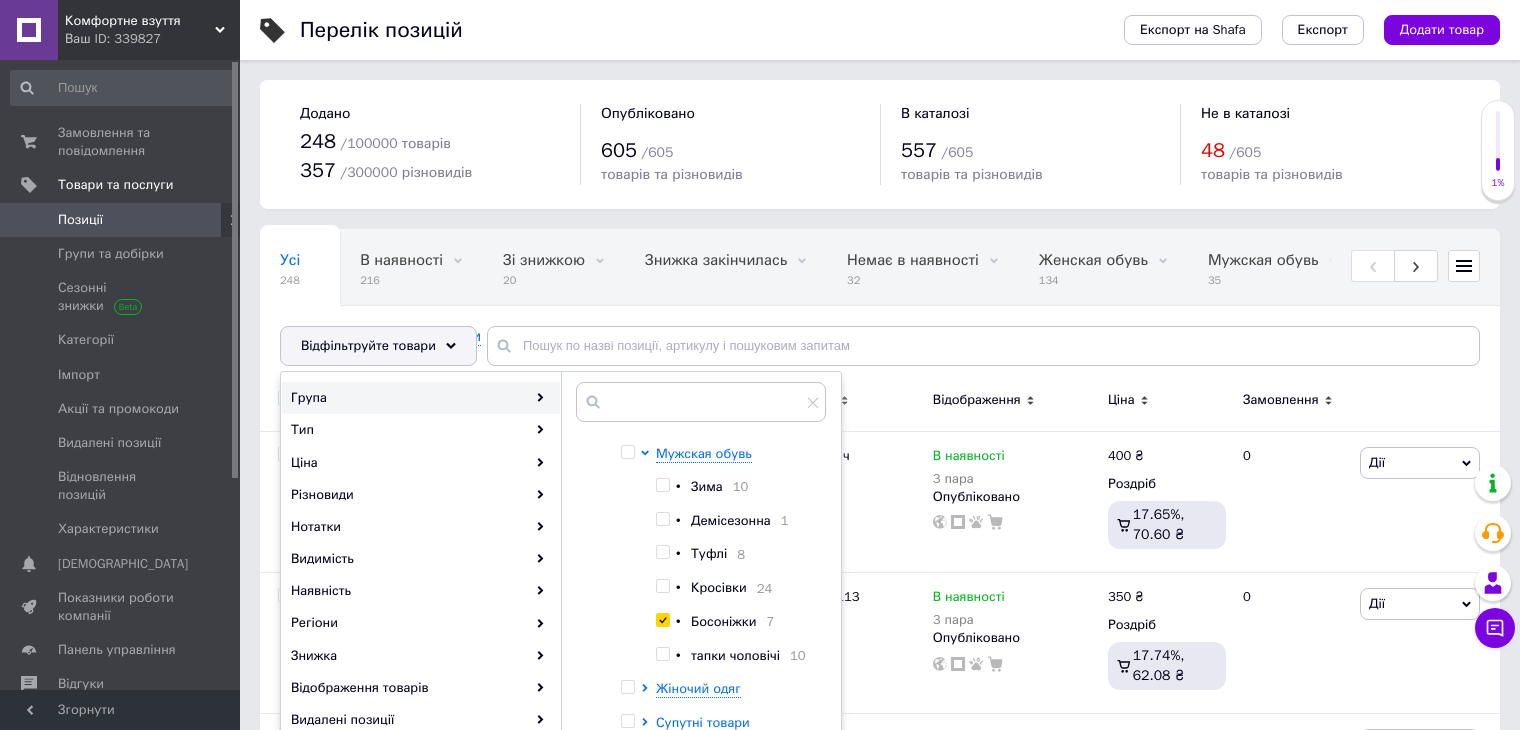 checkbox on "true" 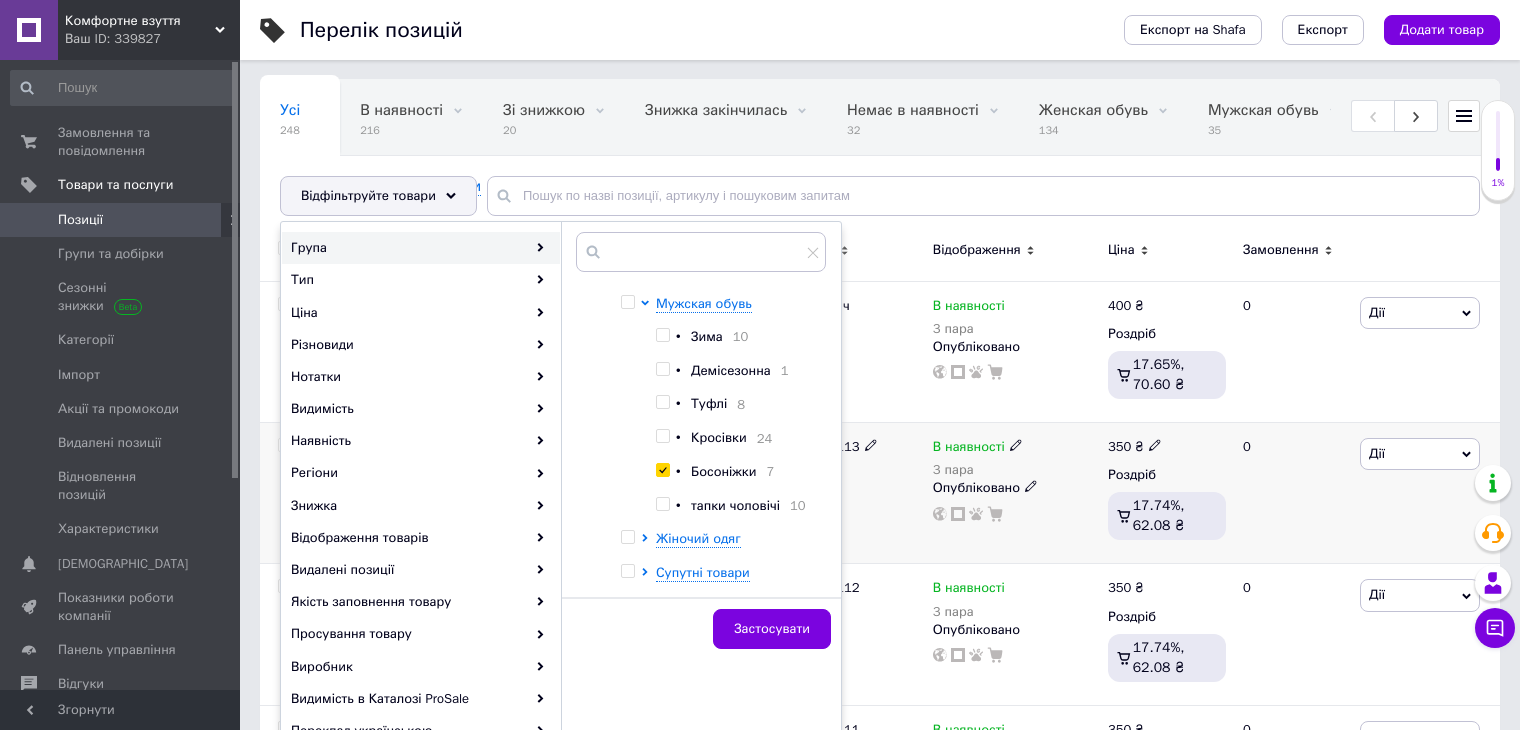 scroll, scrollTop: 400, scrollLeft: 0, axis: vertical 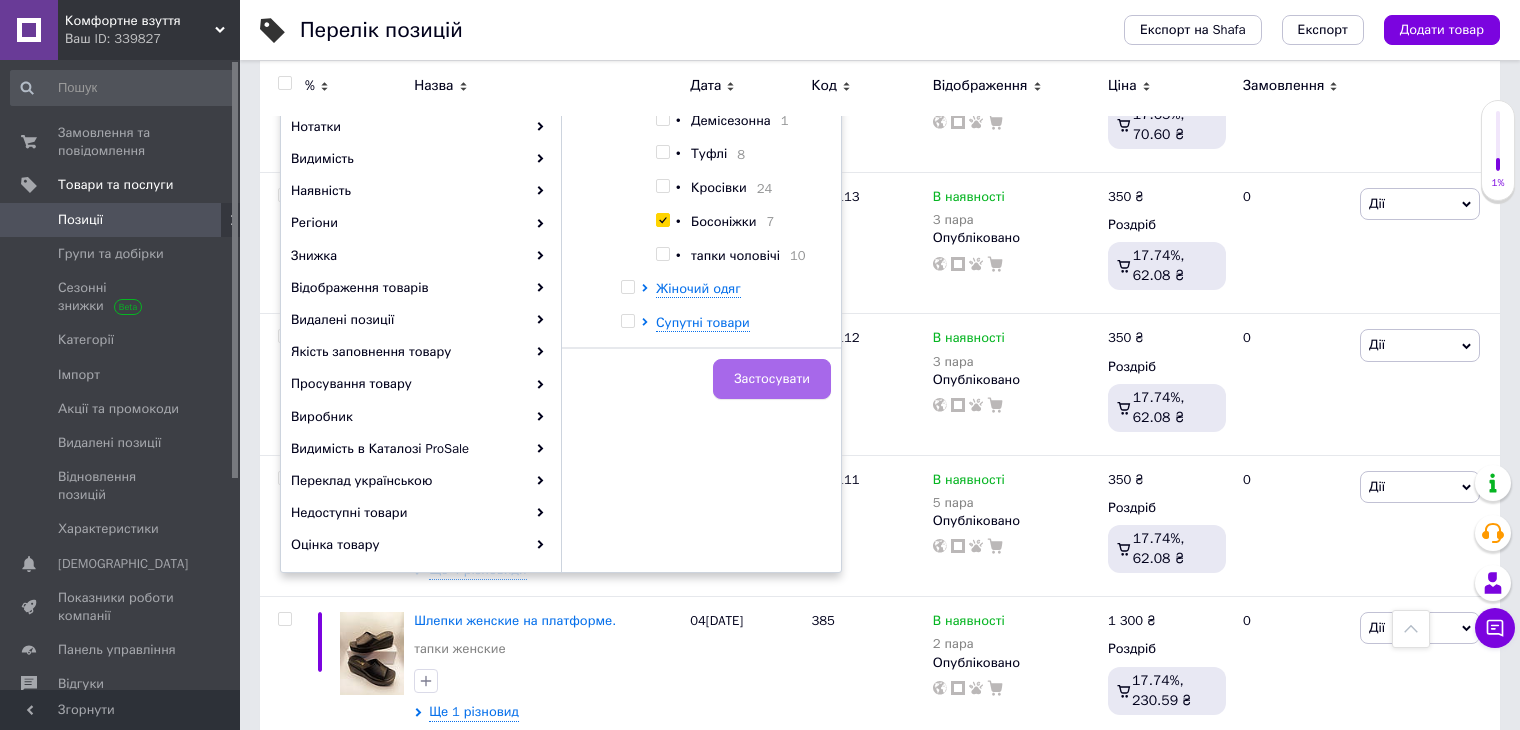 click on "Застосувати" at bounding box center (772, 379) 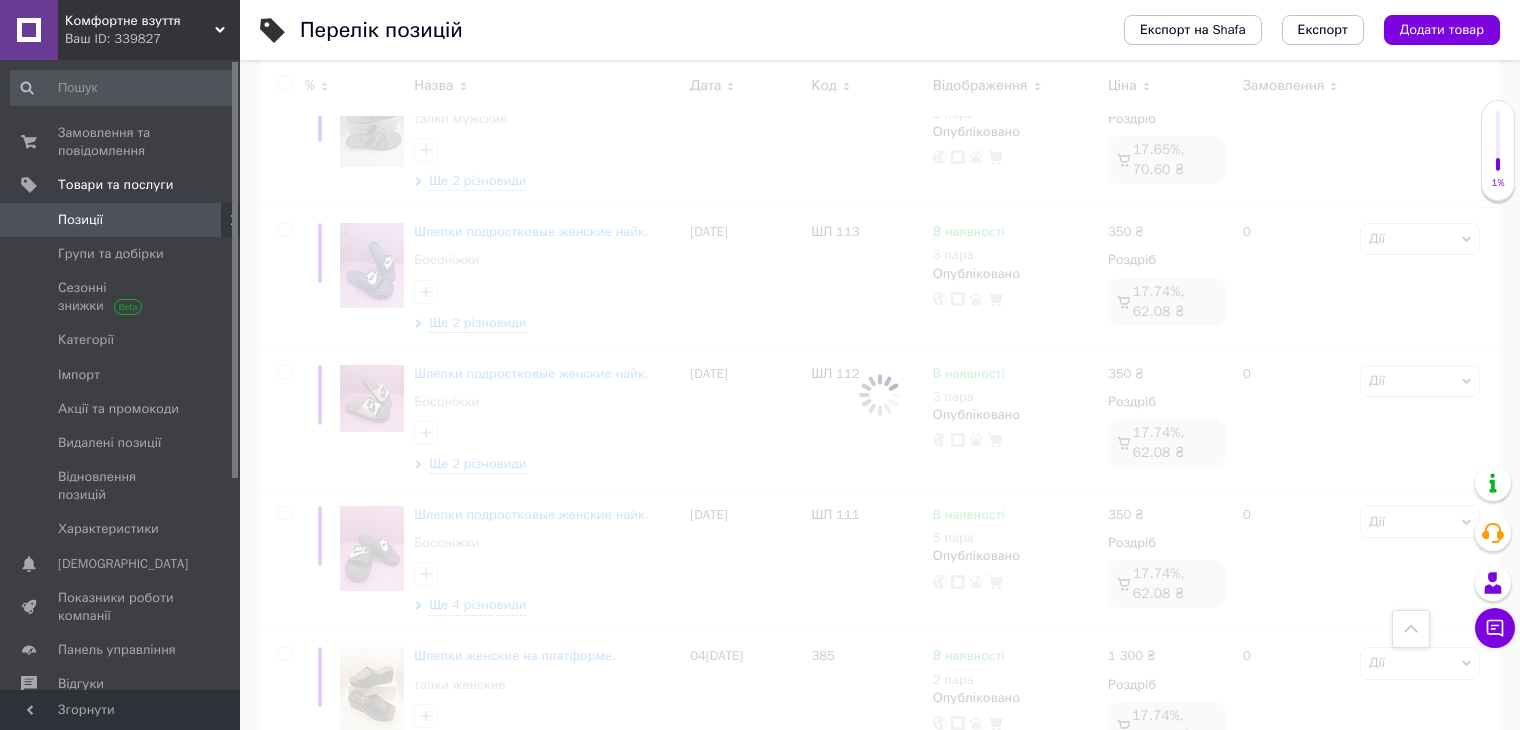 scroll, scrollTop: 435, scrollLeft: 0, axis: vertical 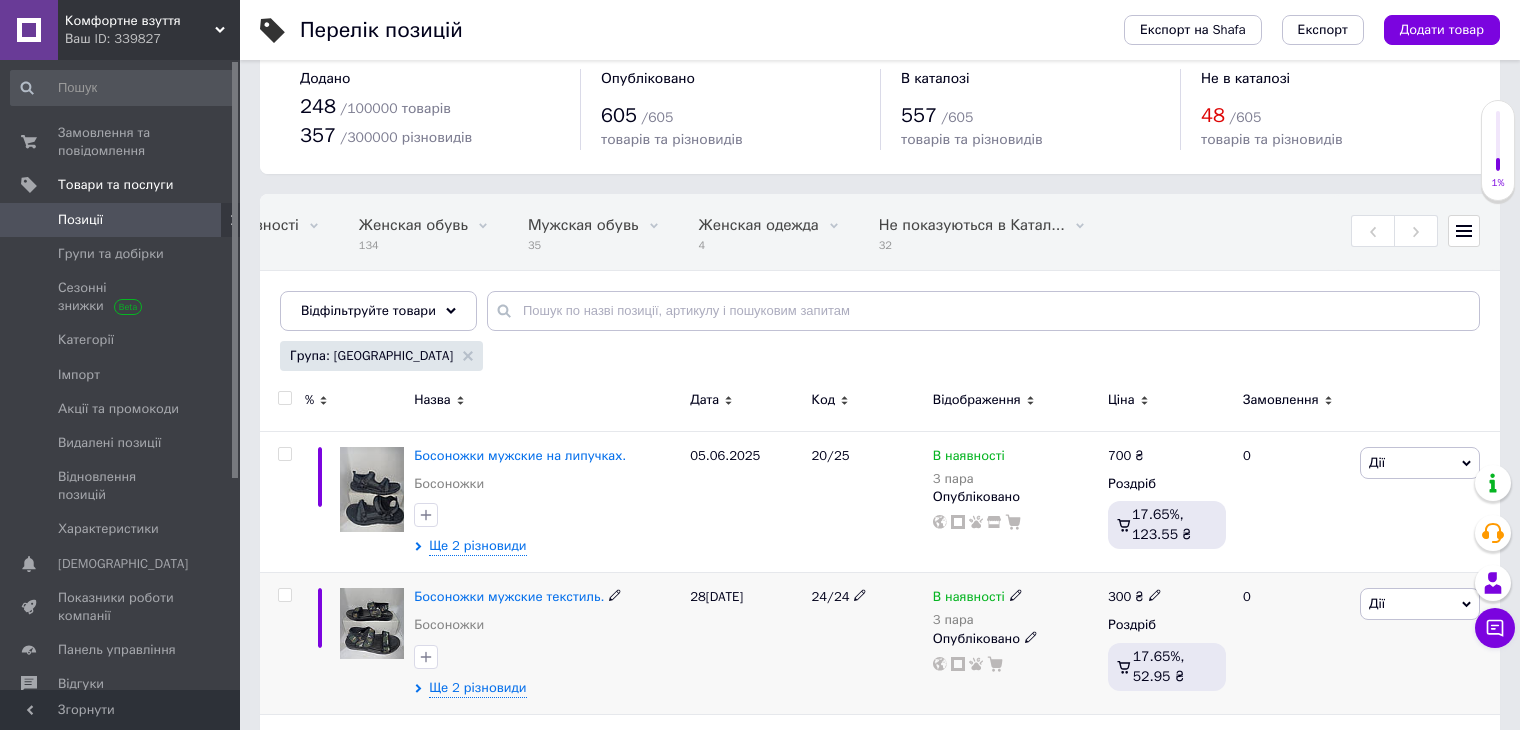 click at bounding box center (372, 623) 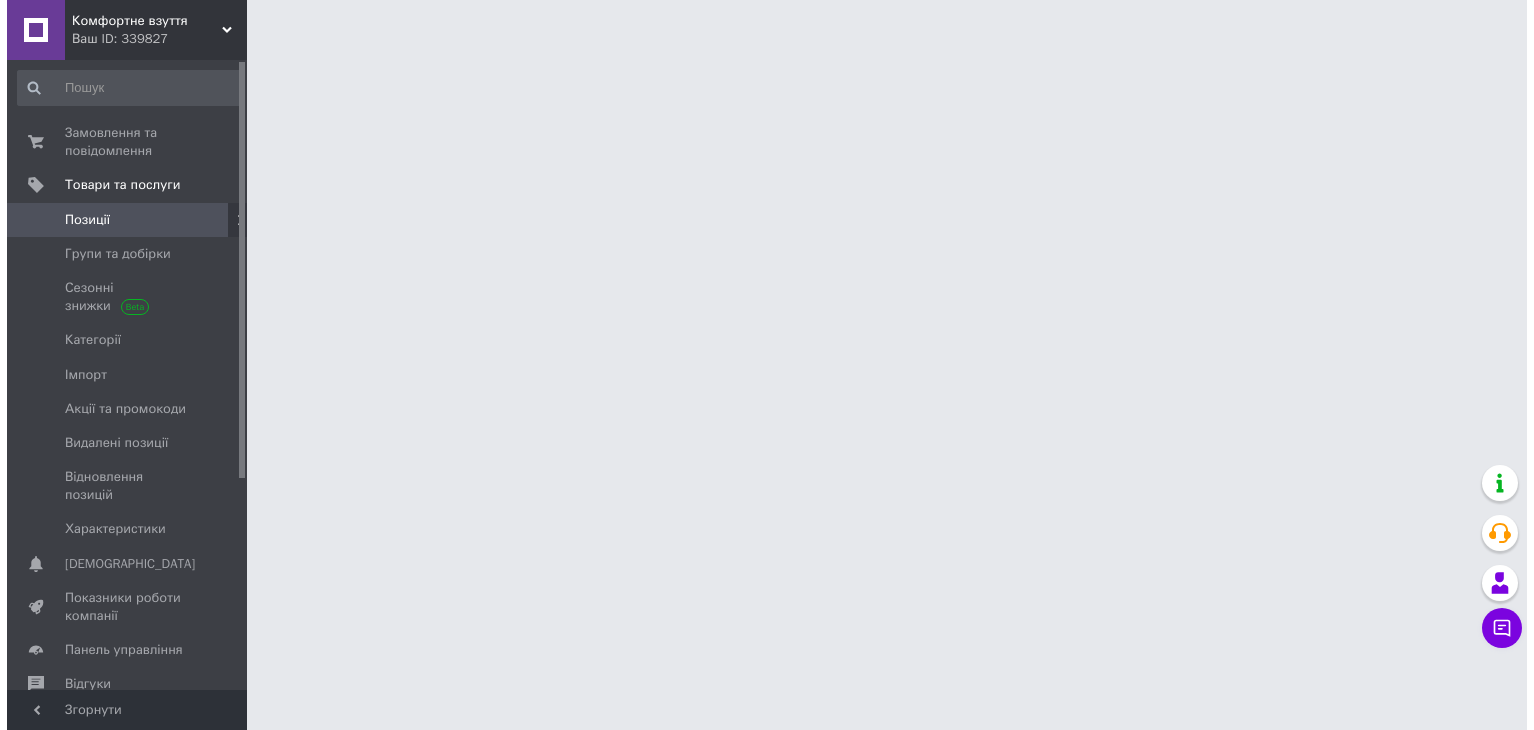 scroll, scrollTop: 0, scrollLeft: 0, axis: both 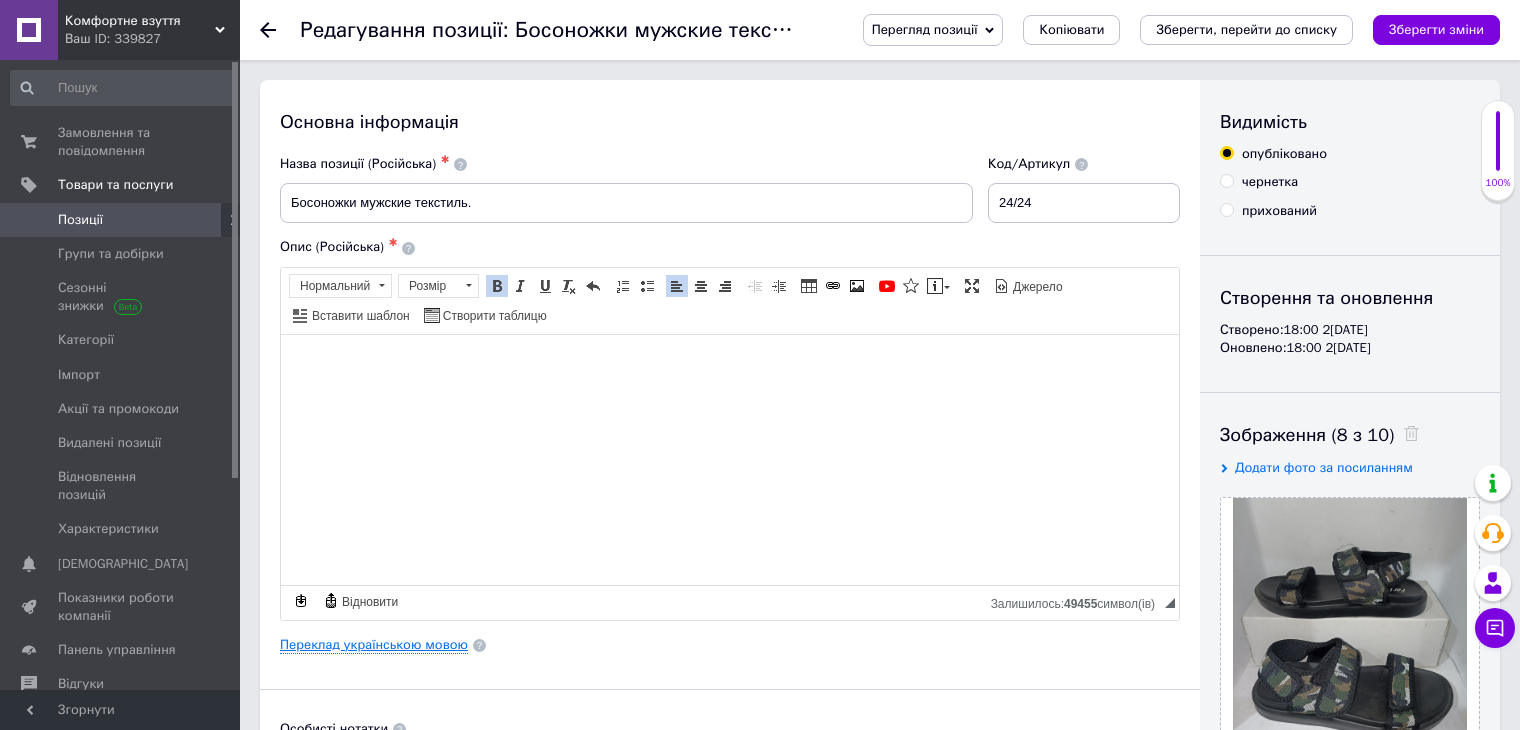 click on "Переклад українською мовою" at bounding box center [374, 645] 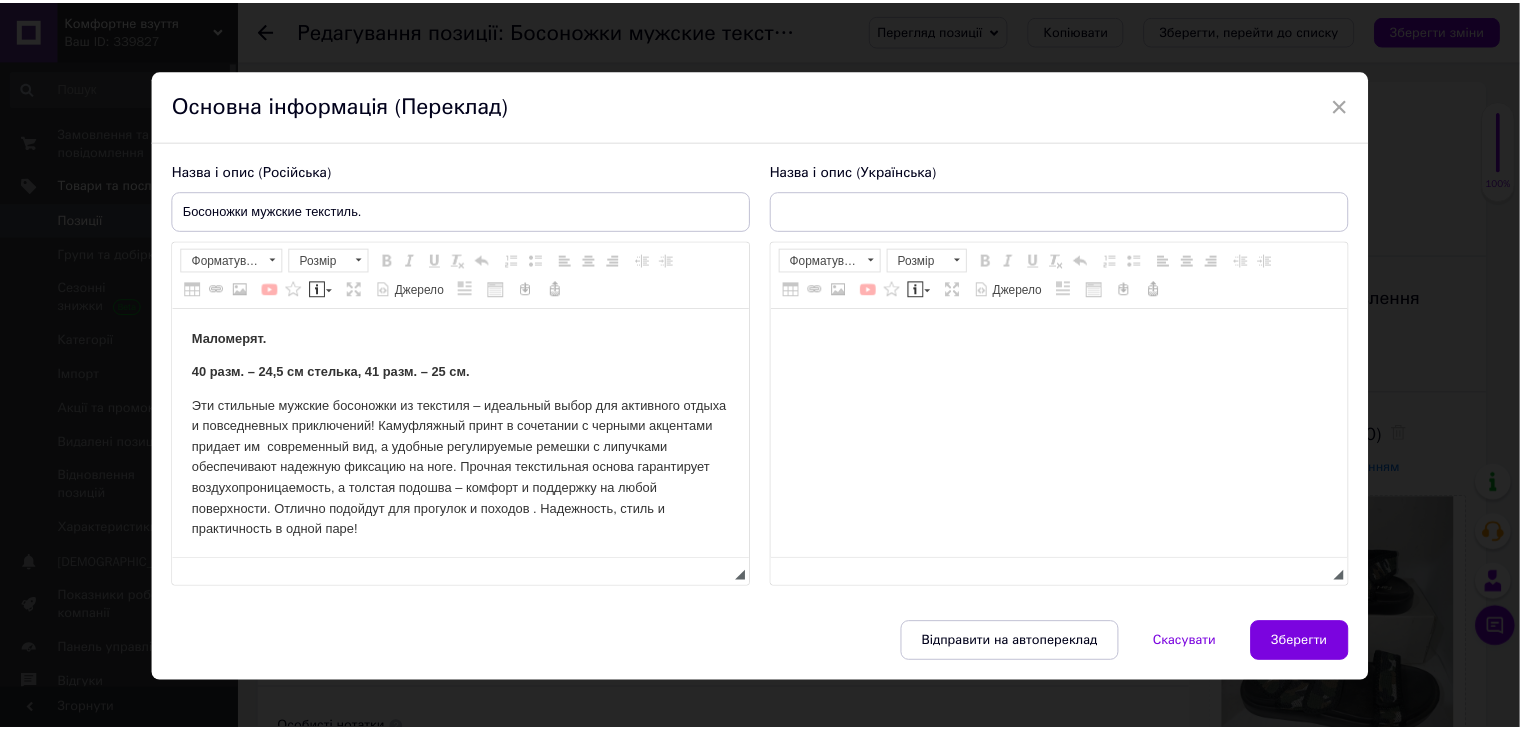 scroll, scrollTop: 0, scrollLeft: 0, axis: both 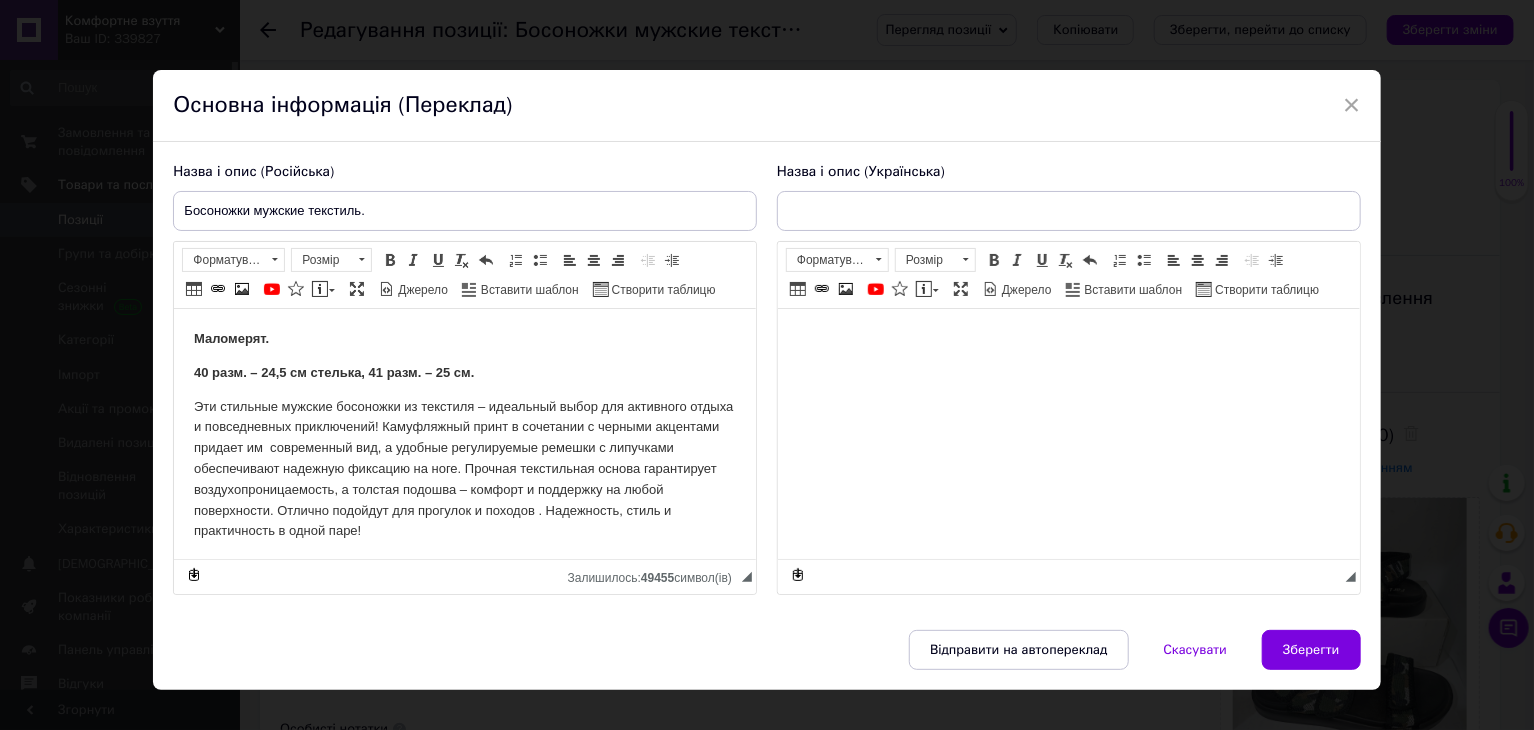 type on "Босоніжки чоловічі текстиль." 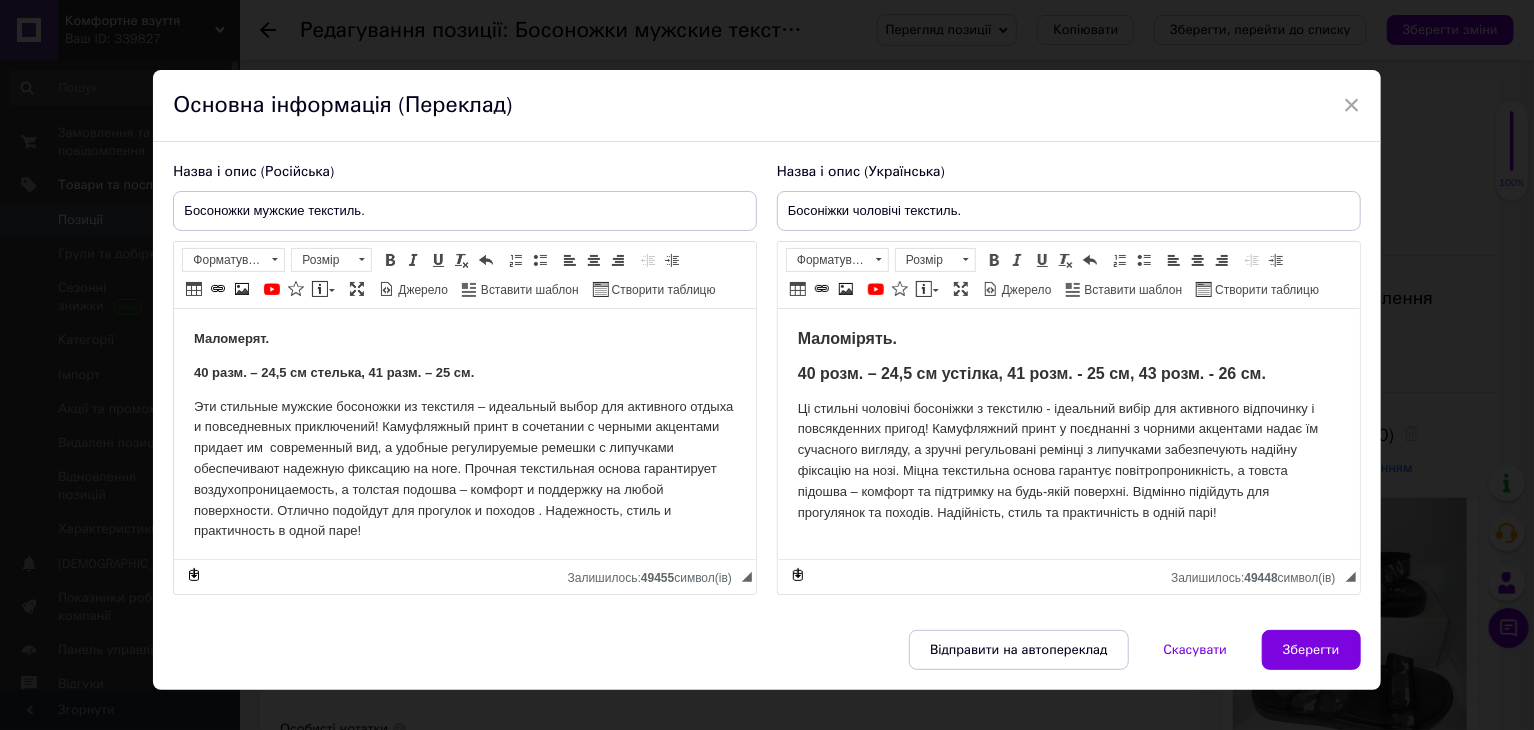 click on "40 розм. – 24,5 см устілка, 41 розм. - 25 см, 43 розм. - 26 см." at bounding box center [1068, 375] 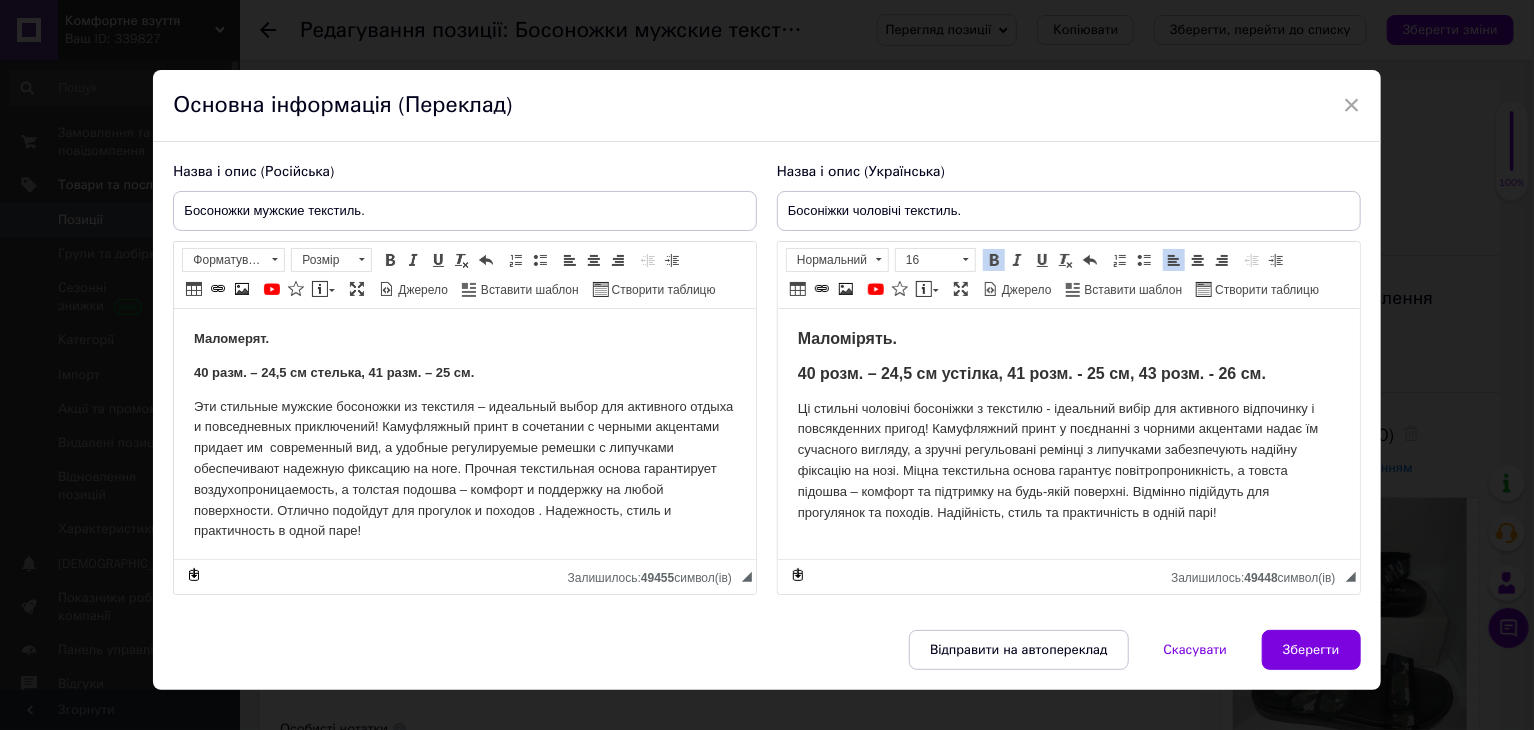 type 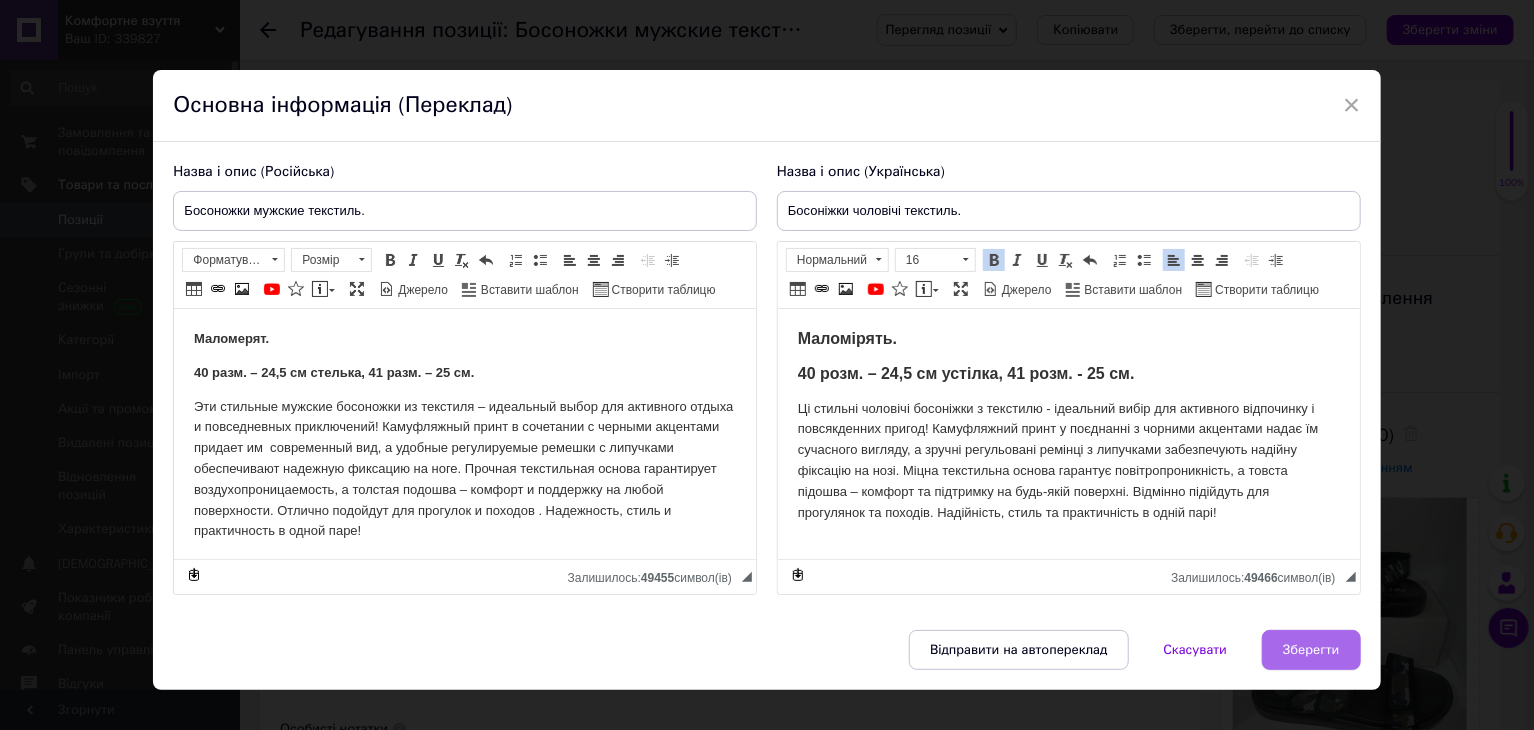 click on "Зберегти" at bounding box center [1311, 650] 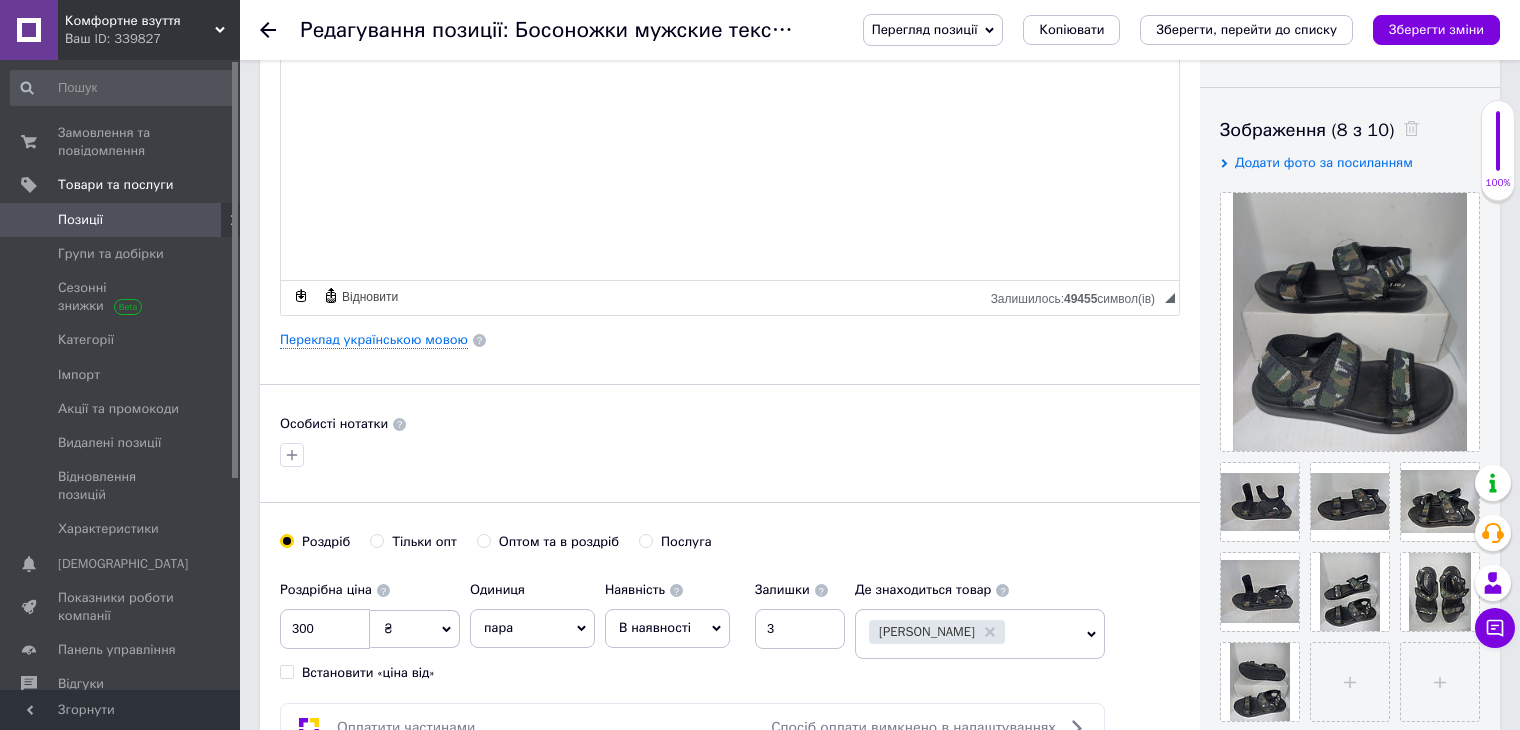 scroll, scrollTop: 400, scrollLeft: 0, axis: vertical 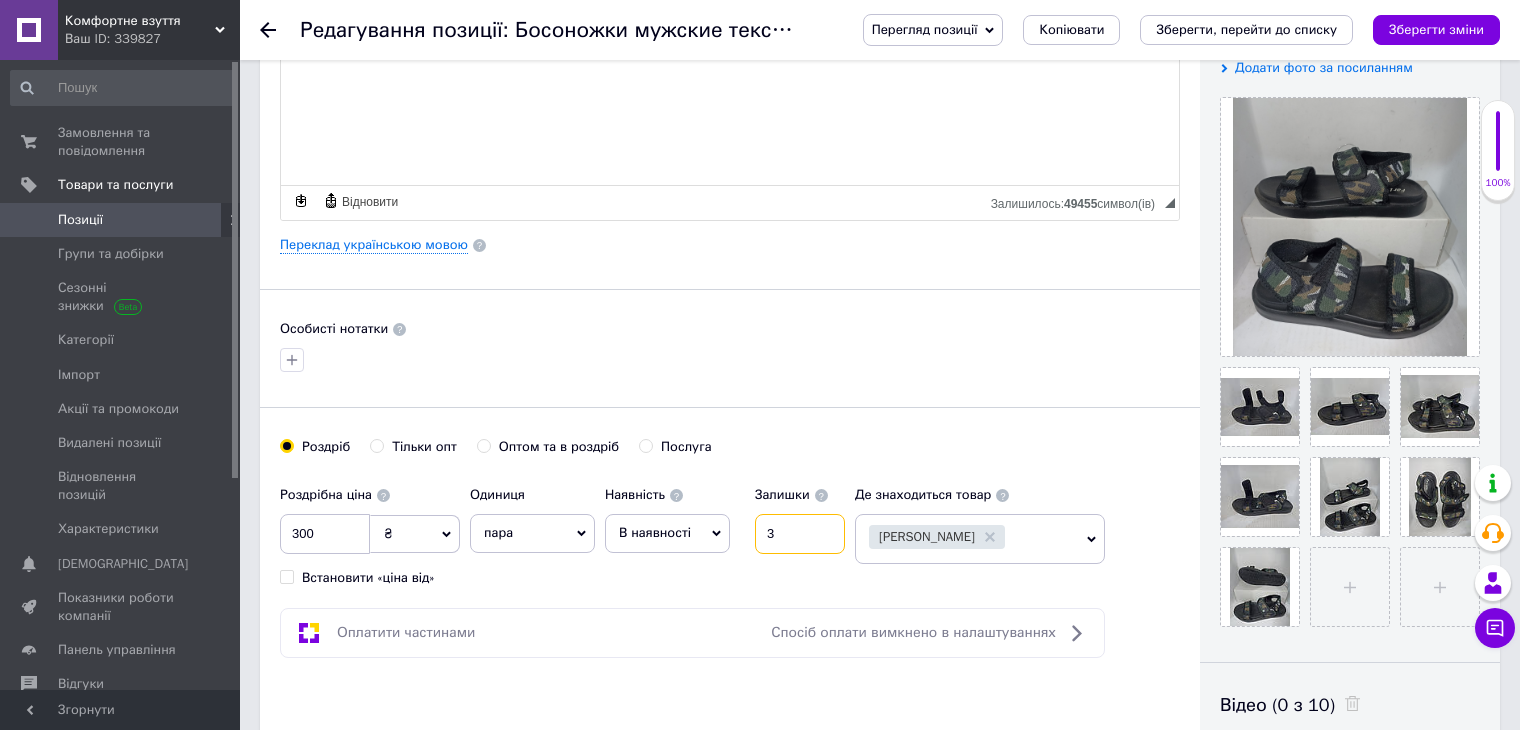 click on "3" at bounding box center (800, 534) 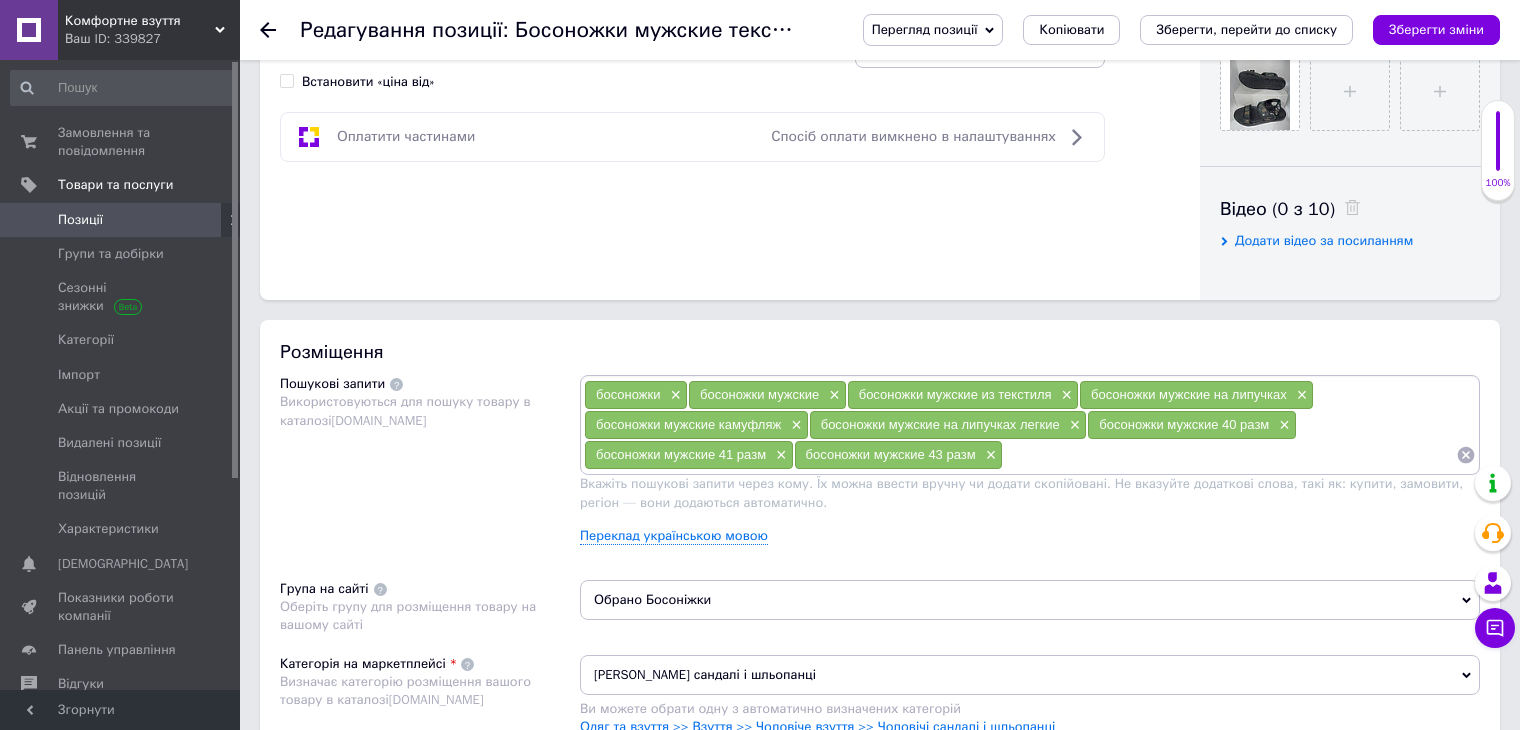 scroll, scrollTop: 900, scrollLeft: 0, axis: vertical 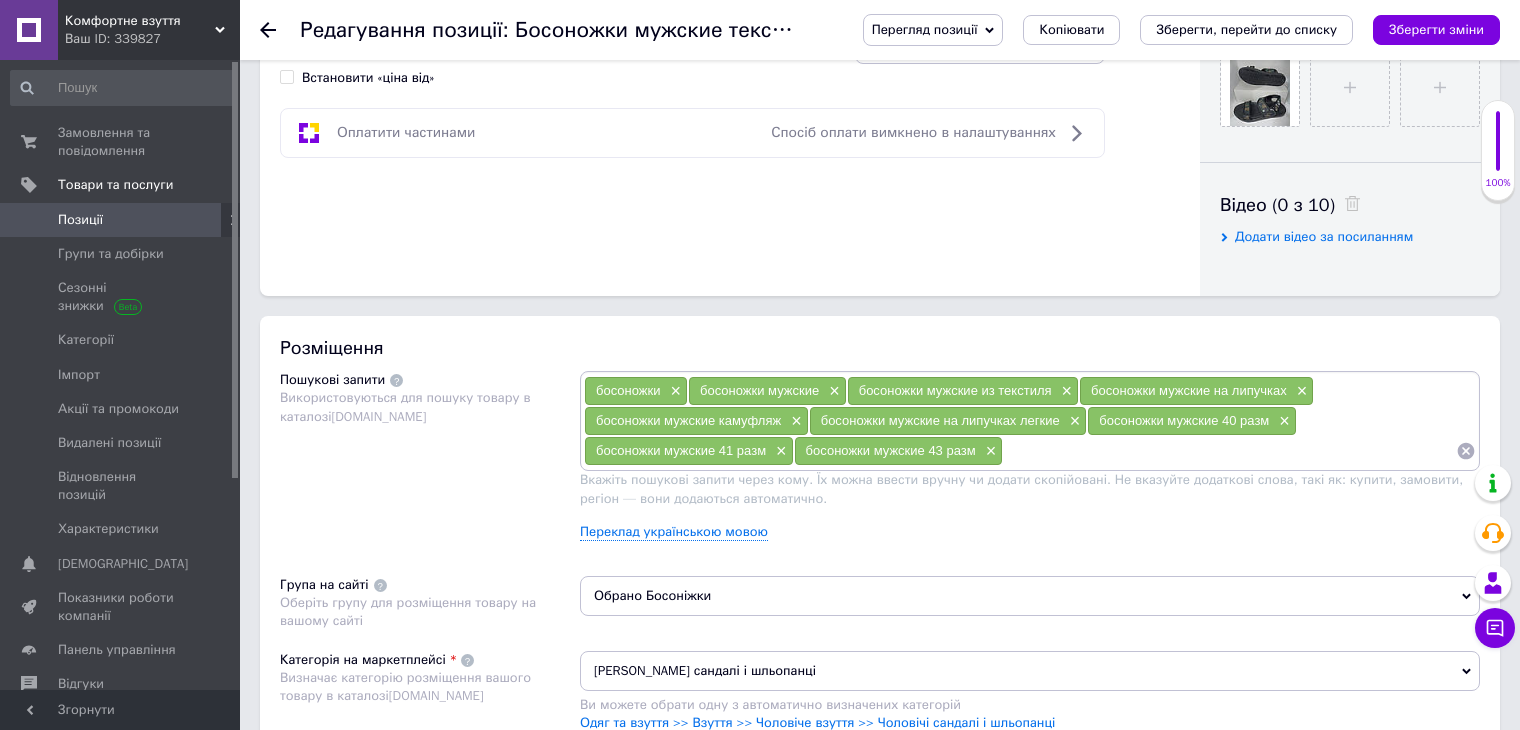 type on "2" 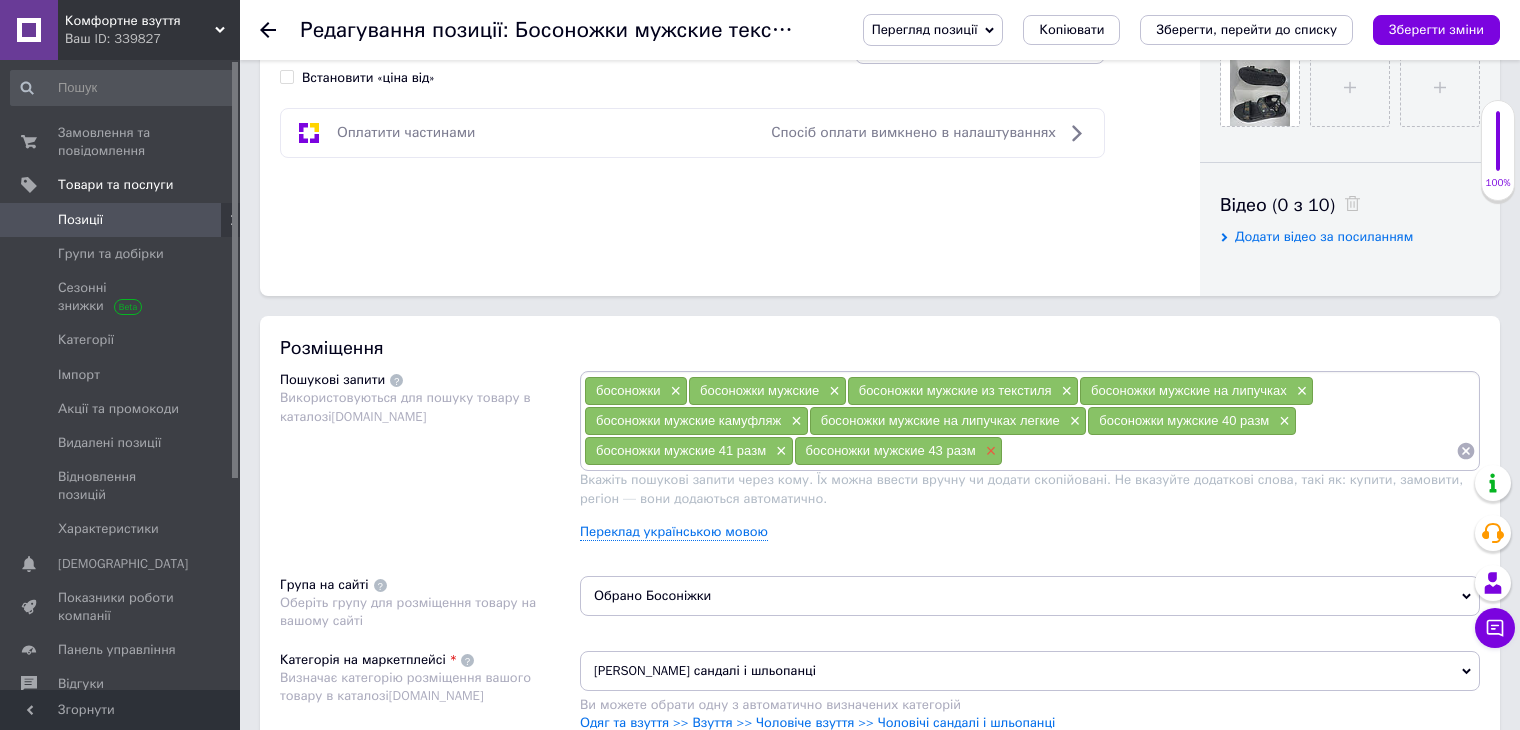 click on "×" at bounding box center [989, 451] 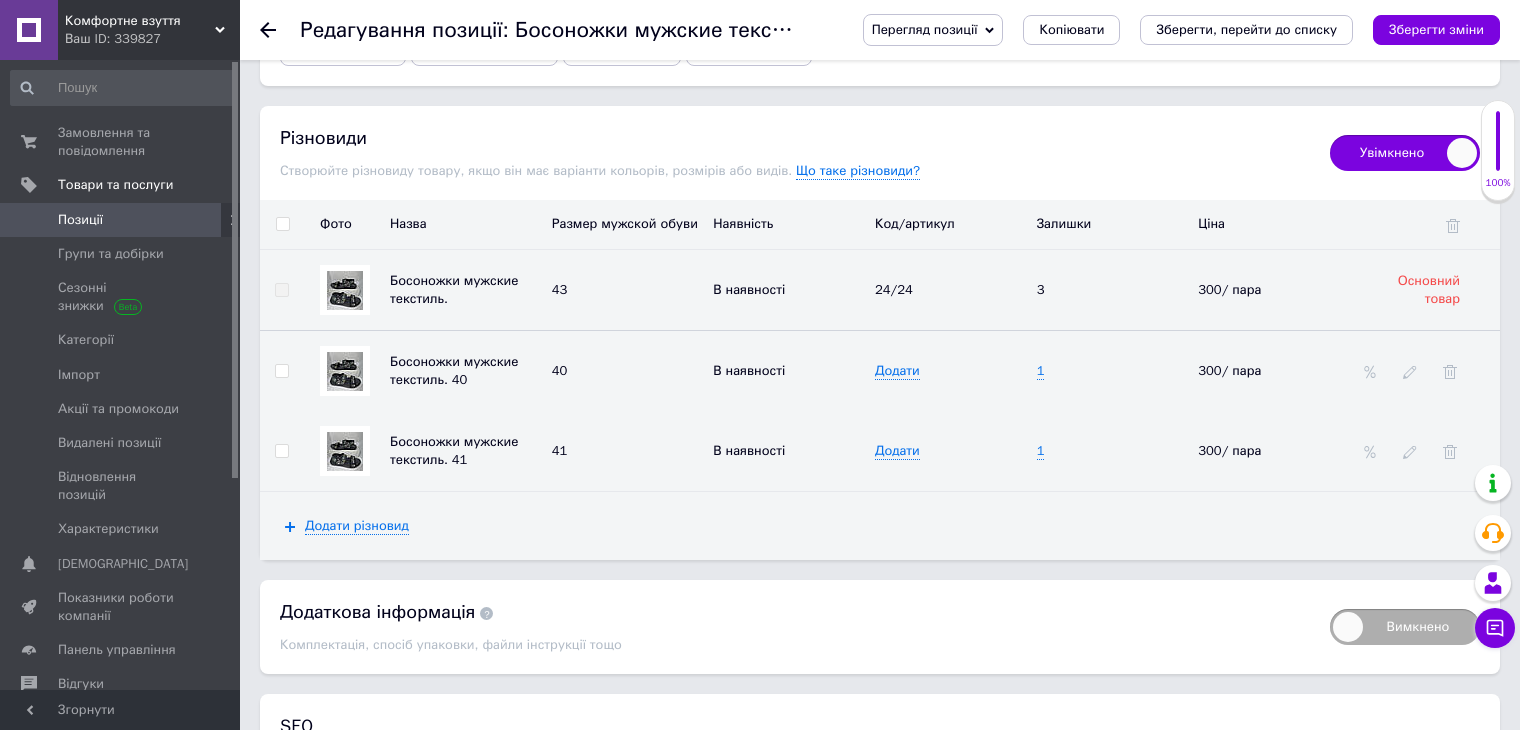 scroll, scrollTop: 2800, scrollLeft: 0, axis: vertical 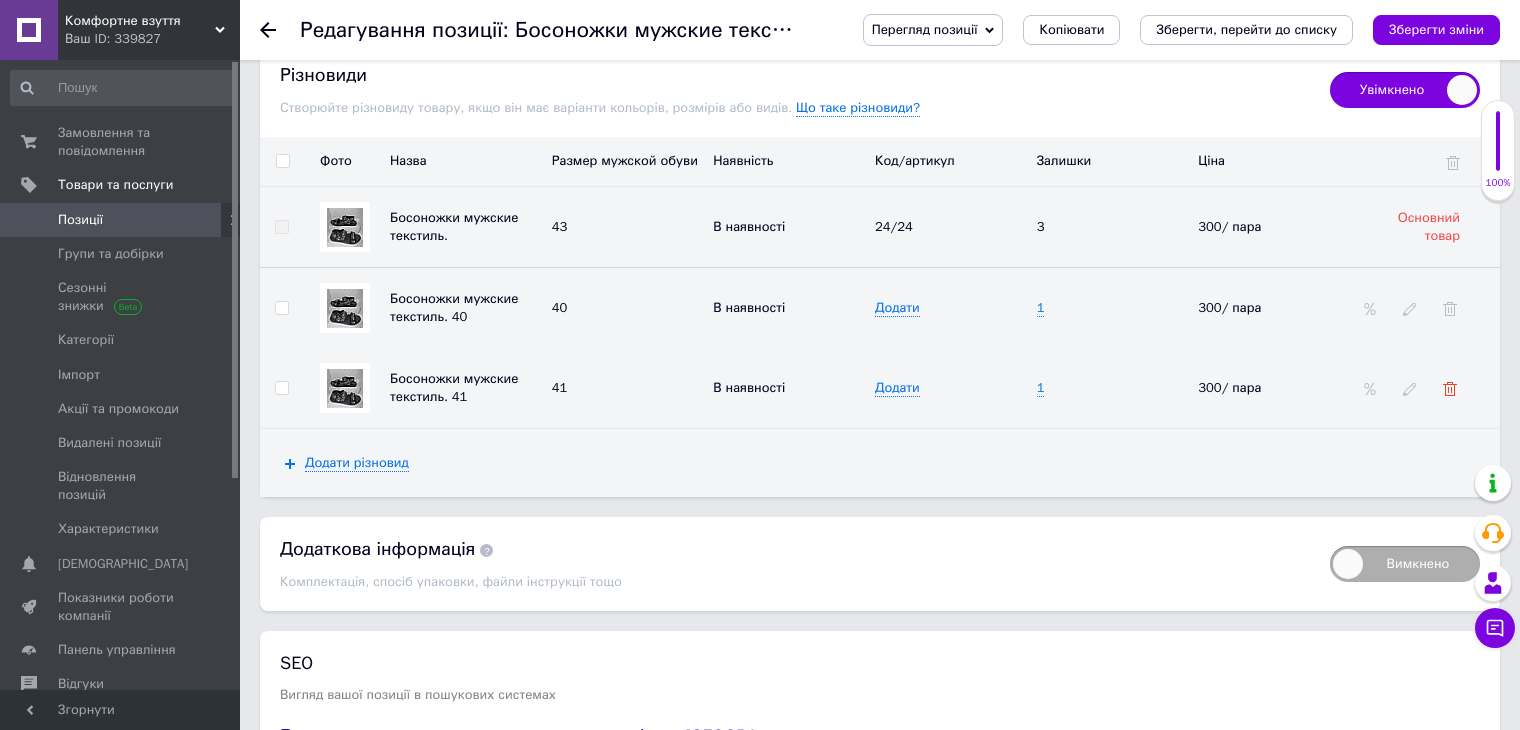 click 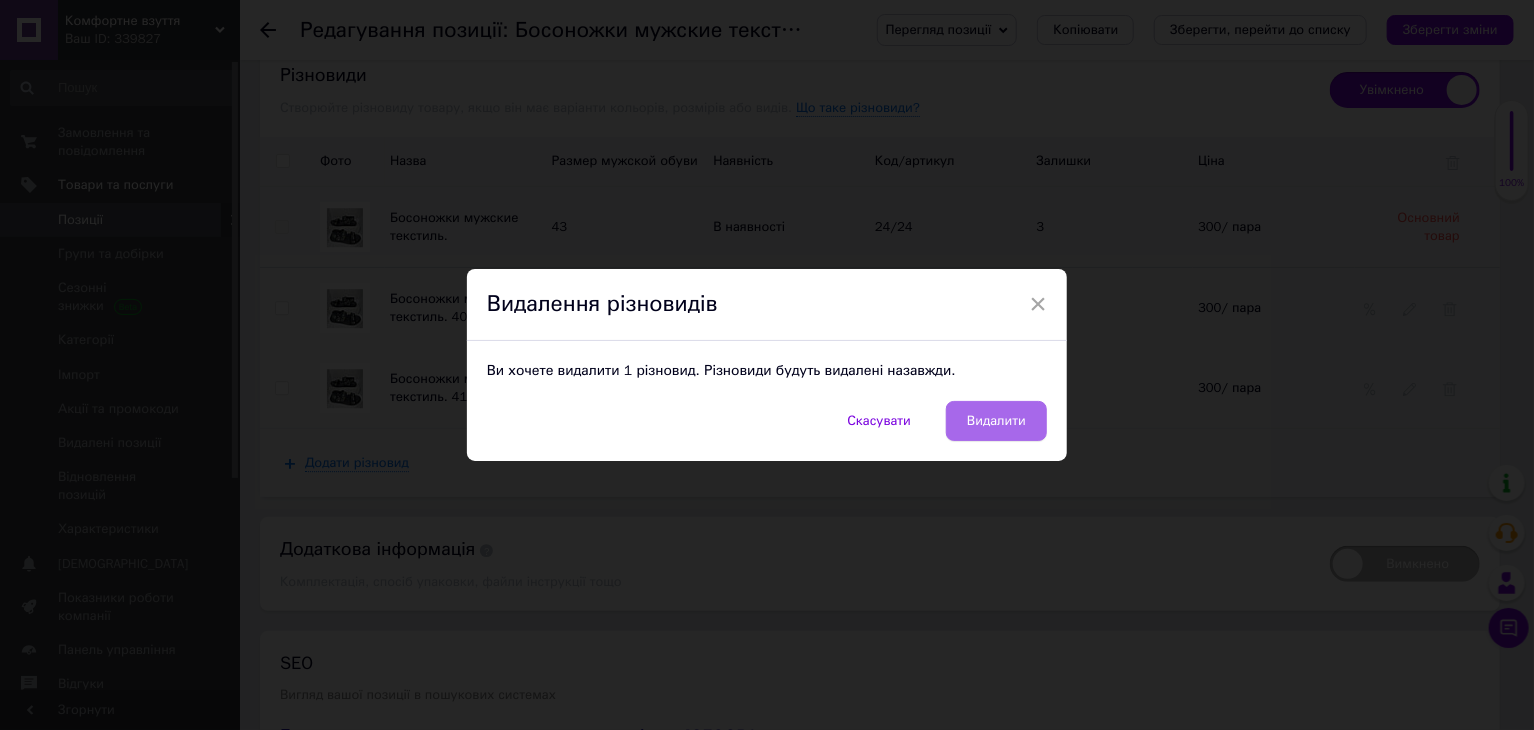 click on "Видалити" at bounding box center [996, 421] 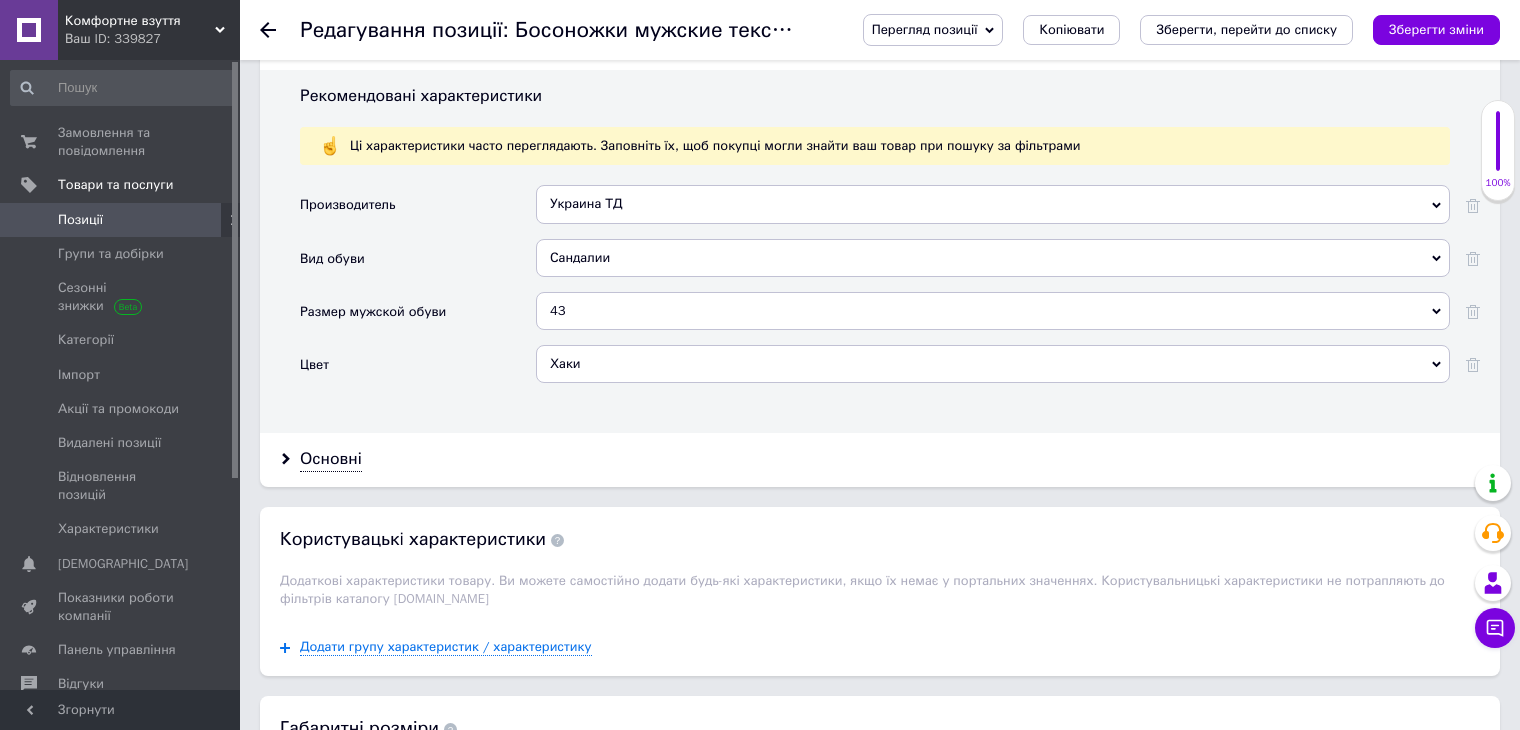 scroll, scrollTop: 1700, scrollLeft: 0, axis: vertical 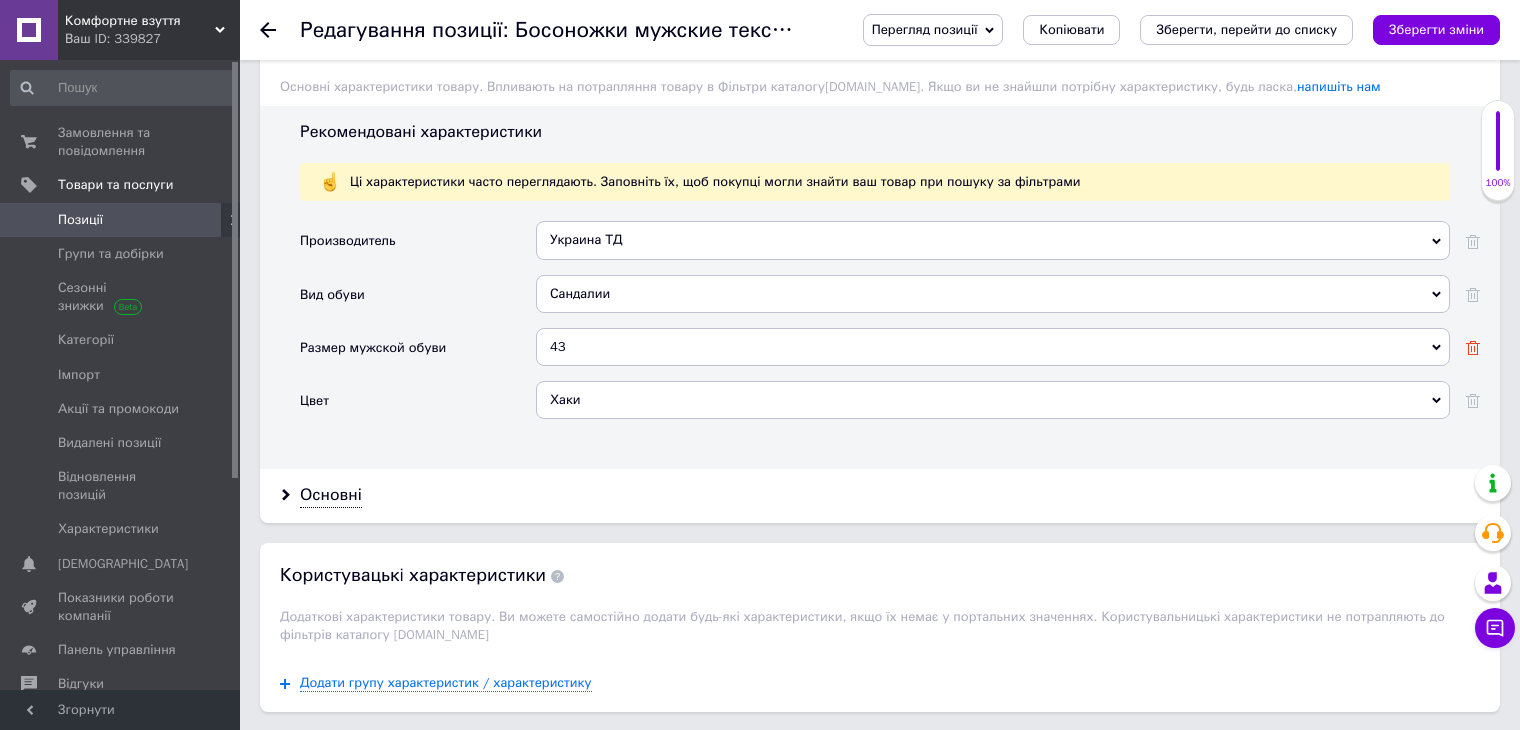 click 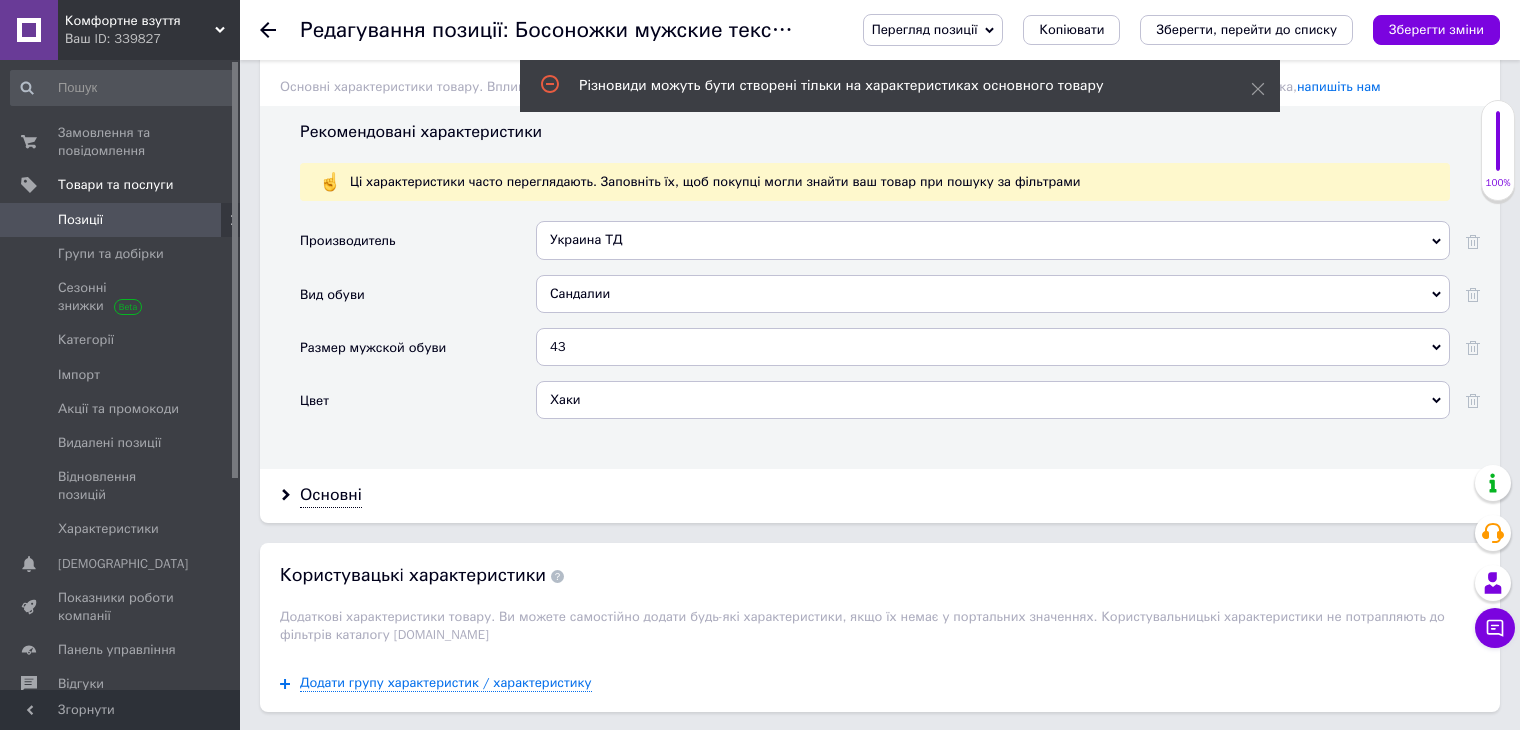 click on "43" at bounding box center [993, 347] 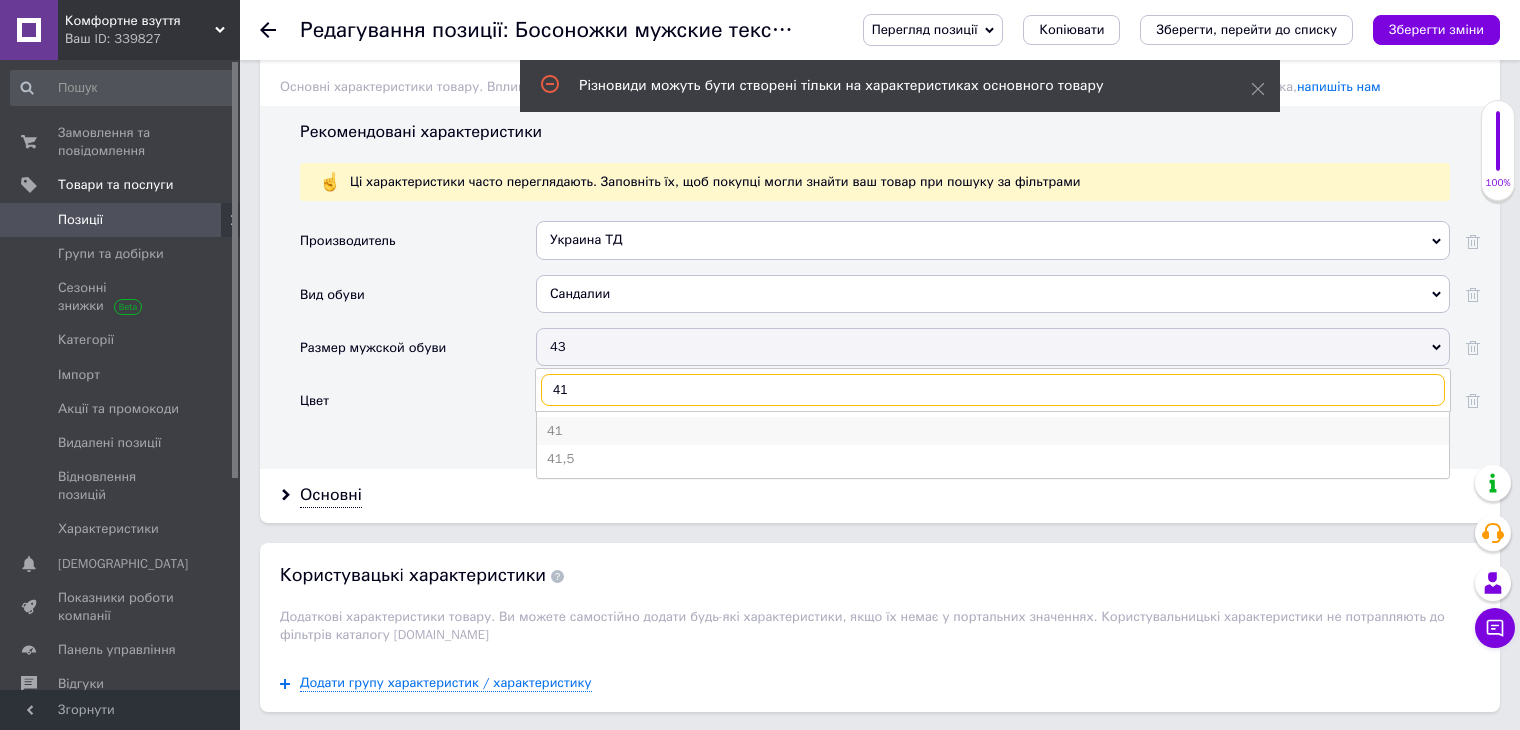 type on "41" 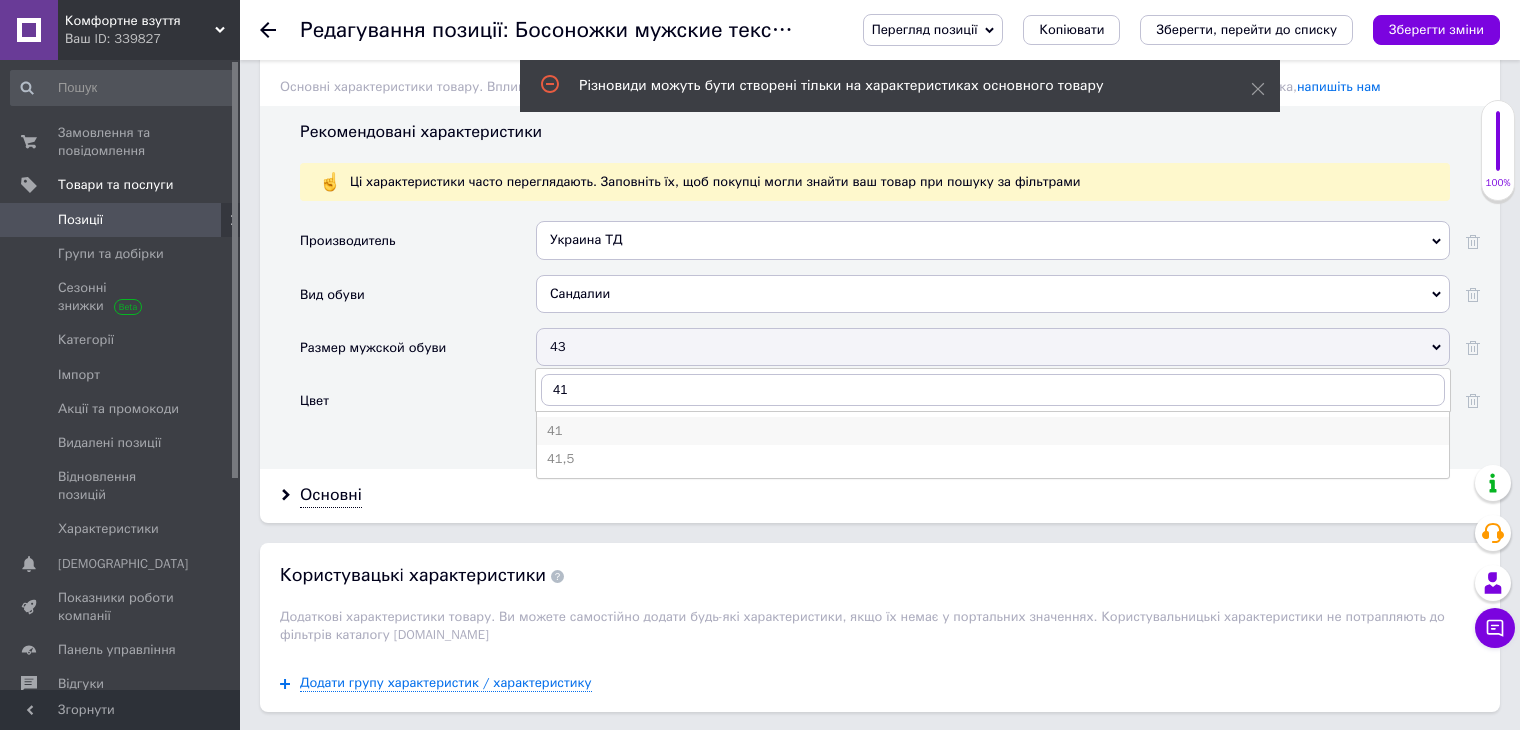 click on "41" at bounding box center [993, 431] 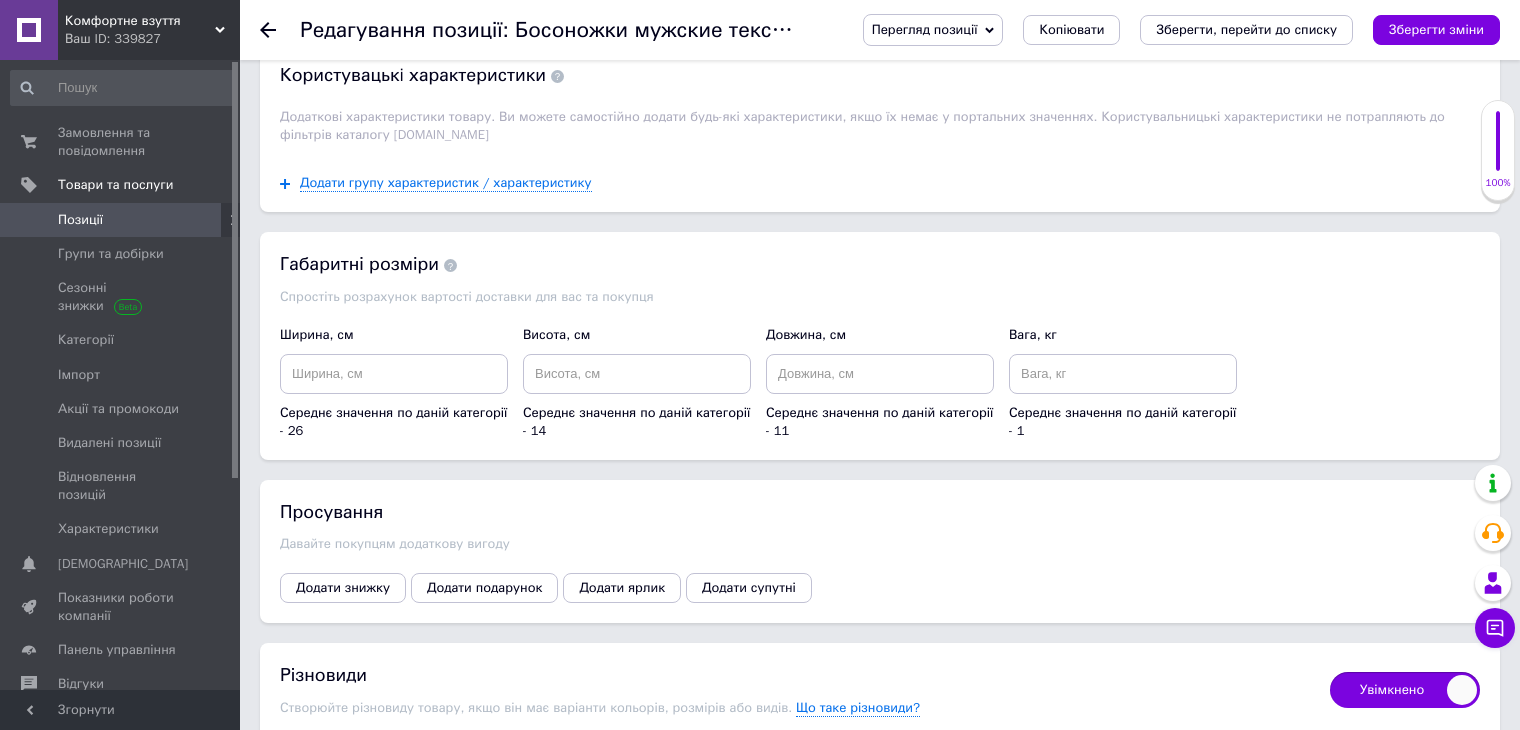 scroll, scrollTop: 2100, scrollLeft: 0, axis: vertical 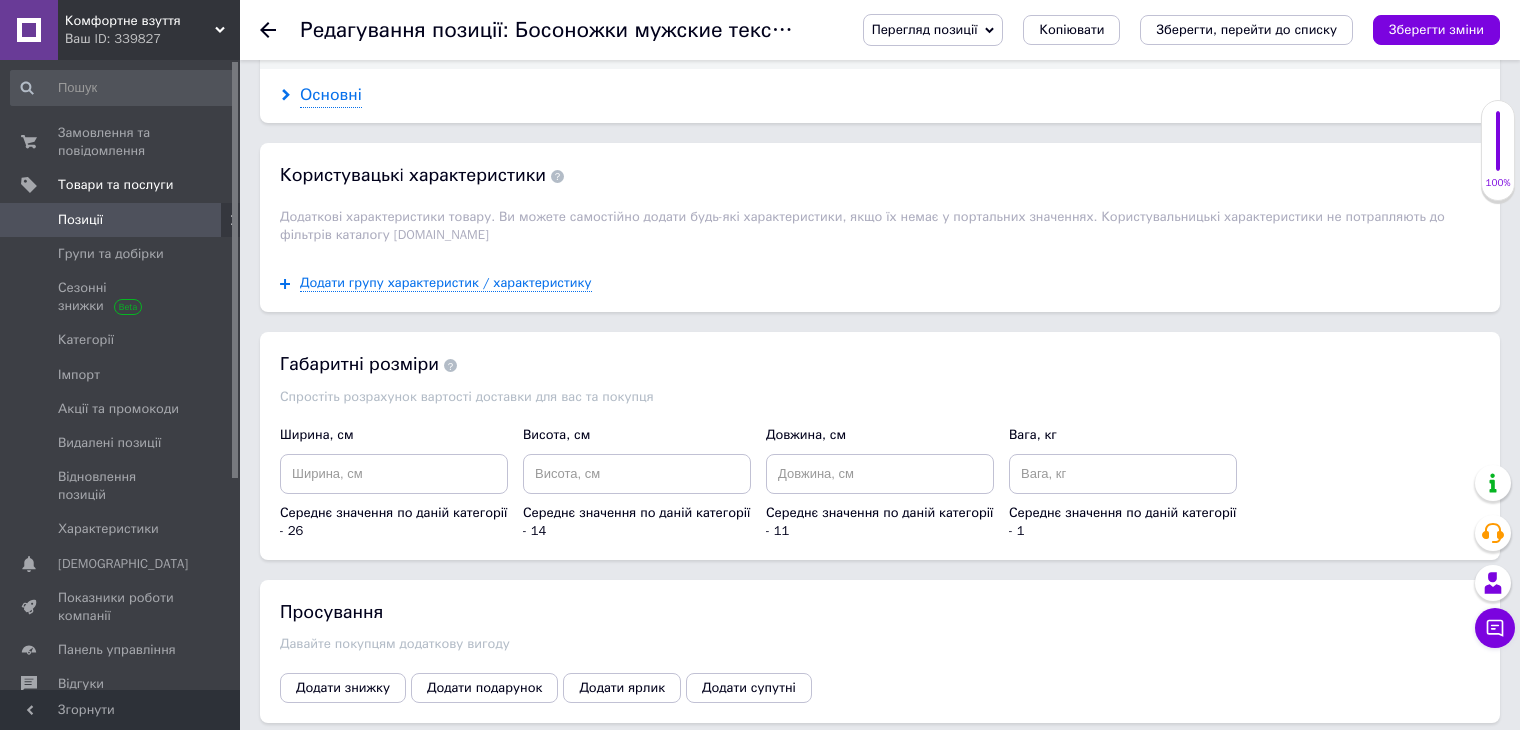 click on "Основні" at bounding box center [331, 95] 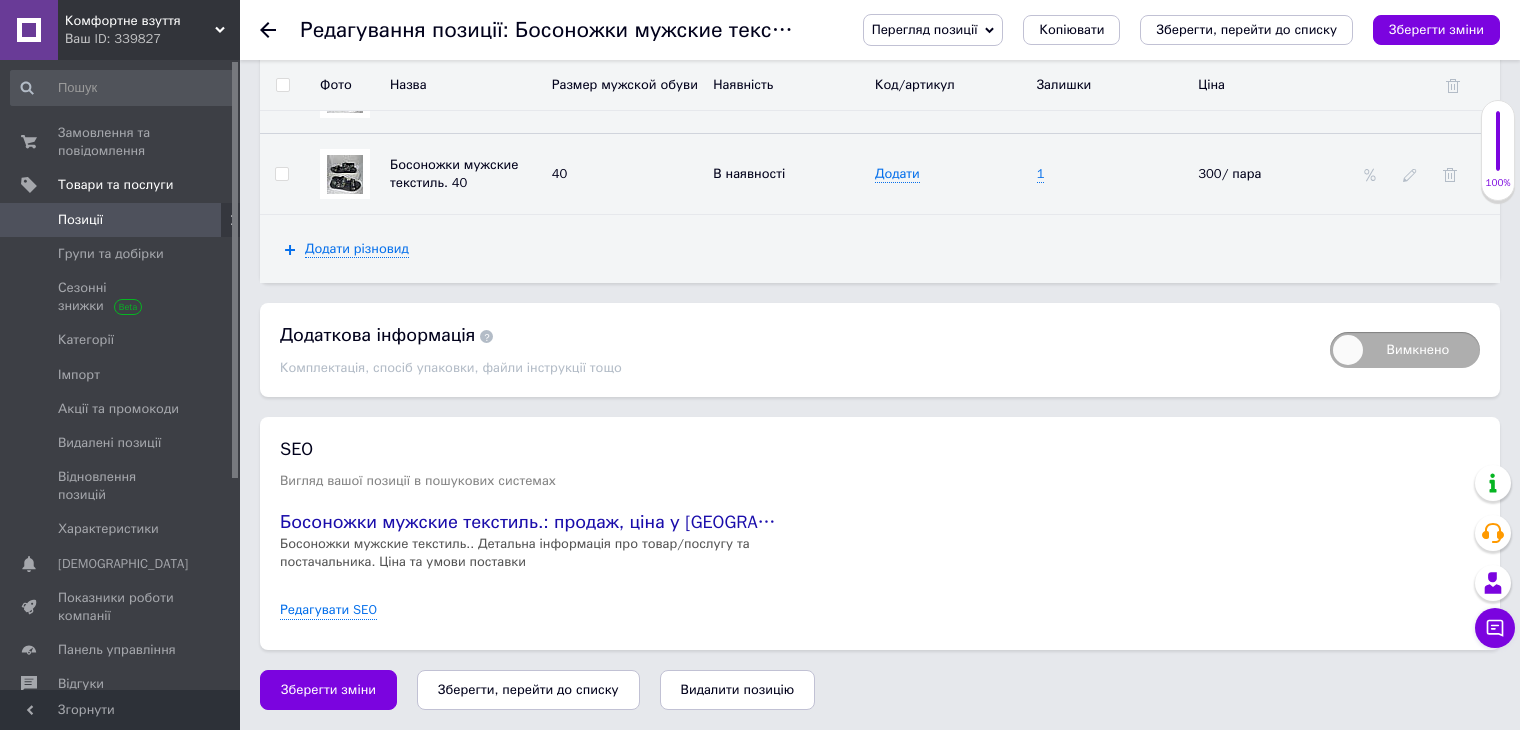 scroll, scrollTop: 3897, scrollLeft: 0, axis: vertical 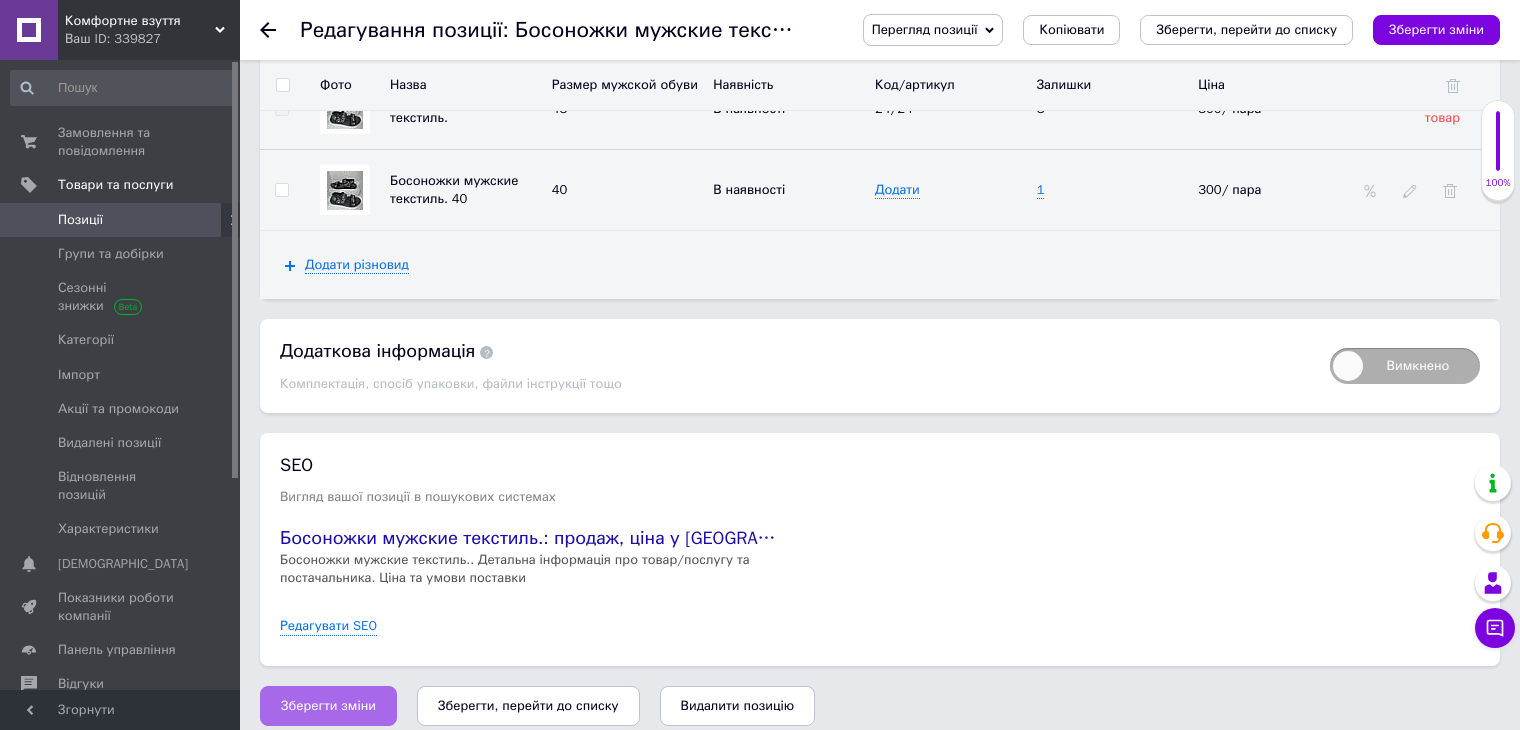 click on "Зберегти зміни" at bounding box center [328, 706] 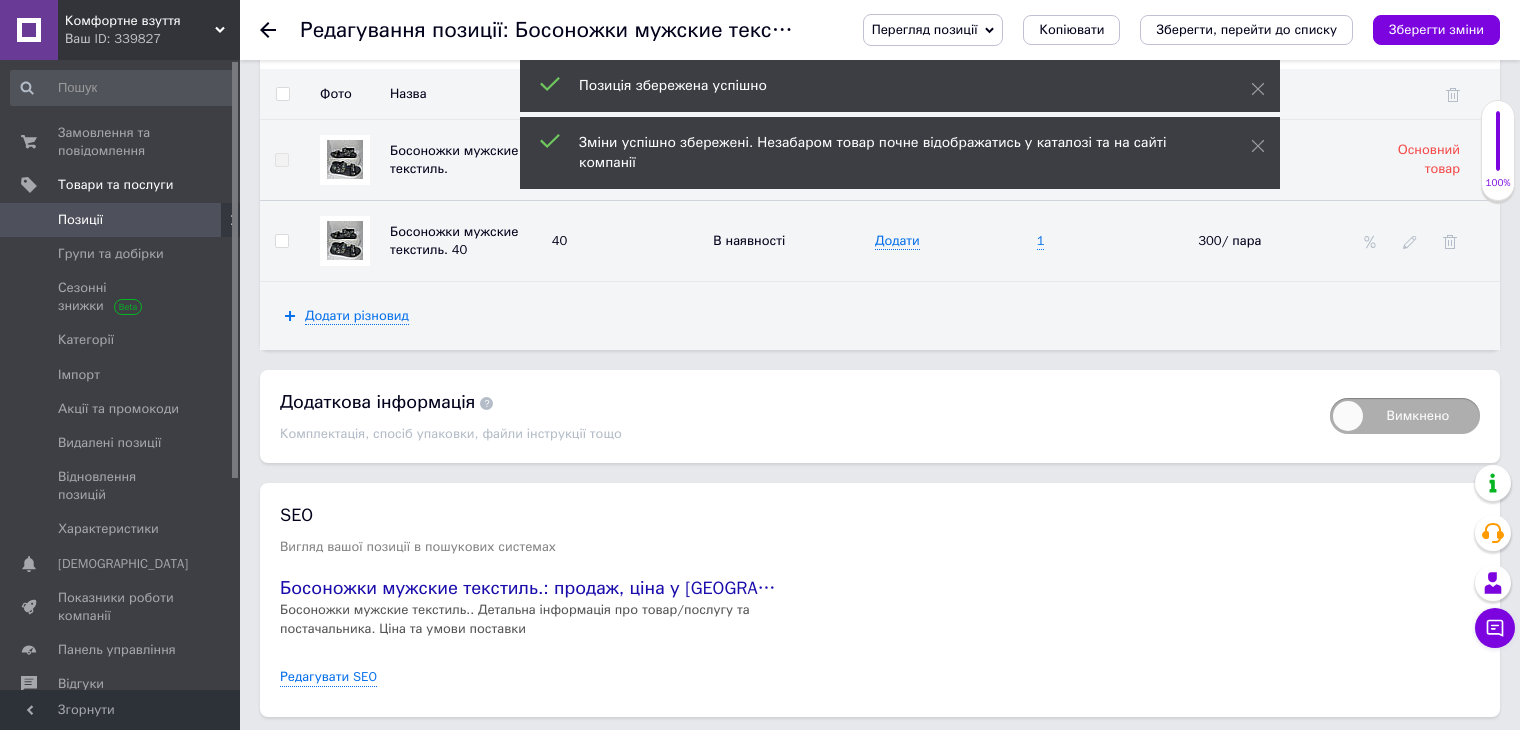 click 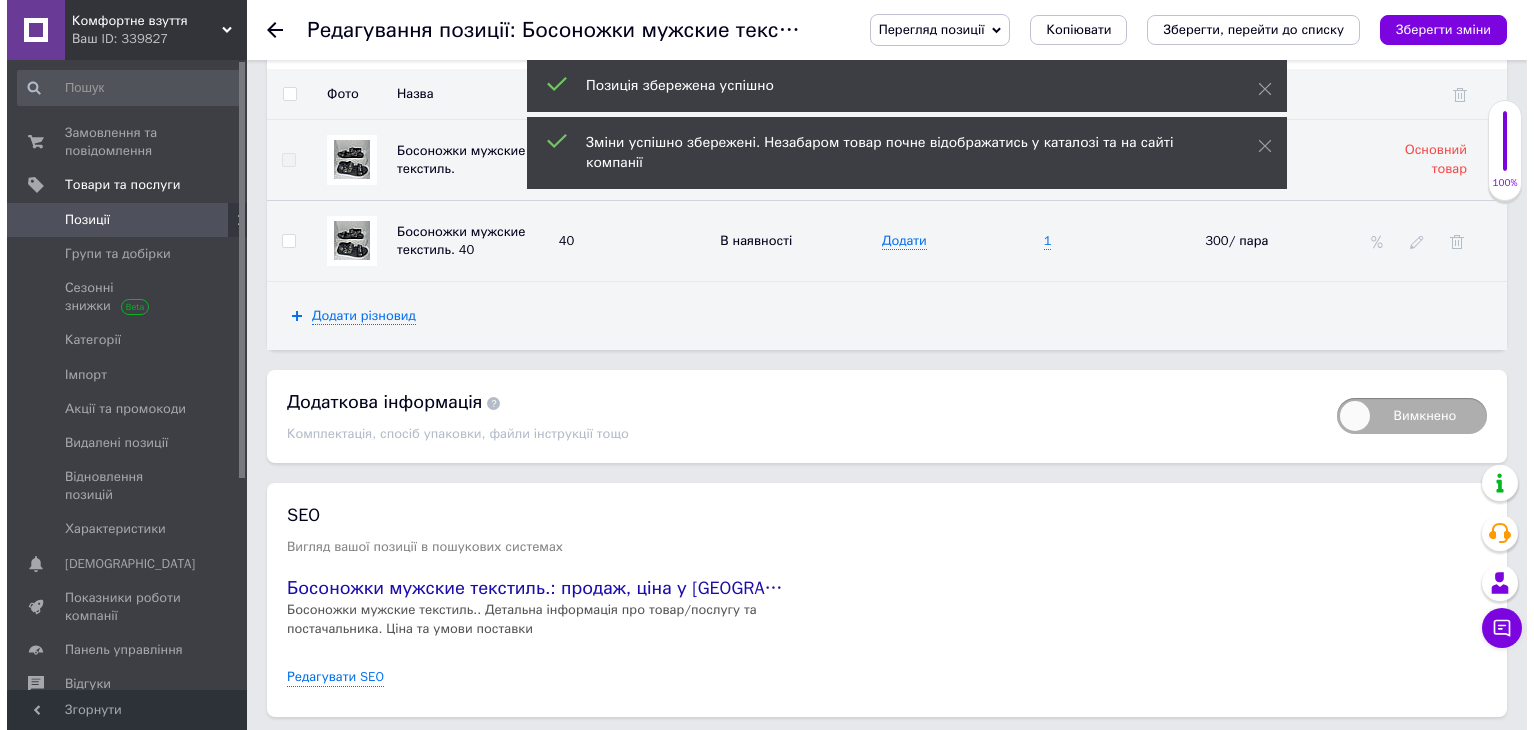 scroll, scrollTop: 0, scrollLeft: 0, axis: both 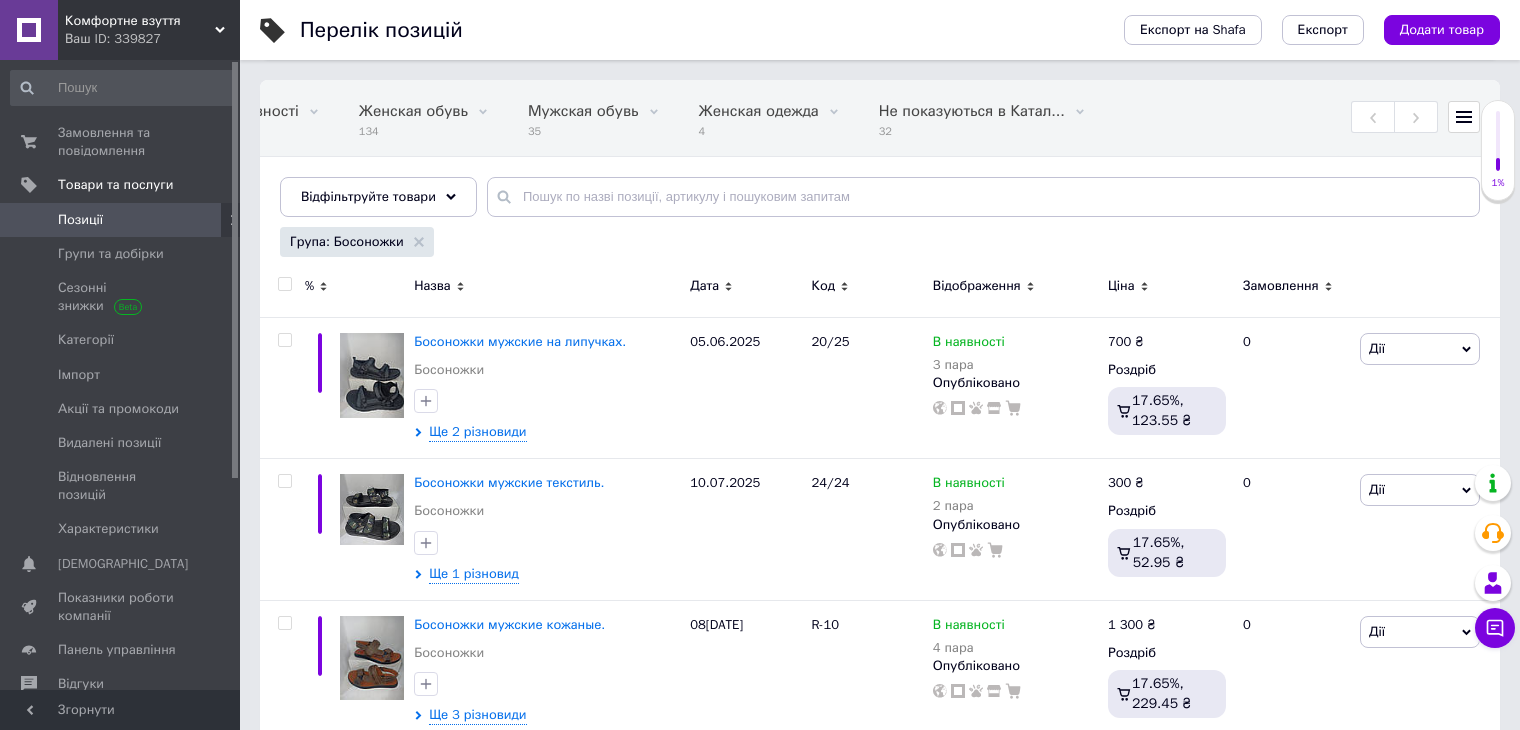 click on "Група: Босоножки" at bounding box center (357, 242) 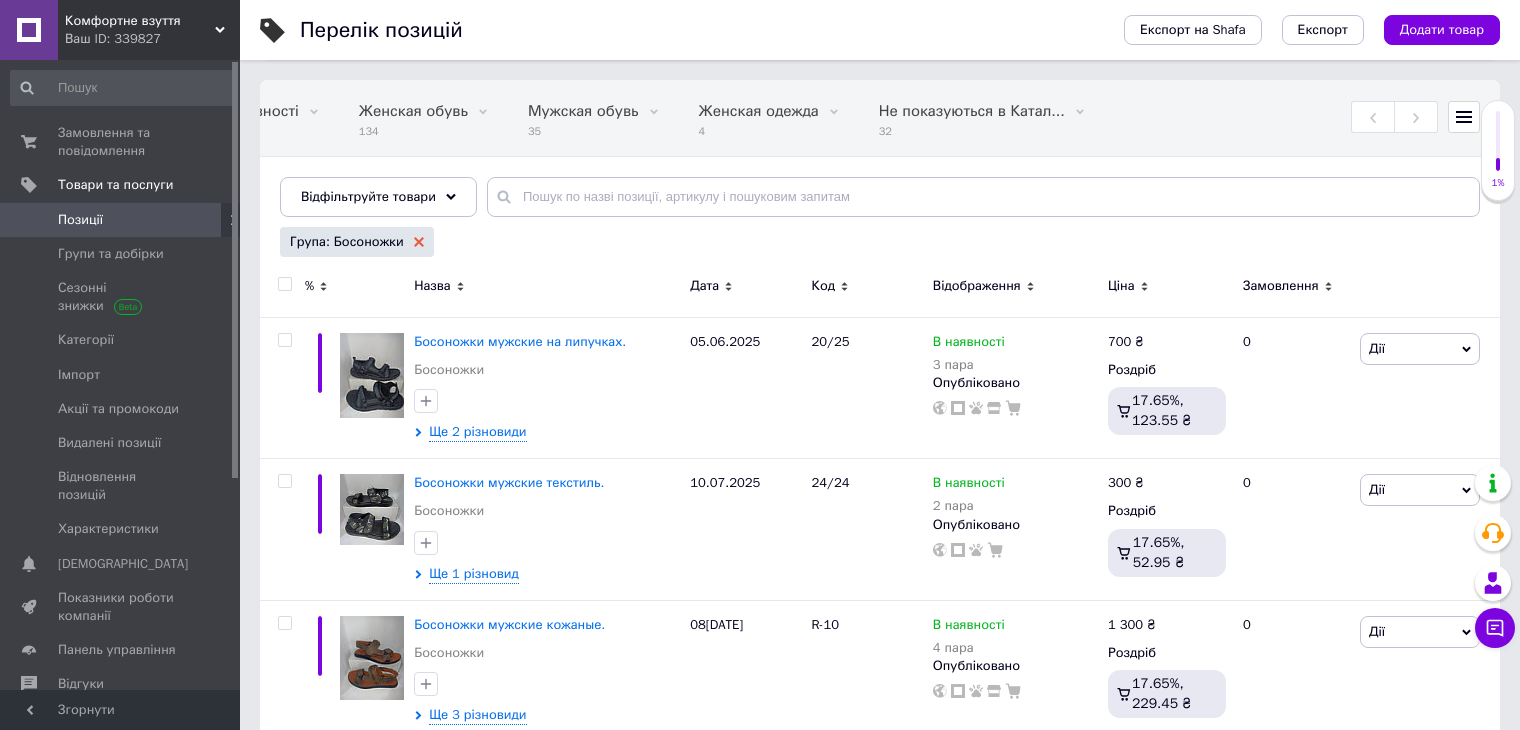click 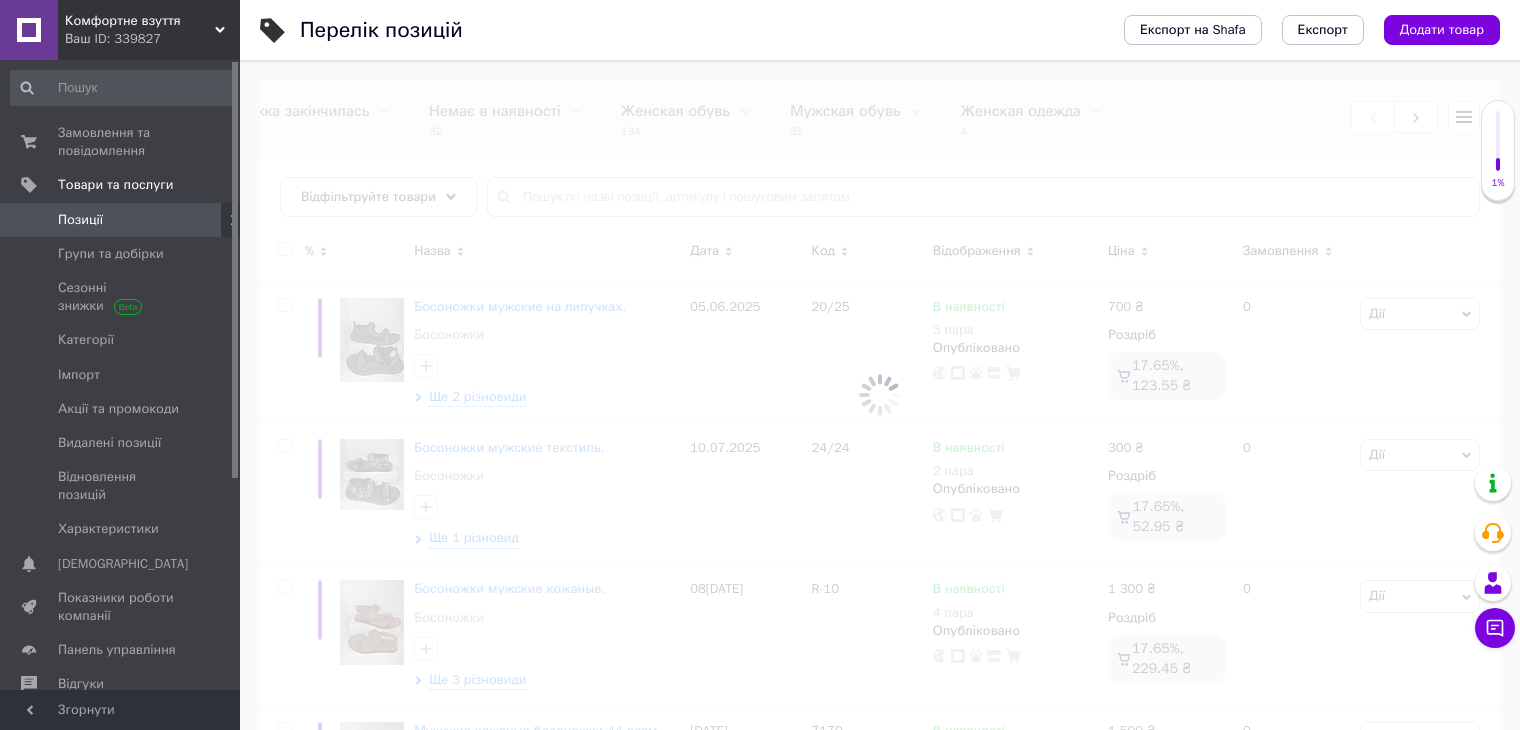 scroll, scrollTop: 0, scrollLeft: 0, axis: both 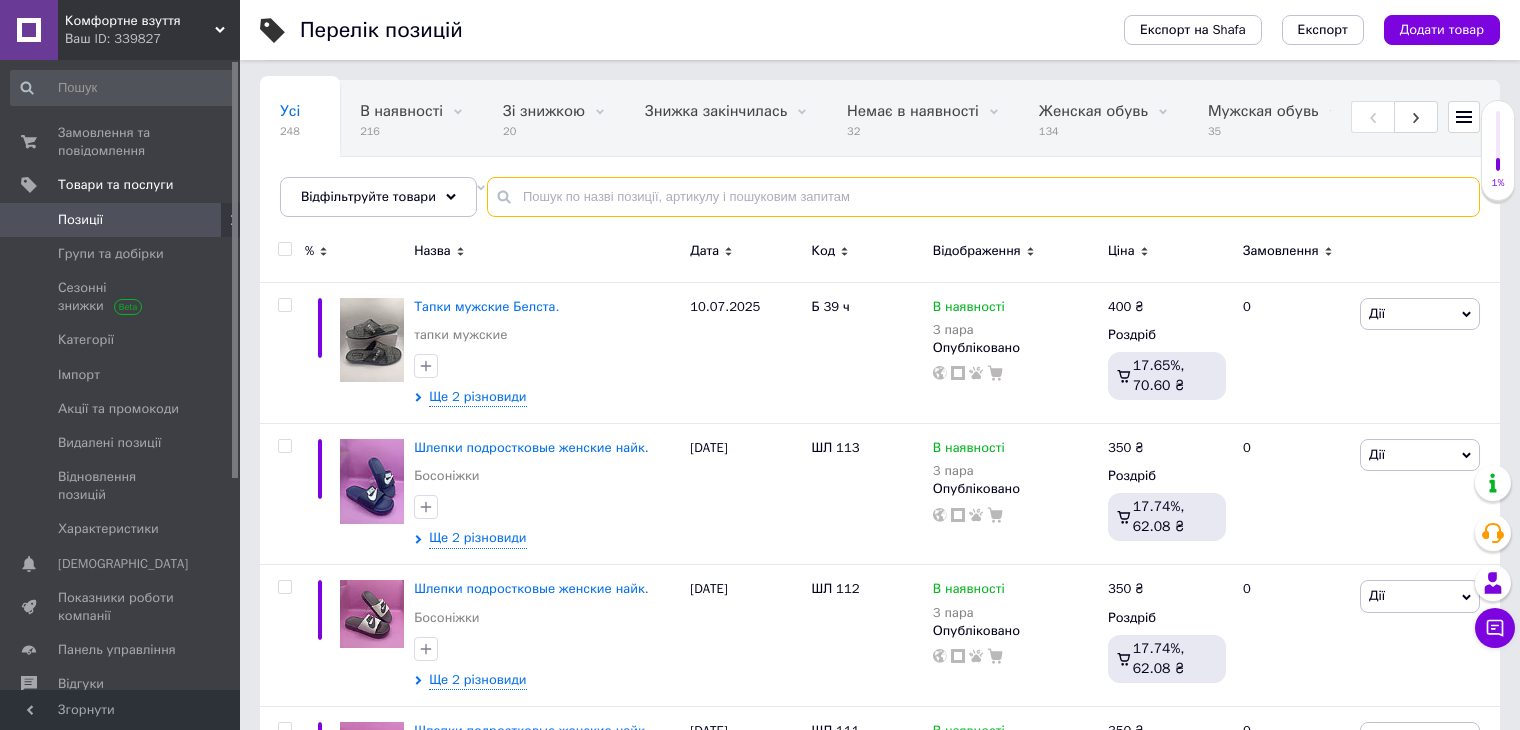 click at bounding box center [983, 197] 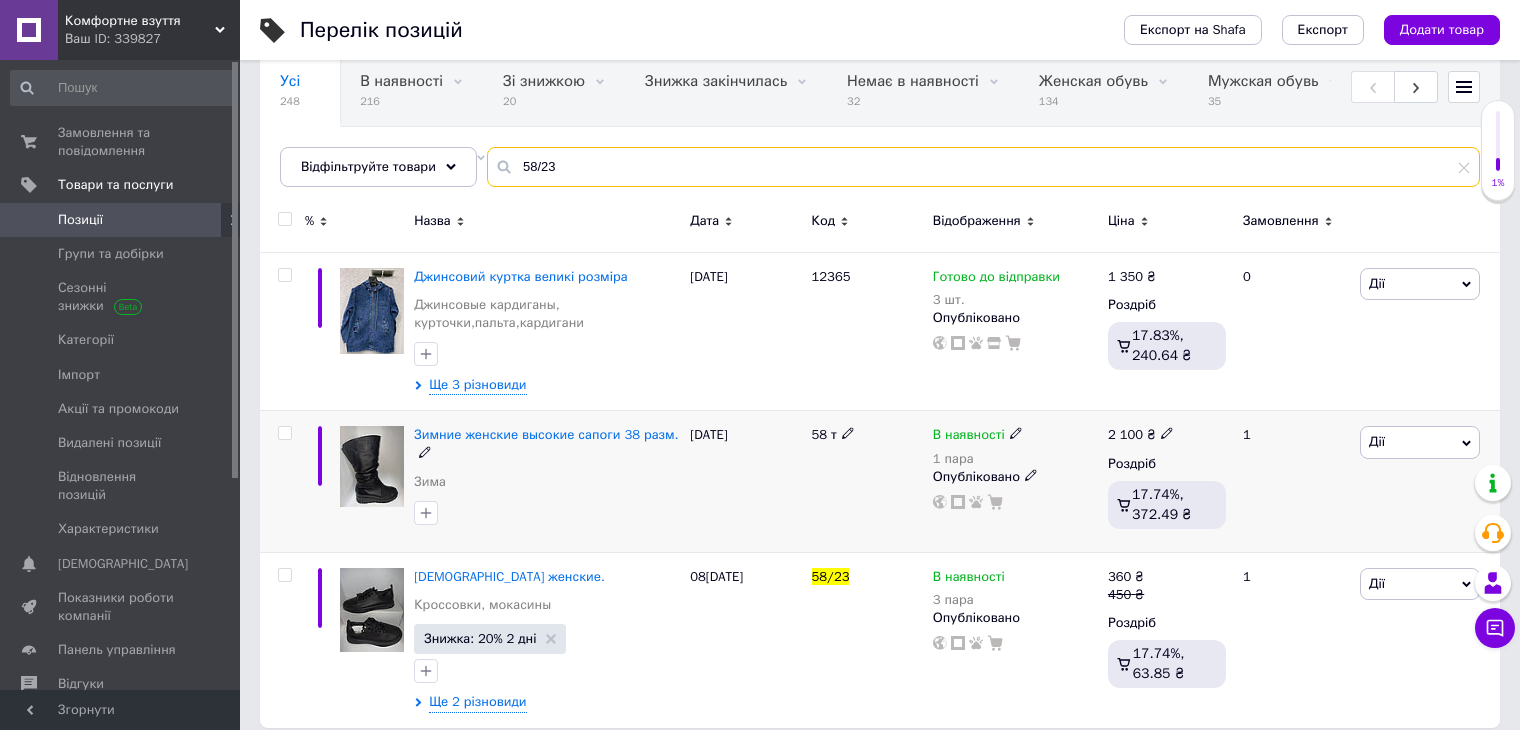 scroll, scrollTop: 194, scrollLeft: 0, axis: vertical 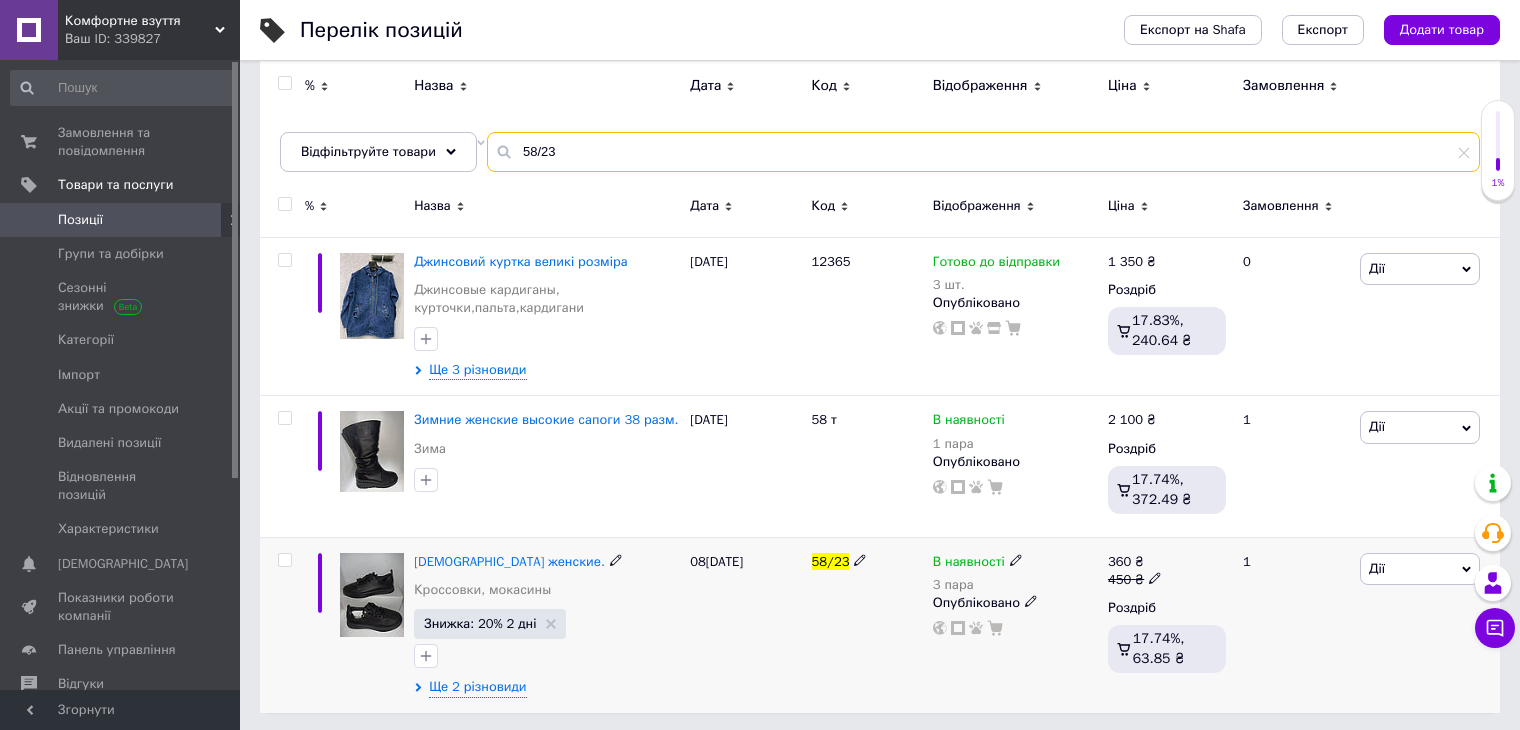 type on "58/23" 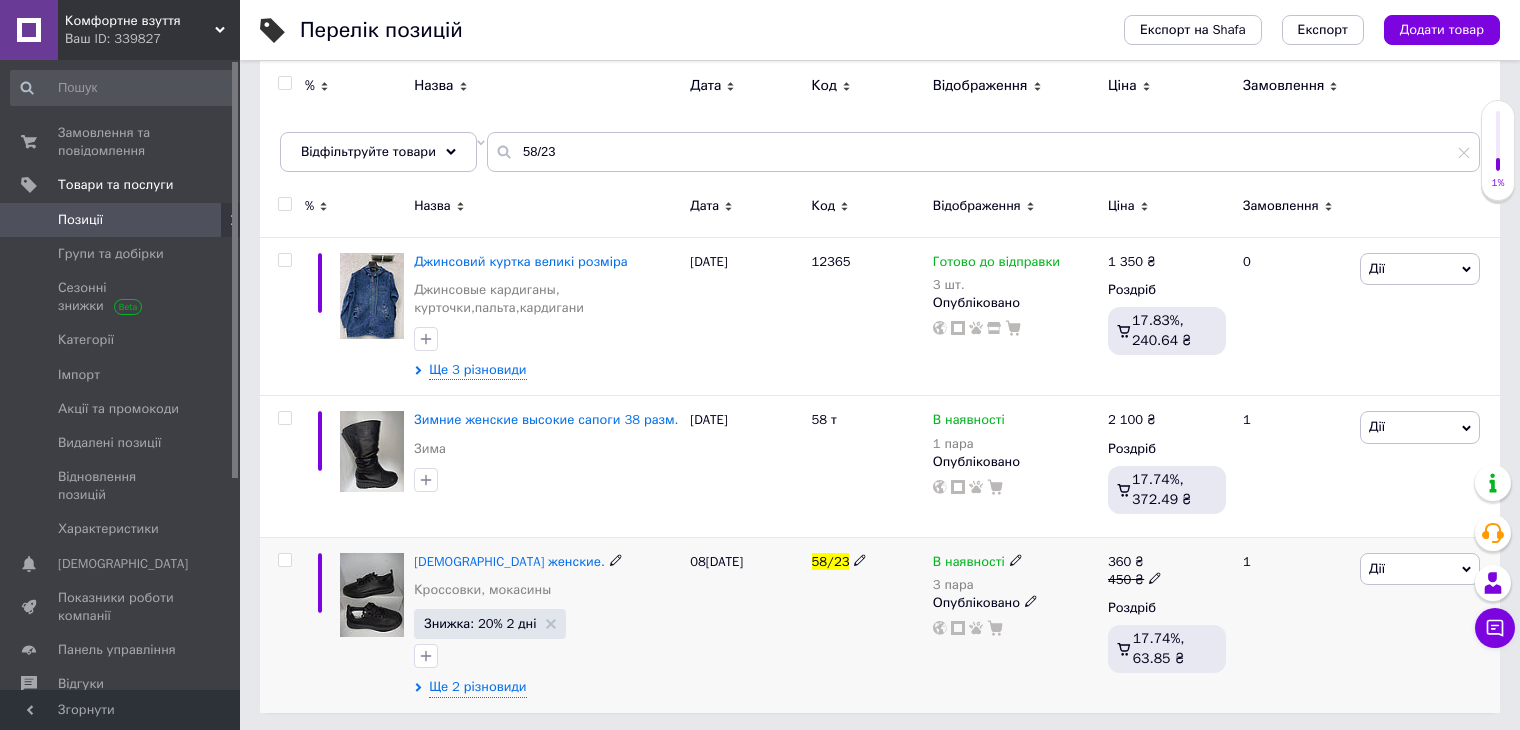 click at bounding box center (372, 595) 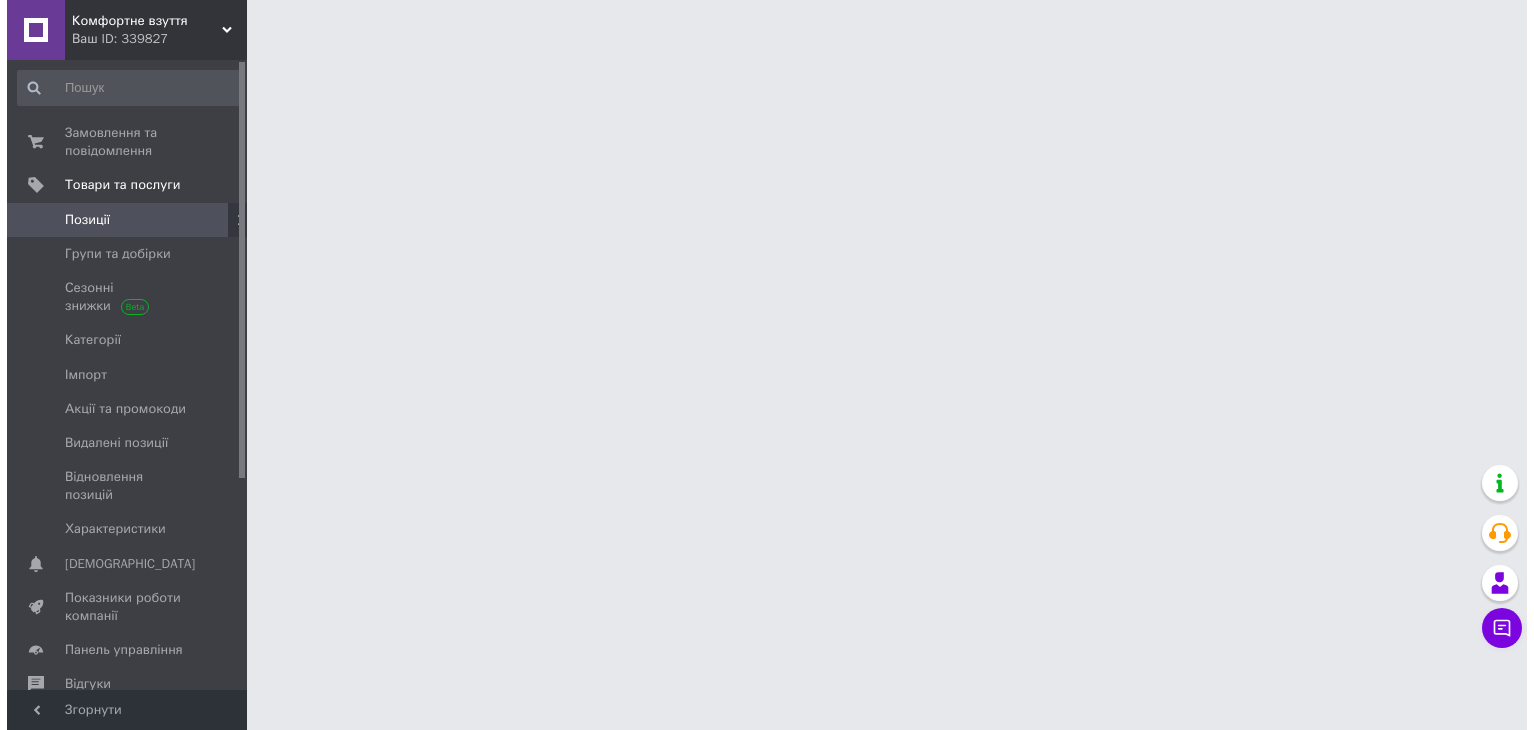 scroll, scrollTop: 0, scrollLeft: 0, axis: both 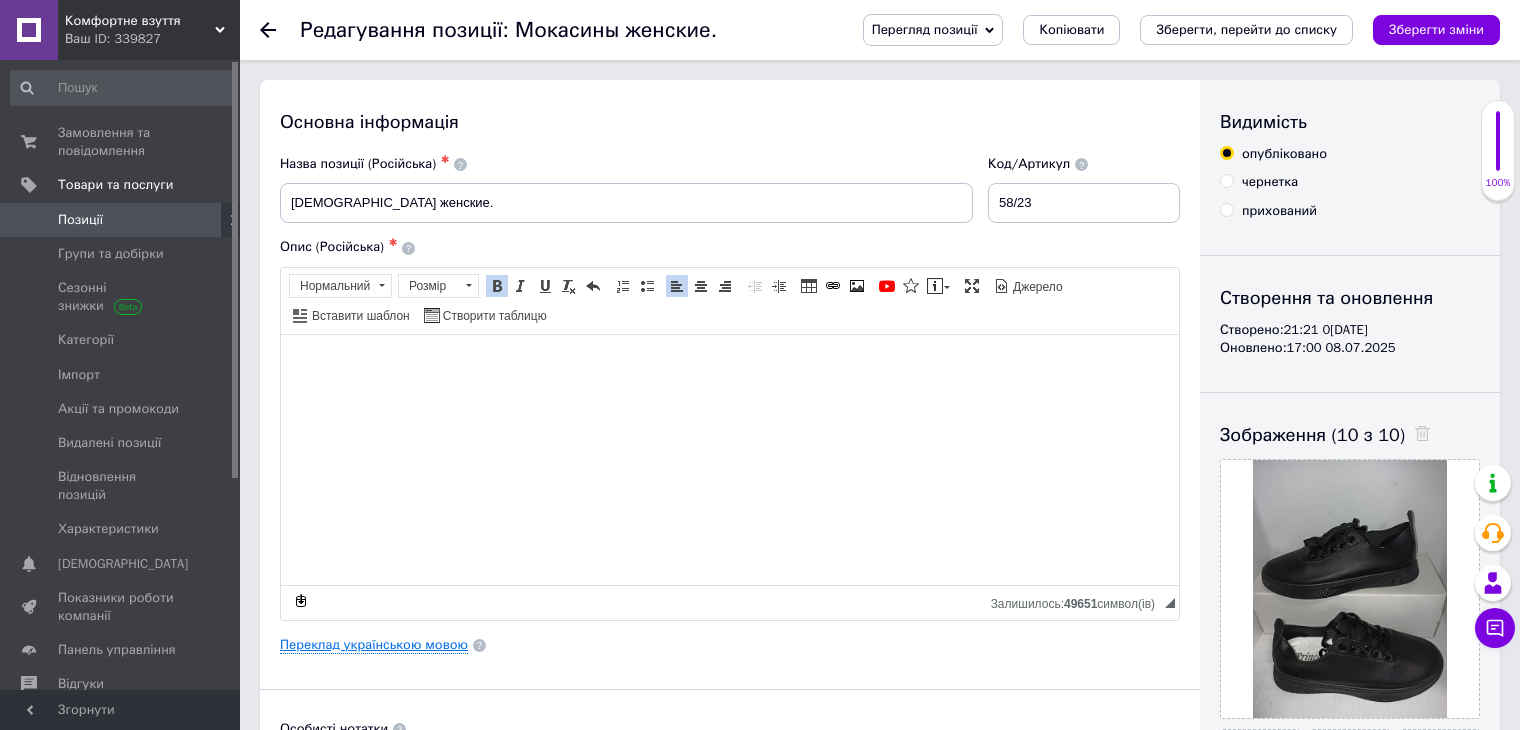 click on "Переклад українською мовою" at bounding box center (374, 645) 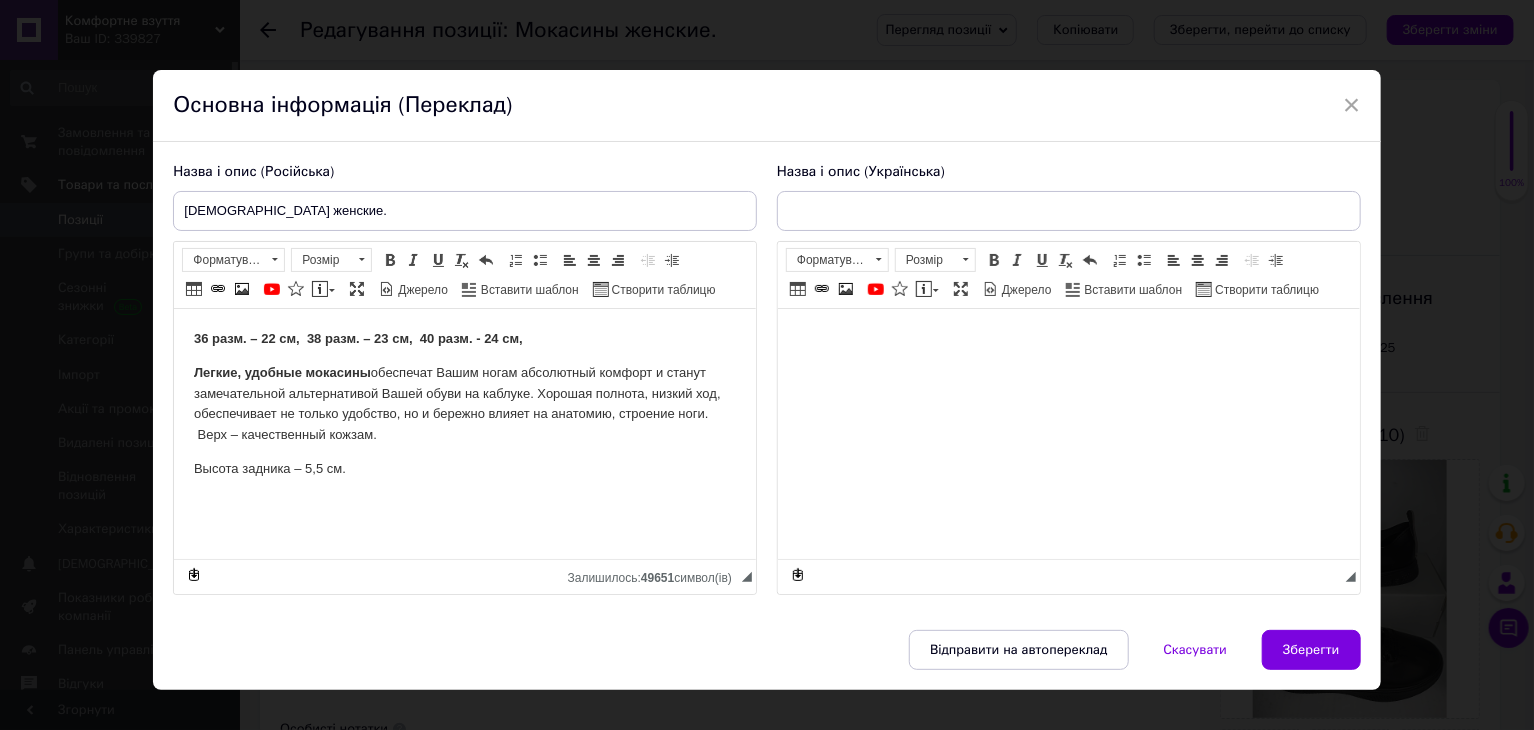 scroll, scrollTop: 0, scrollLeft: 0, axis: both 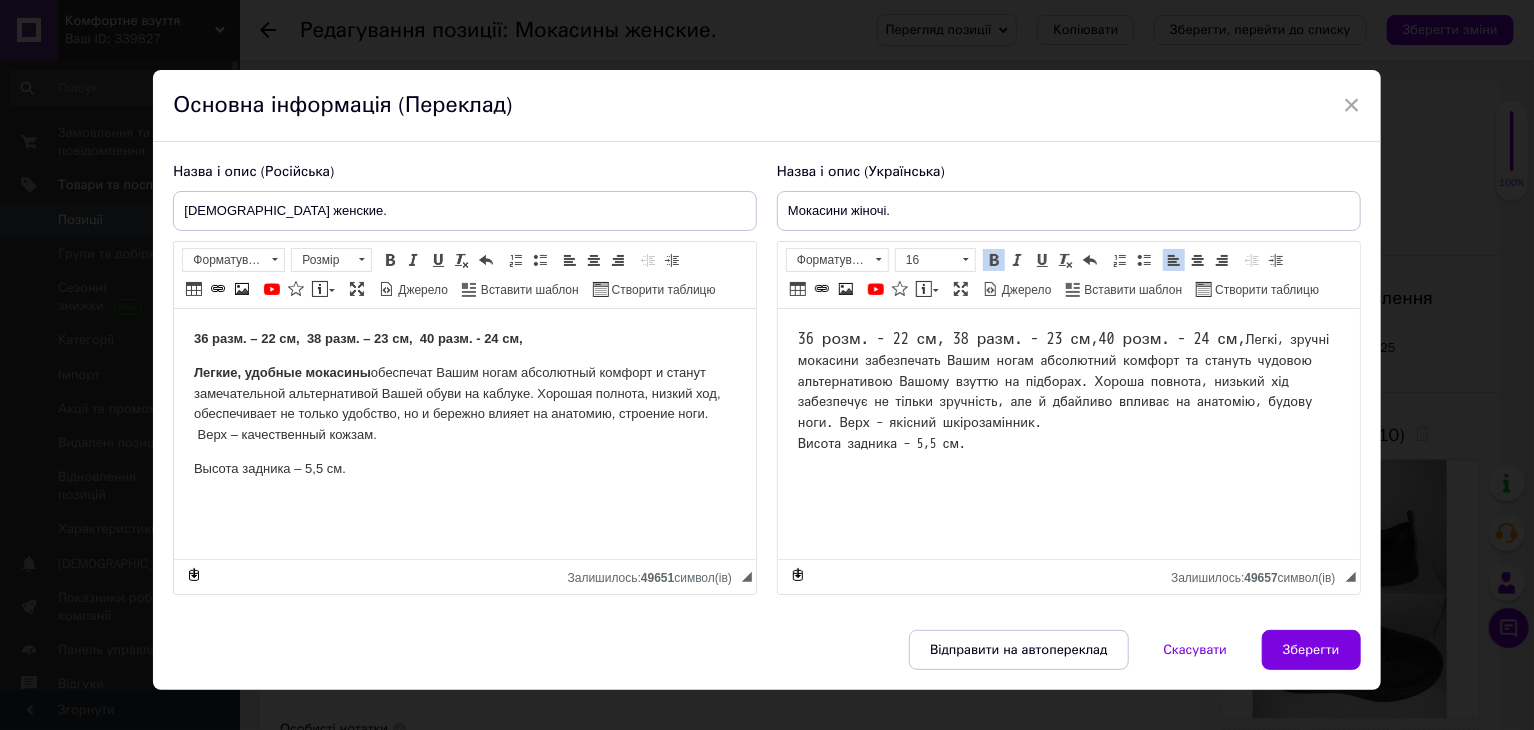 click on "36 розм. - 22 см, 38 разм. - 23 см,40 розм. - 24 см," at bounding box center (1021, 339) 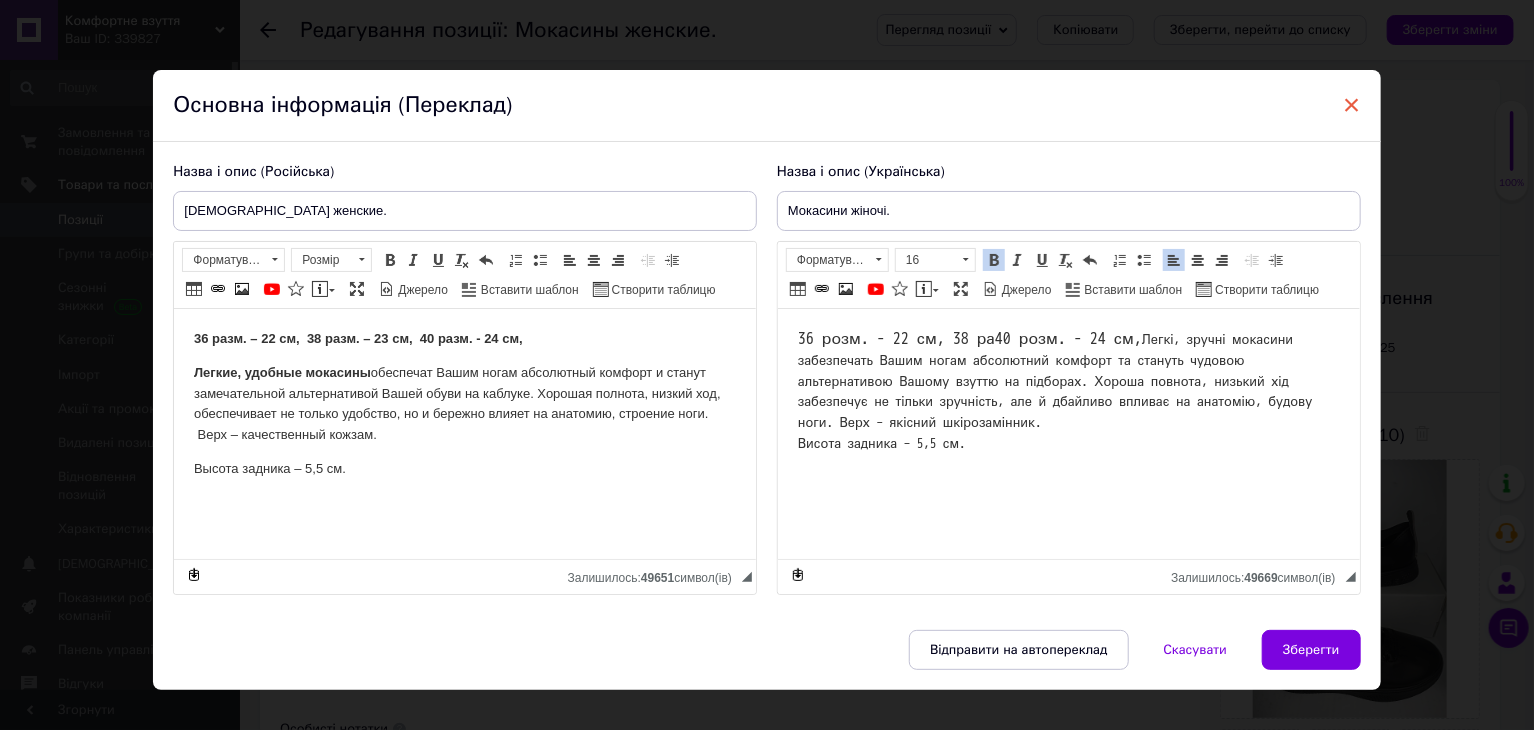 click on "×" at bounding box center [1352, 105] 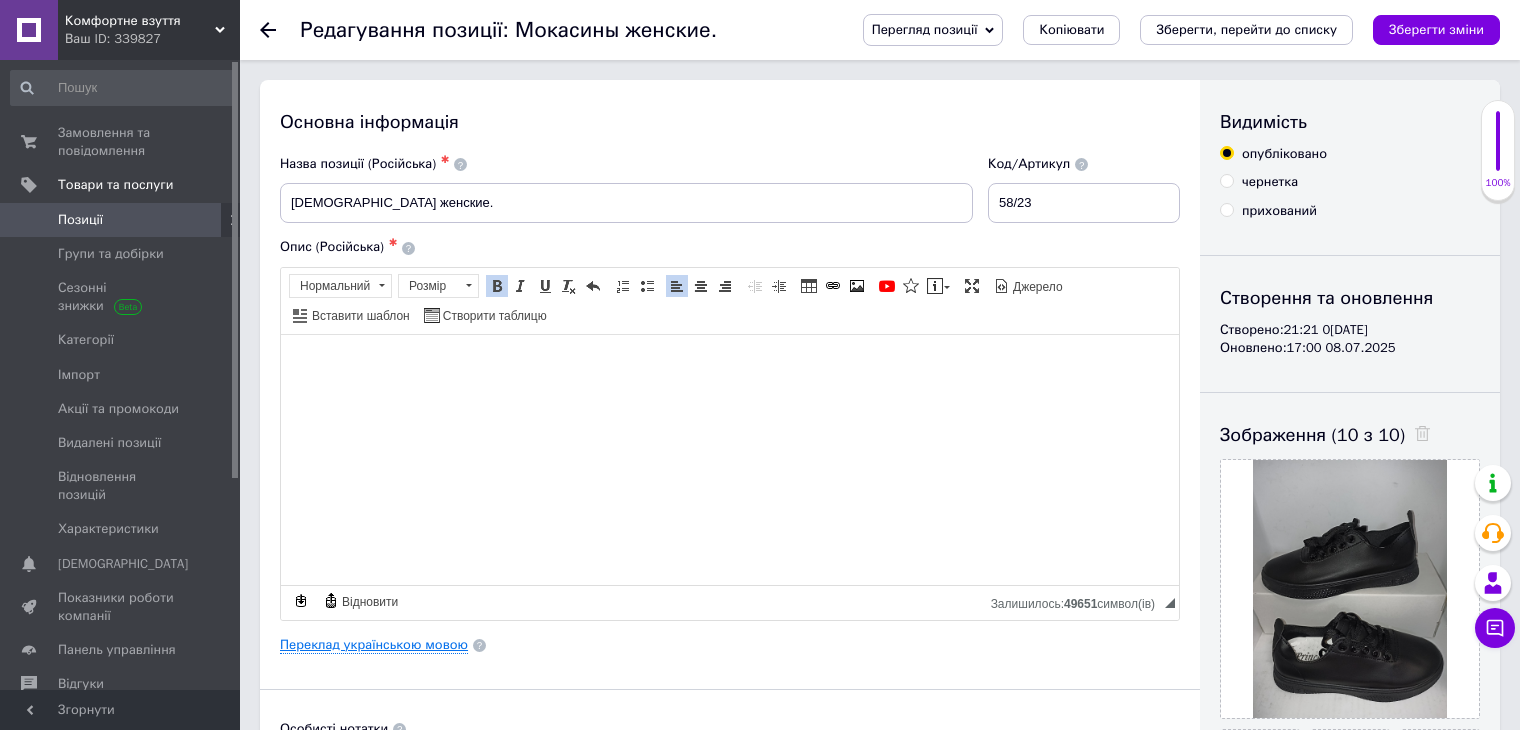 click on "Переклад українською мовою" at bounding box center (374, 645) 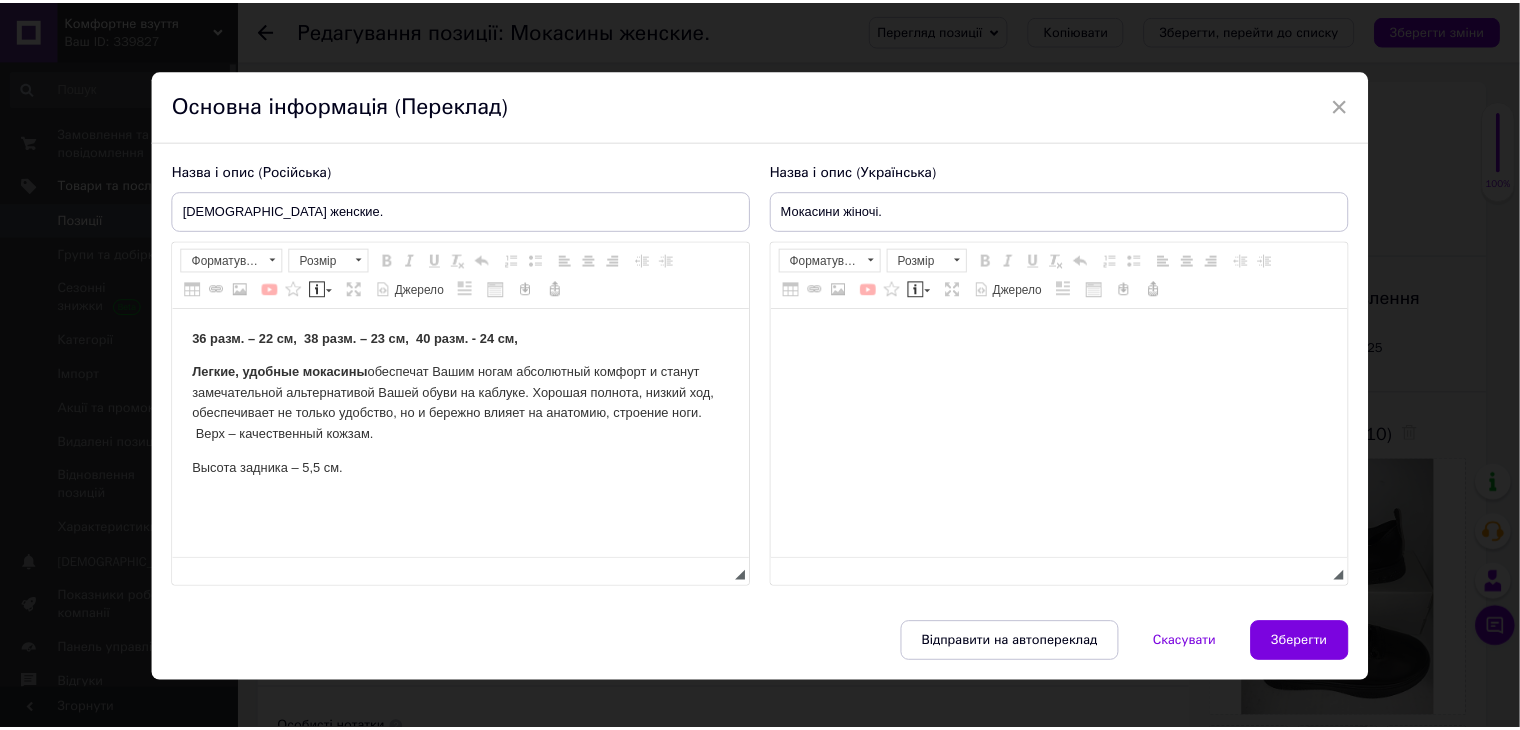 scroll, scrollTop: 0, scrollLeft: 0, axis: both 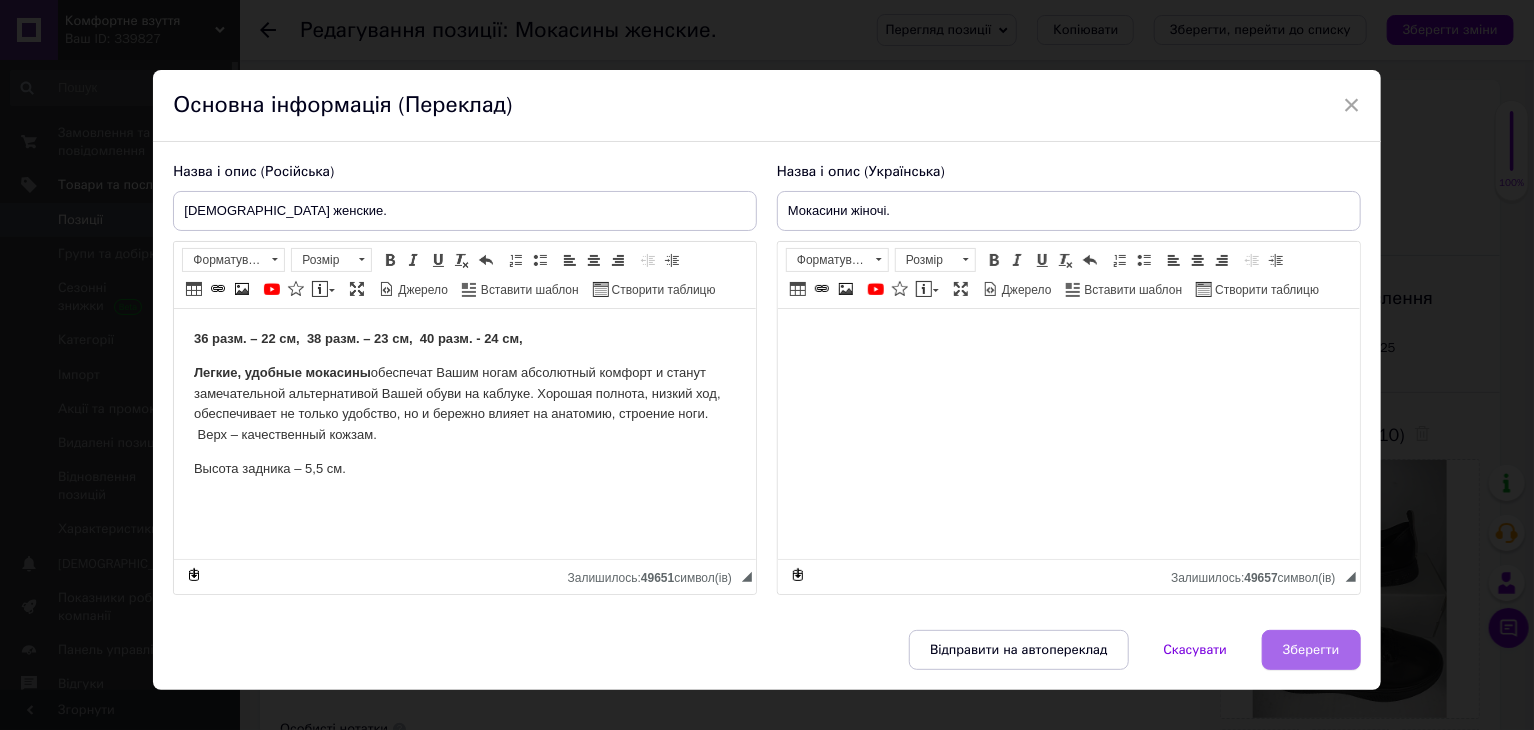 click on "Зберегти" at bounding box center (1311, 650) 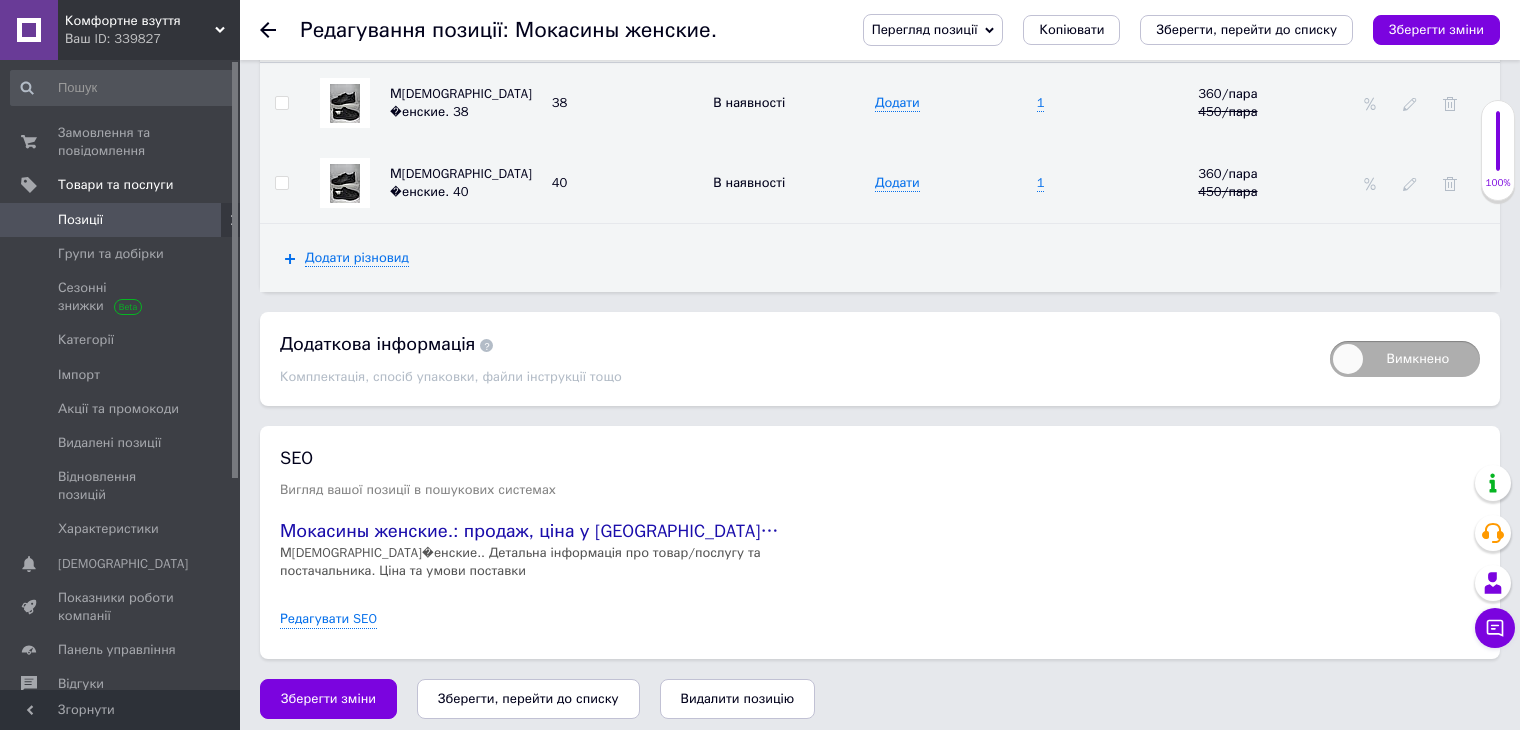 scroll, scrollTop: 2916, scrollLeft: 0, axis: vertical 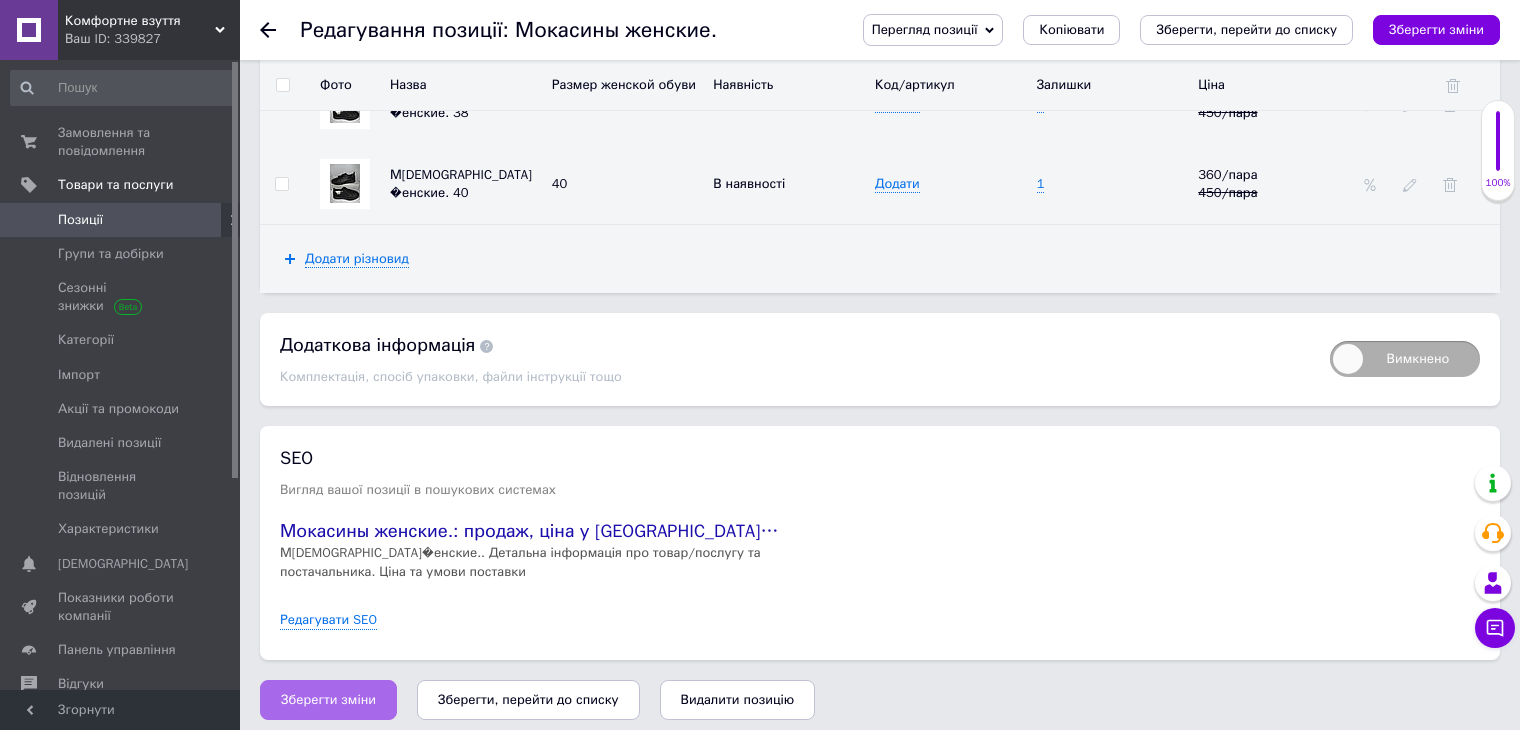 click on "Зберегти зміни" at bounding box center (328, 700) 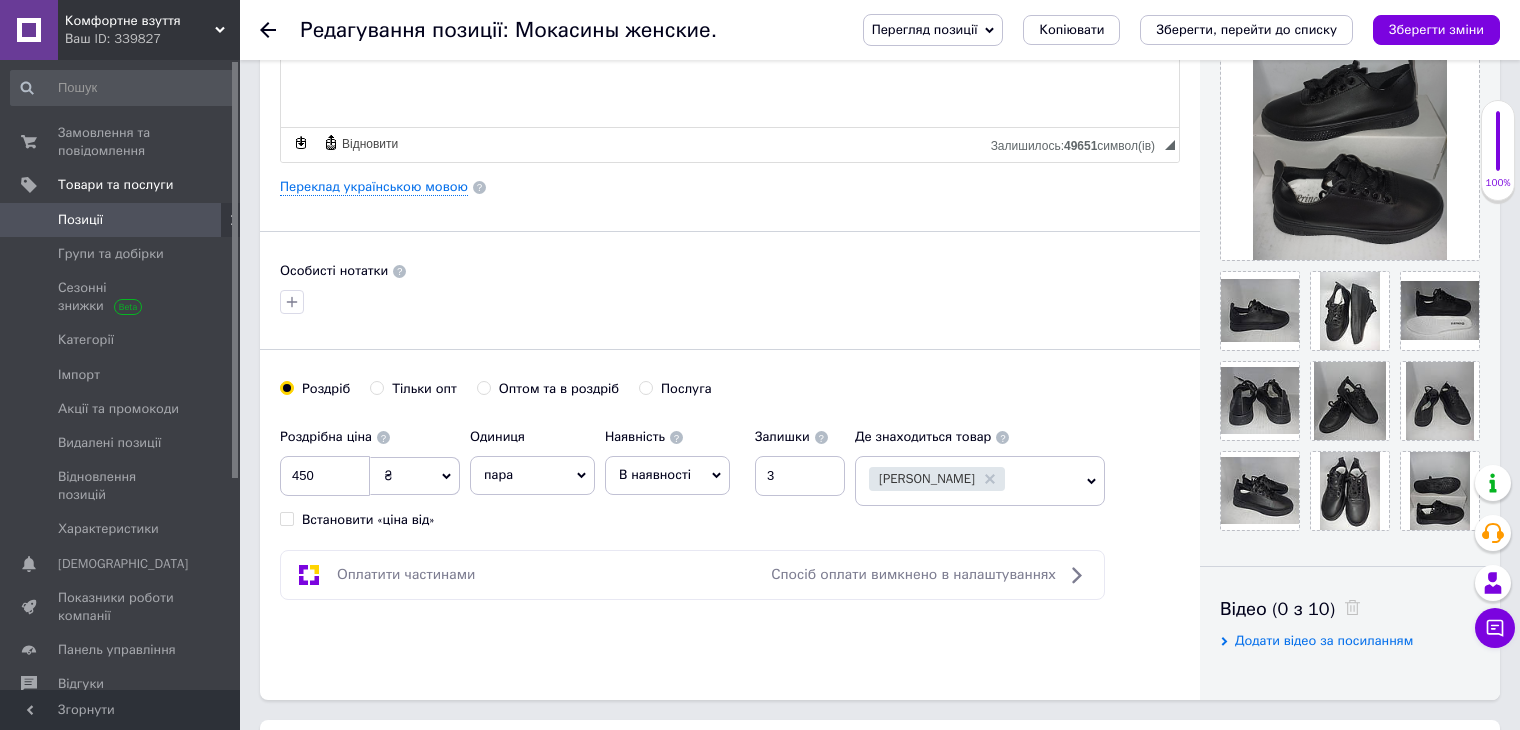 scroll, scrollTop: 0, scrollLeft: 0, axis: both 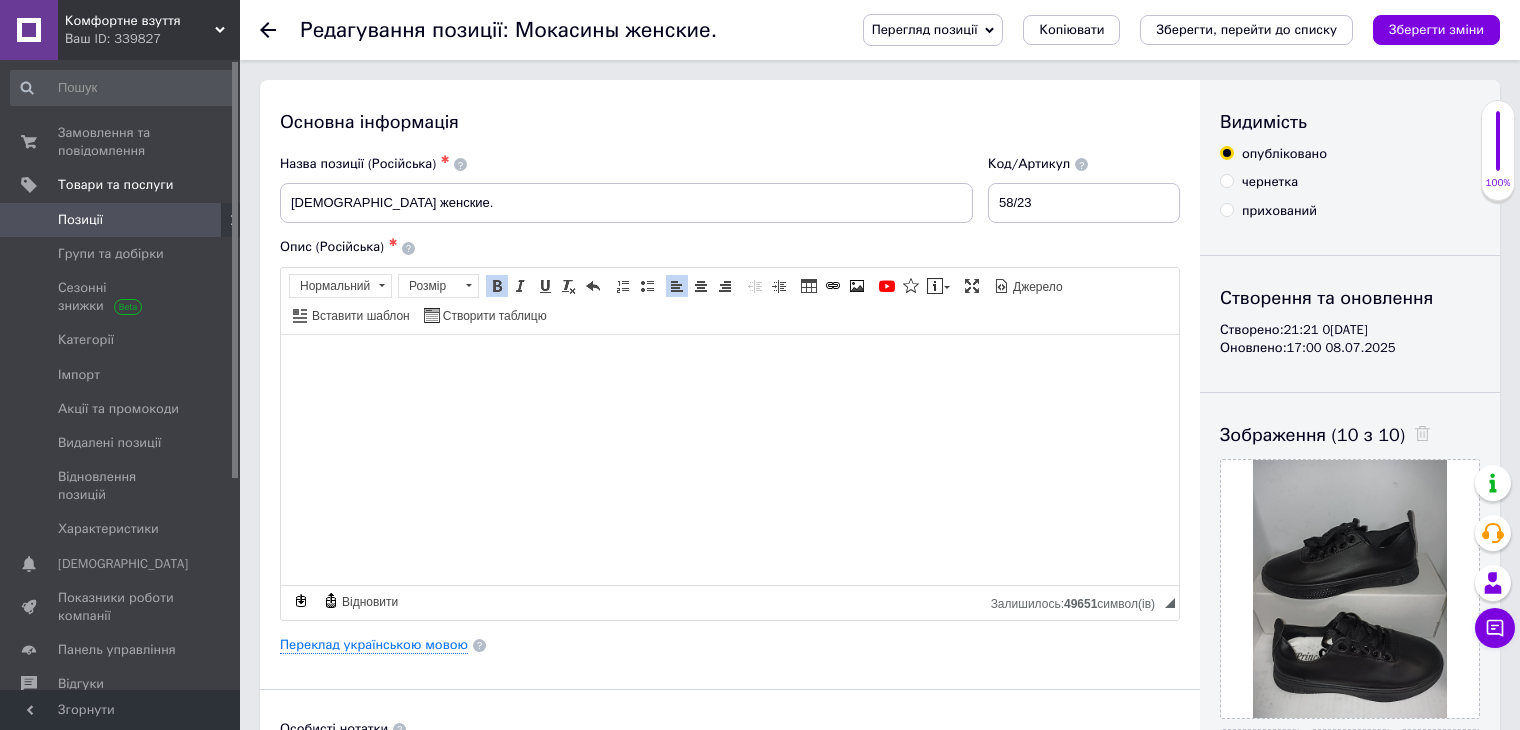 click 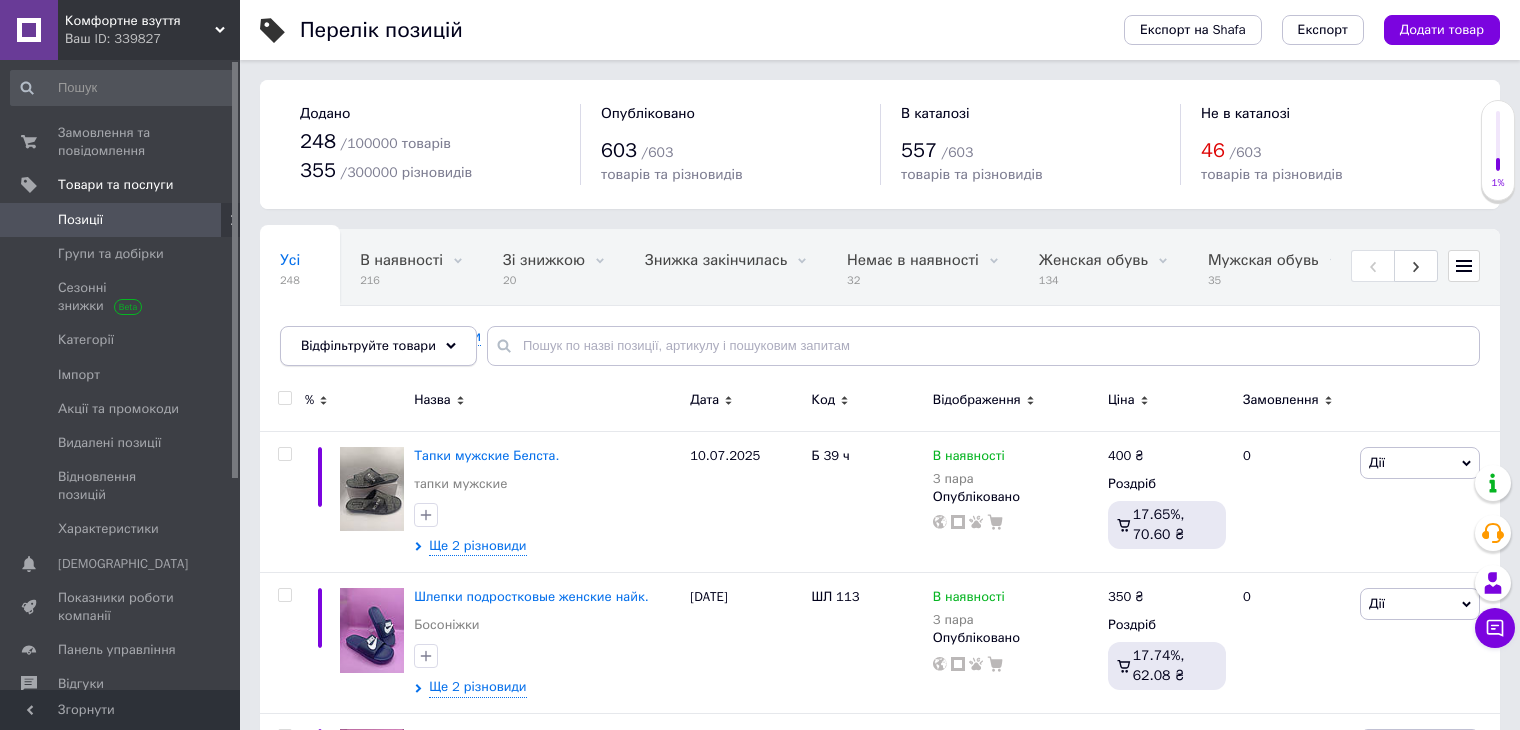 click on "Відфільтруйте товари" at bounding box center [378, 346] 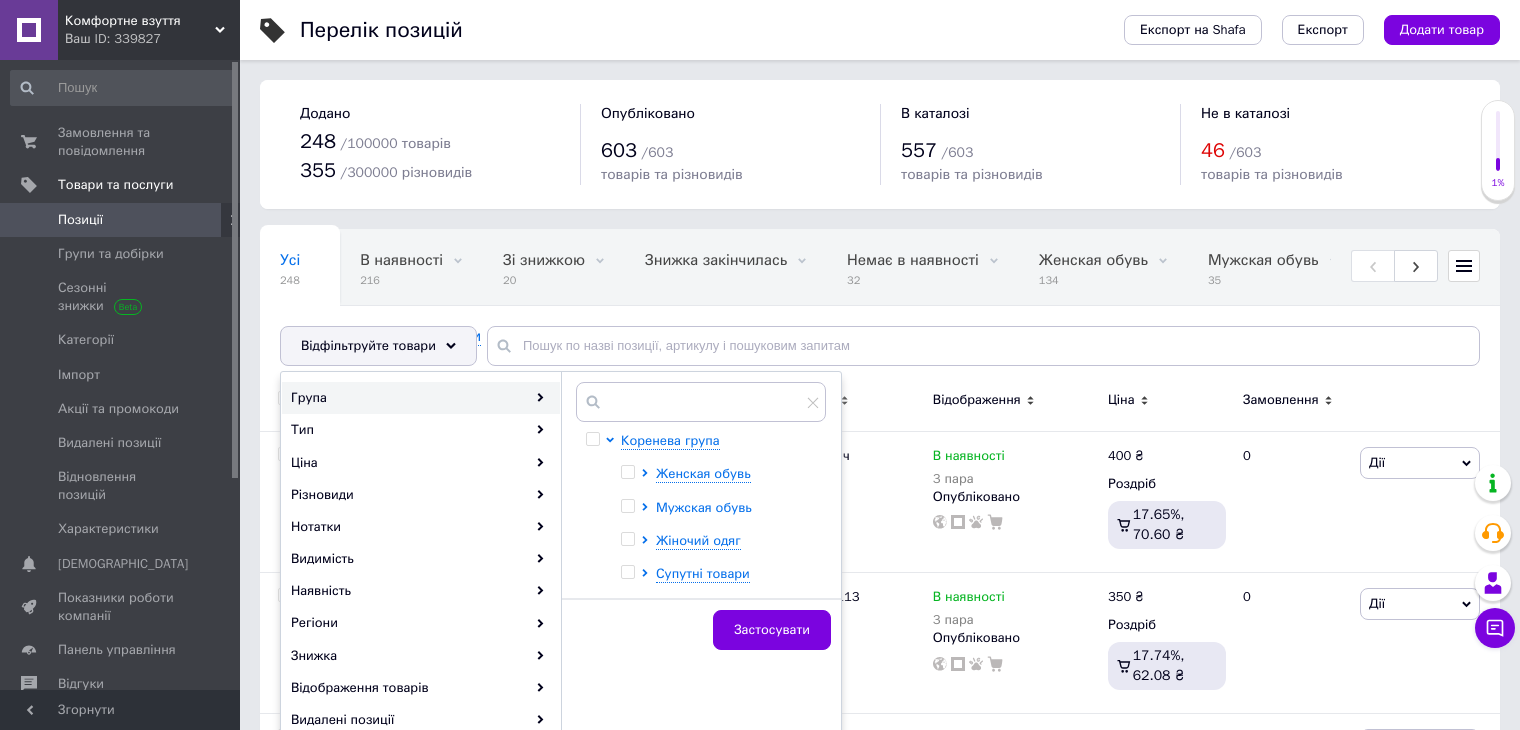 click on "Мужская обувь" at bounding box center [704, 507] 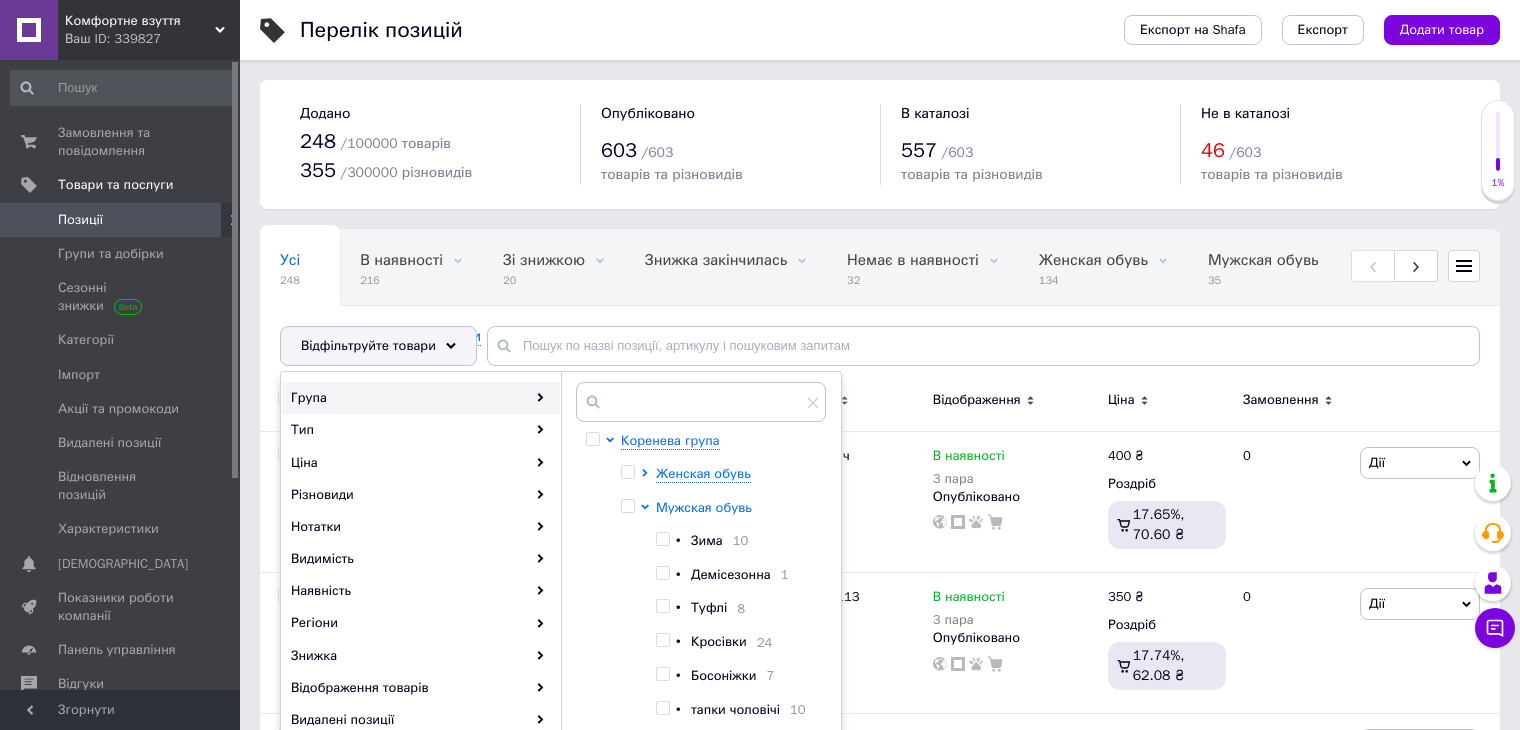 scroll, scrollTop: 62, scrollLeft: 0, axis: vertical 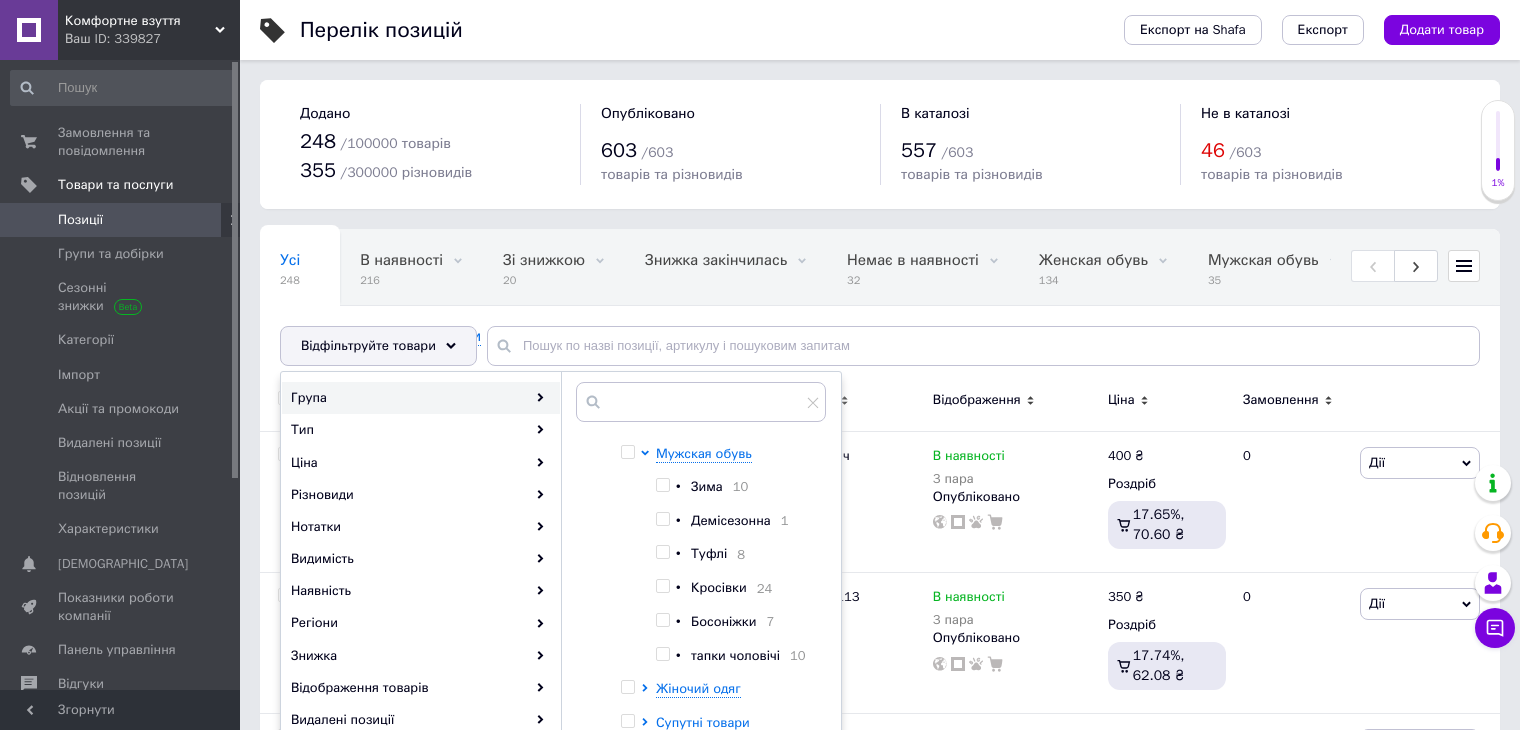 click at bounding box center (662, 552) 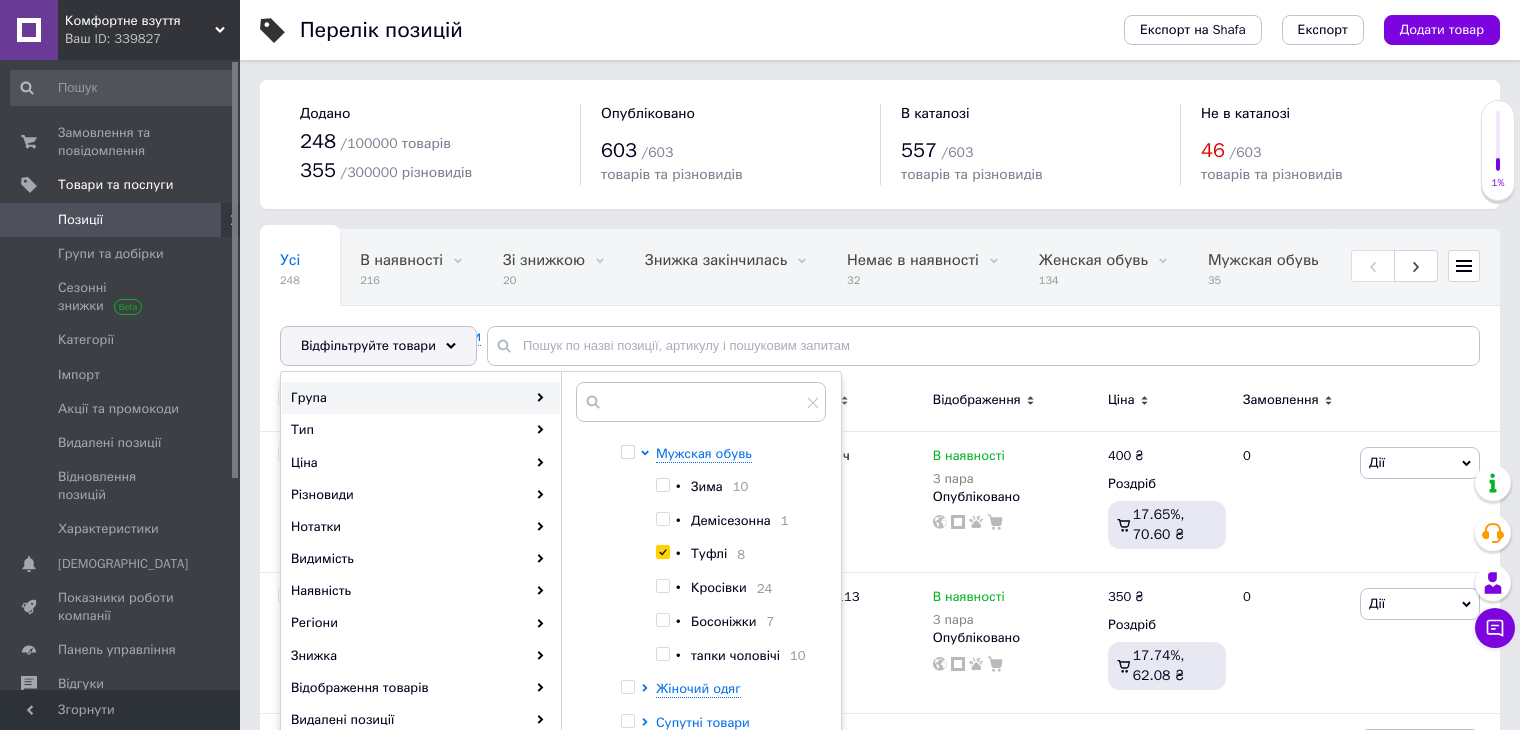 checkbox on "true" 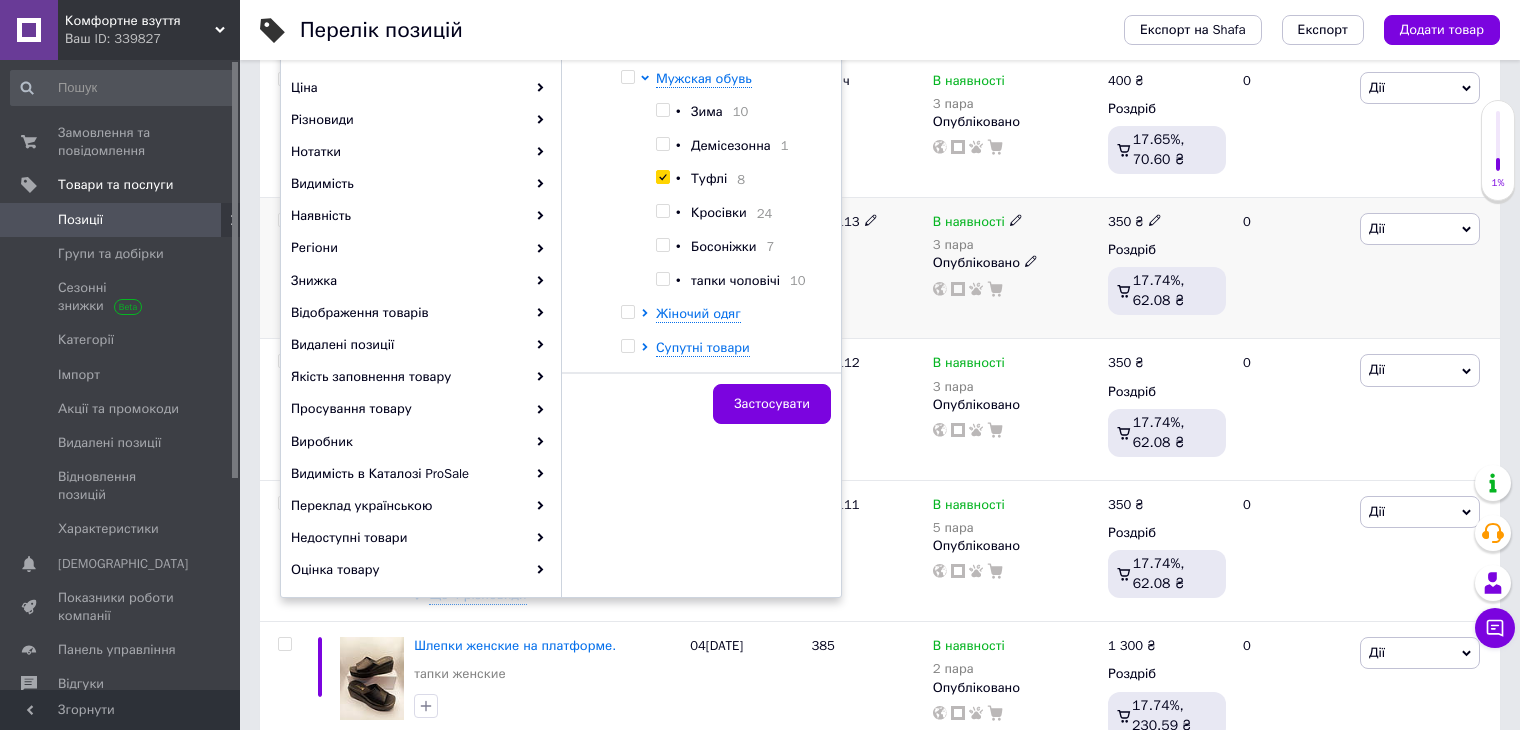 scroll, scrollTop: 400, scrollLeft: 0, axis: vertical 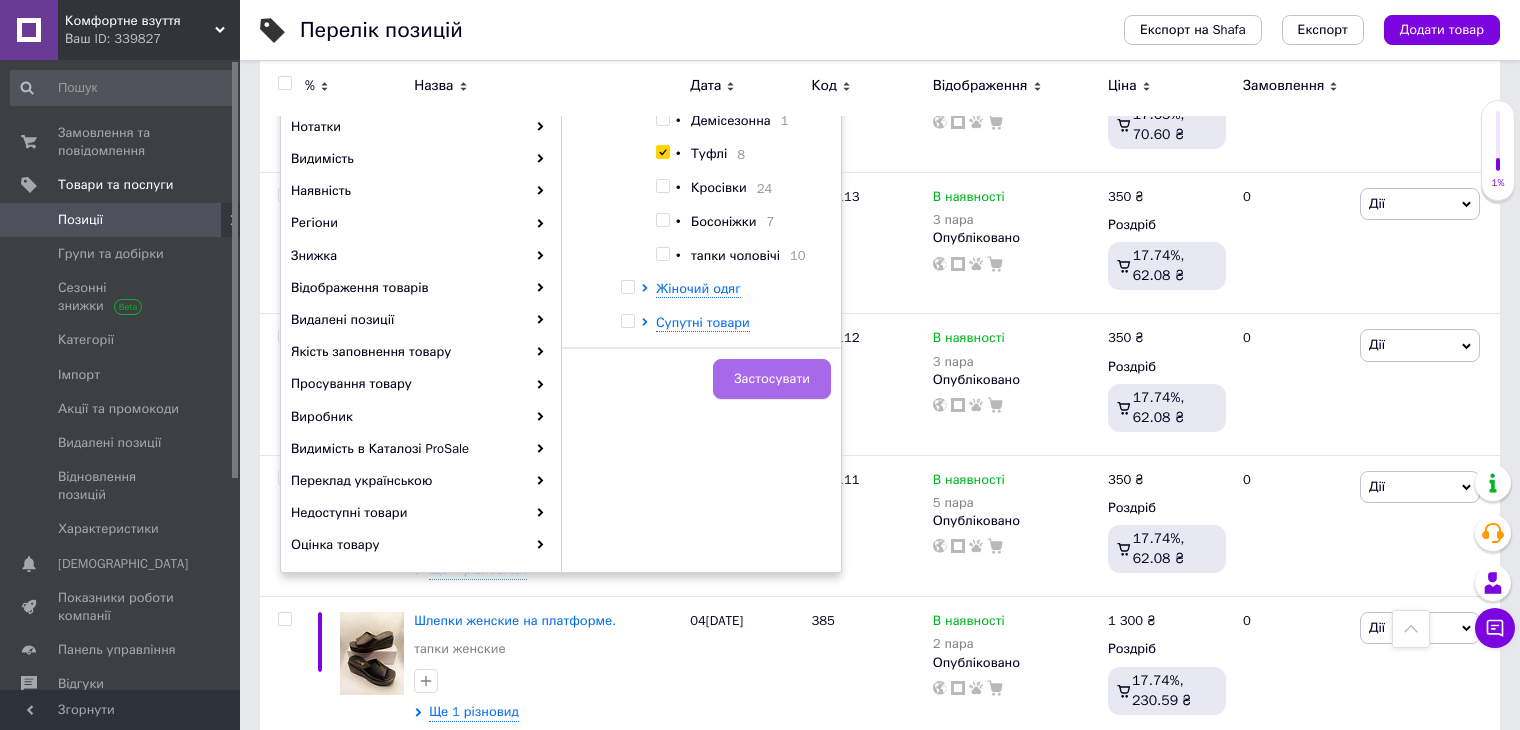 click on "Застосувати" at bounding box center [772, 379] 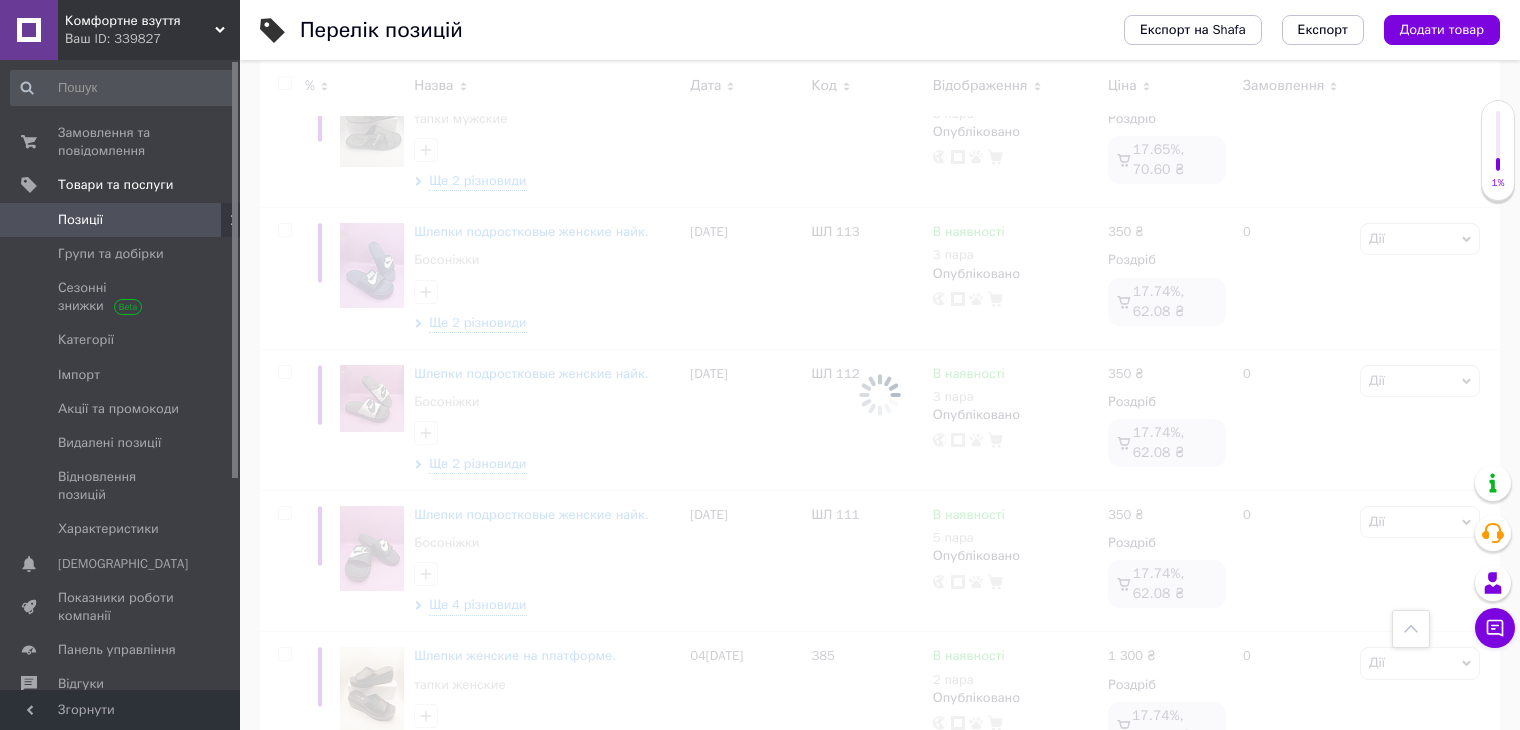 scroll, scrollTop: 435, scrollLeft: 0, axis: vertical 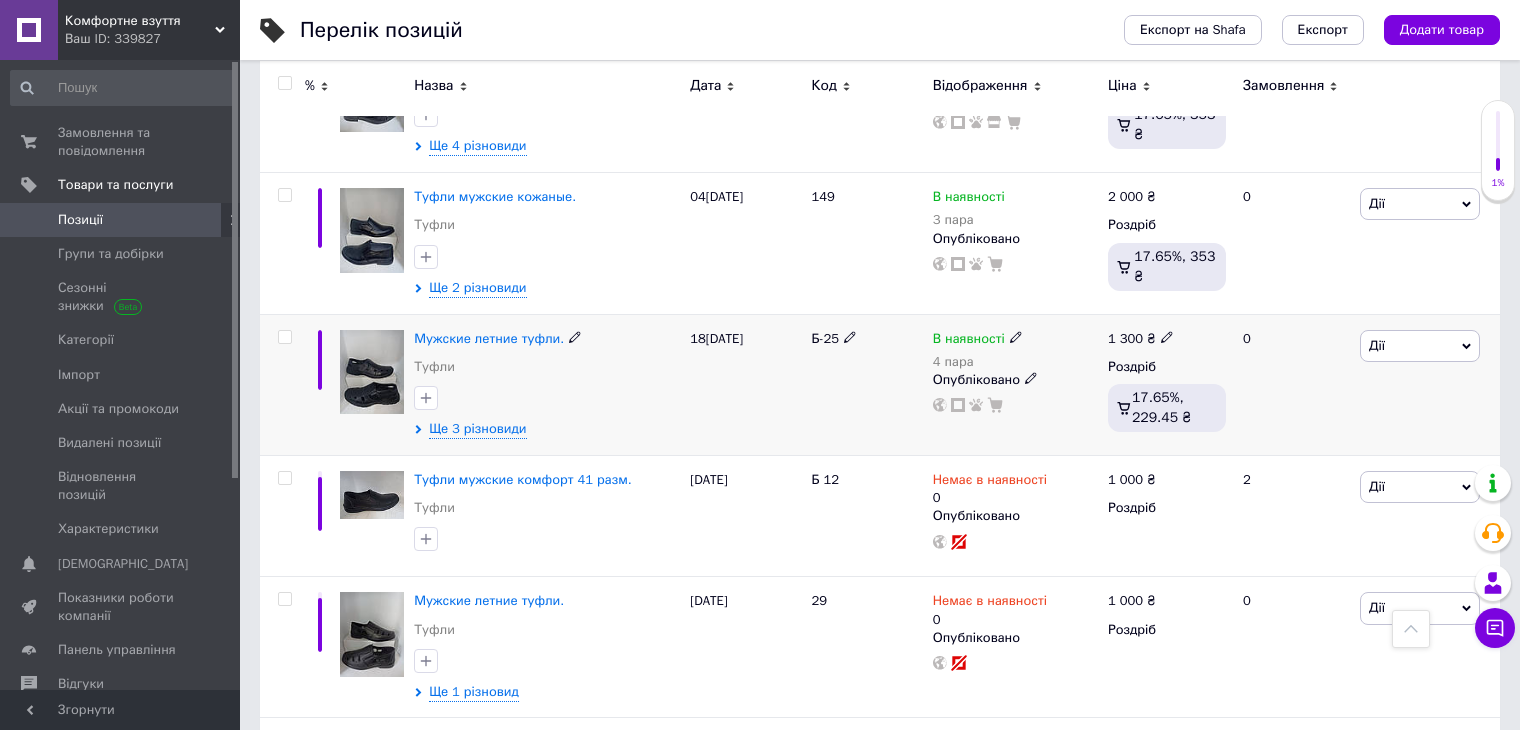click at bounding box center (372, 372) 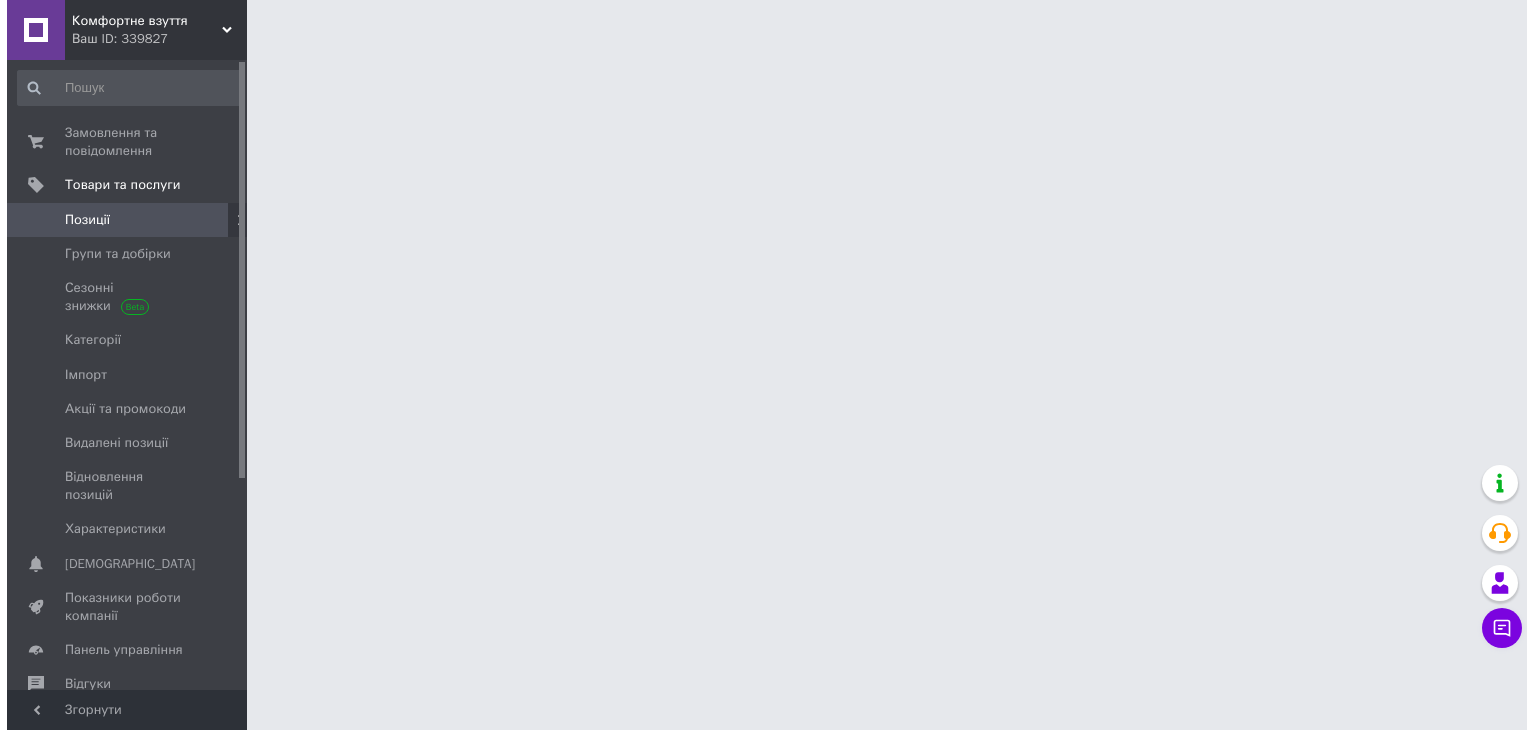 scroll, scrollTop: 0, scrollLeft: 0, axis: both 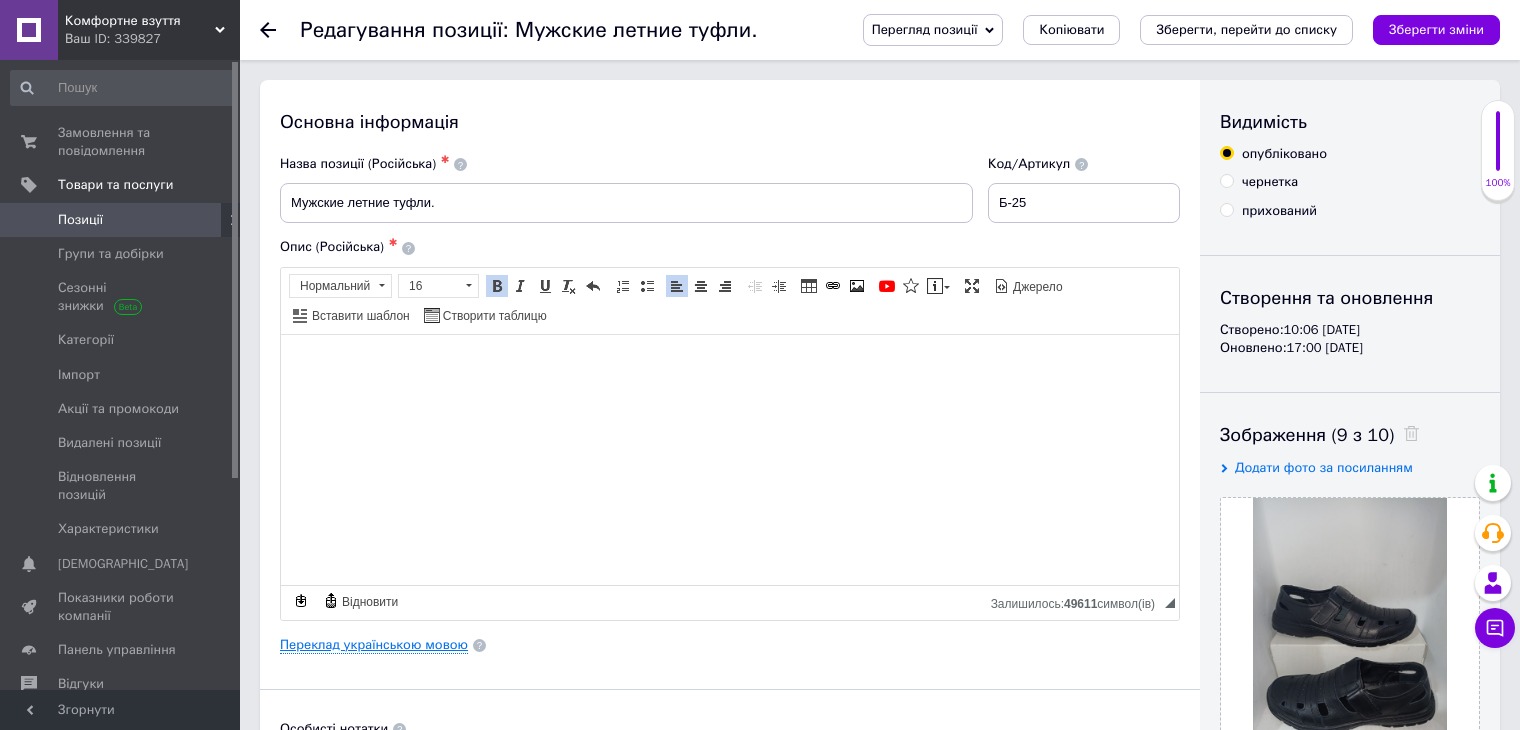 click on "Переклад українською мовою" at bounding box center [374, 645] 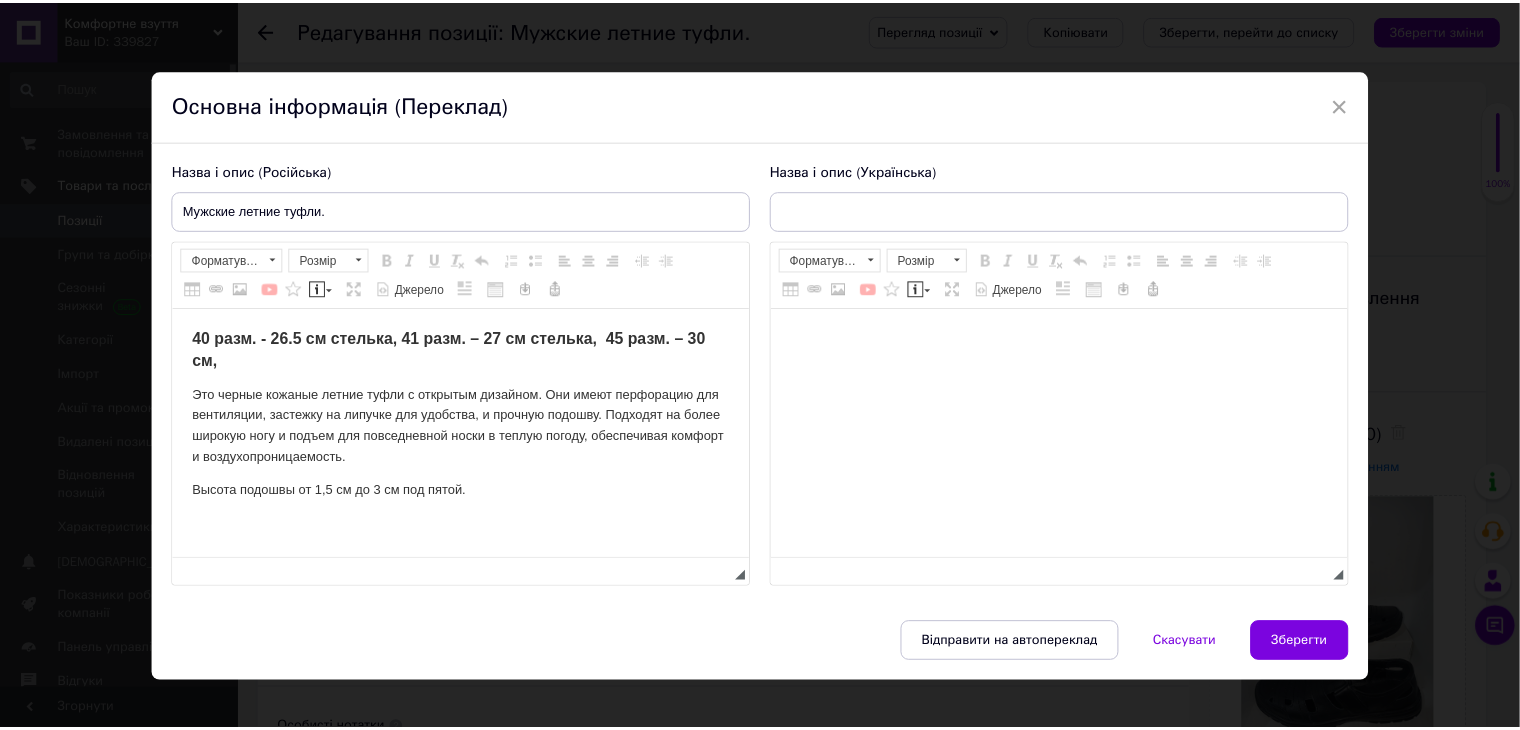scroll, scrollTop: 0, scrollLeft: 0, axis: both 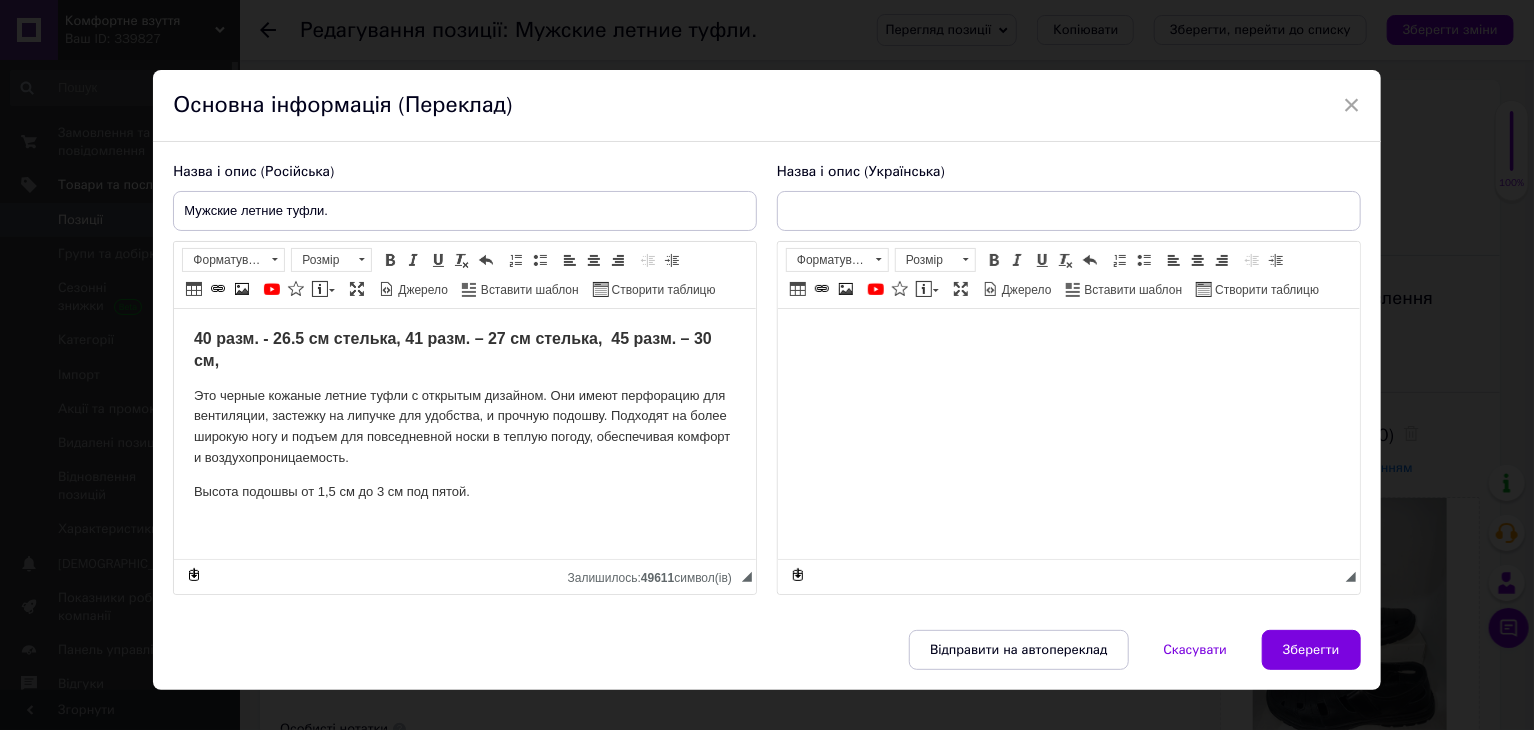type on "Чоловічі літні туфлі." 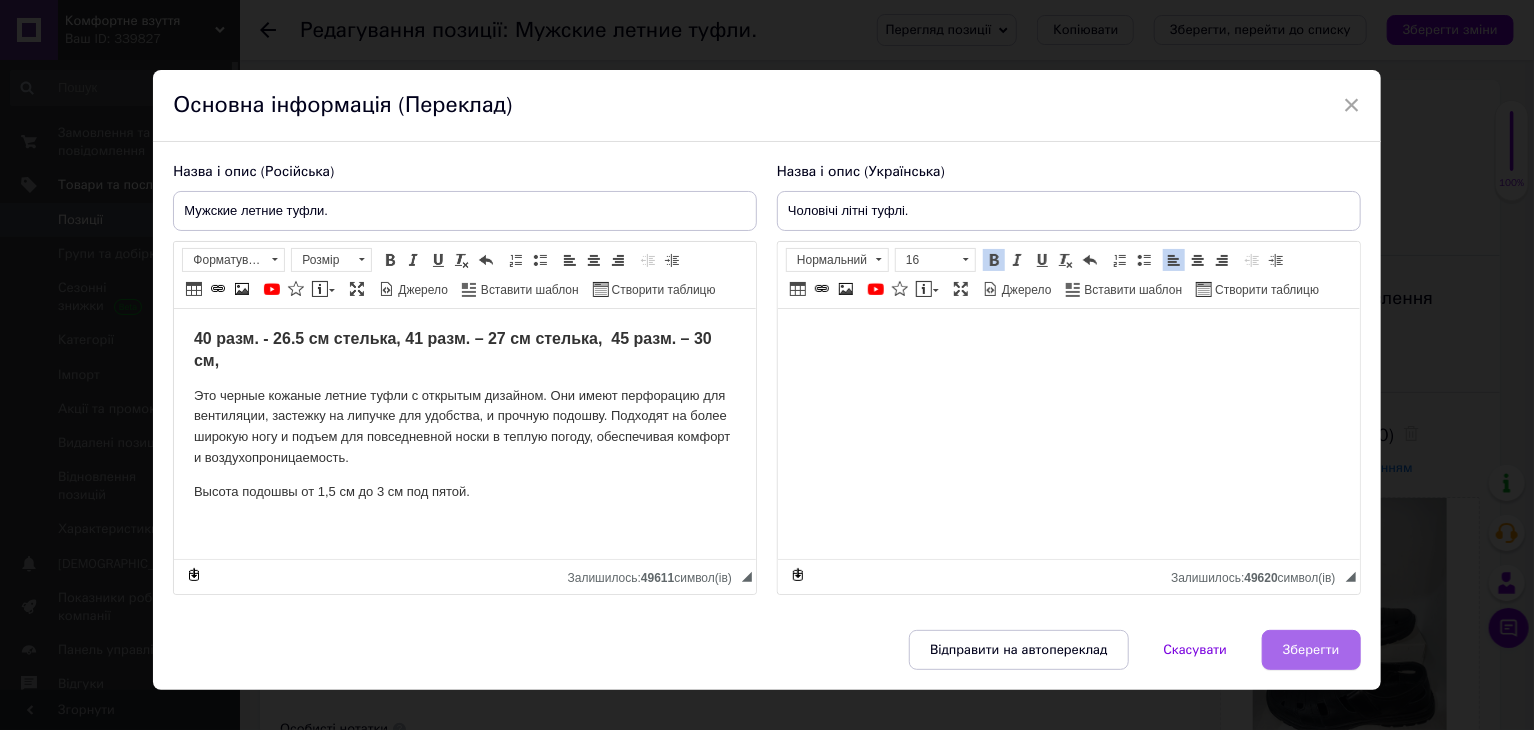 click on "Зберегти" at bounding box center [1311, 650] 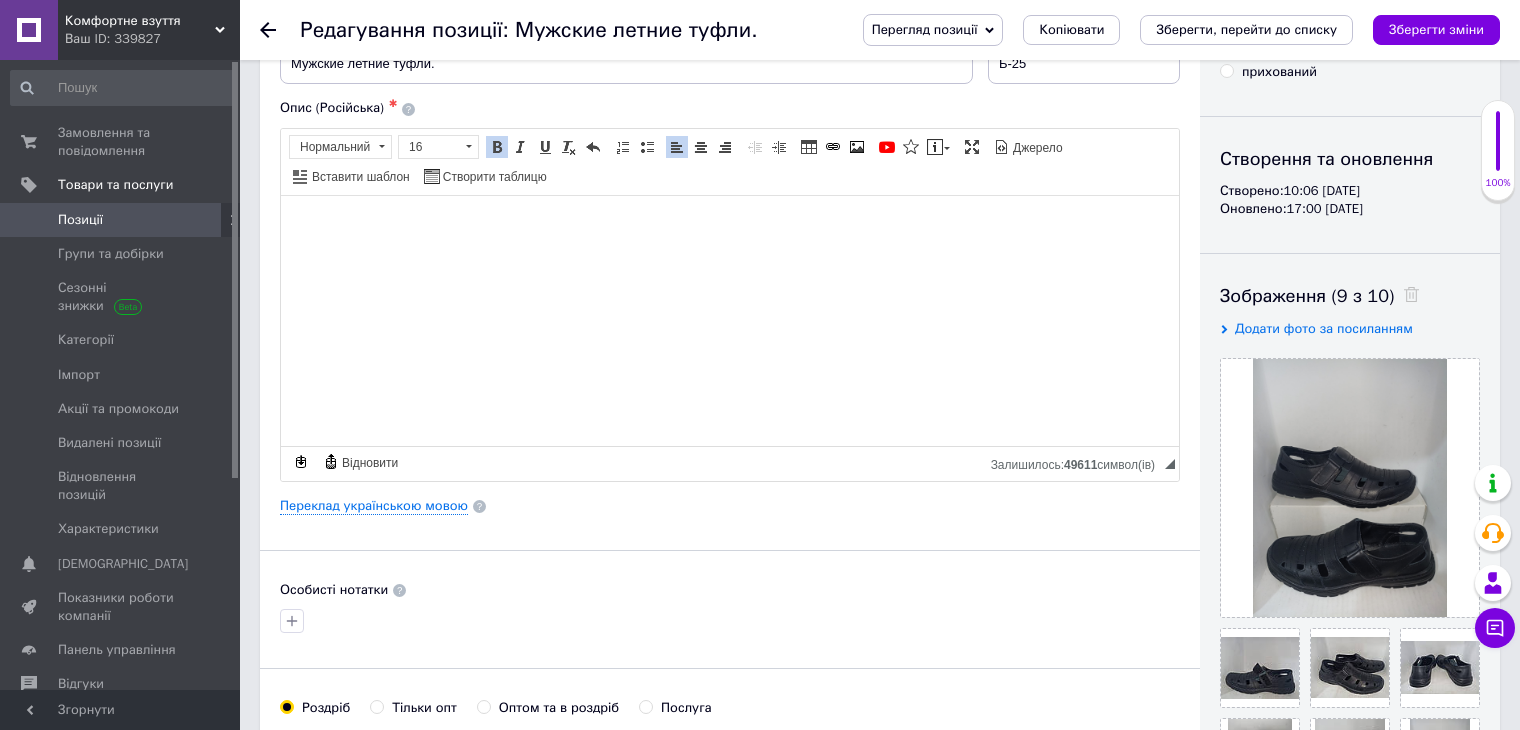 scroll, scrollTop: 400, scrollLeft: 0, axis: vertical 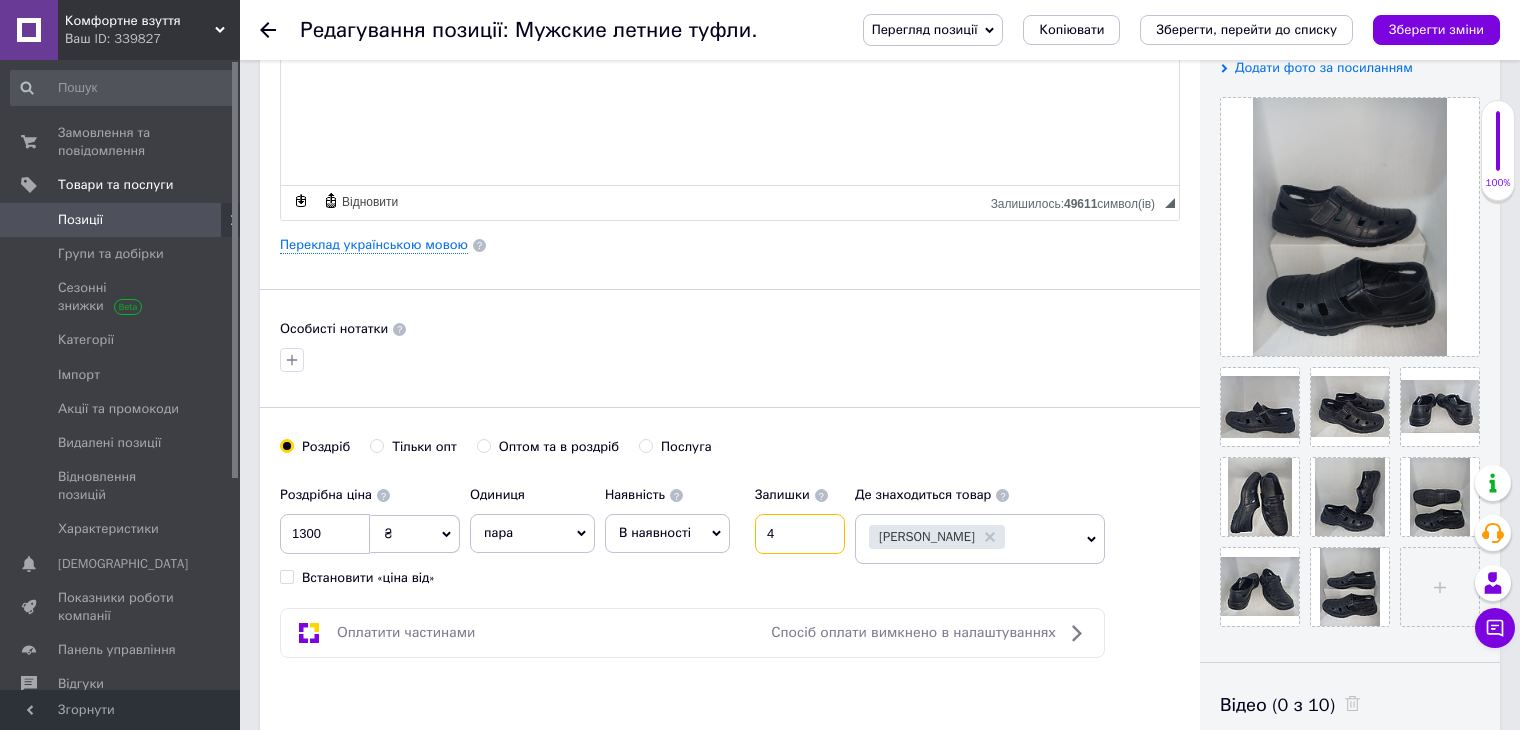 click on "4" at bounding box center [800, 534] 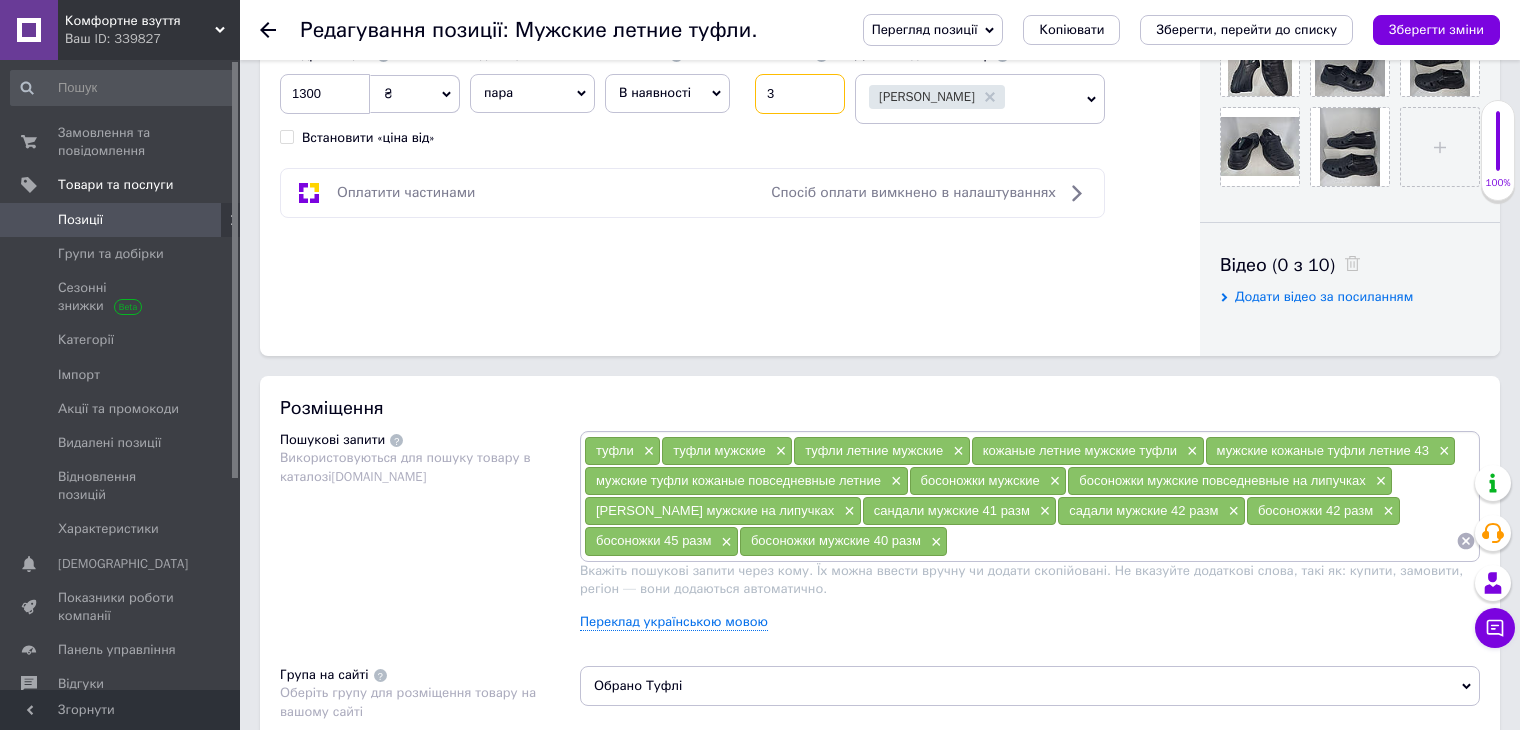 scroll, scrollTop: 900, scrollLeft: 0, axis: vertical 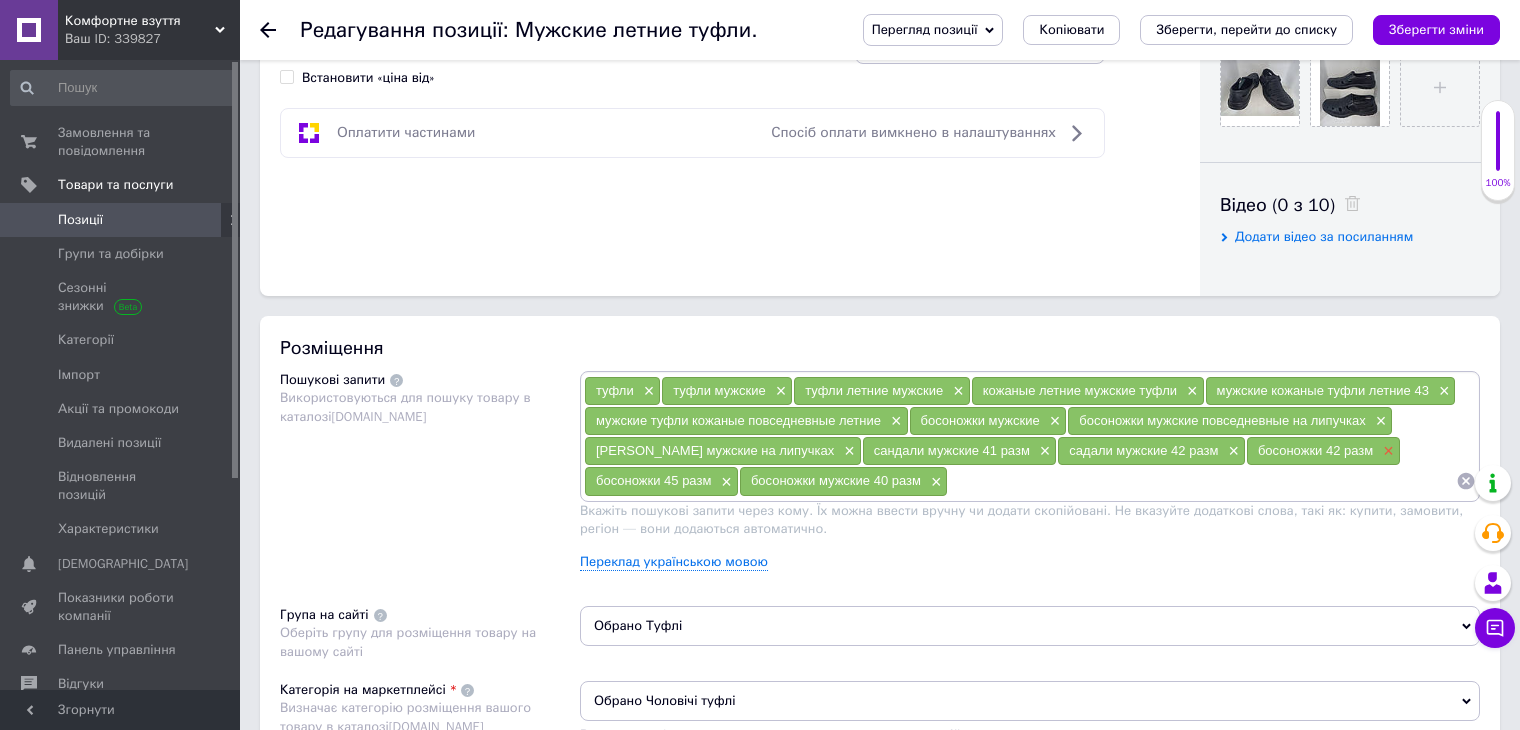 type on "3" 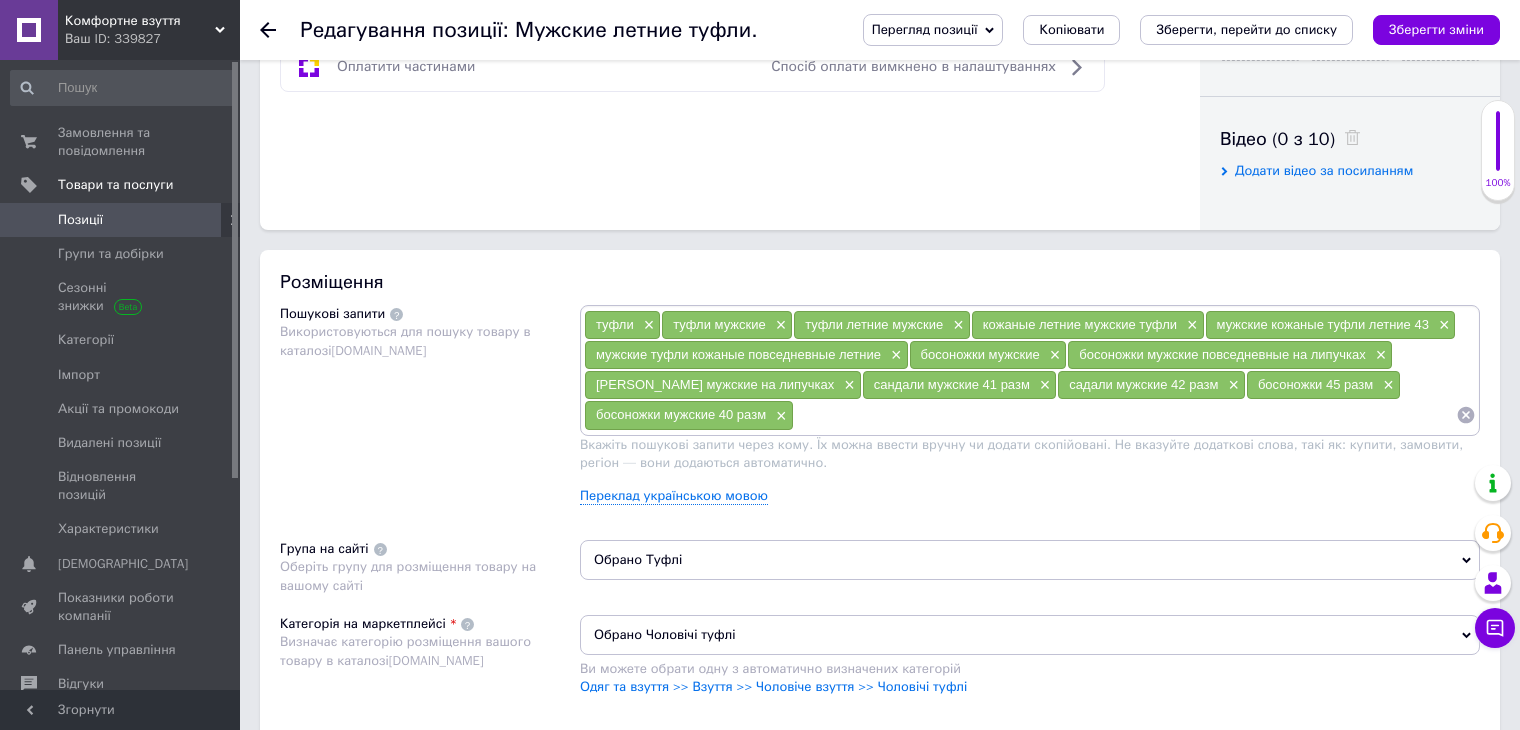 scroll, scrollTop: 1000, scrollLeft: 0, axis: vertical 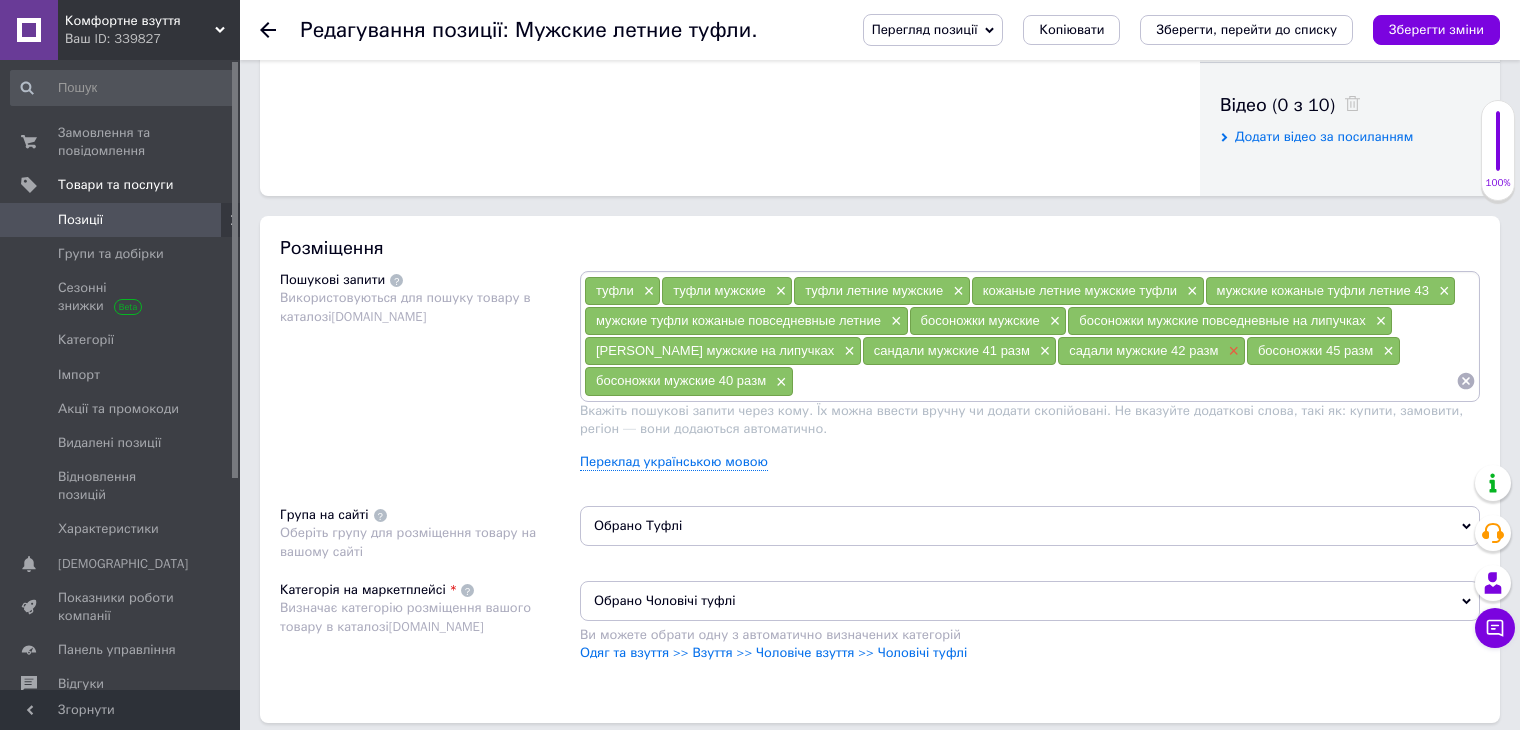 click on "×" at bounding box center [1231, 351] 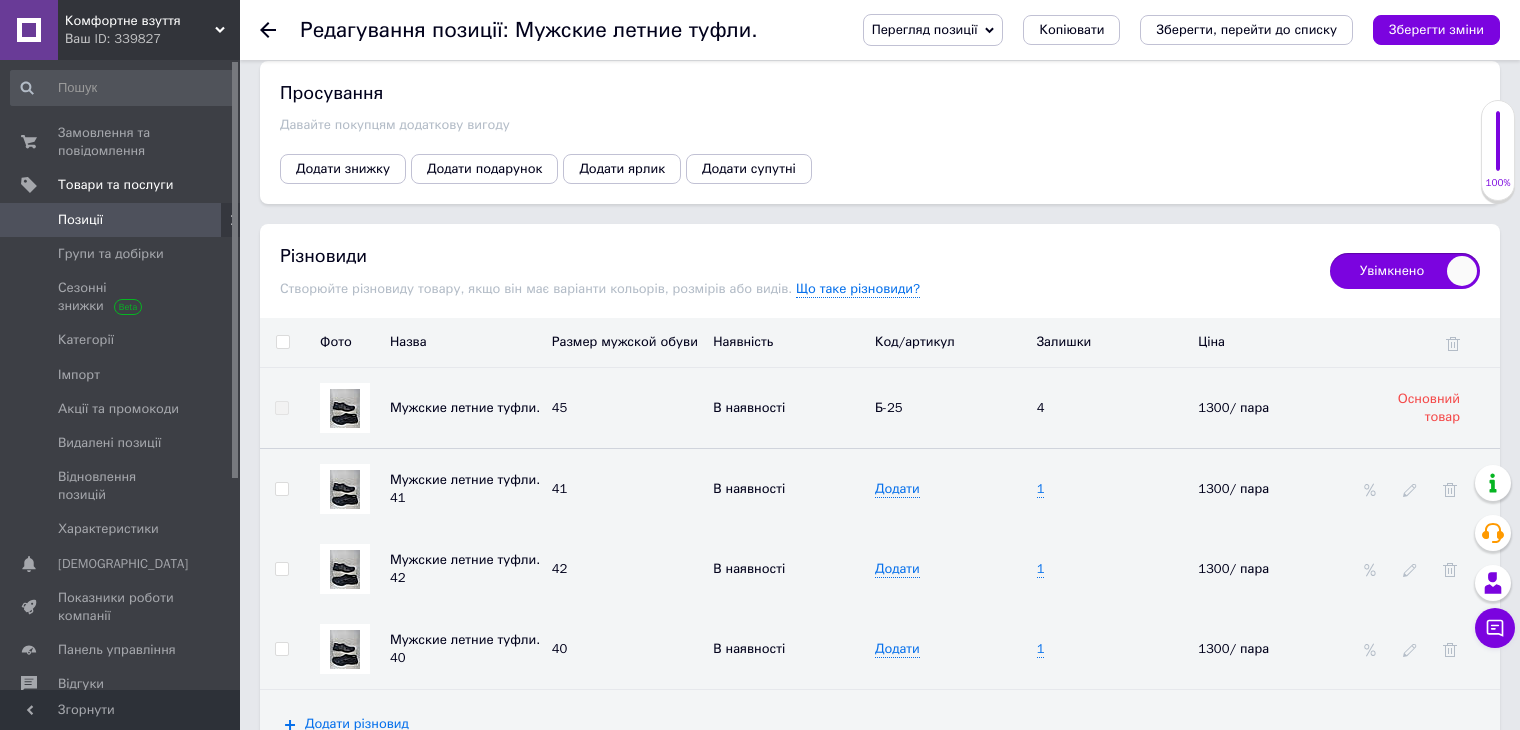 scroll, scrollTop: 2800, scrollLeft: 0, axis: vertical 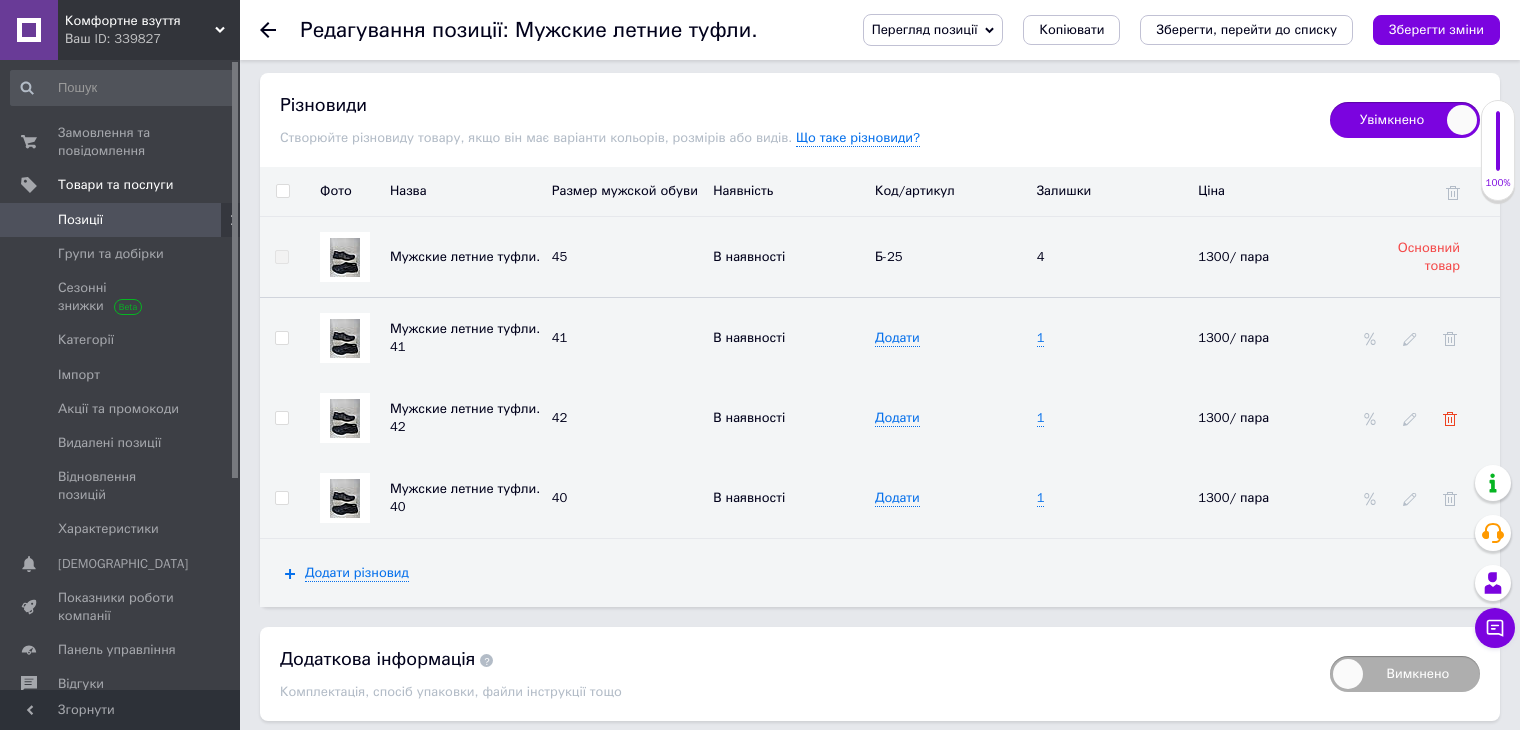 click 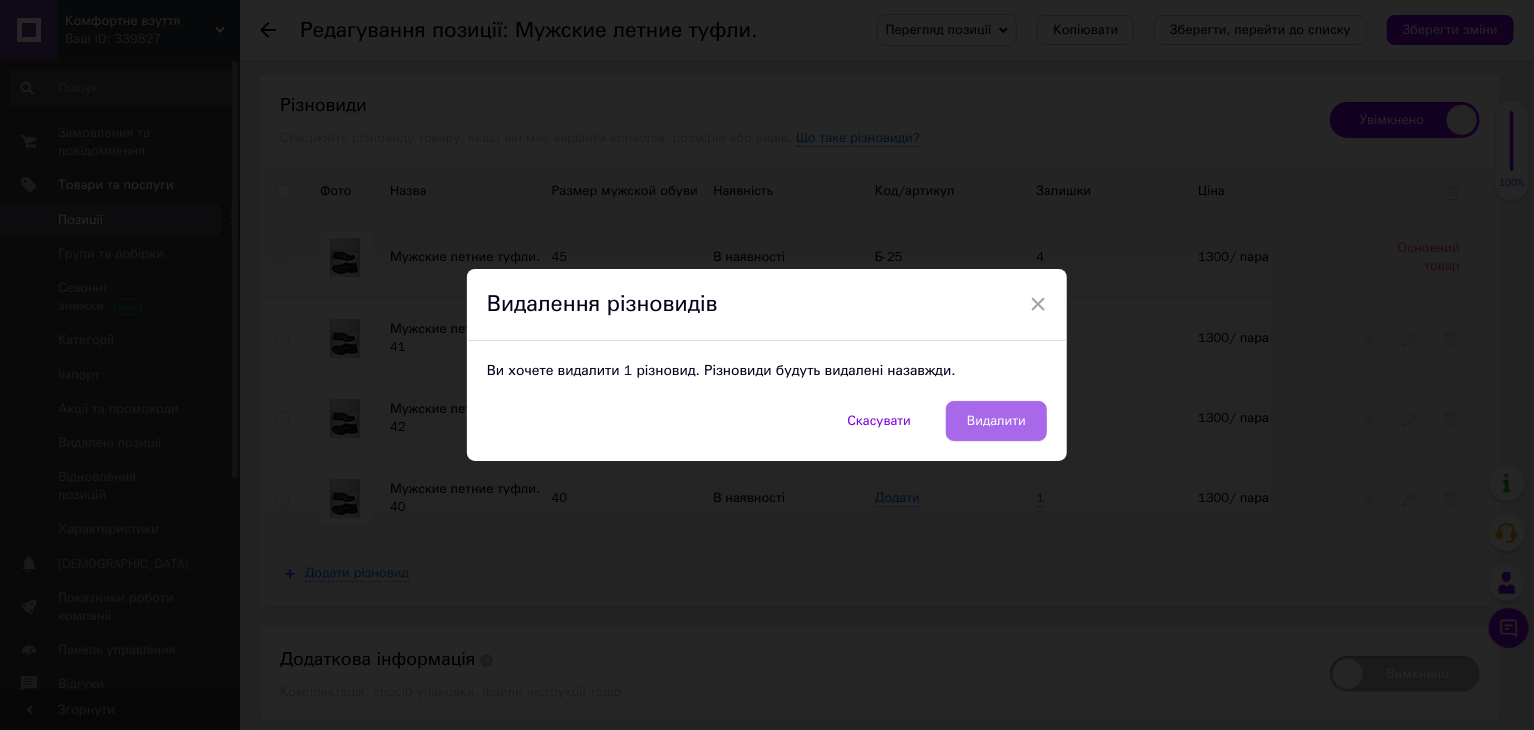 click on "Видалити" at bounding box center [996, 421] 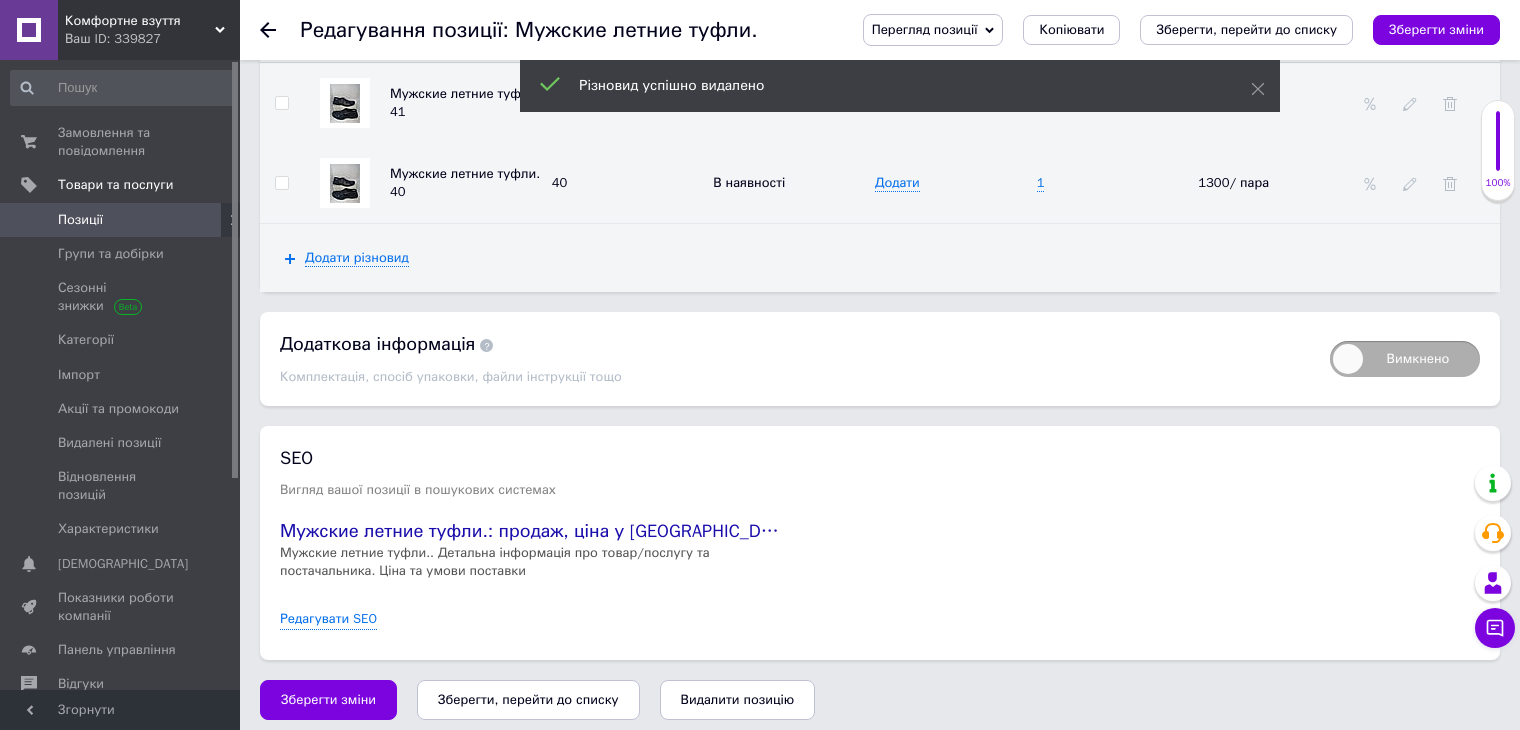 scroll, scrollTop: 2984, scrollLeft: 0, axis: vertical 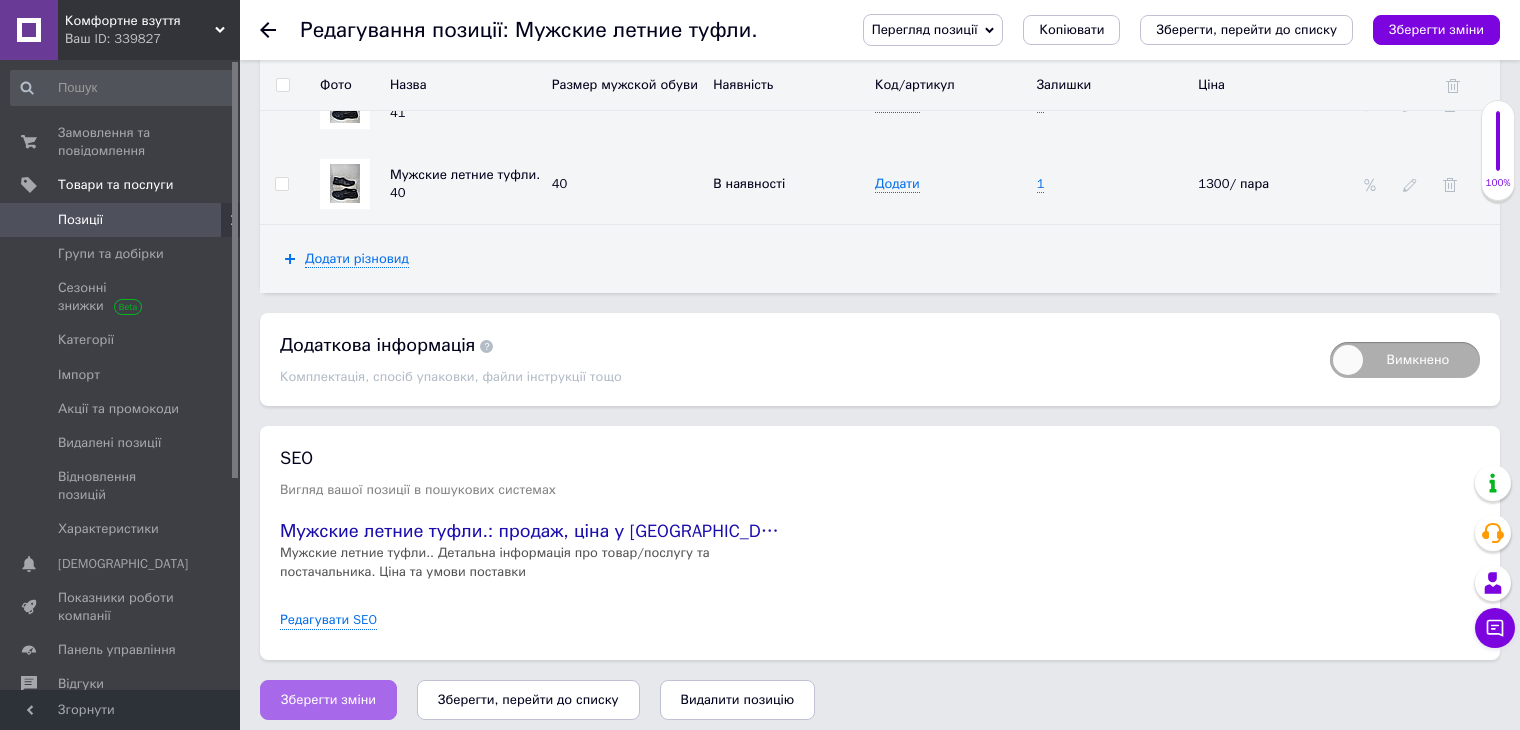 click on "Зберегти зміни" at bounding box center (328, 700) 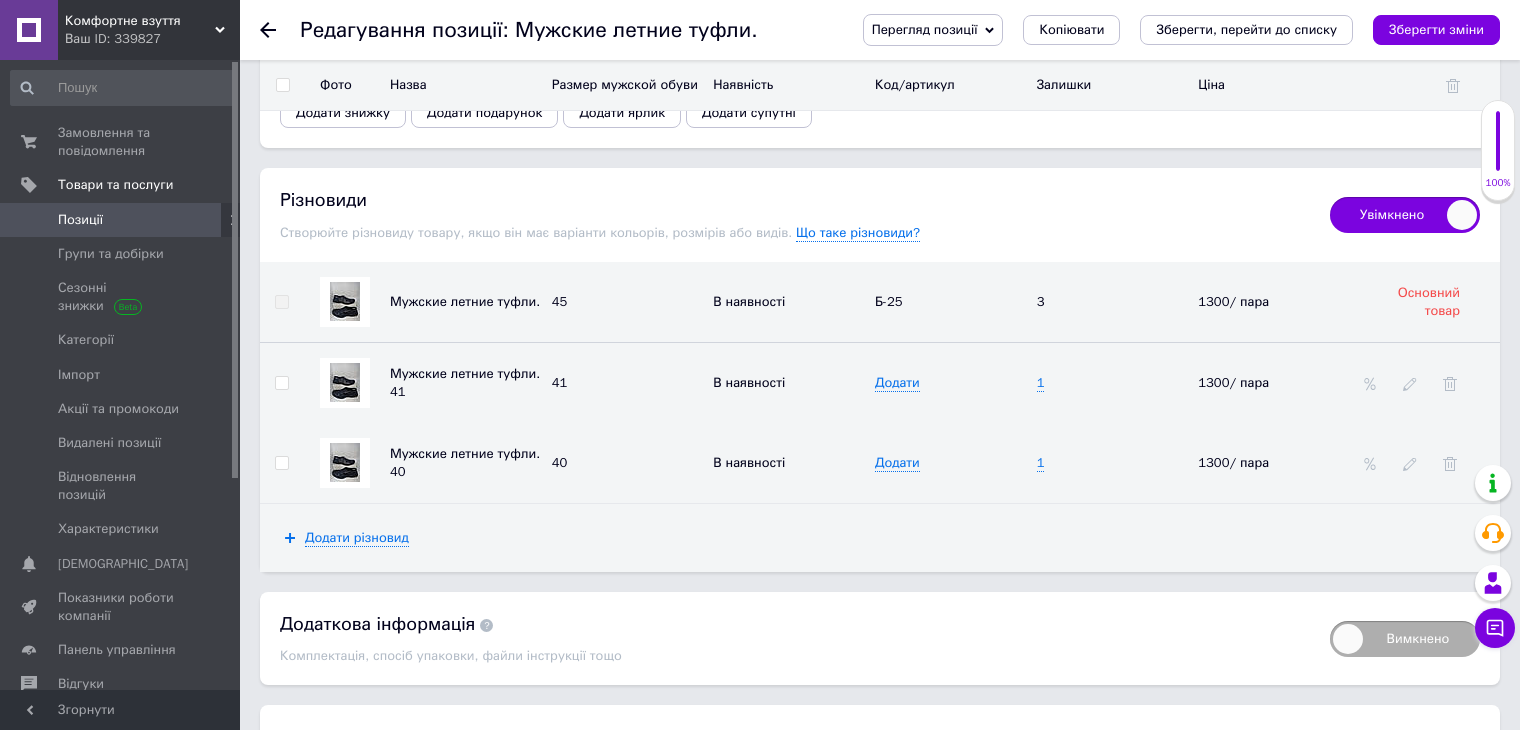 scroll, scrollTop: 2684, scrollLeft: 0, axis: vertical 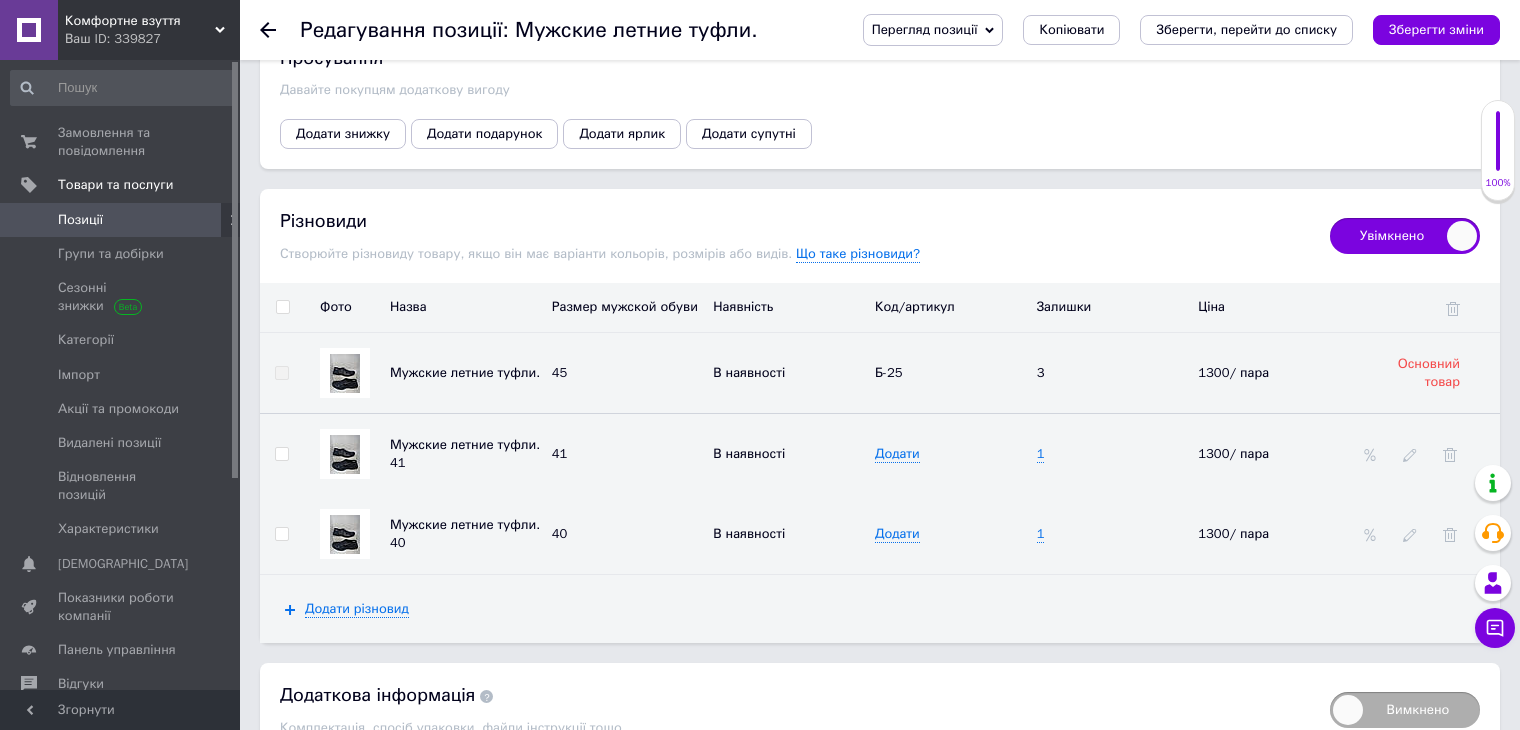 click 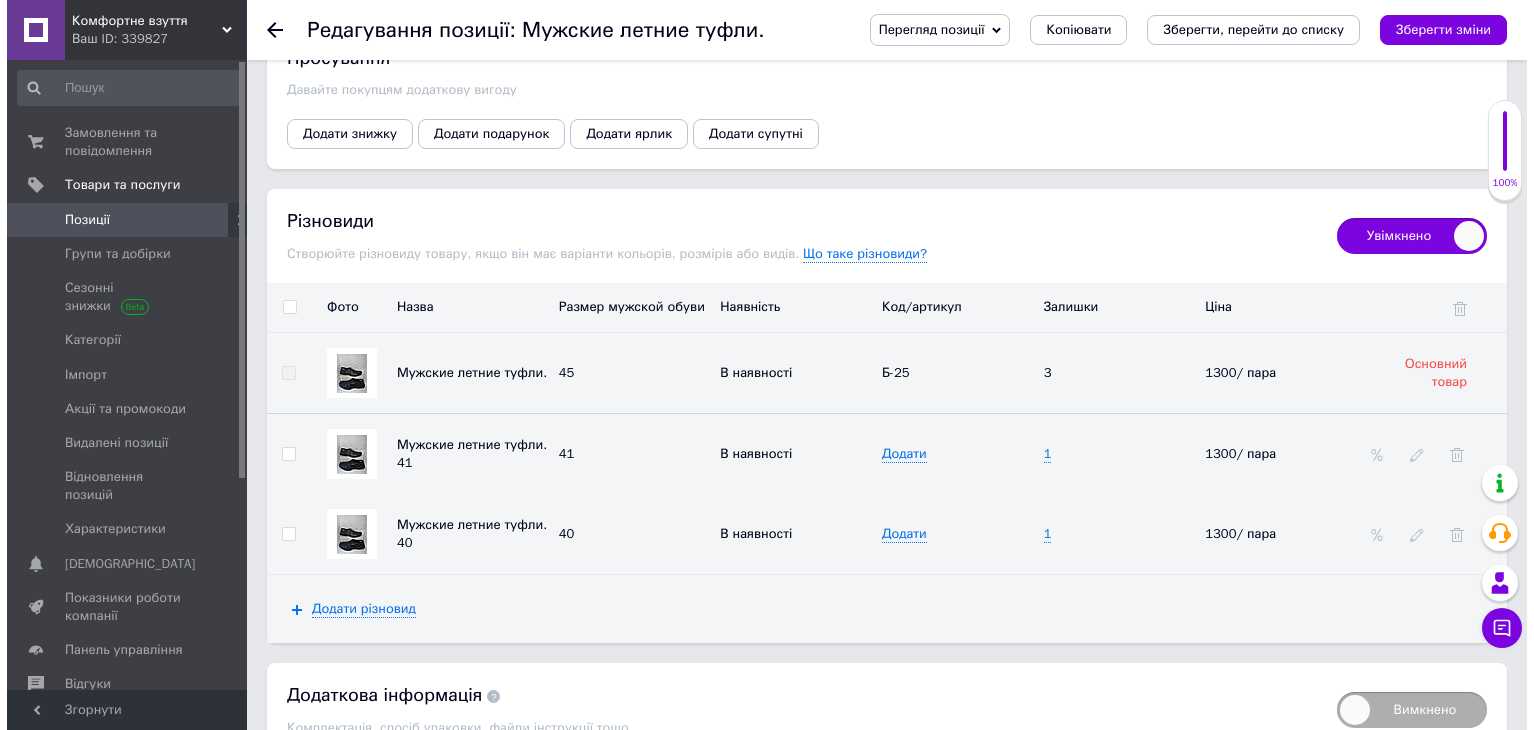 scroll, scrollTop: 0, scrollLeft: 0, axis: both 